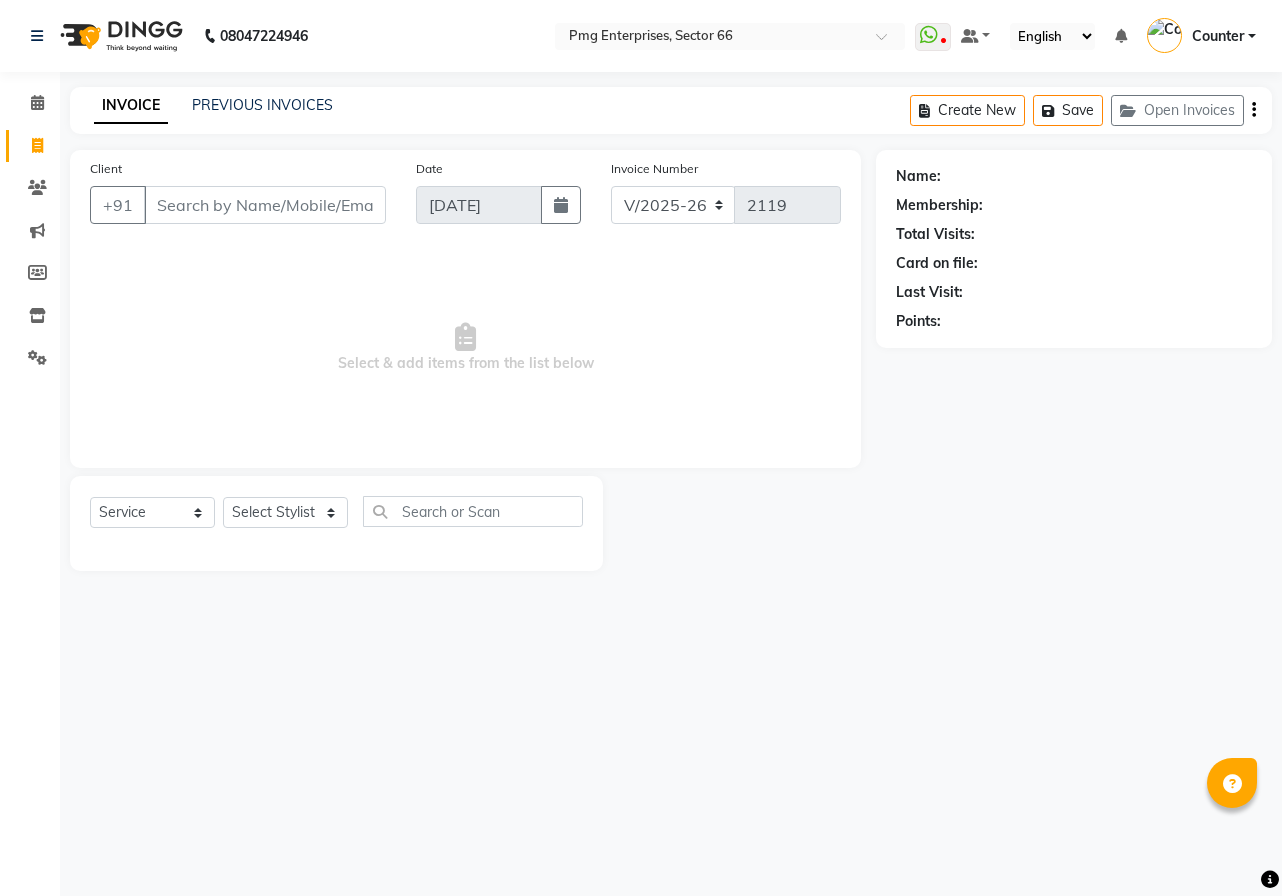 select on "889" 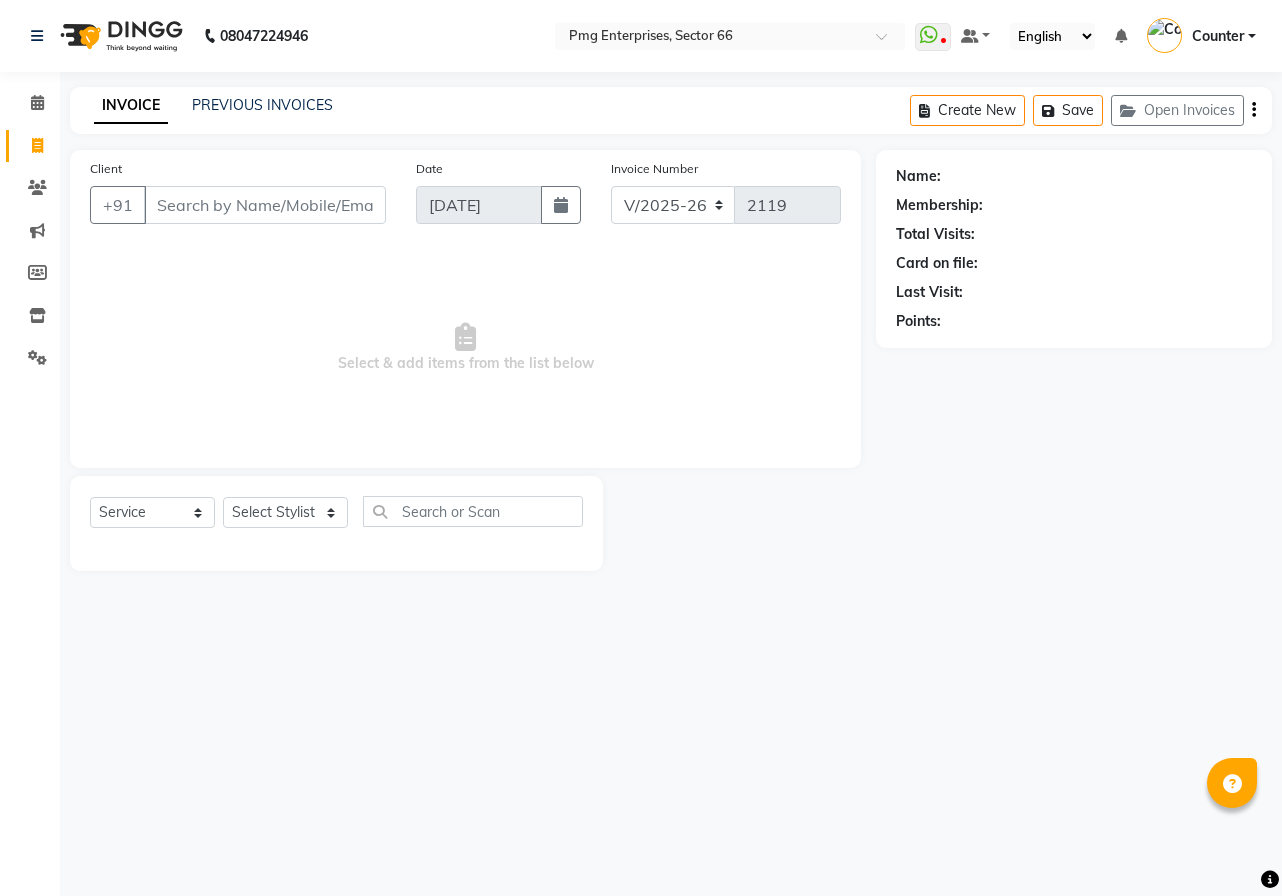 scroll, scrollTop: 0, scrollLeft: 0, axis: both 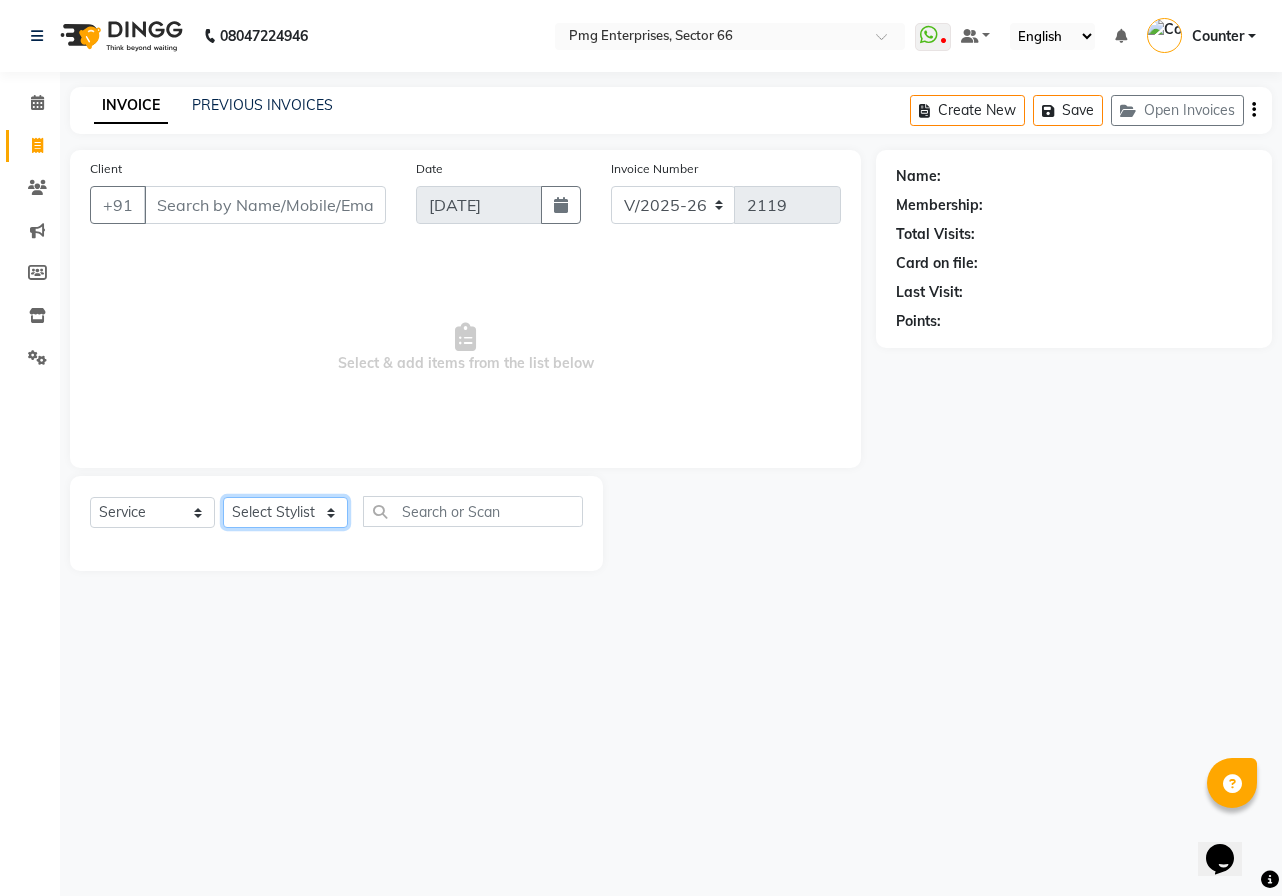 click on "Select Stylist [PERSON_NAME] Counter [PERSON_NAME] [PERSON_NAME] [PERSON_NAME] [PERSON_NAME]" 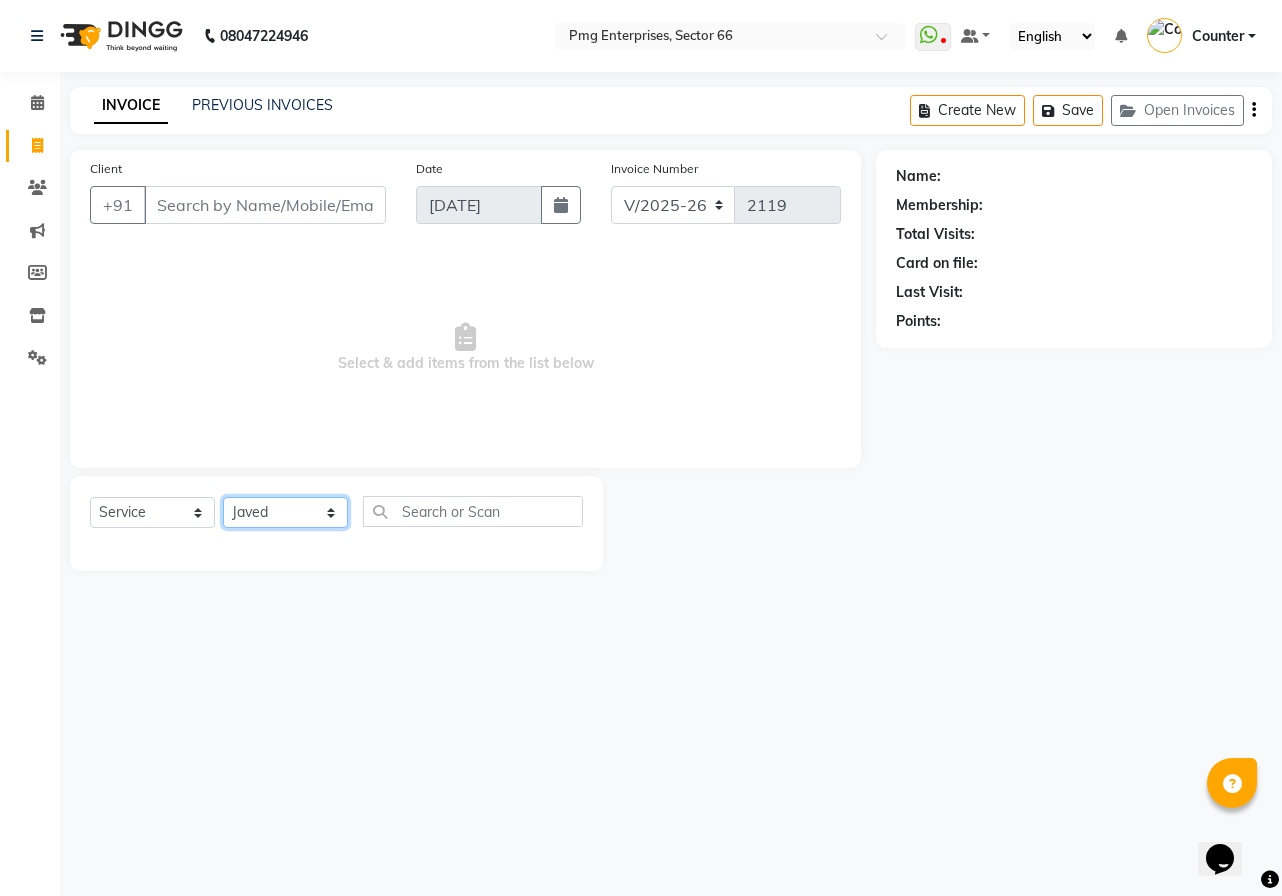 click on "Select Stylist [PERSON_NAME] Counter [PERSON_NAME] [PERSON_NAME] [PERSON_NAME] [PERSON_NAME]" 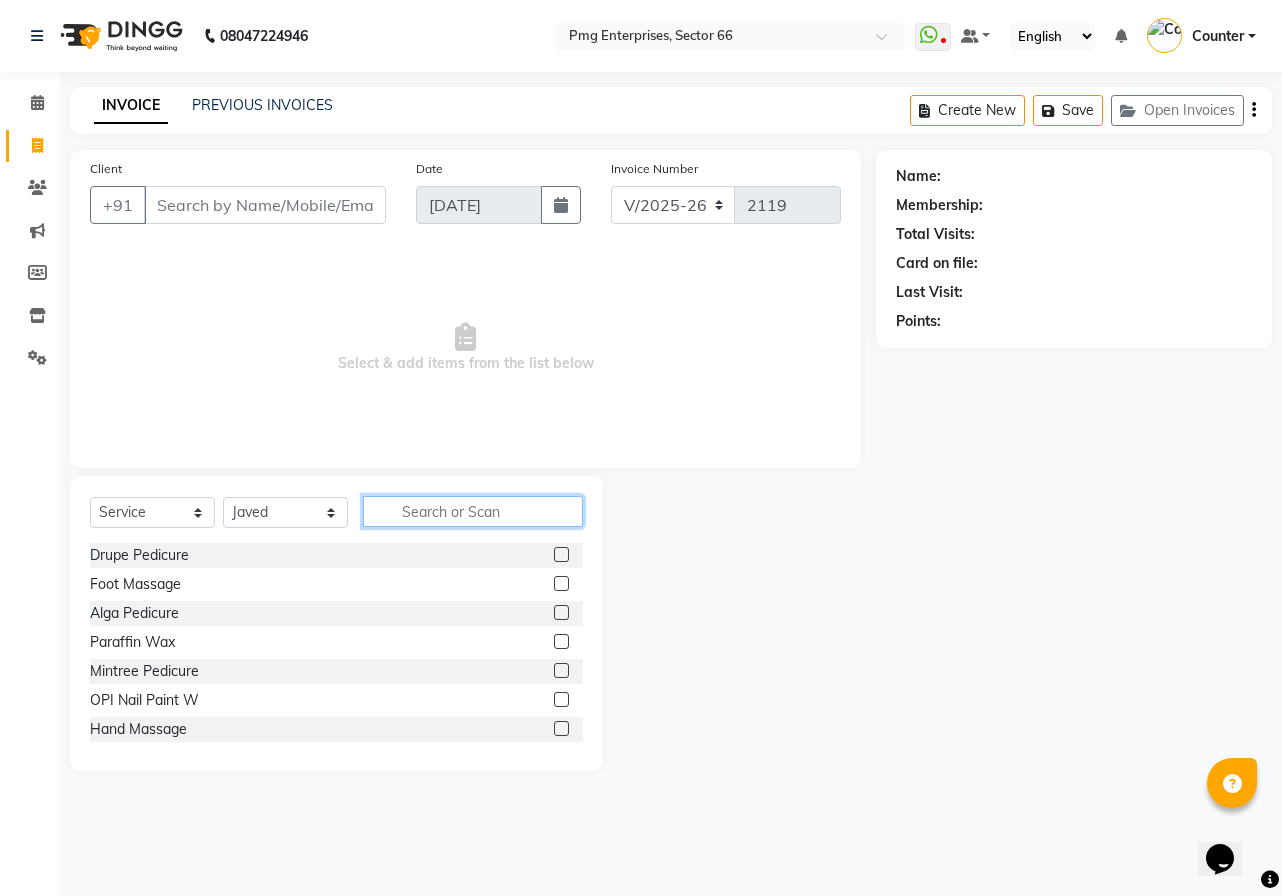 click 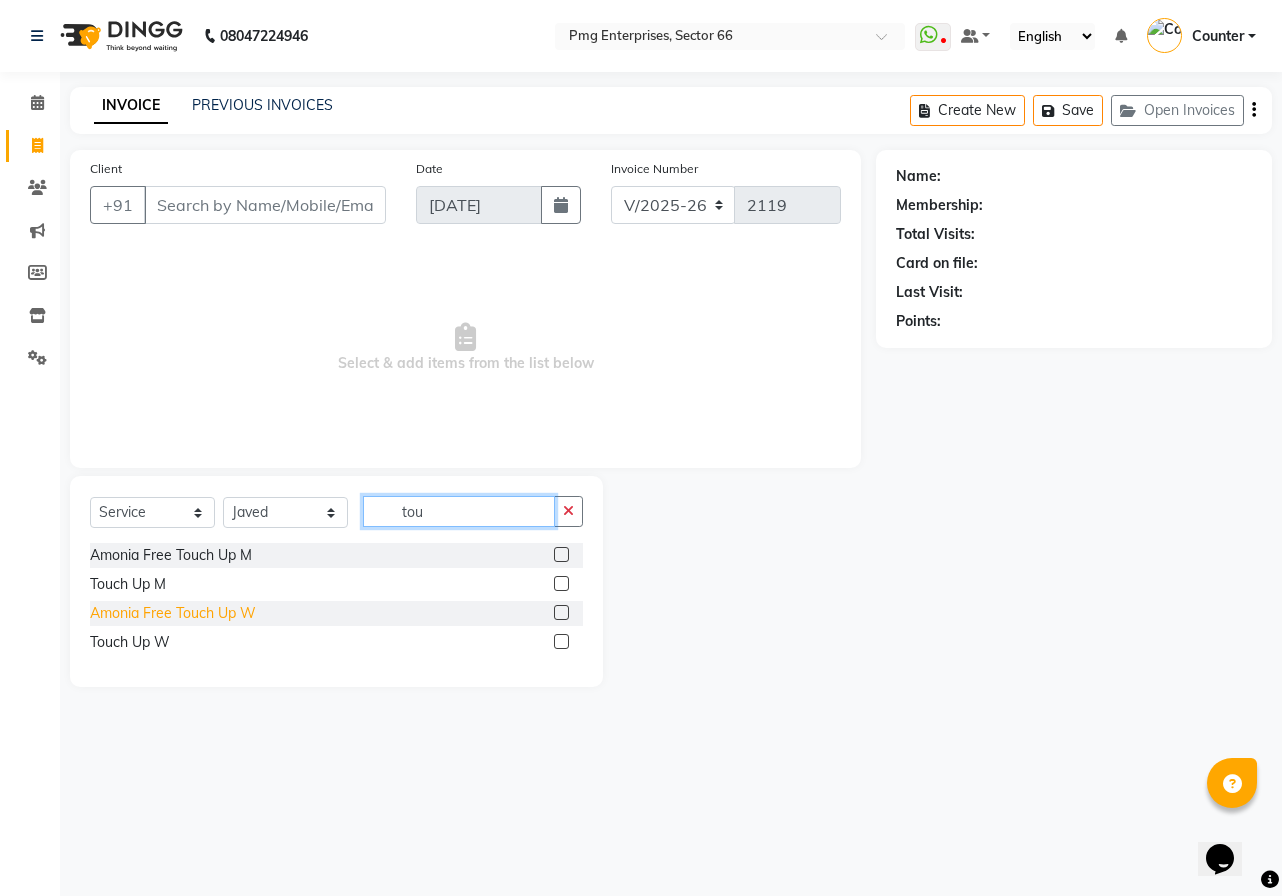 type on "tou" 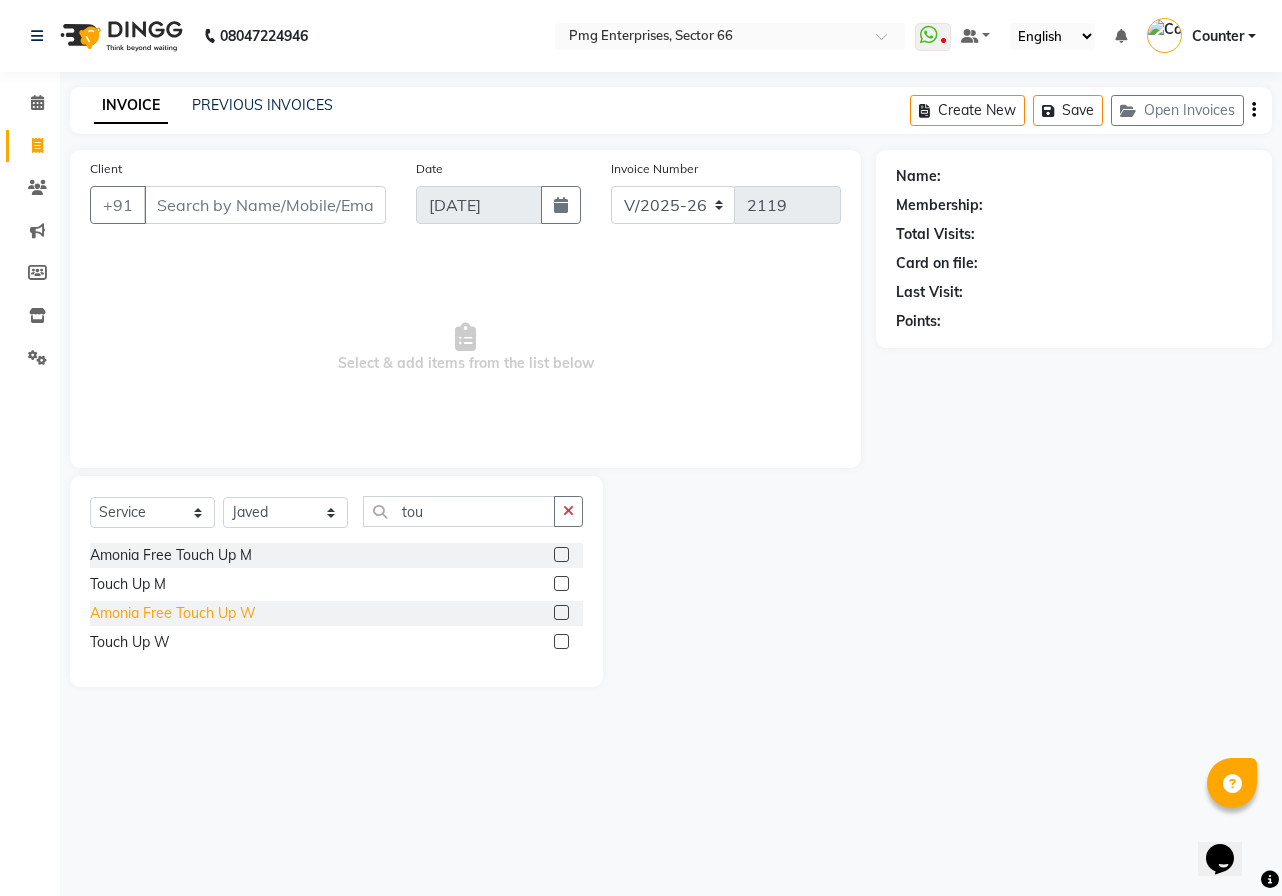 click on "Amonia Free Touch Up W" 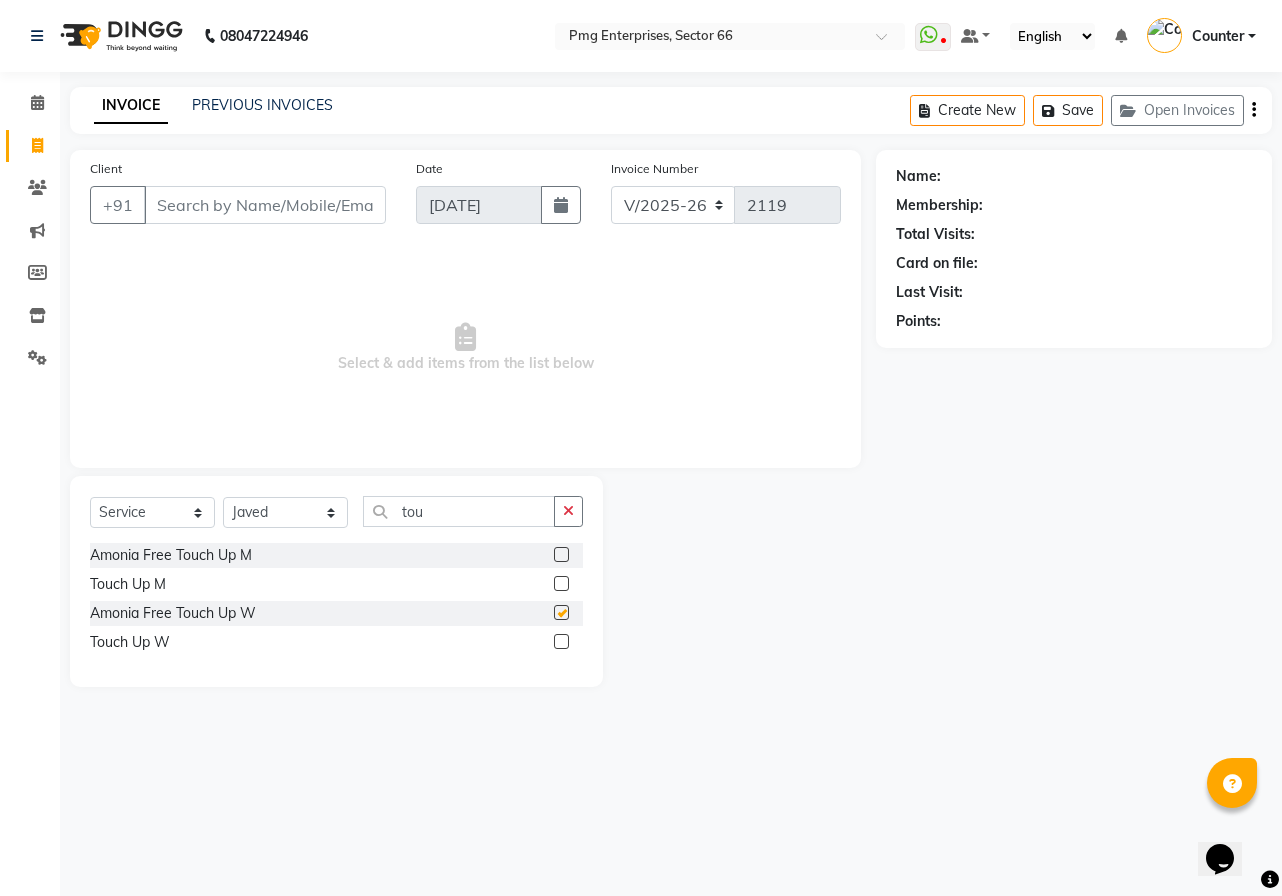 checkbox on "false" 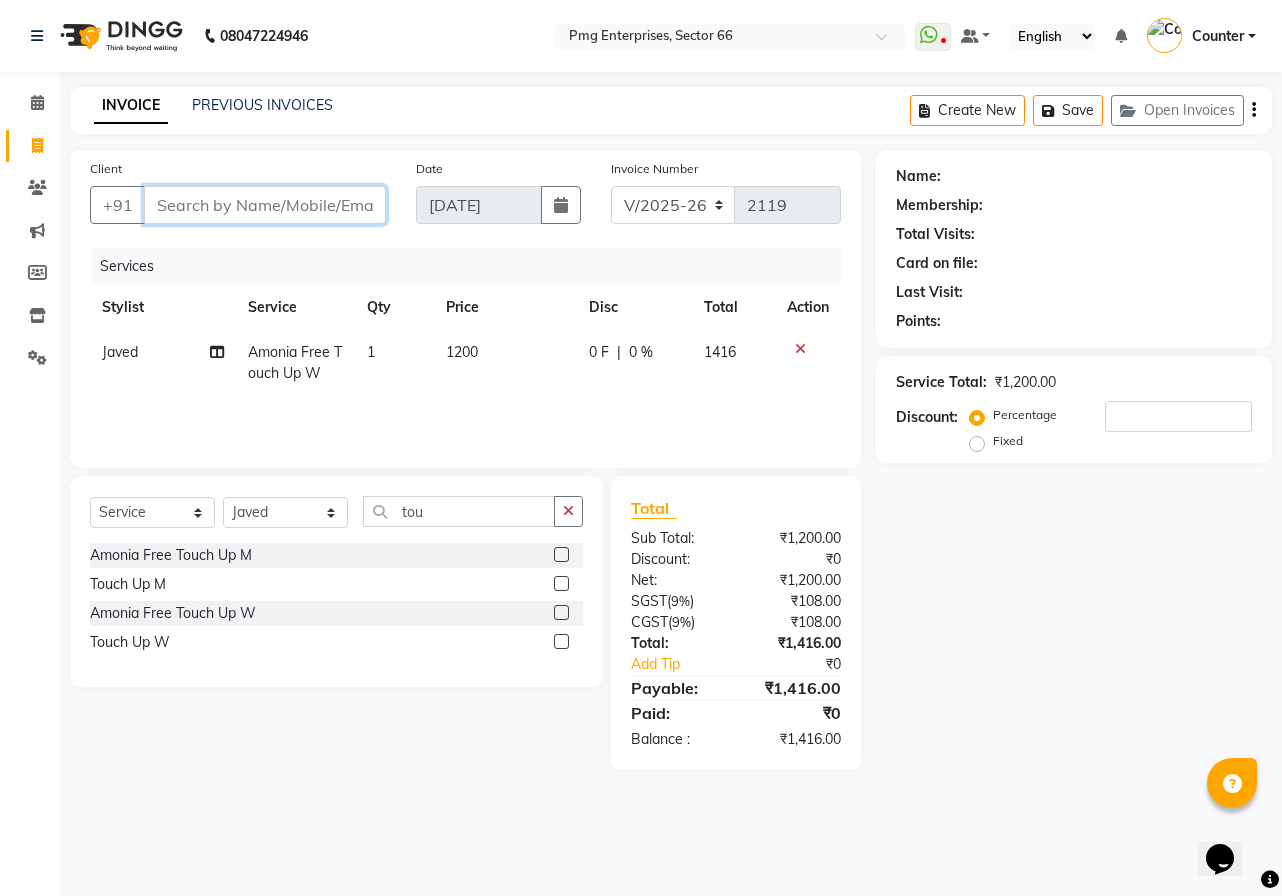 click on "Client" at bounding box center [265, 205] 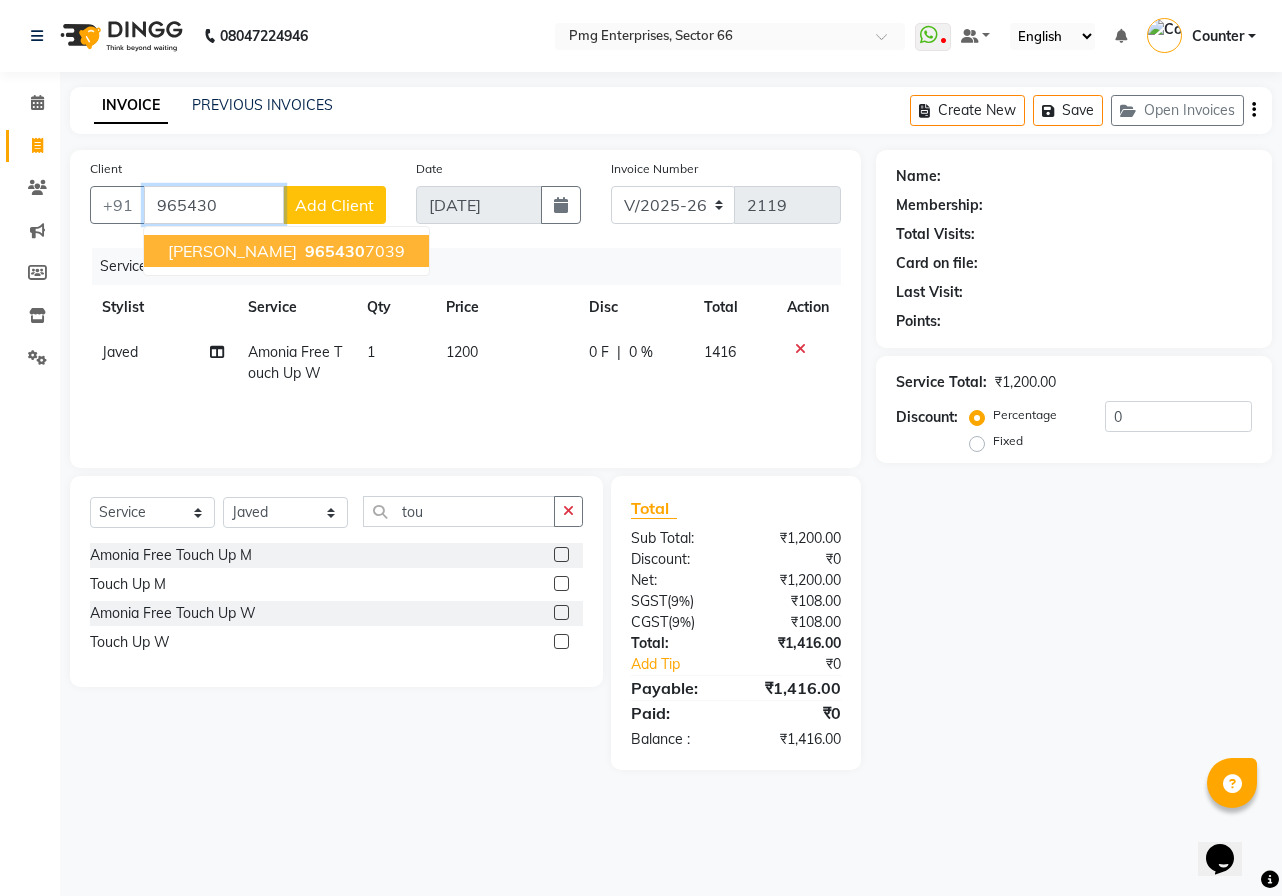 click on "Sema Ji   965430 7039" at bounding box center [286, 251] 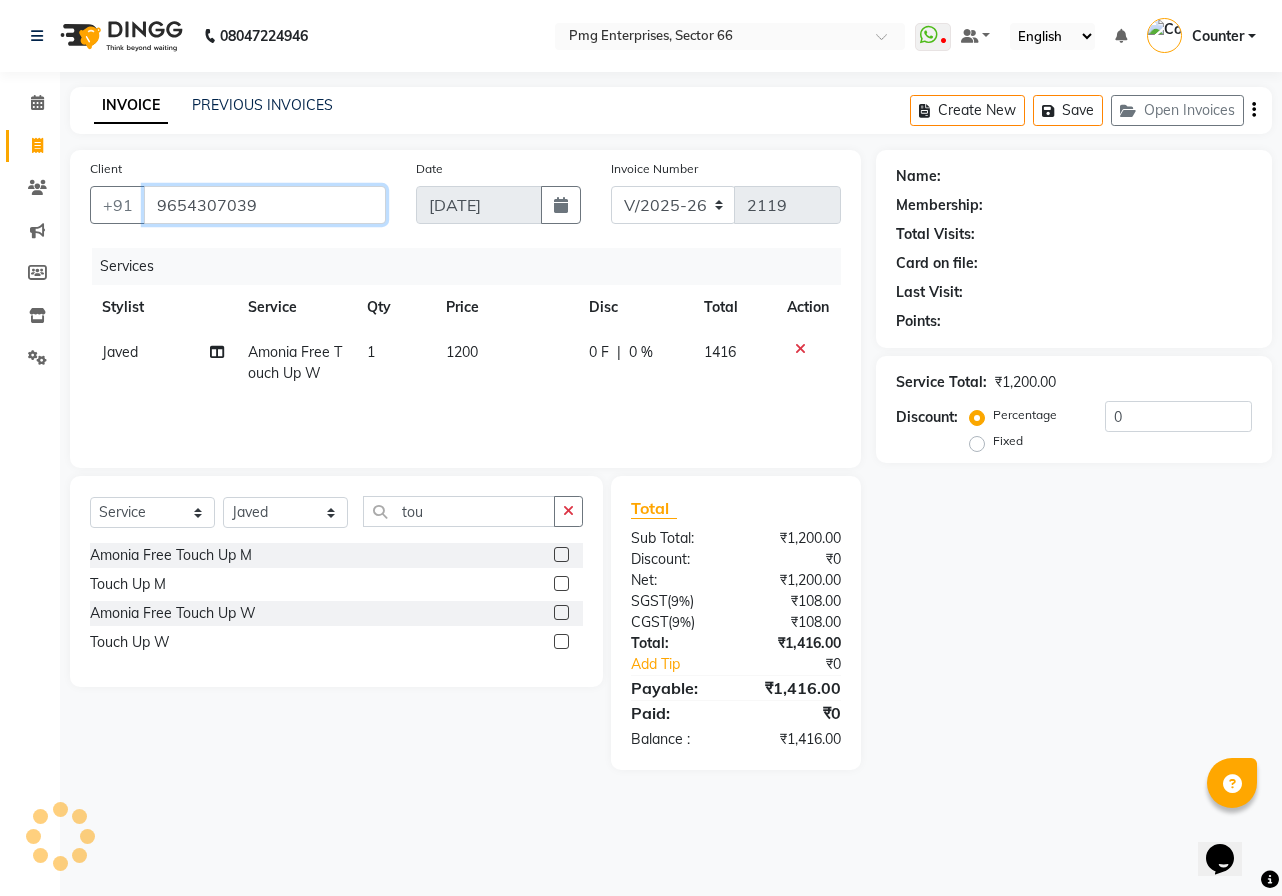 type on "9654307039" 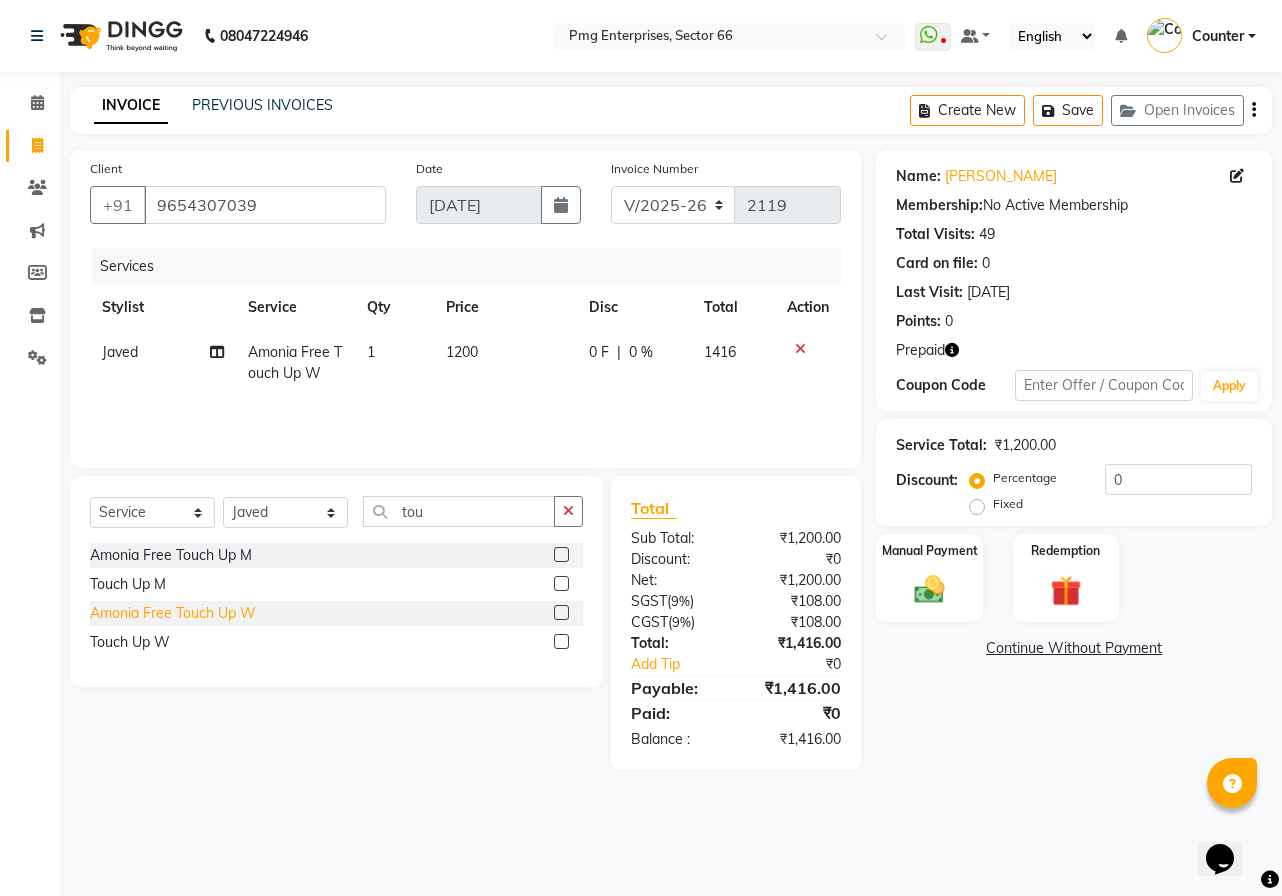 click on "Amonia Free Touch Up W" 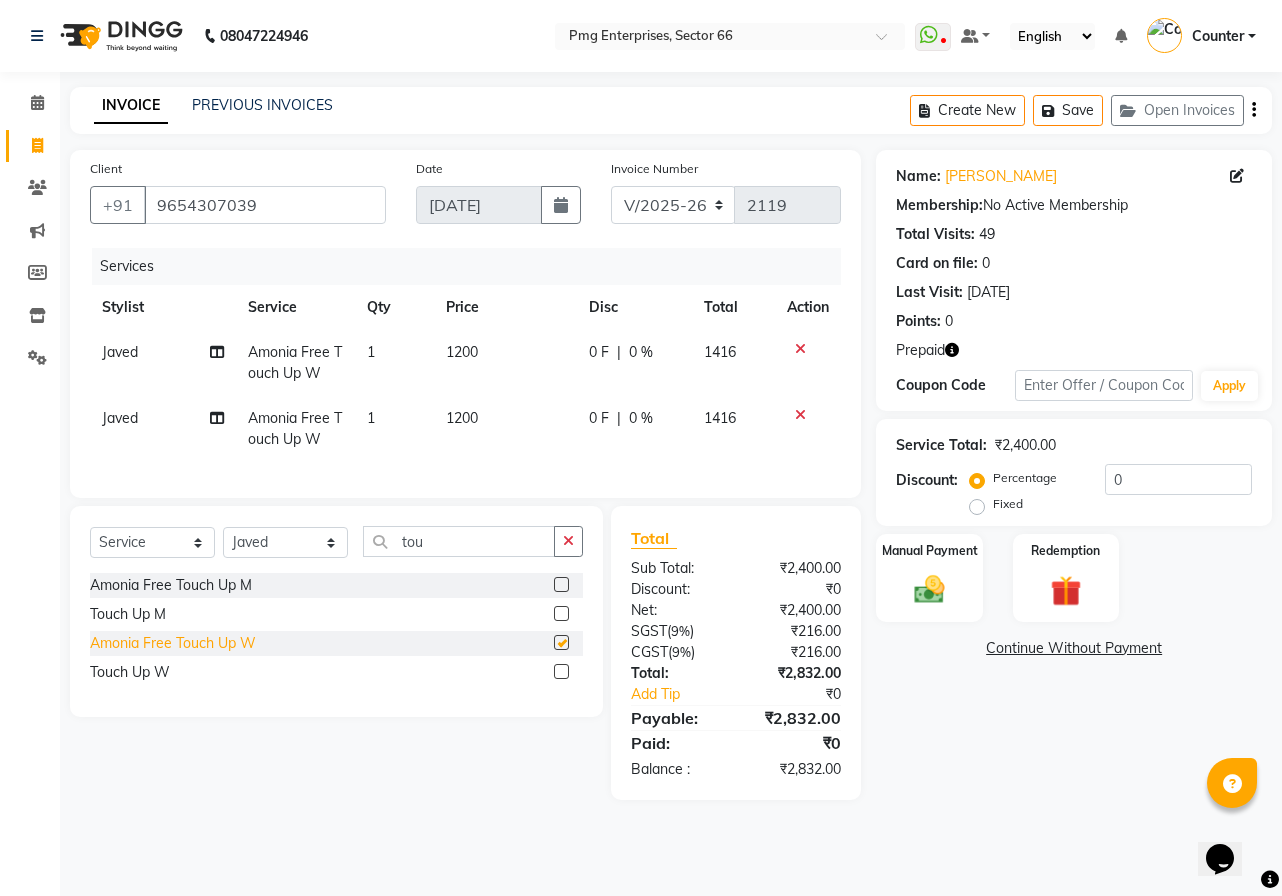 checkbox on "false" 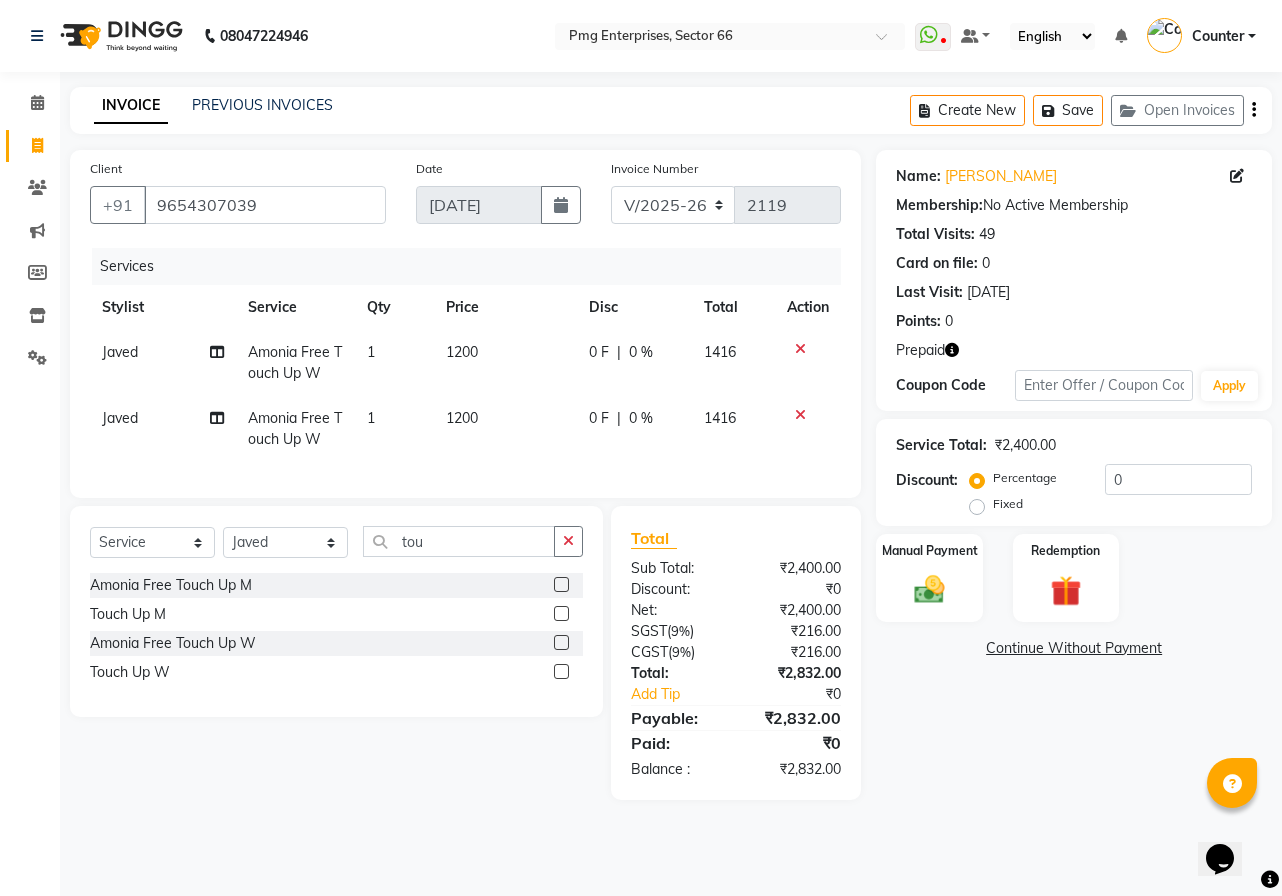 click 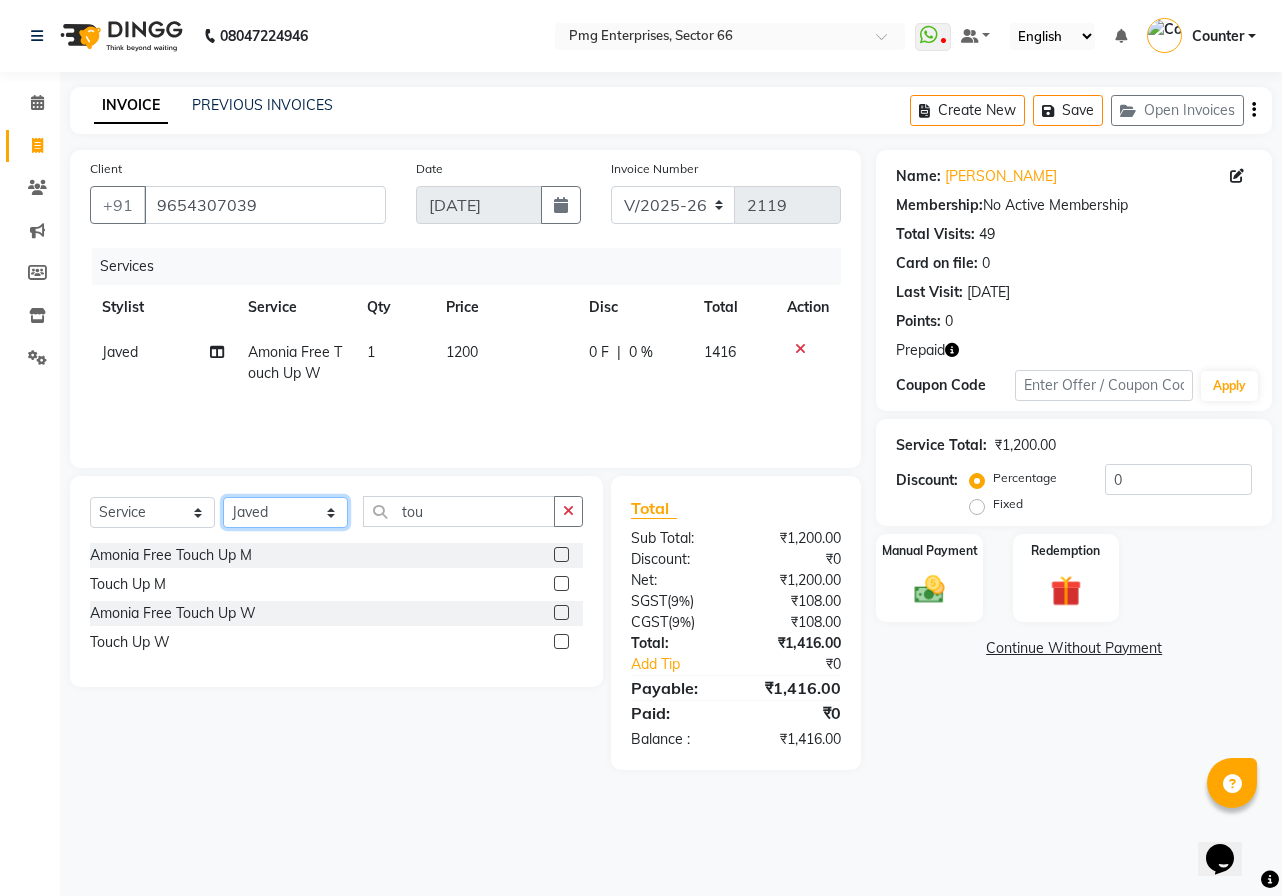 click on "Select Stylist [PERSON_NAME] Counter [PERSON_NAME] [PERSON_NAME] [PERSON_NAME] [PERSON_NAME]" 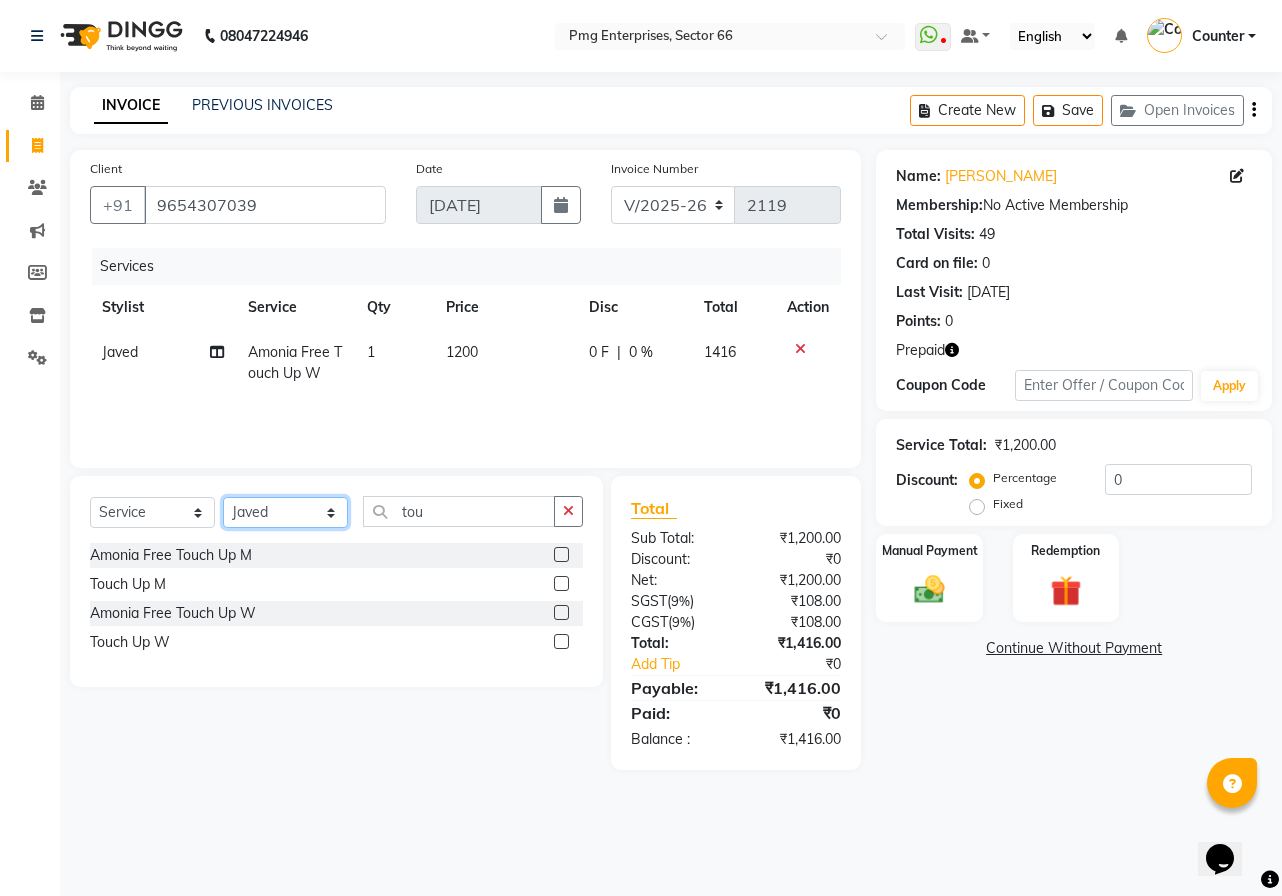 select on "70413" 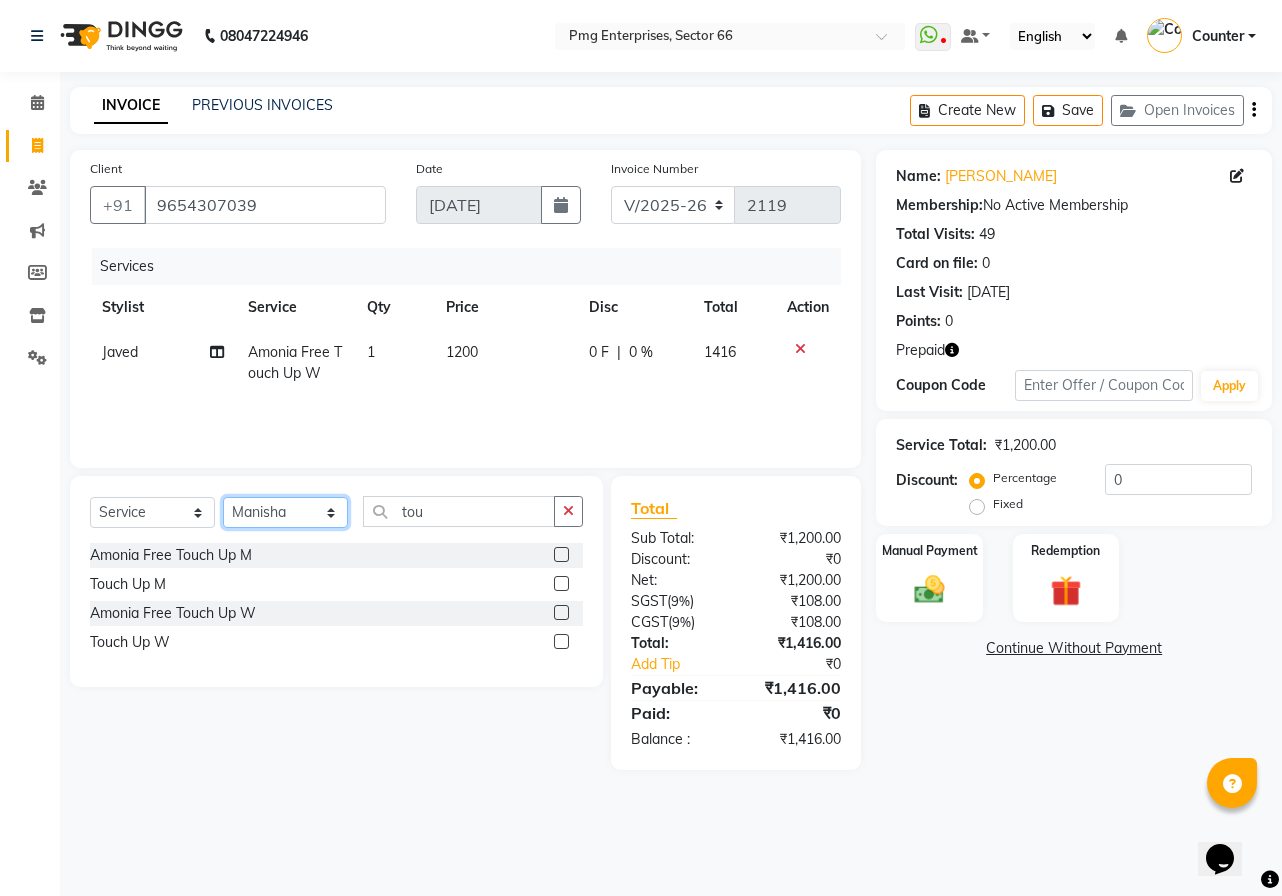 click on "Select Stylist [PERSON_NAME] Counter [PERSON_NAME] [PERSON_NAME] [PERSON_NAME] [PERSON_NAME]" 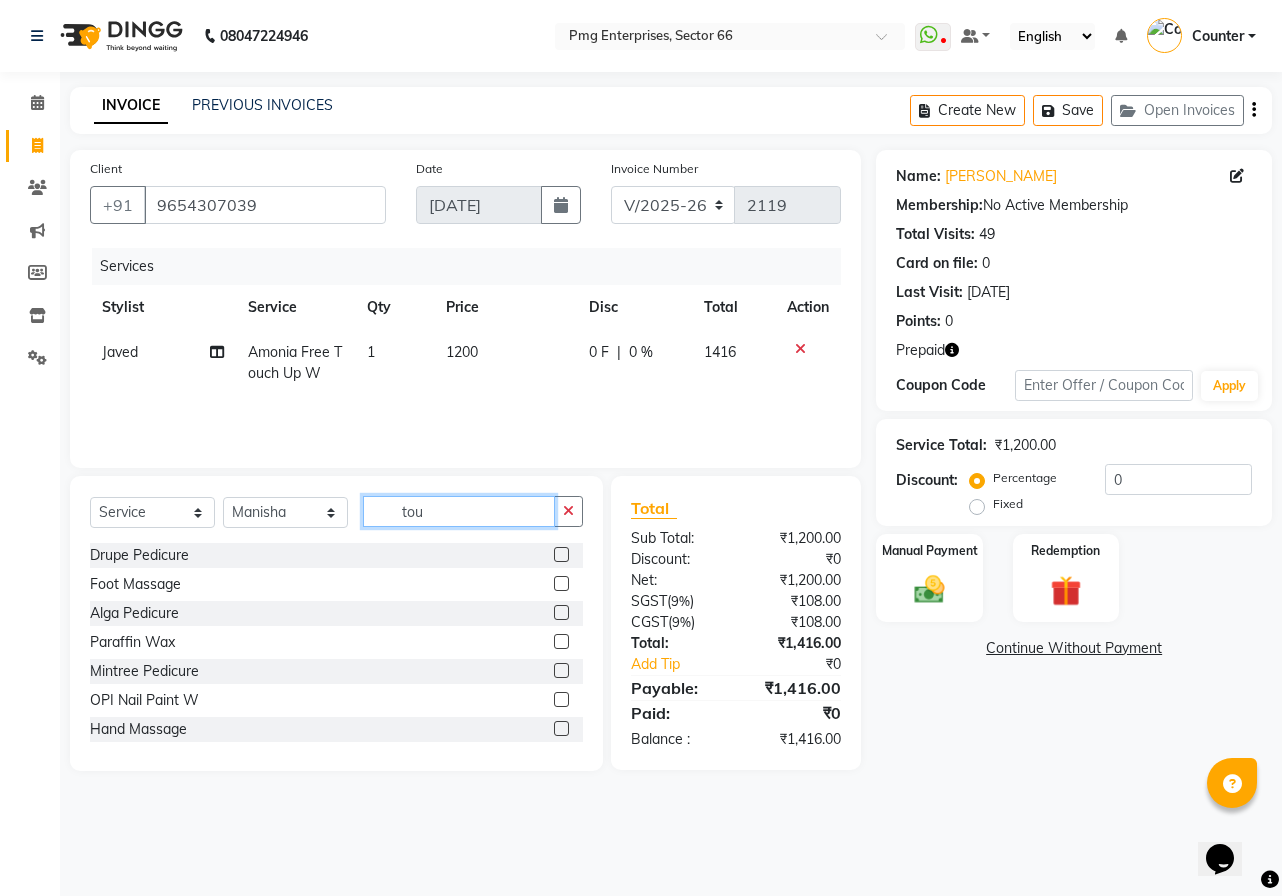 click on "tou" 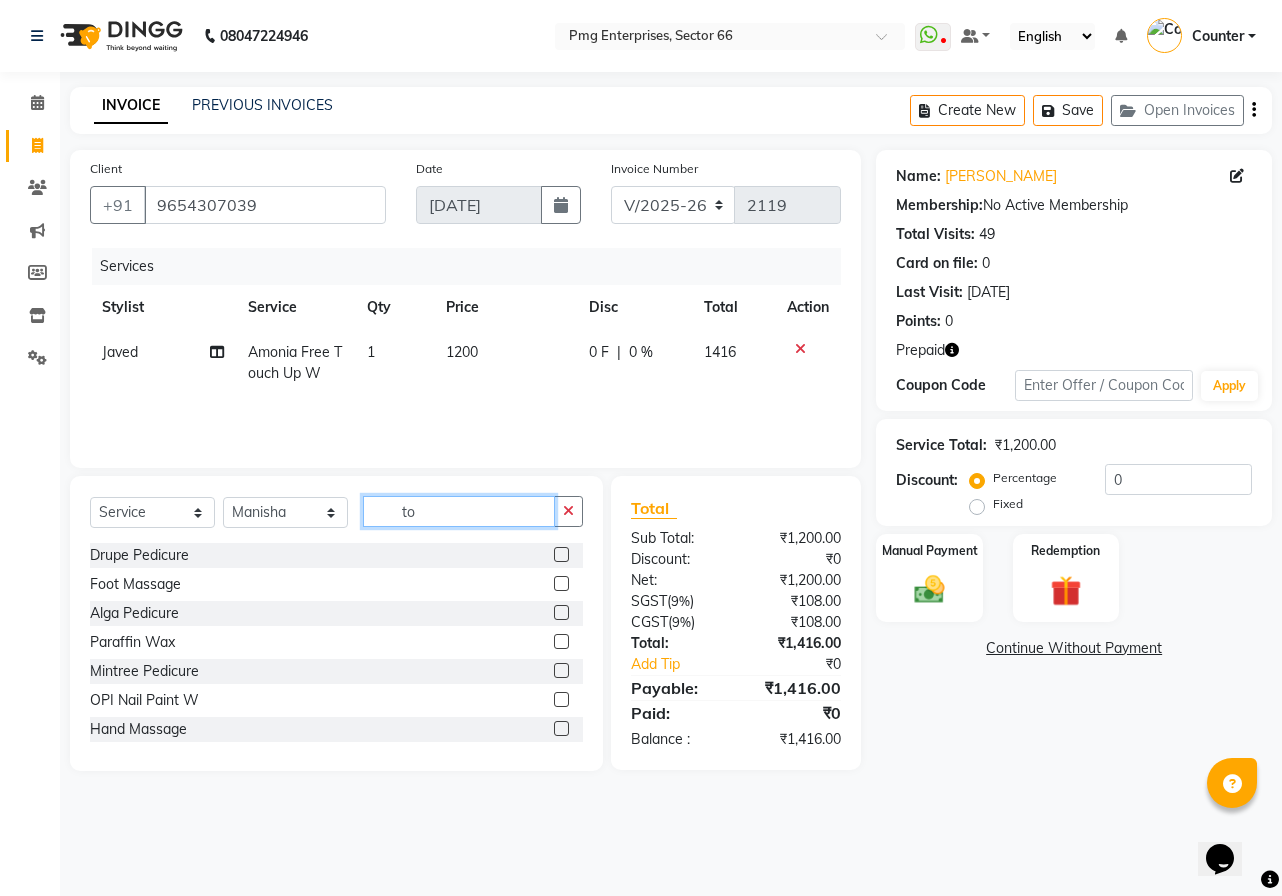 type on "t" 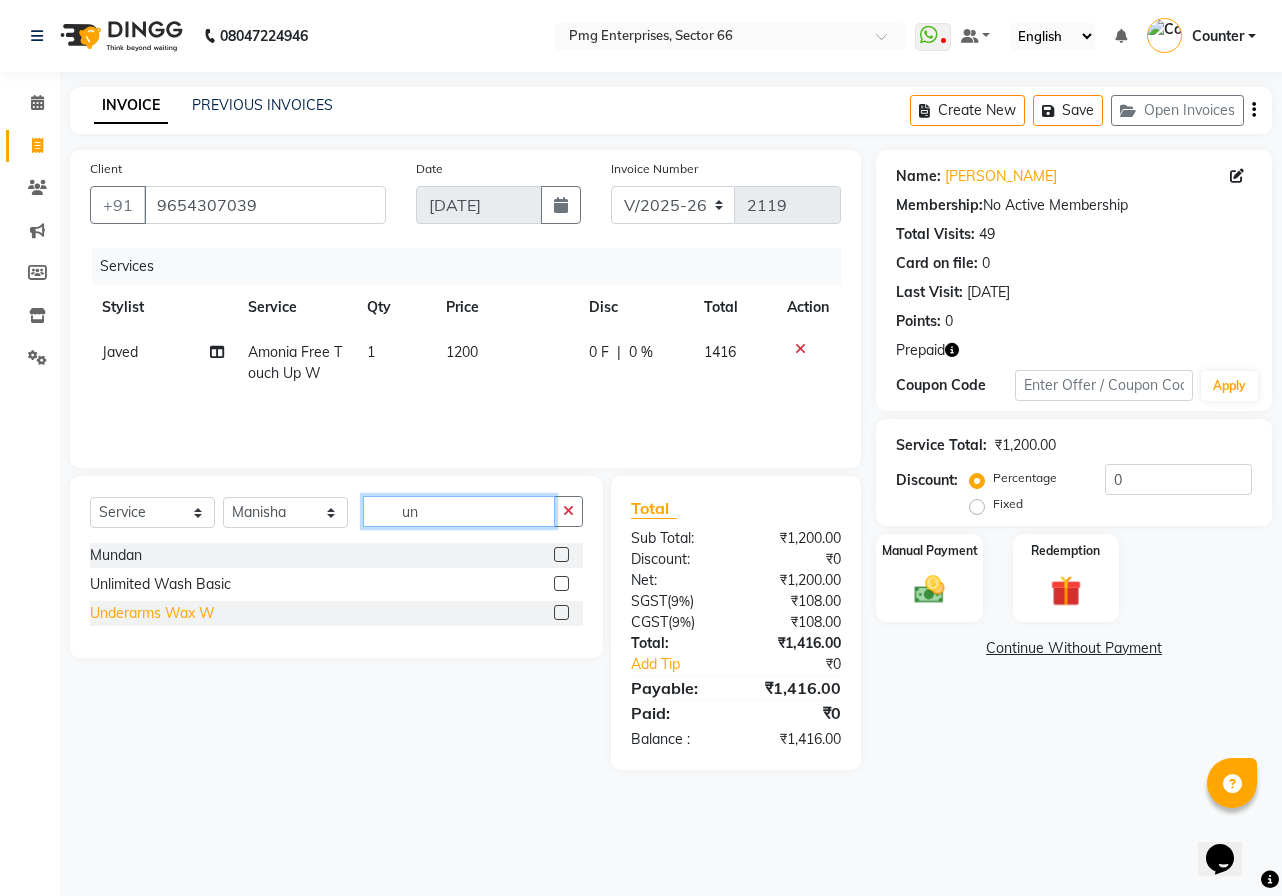 type on "un" 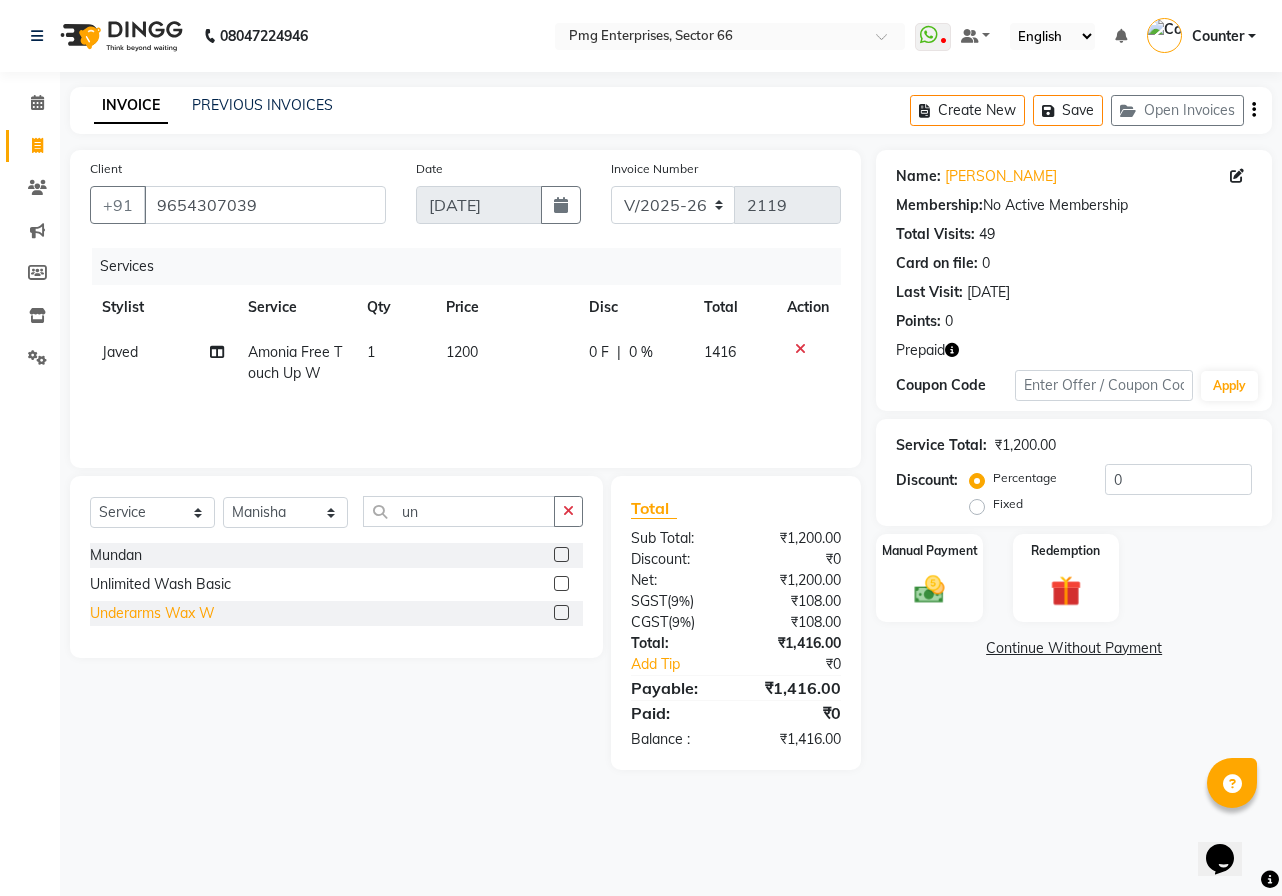 click on "Underarms Wax W" 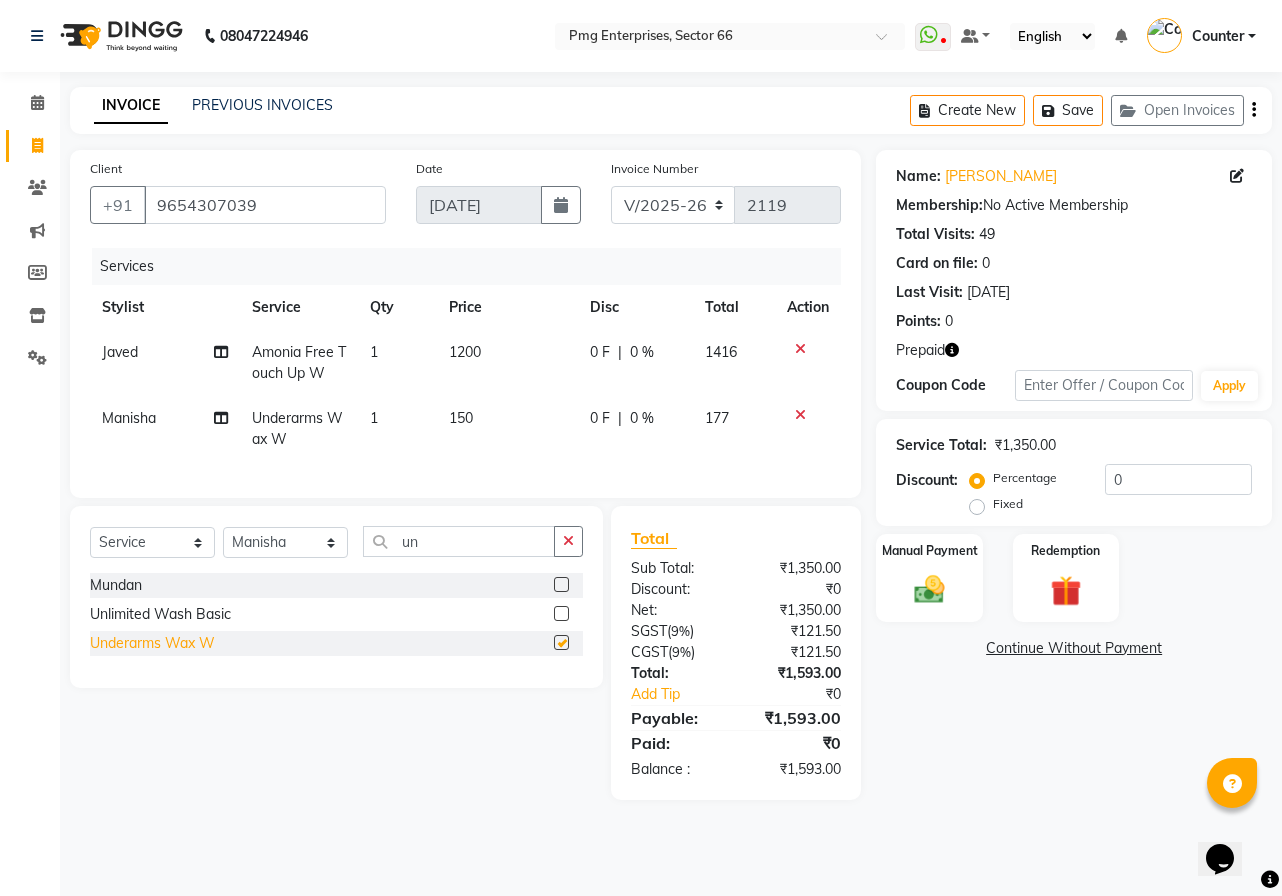 checkbox on "false" 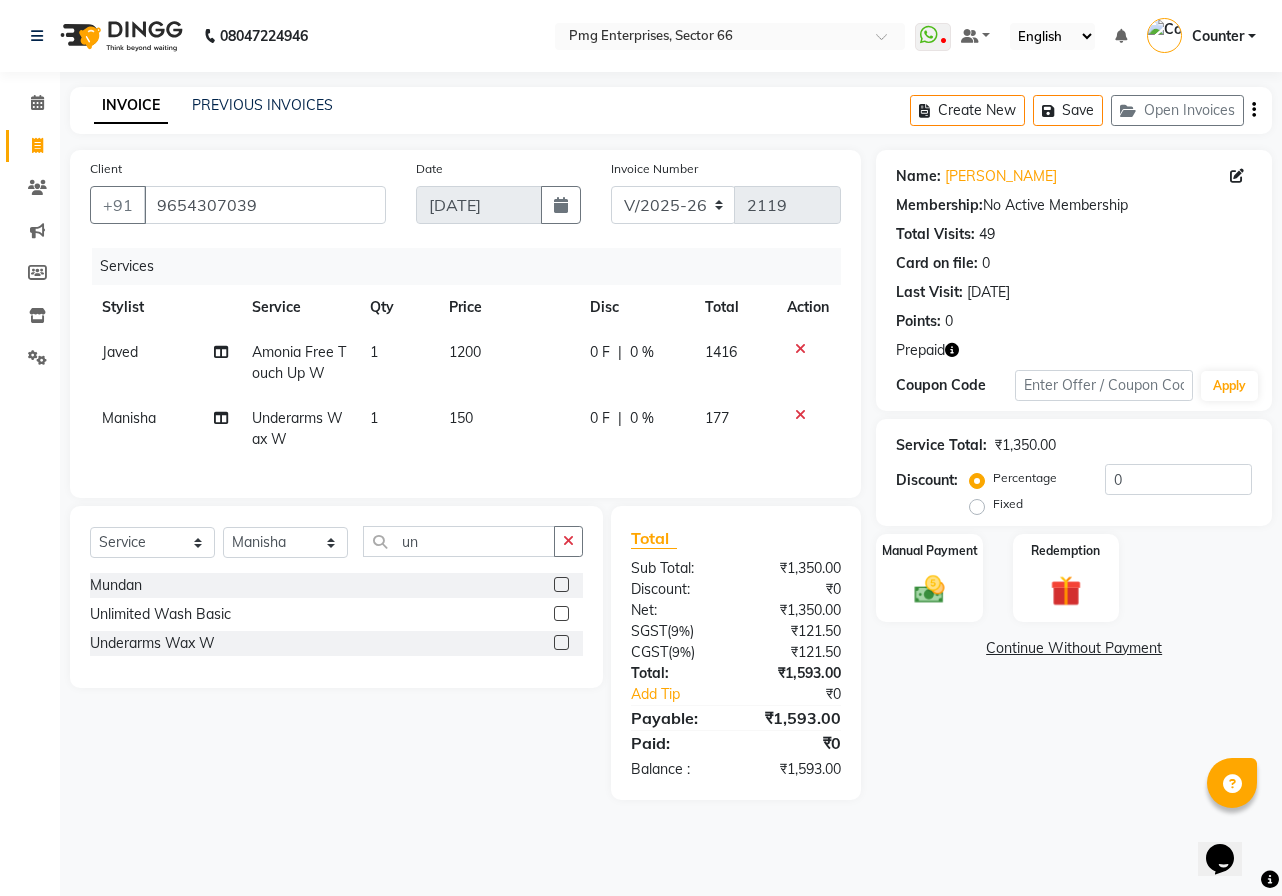 click on "Manisha" 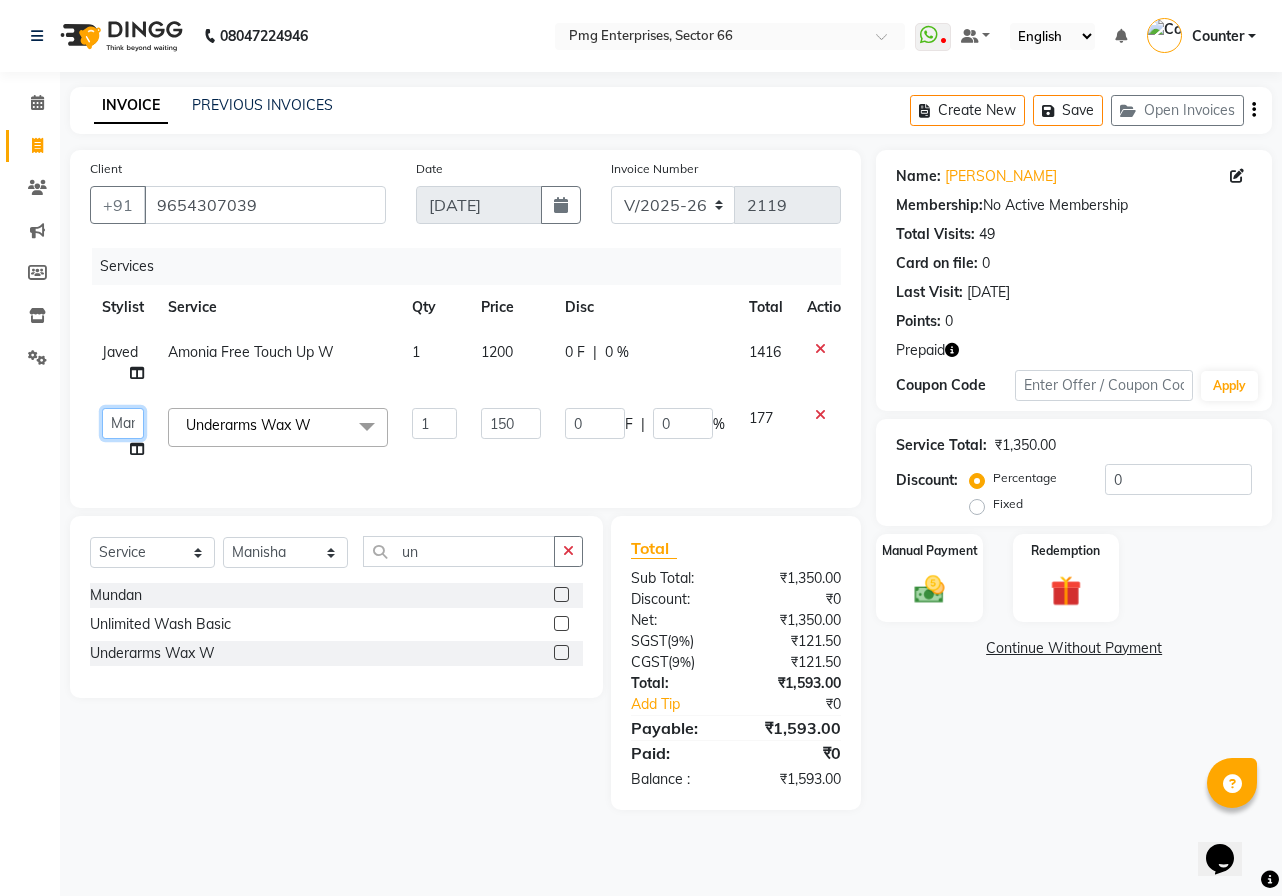 click on "[PERSON_NAME]   Counter   [PERSON_NAME]   [PERSON_NAME]   [PERSON_NAME]   [PERSON_NAME]" 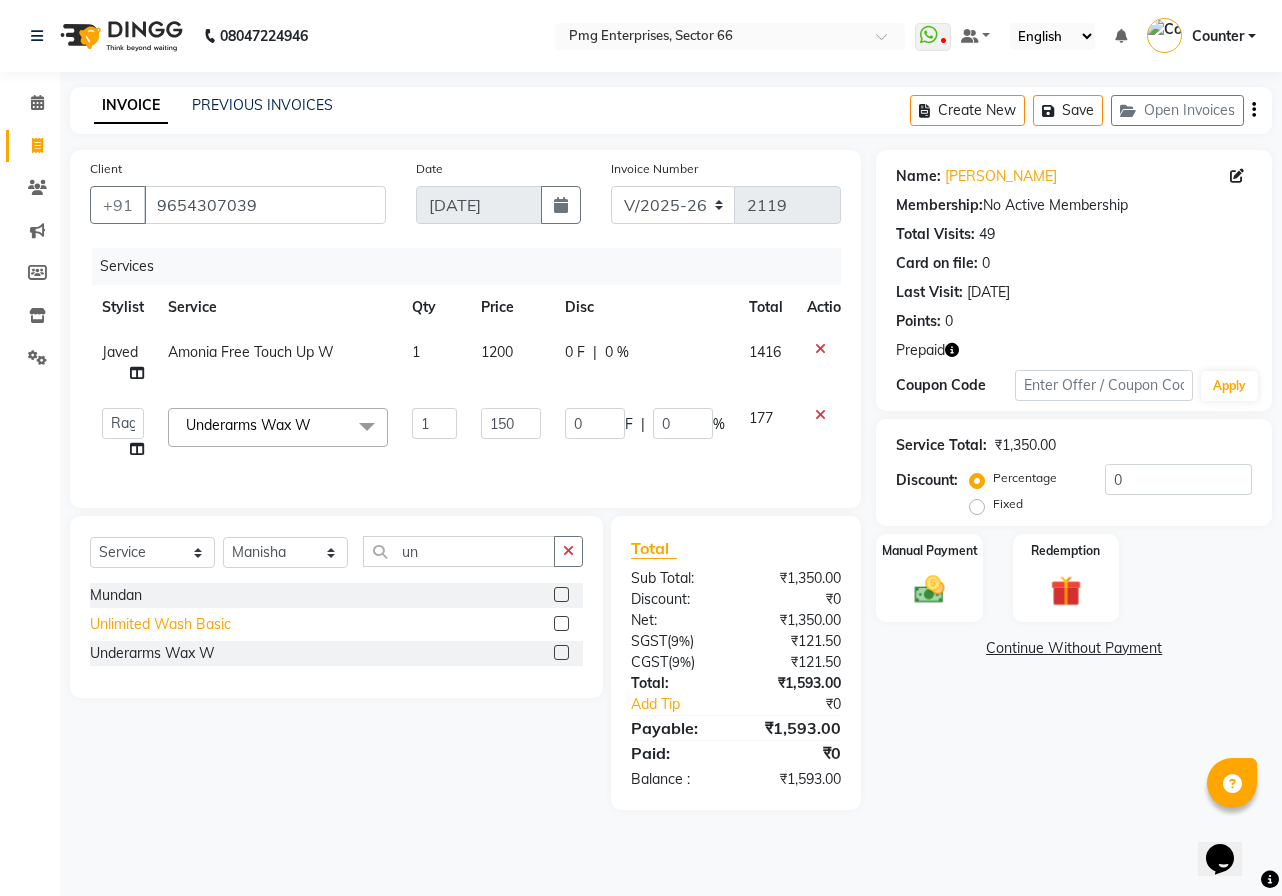 select on "14600" 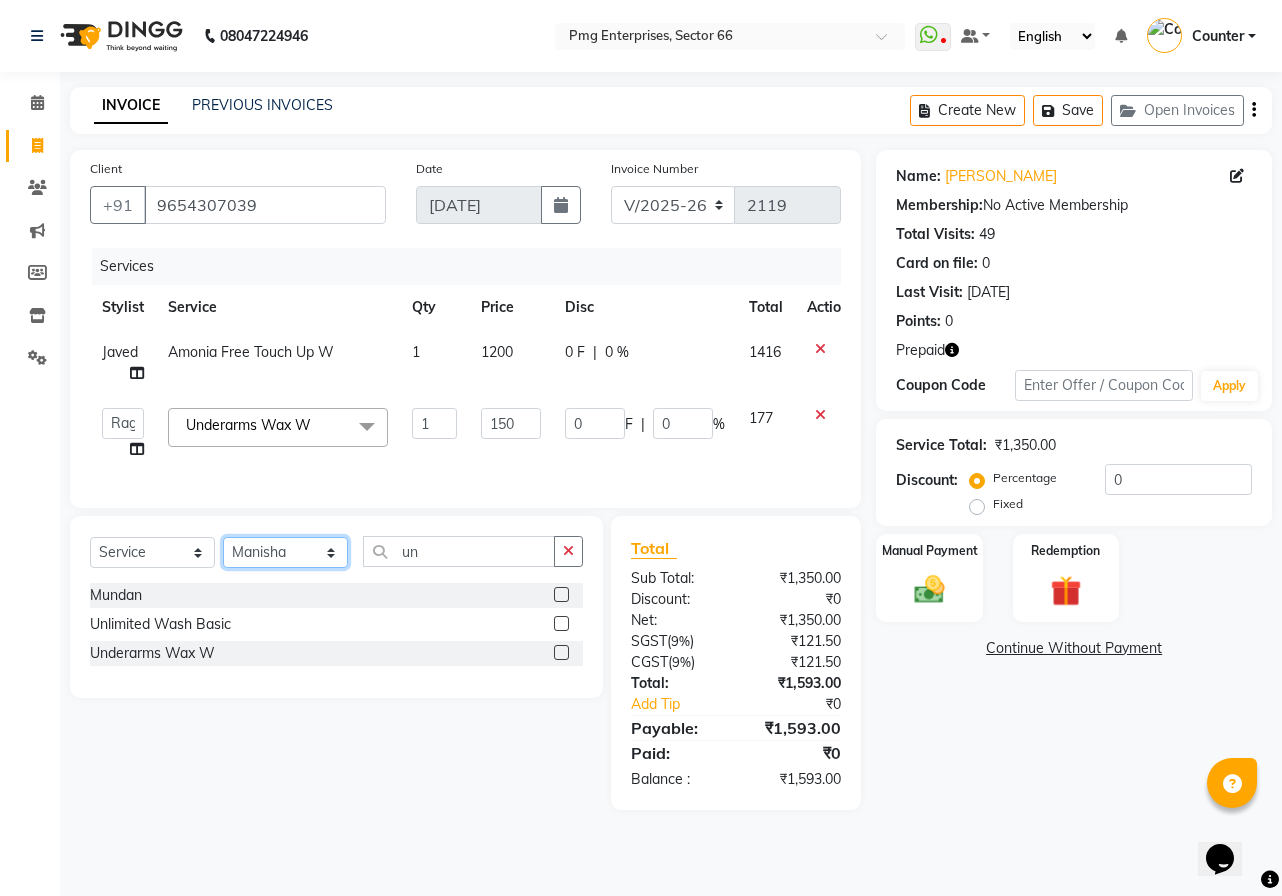 click on "Select Stylist [PERSON_NAME] Counter [PERSON_NAME] [PERSON_NAME] [PERSON_NAME] [PERSON_NAME]" 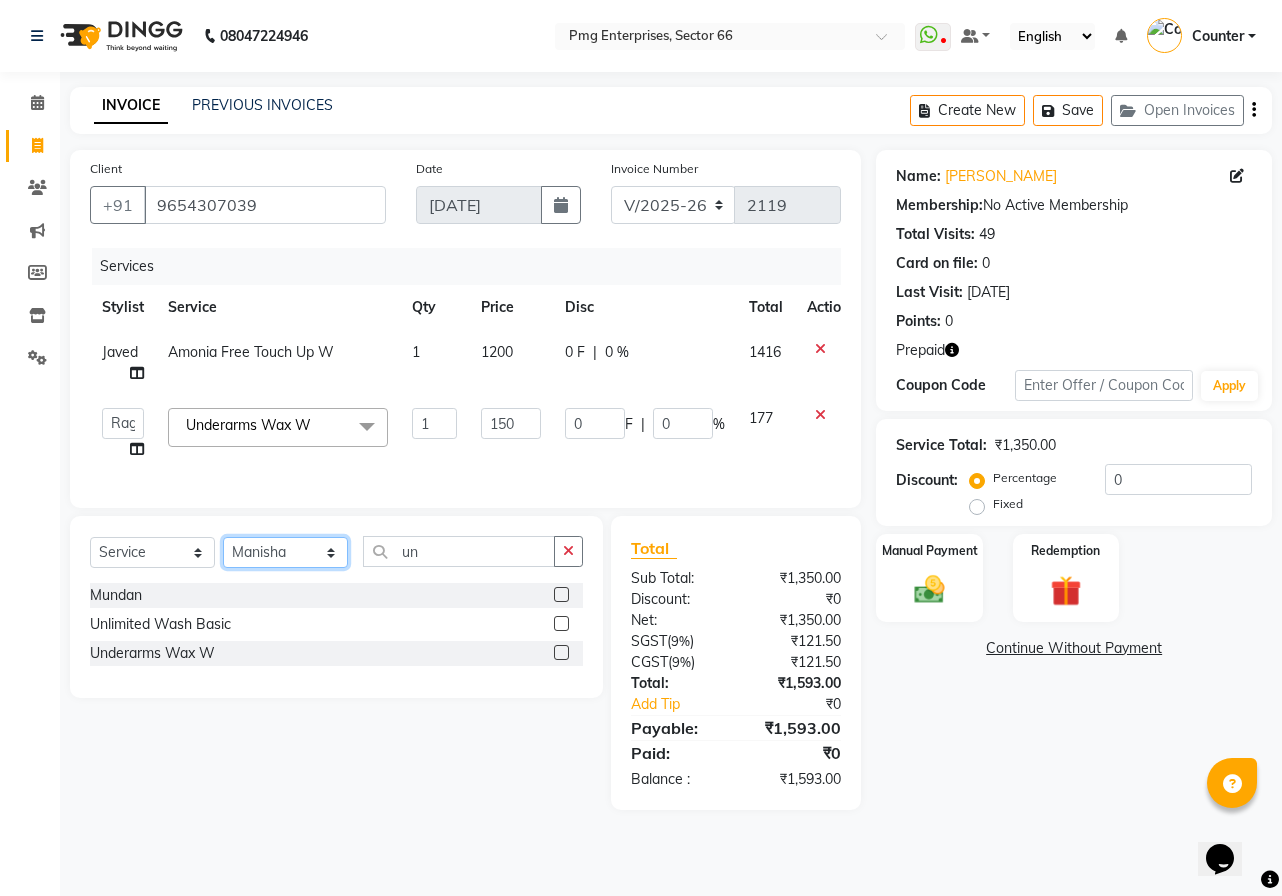select on "14600" 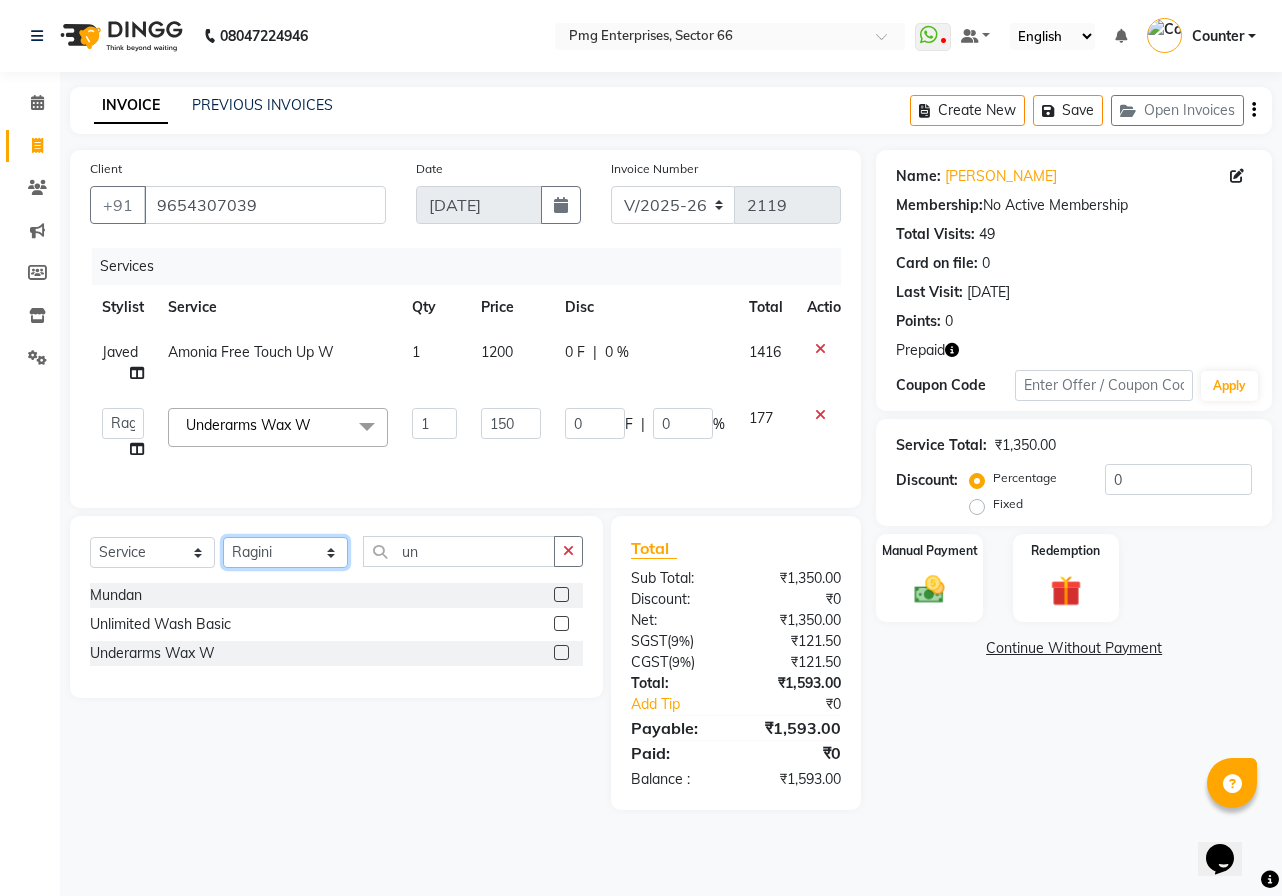 click on "Select Stylist [PERSON_NAME] Counter [PERSON_NAME] [PERSON_NAME] [PERSON_NAME] [PERSON_NAME]" 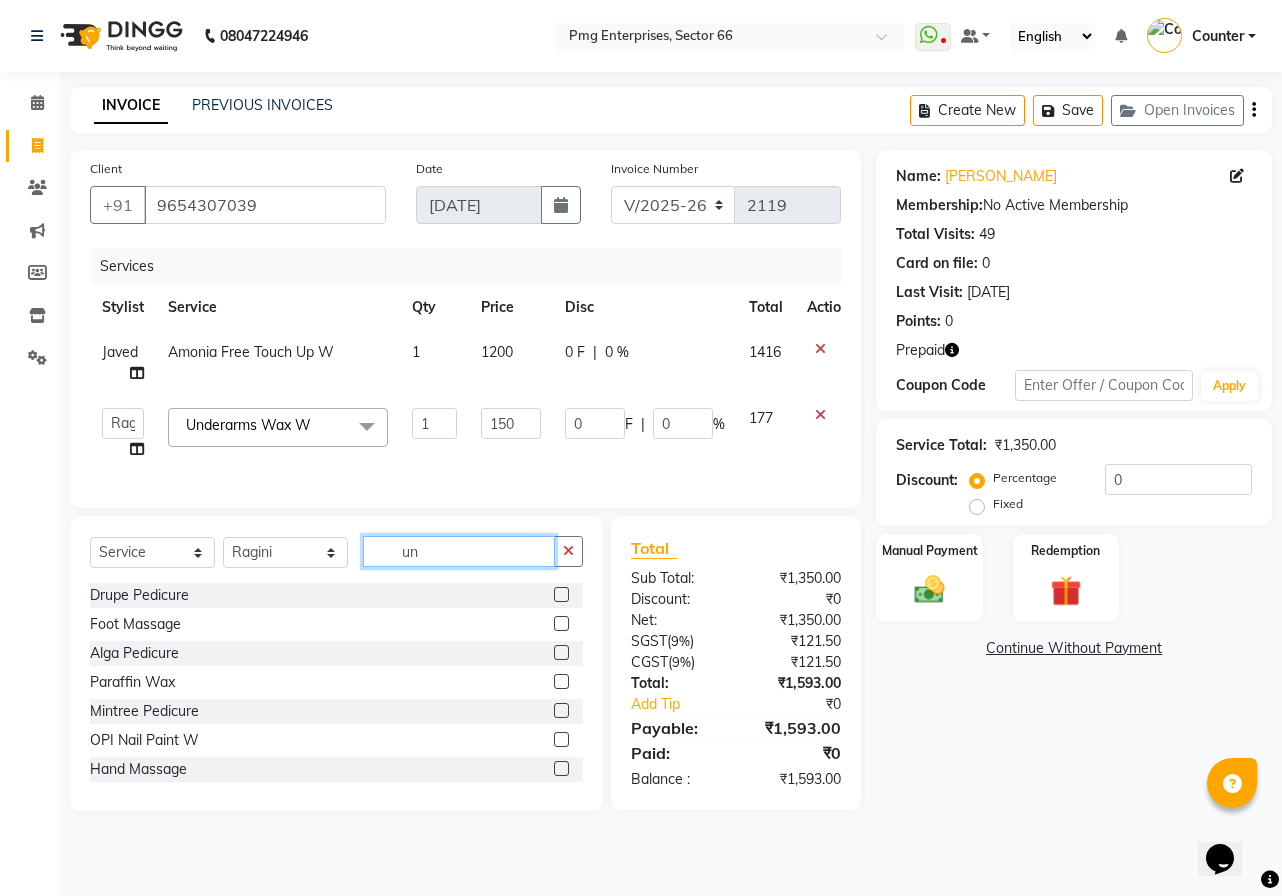 click on "un" 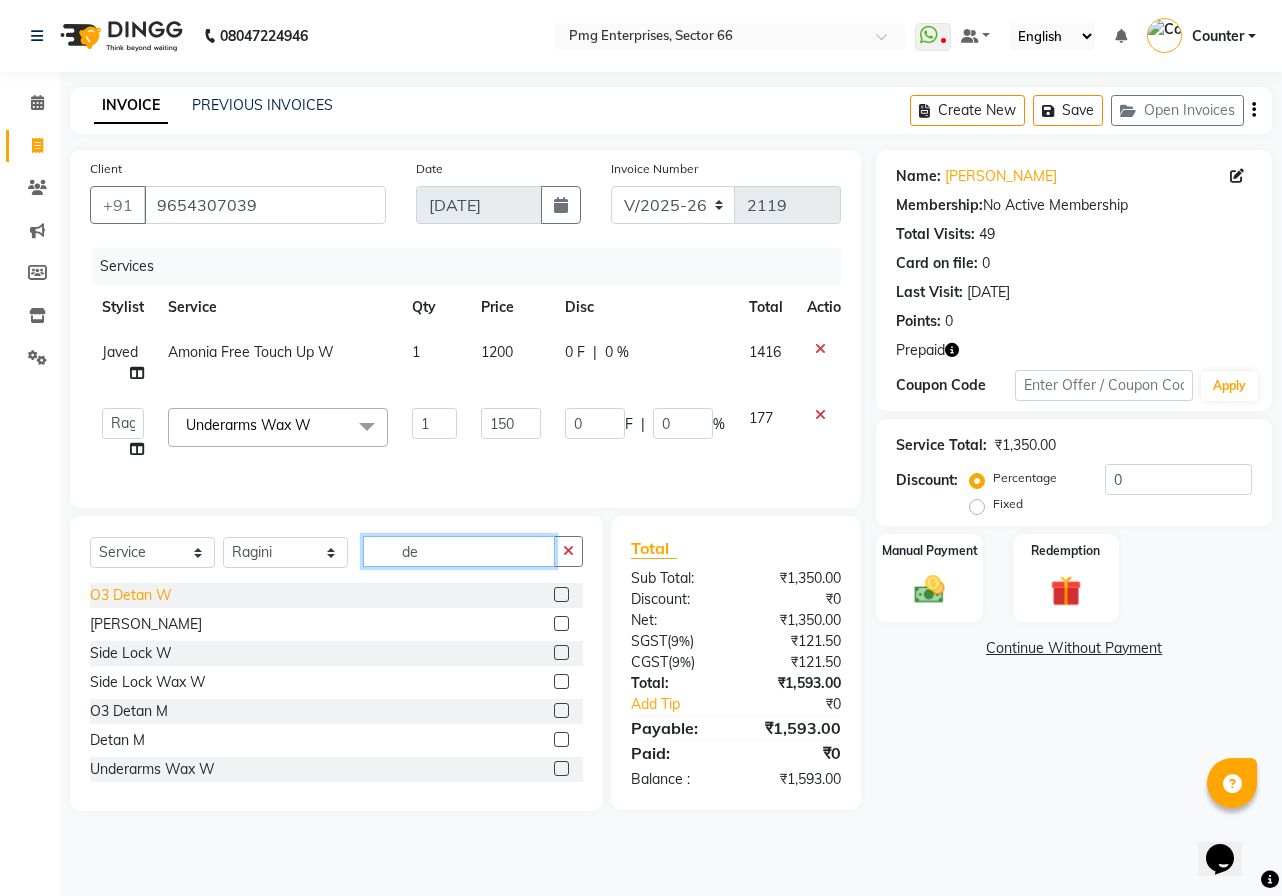 type on "de" 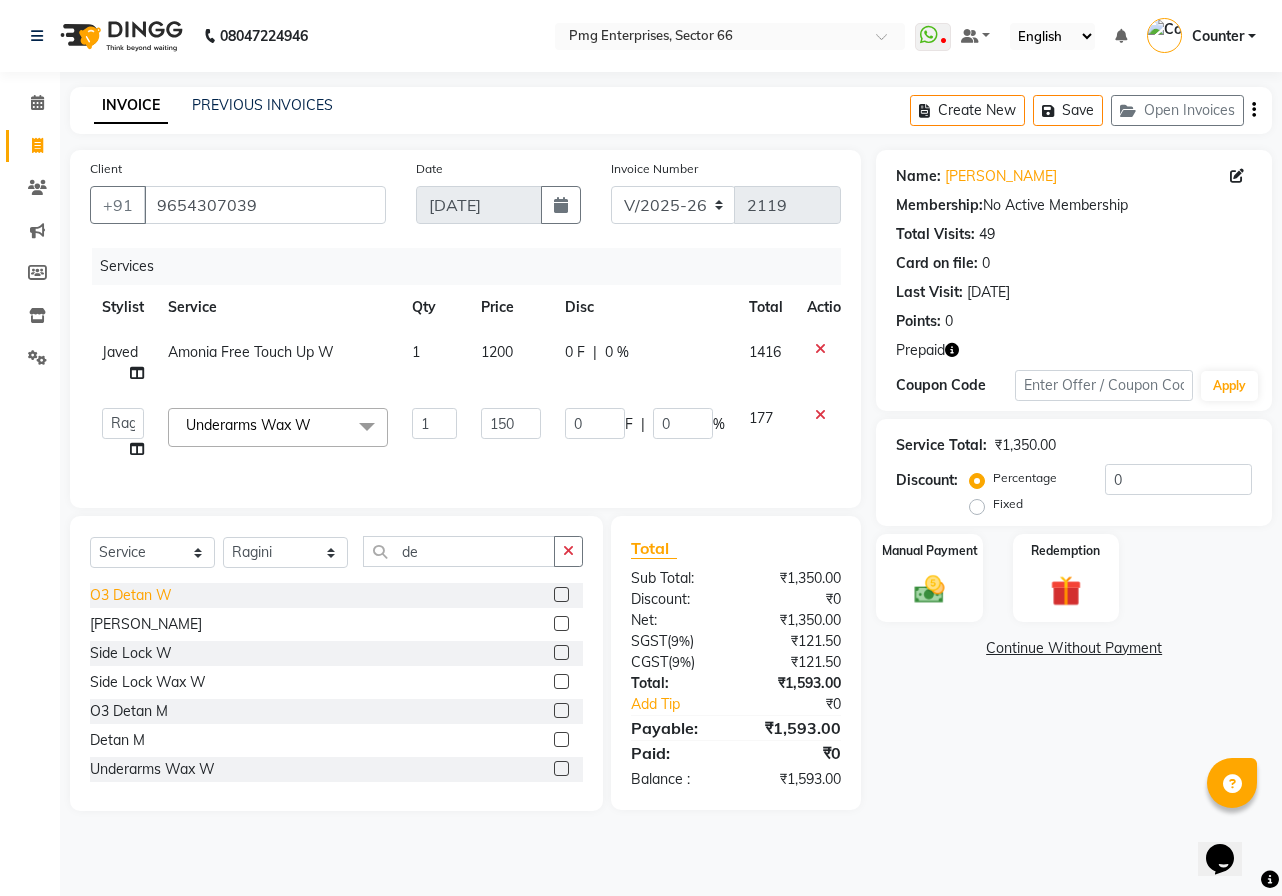click on "O3 Detan W" 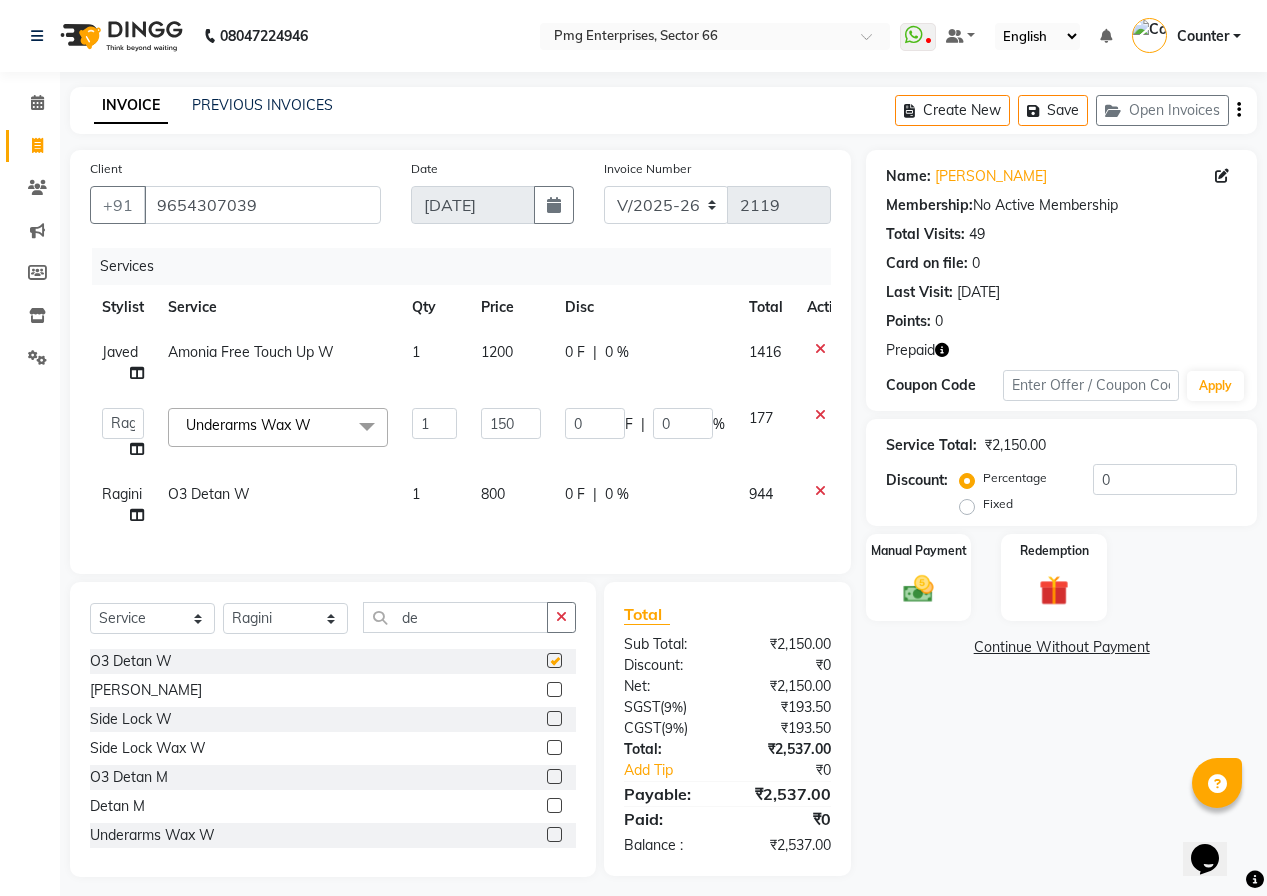 checkbox on "false" 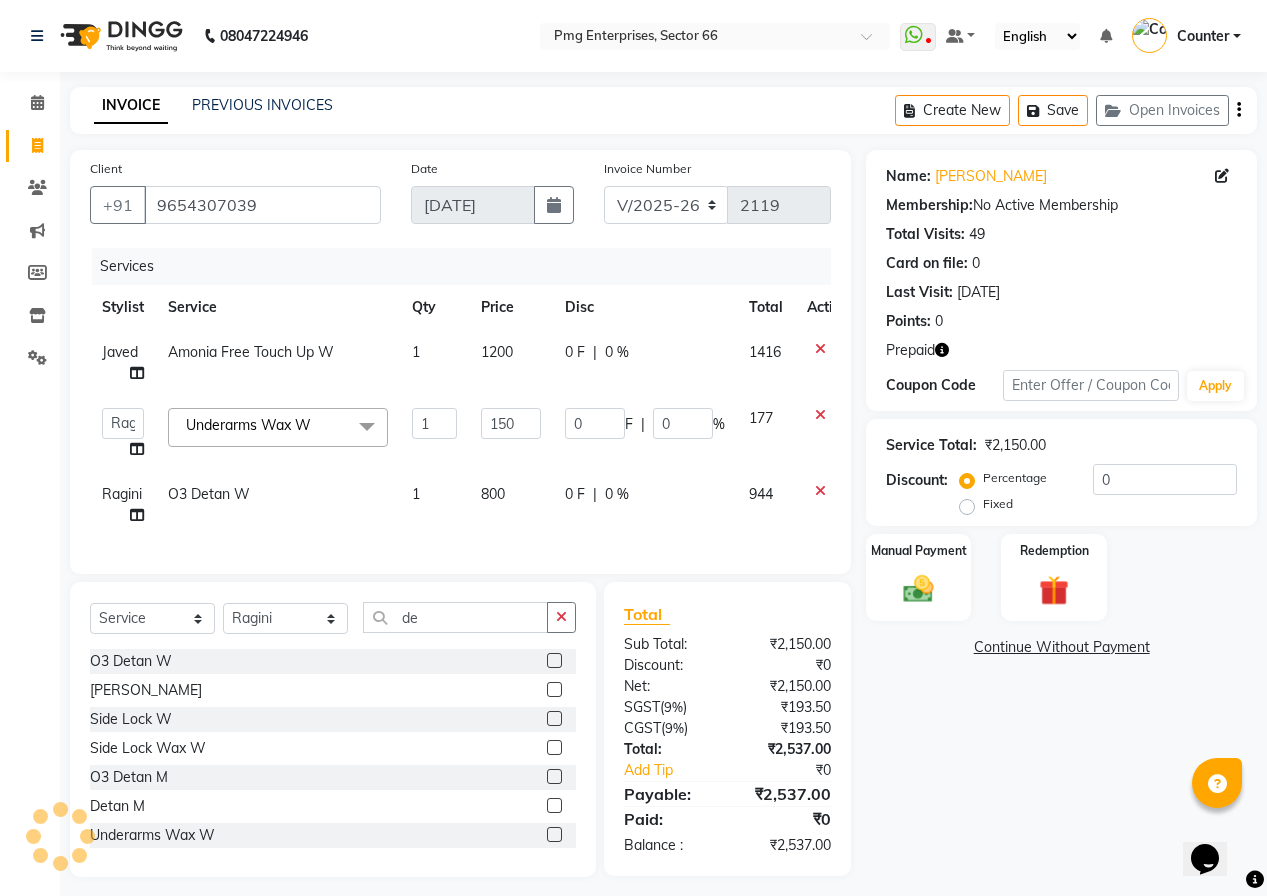 click on "800" 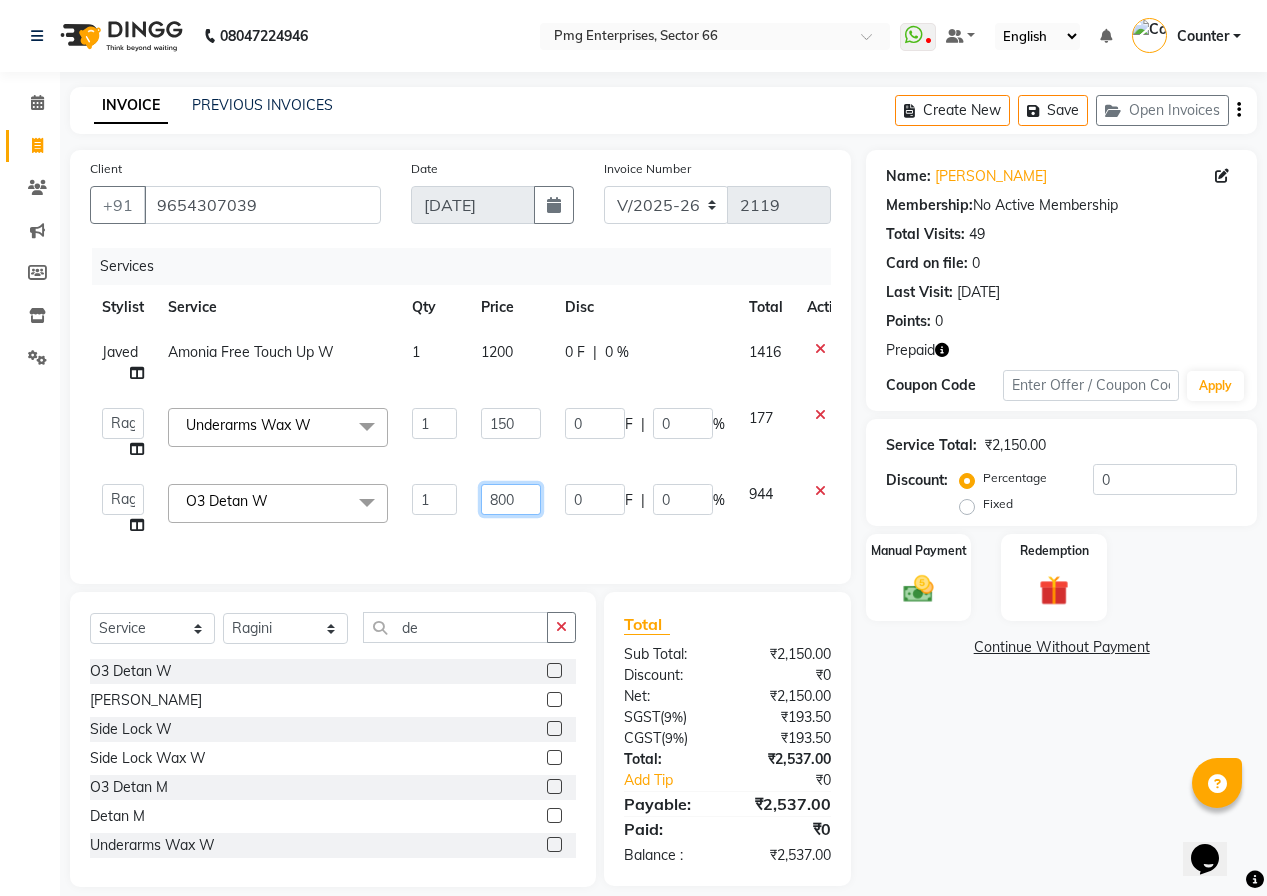 click on "800" 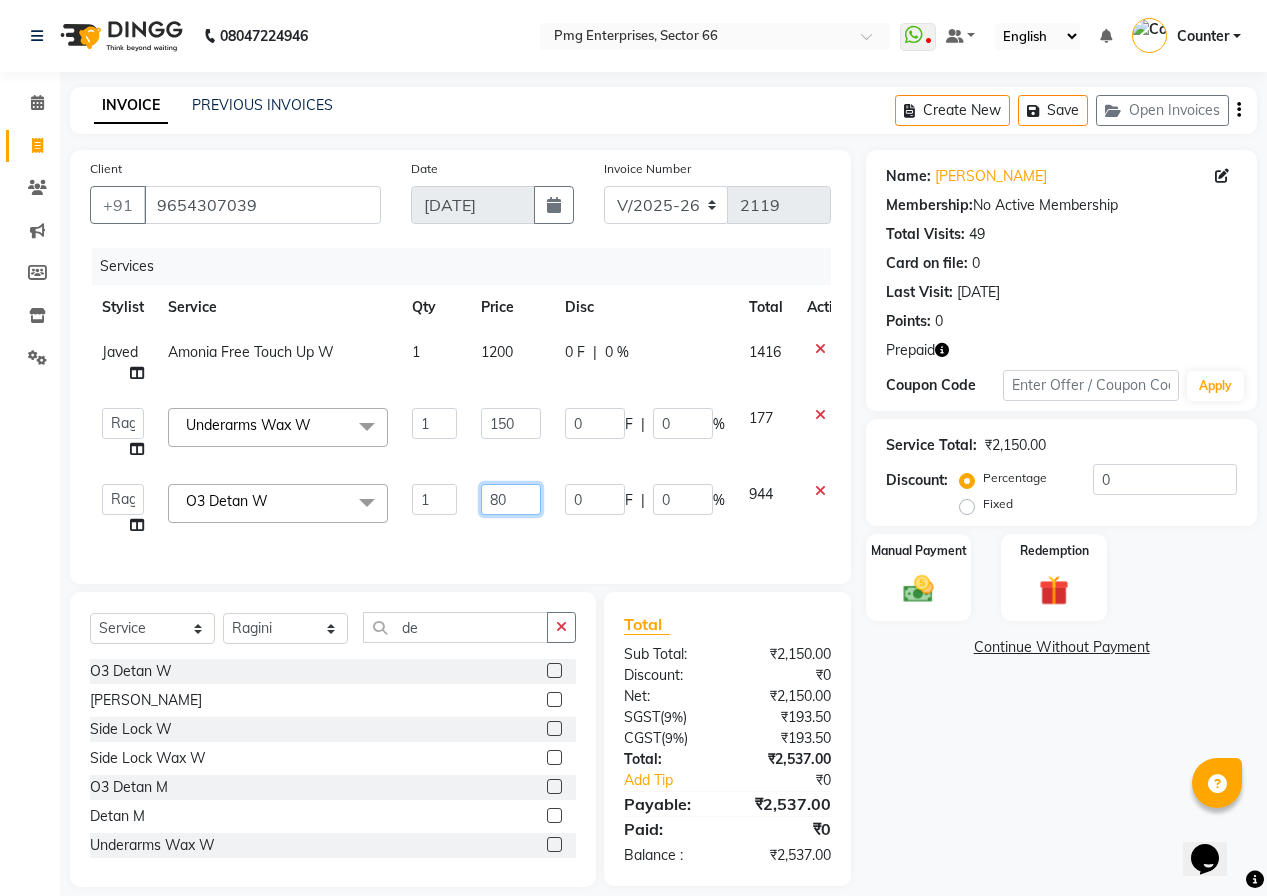 type on "8" 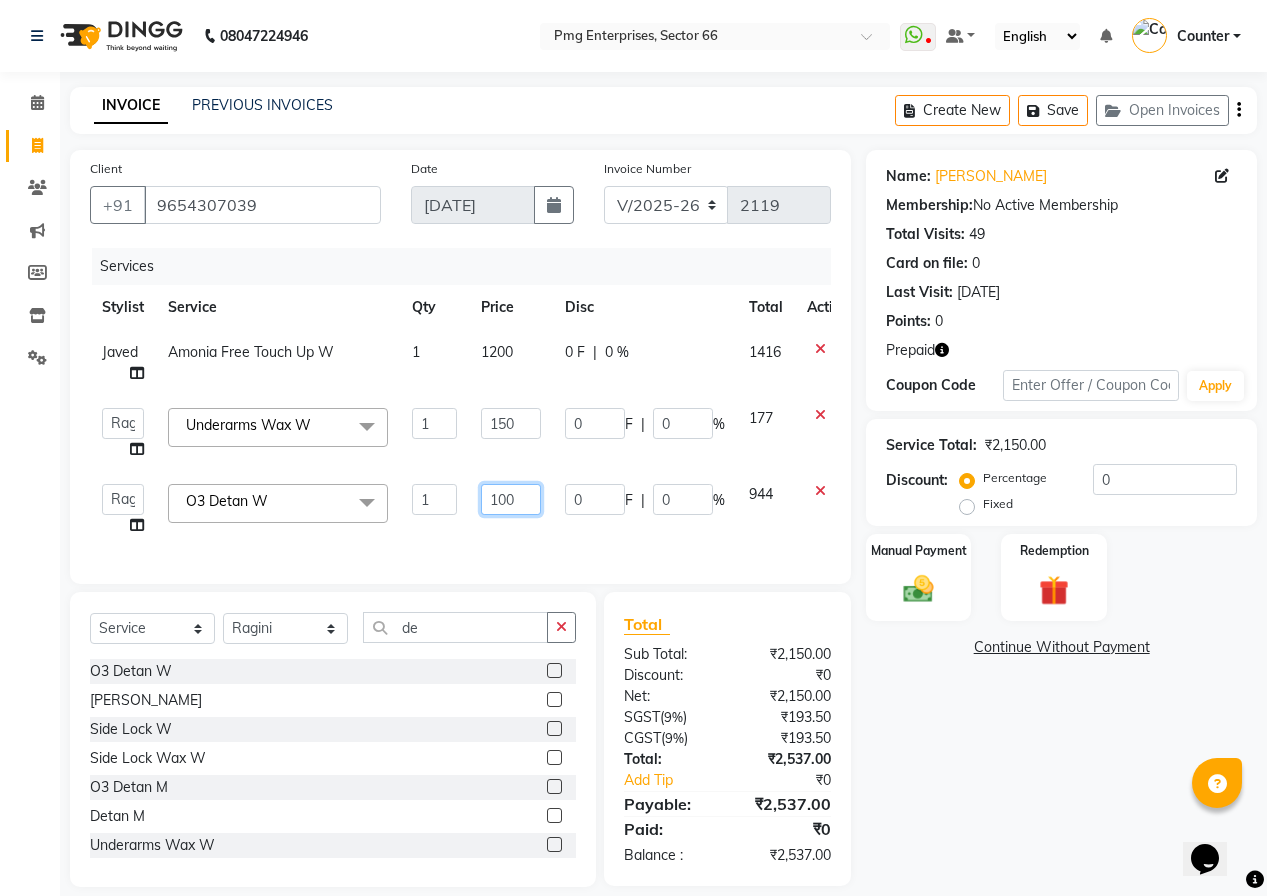 type on "1000" 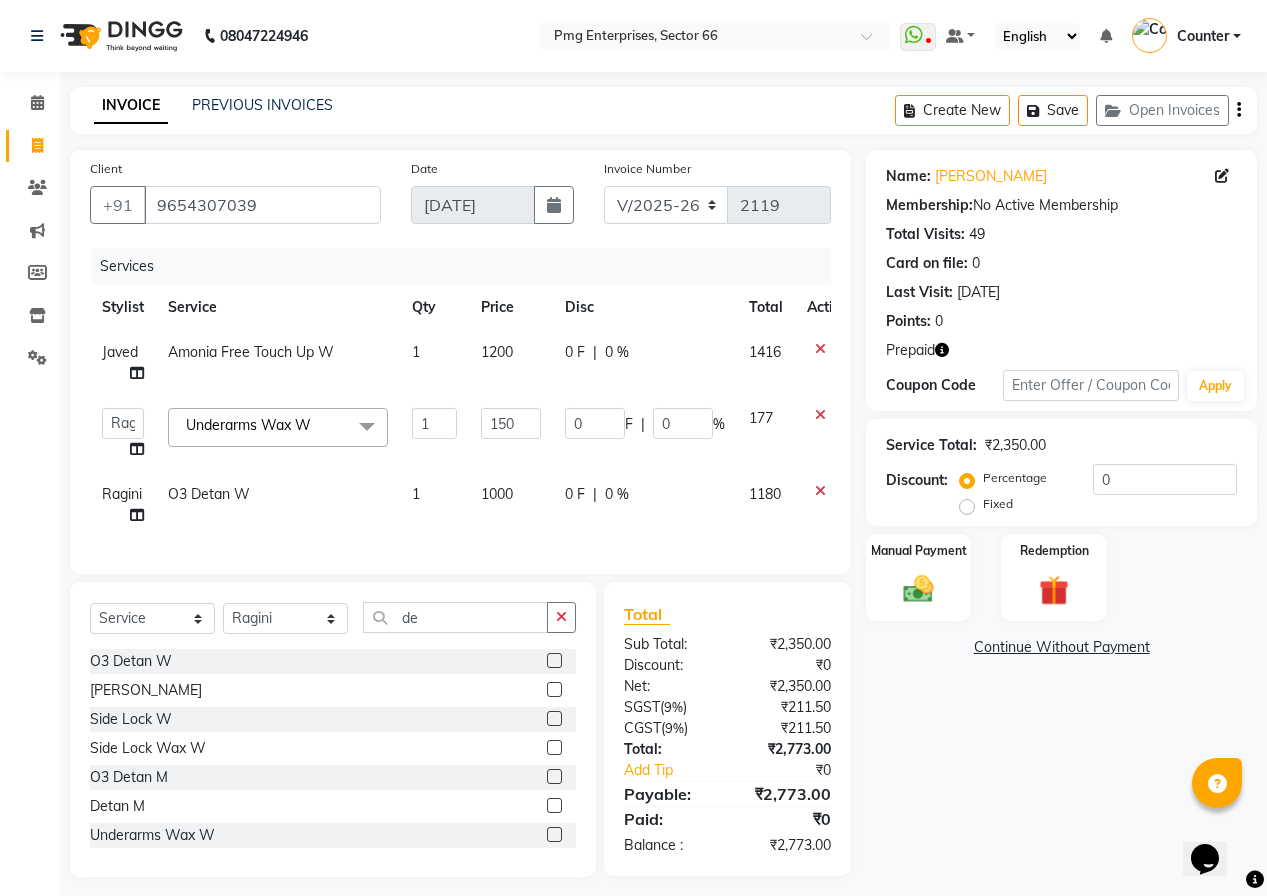 click on "Service" 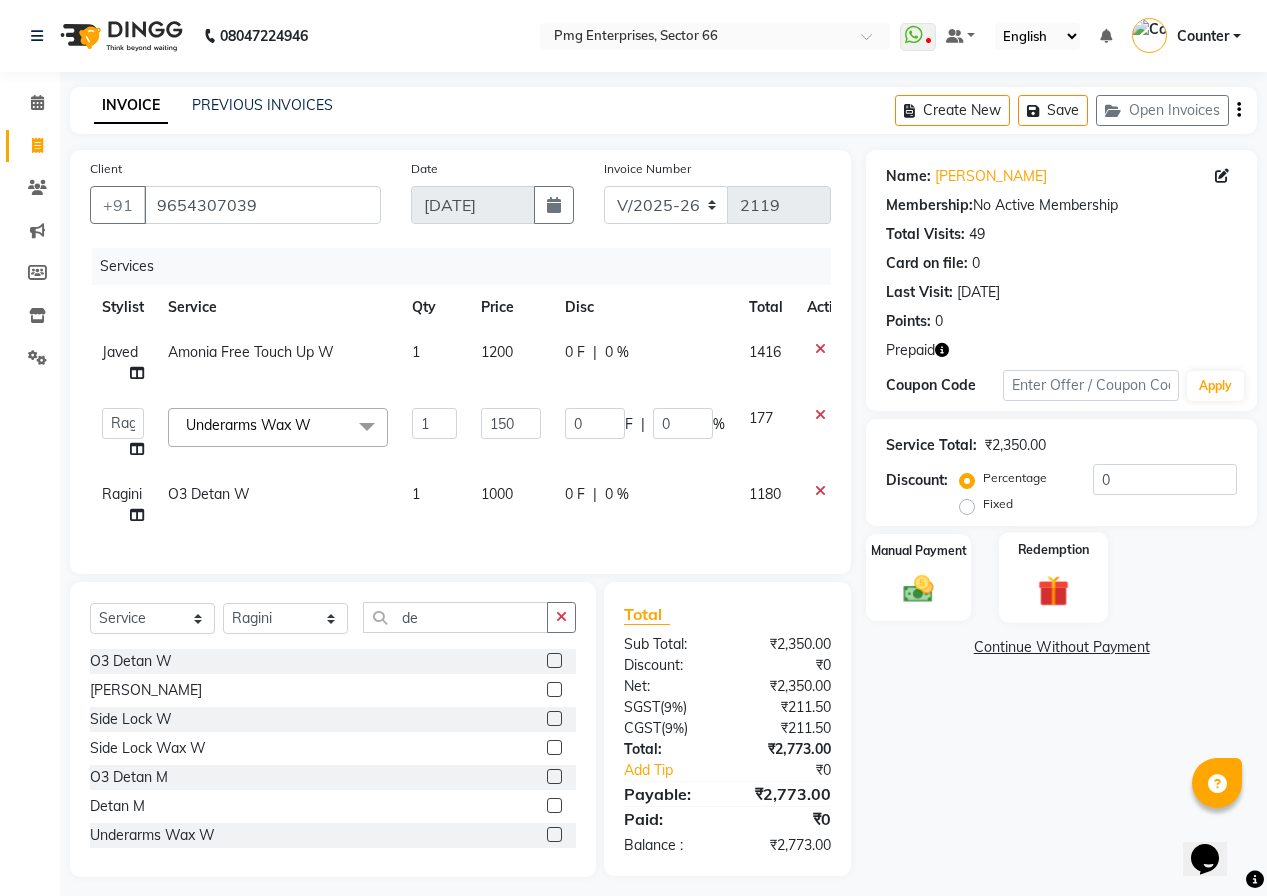 click 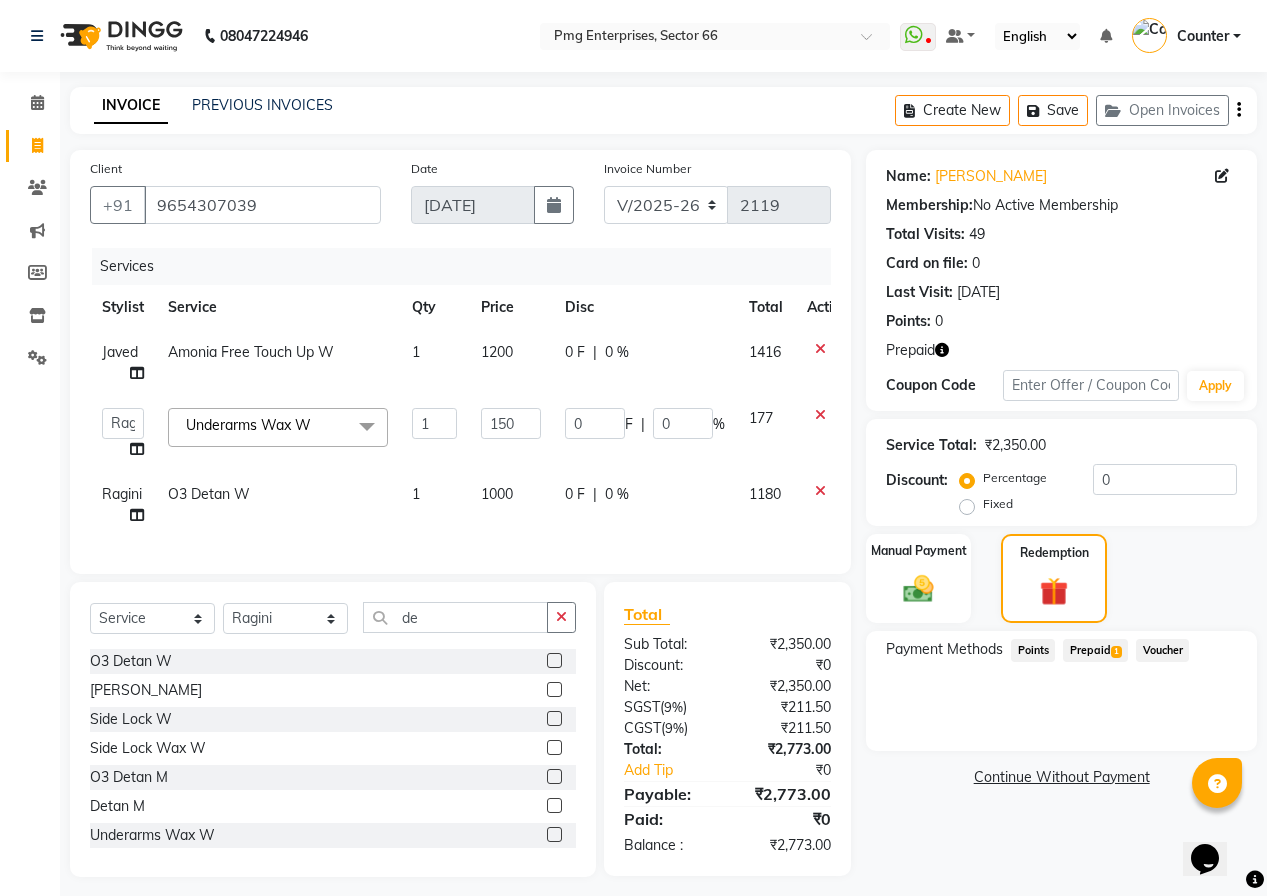 click on "Prepaid  1" 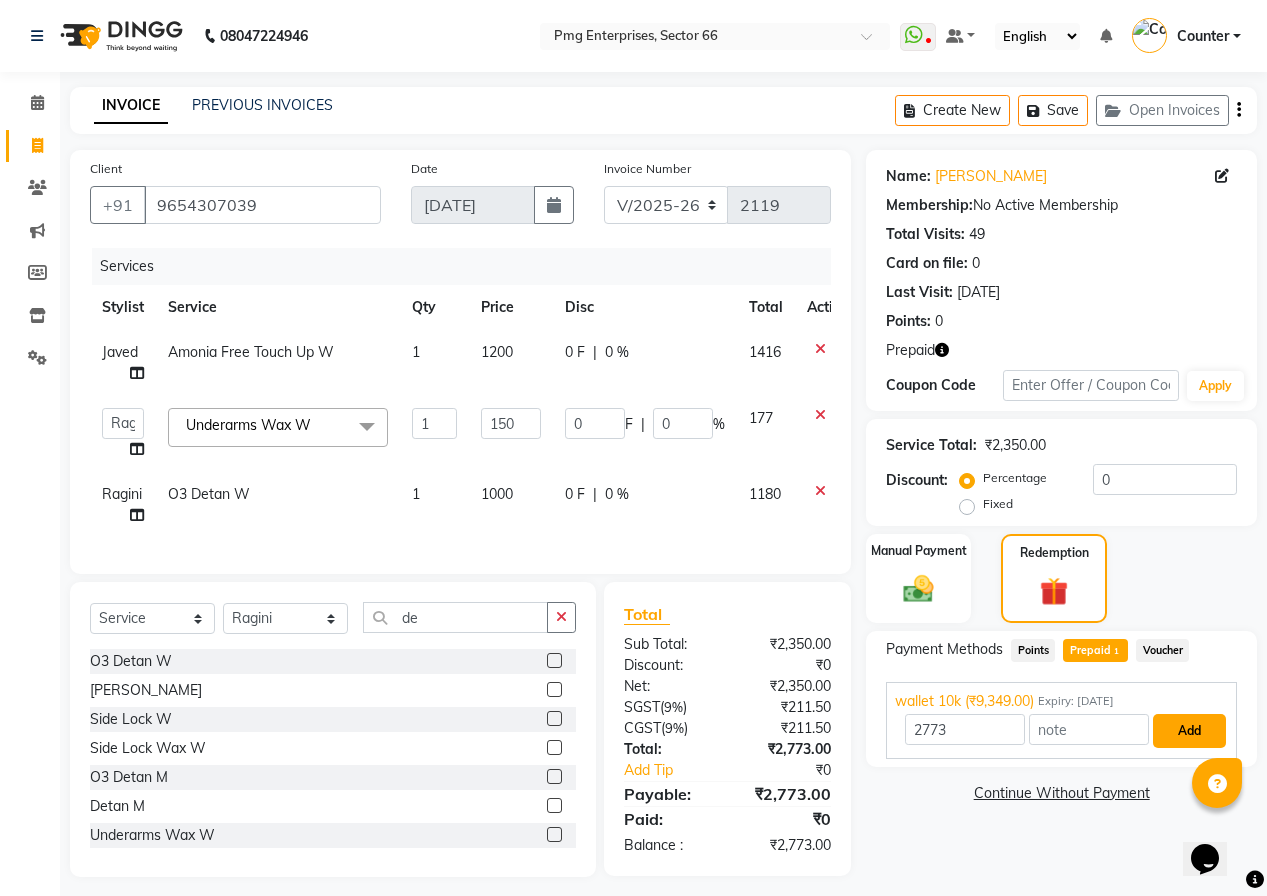 click on "Add" at bounding box center [1189, 731] 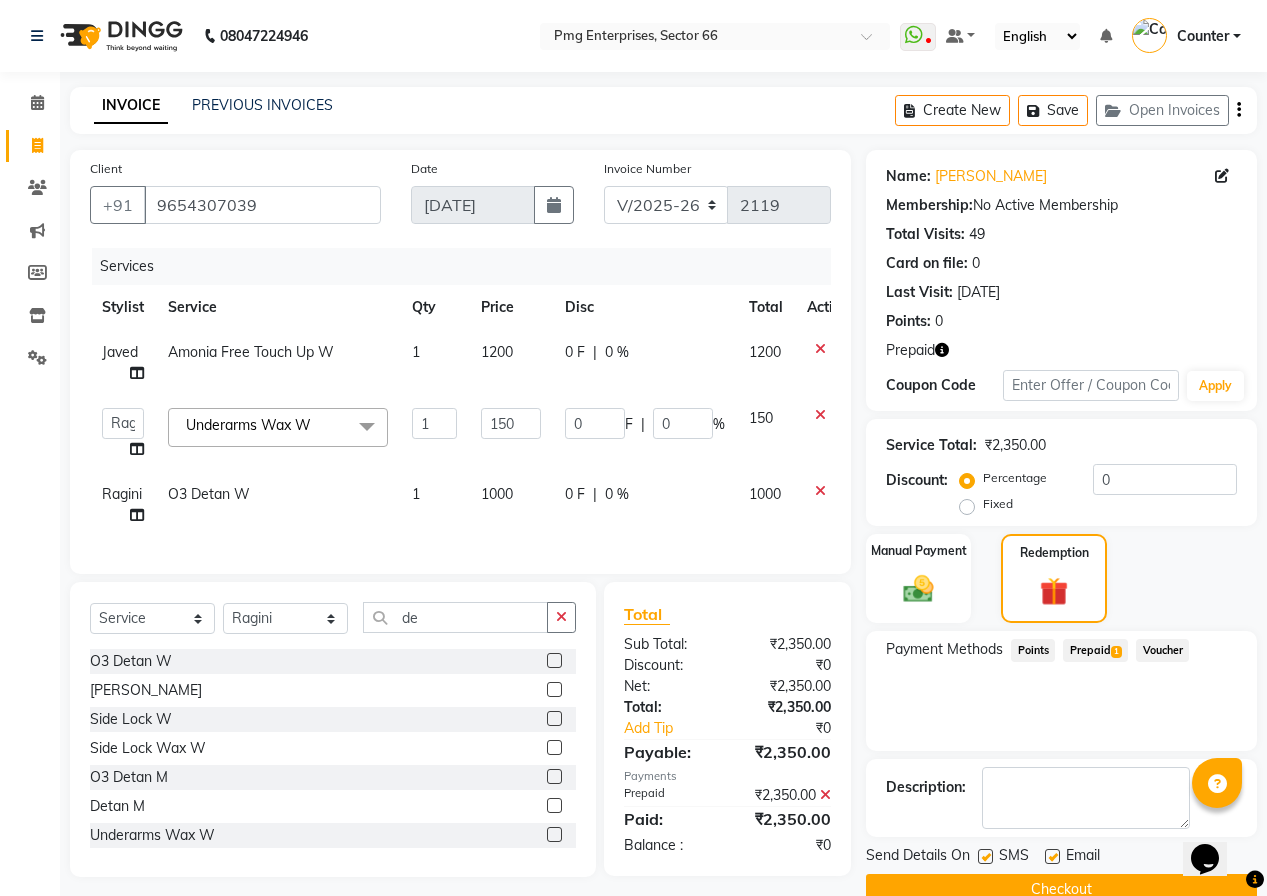 click on "Checkout" 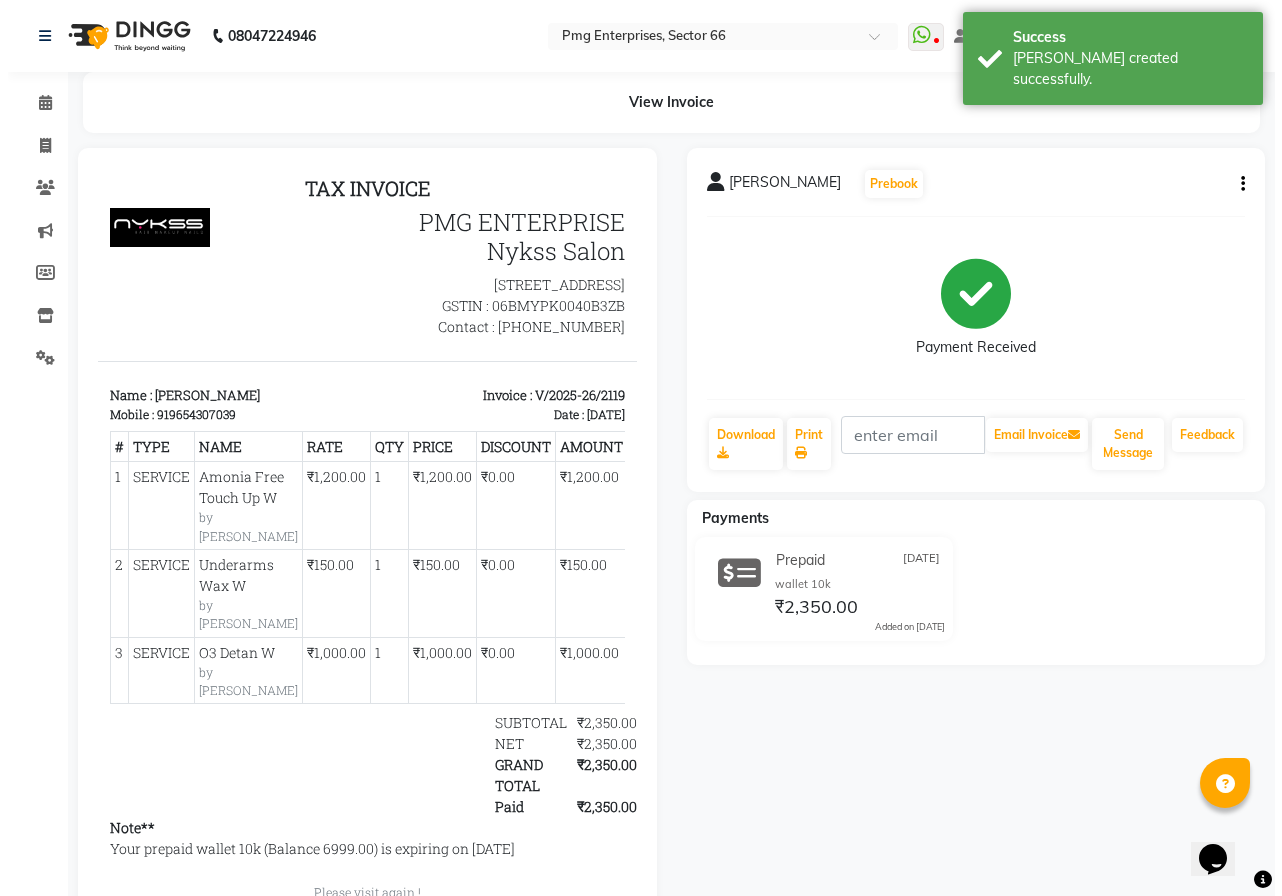 scroll, scrollTop: 0, scrollLeft: 0, axis: both 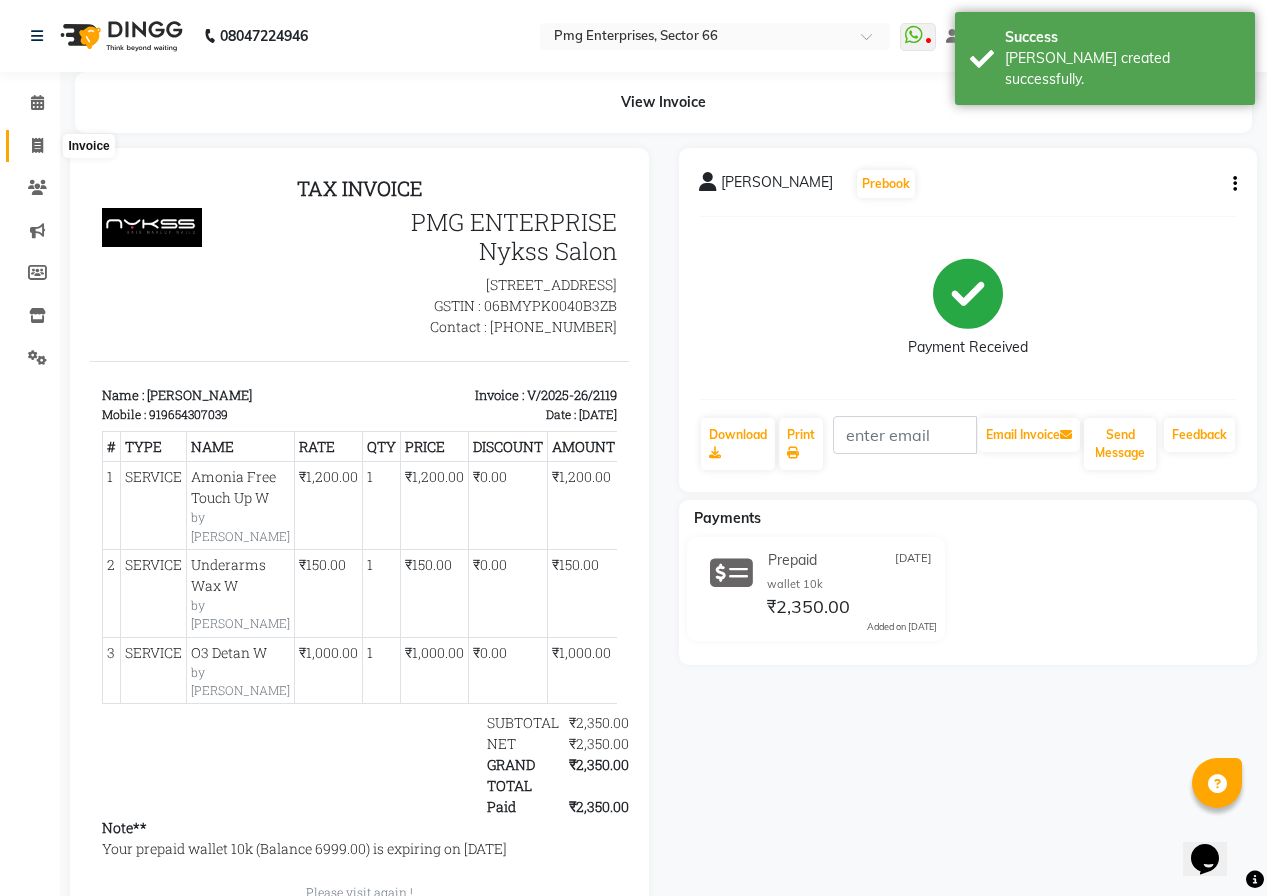 click 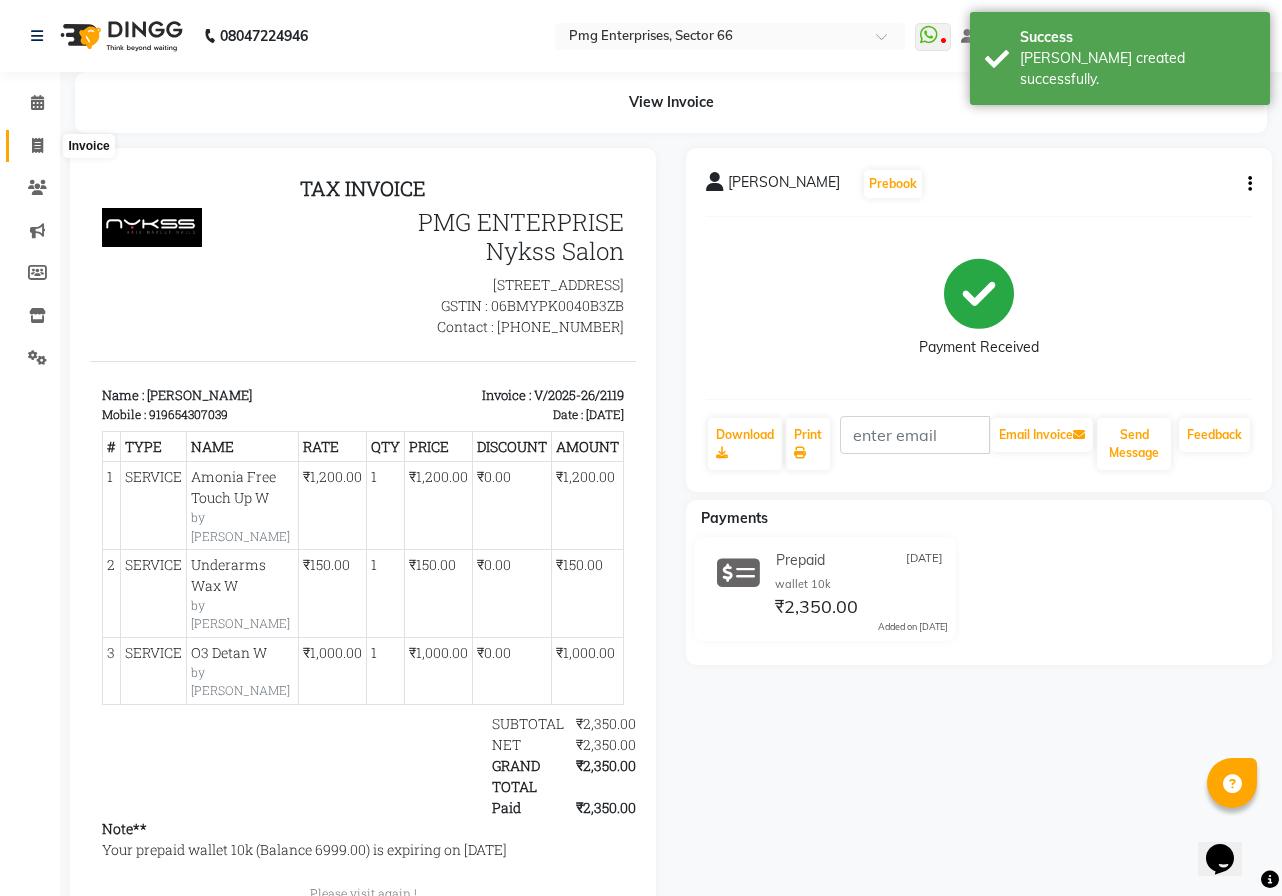 select on "889" 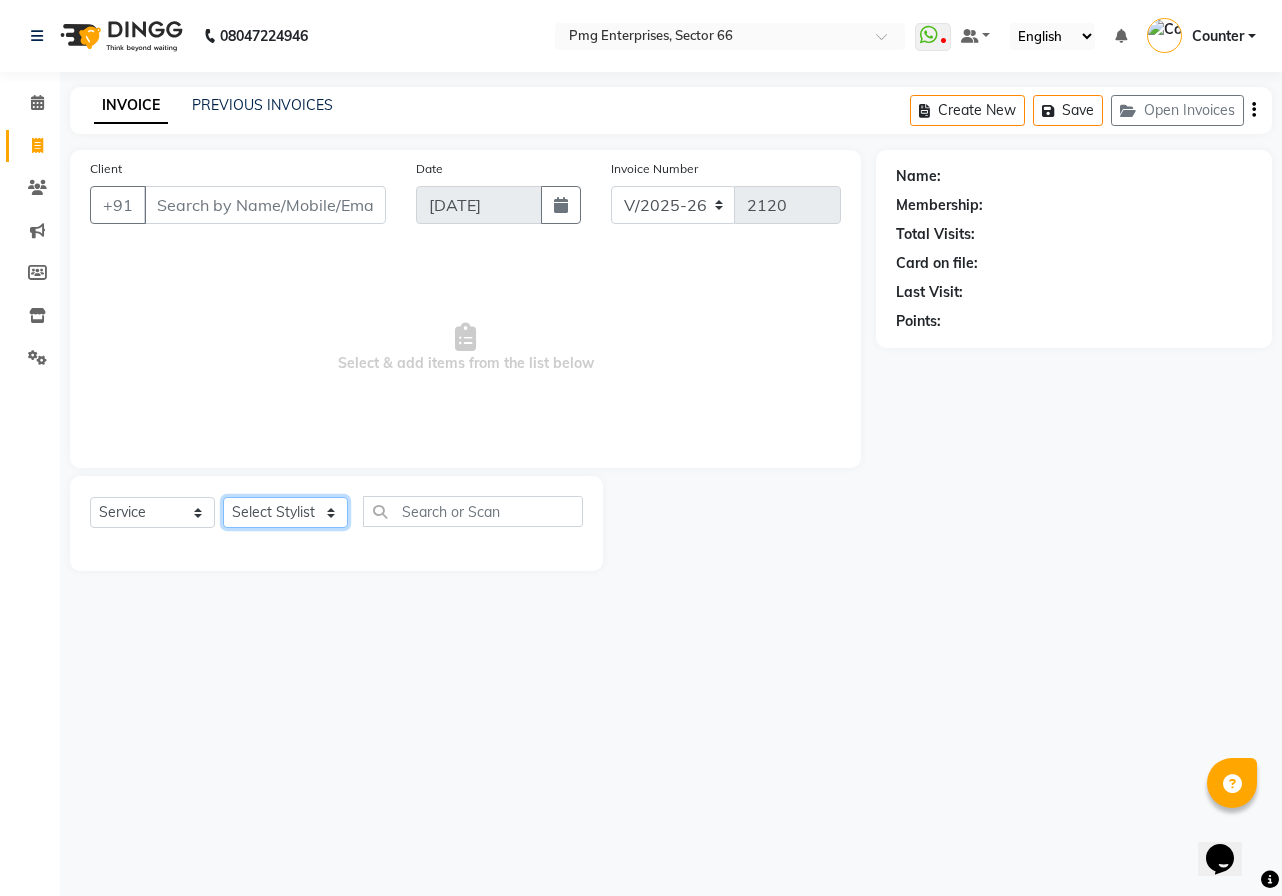 click on "Select Stylist [PERSON_NAME] Counter [PERSON_NAME] [PERSON_NAME] [PERSON_NAME] [PERSON_NAME]" 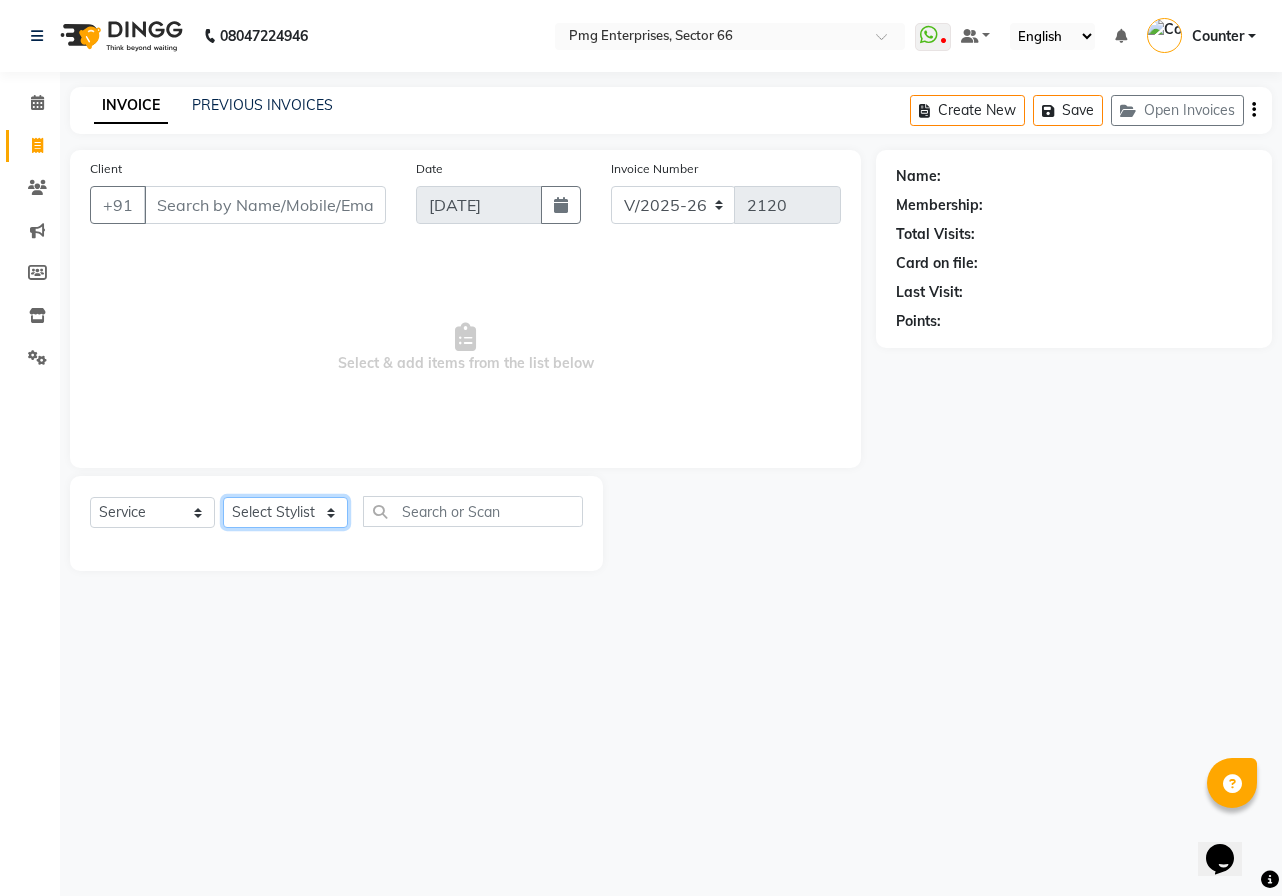 select on "52446" 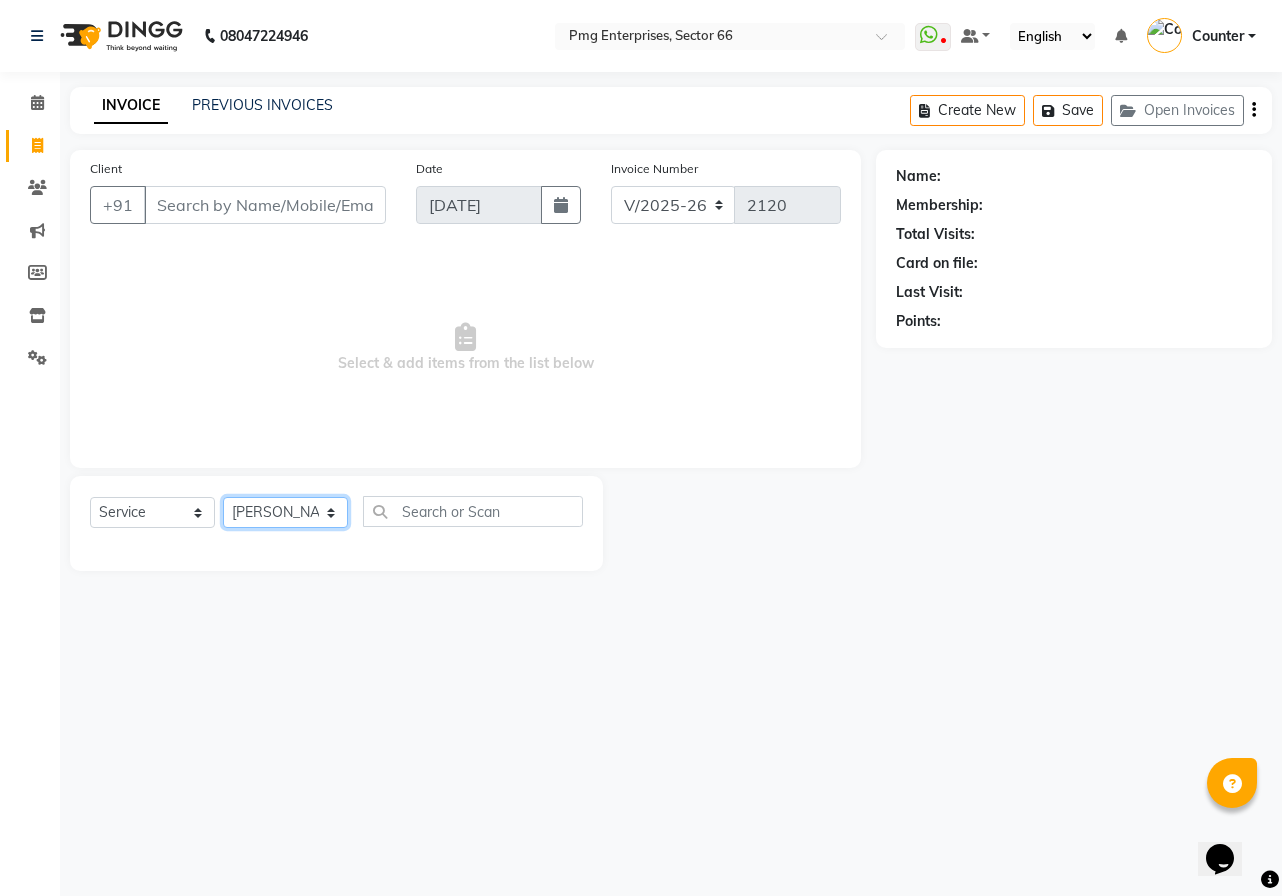 click on "Select Stylist [PERSON_NAME] Counter [PERSON_NAME] [PERSON_NAME] [PERSON_NAME] [PERSON_NAME]" 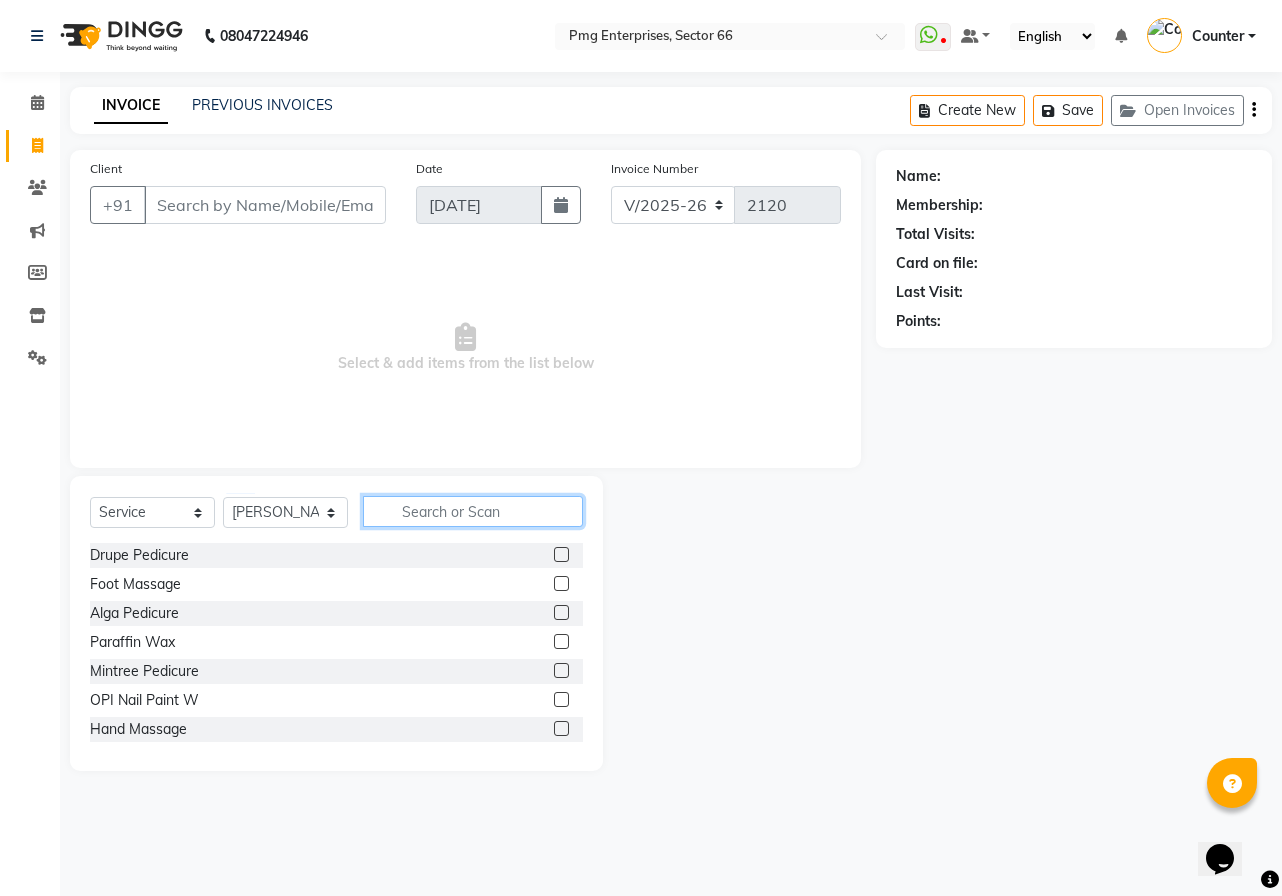 click 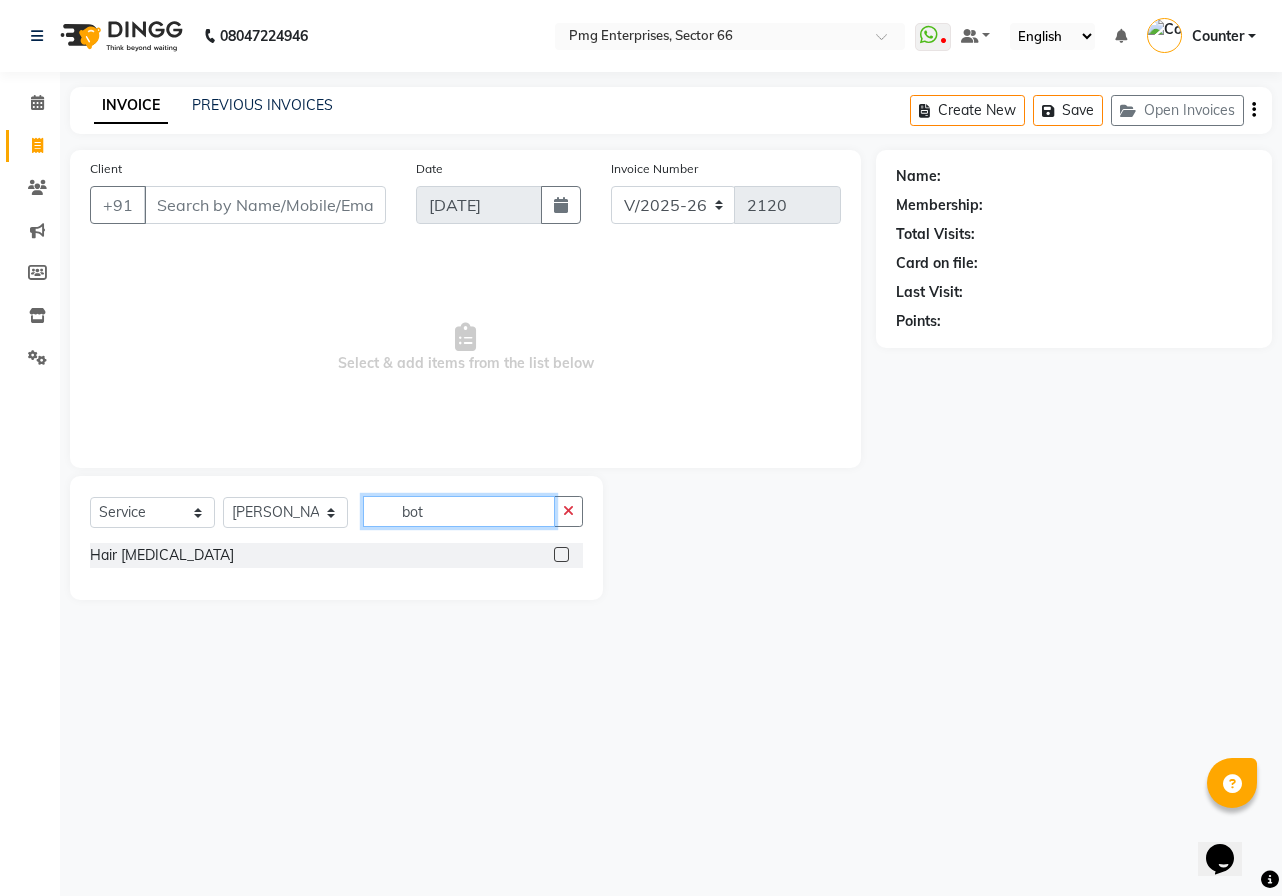 type on "bot" 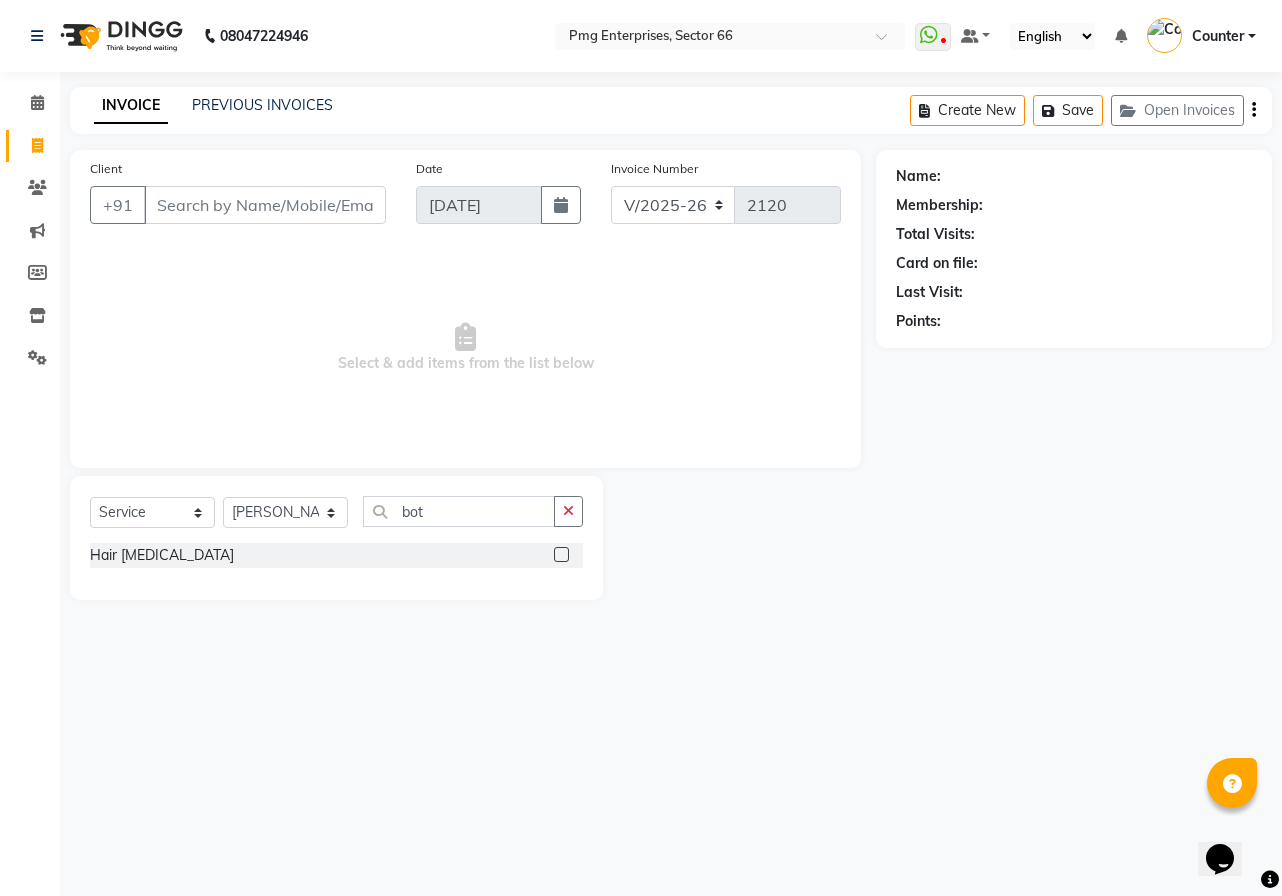click 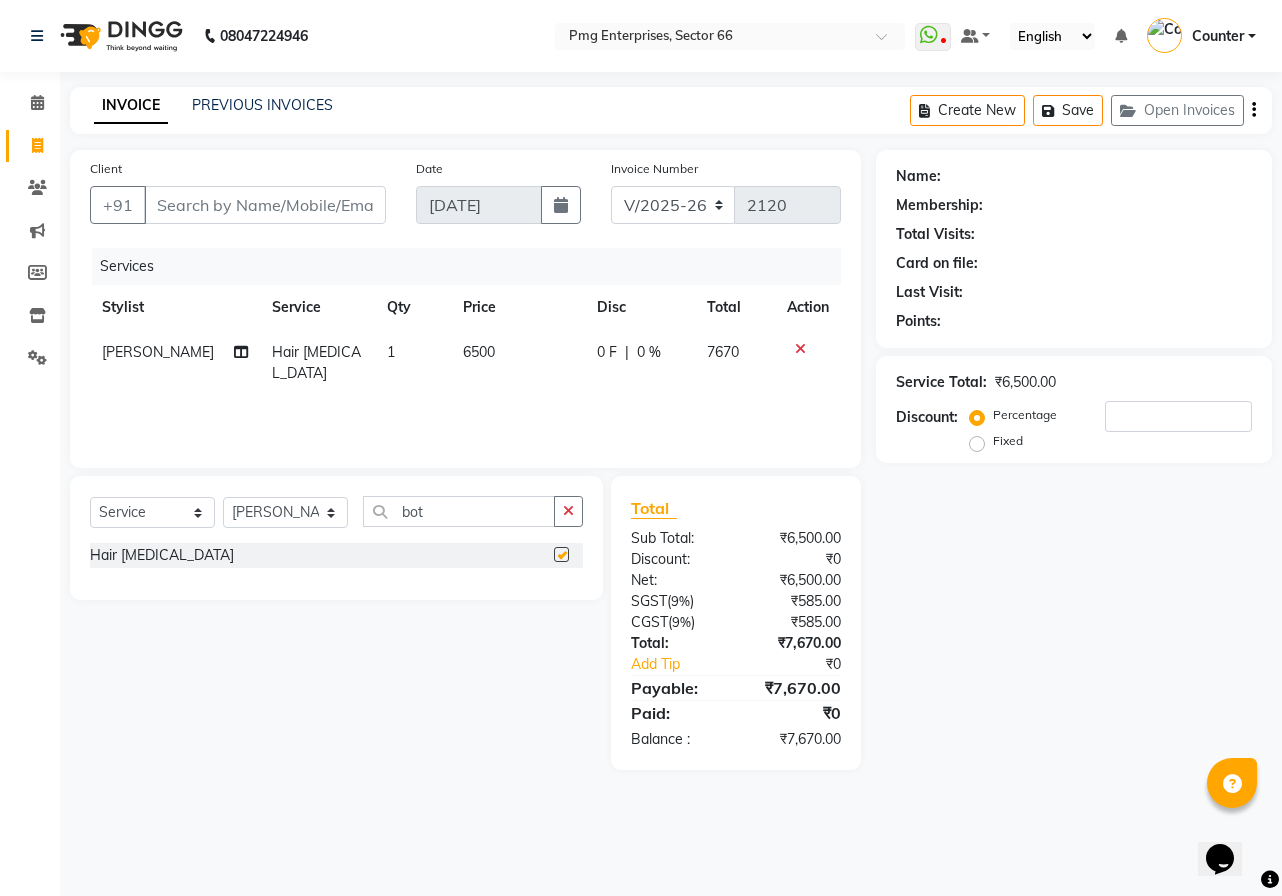 checkbox on "false" 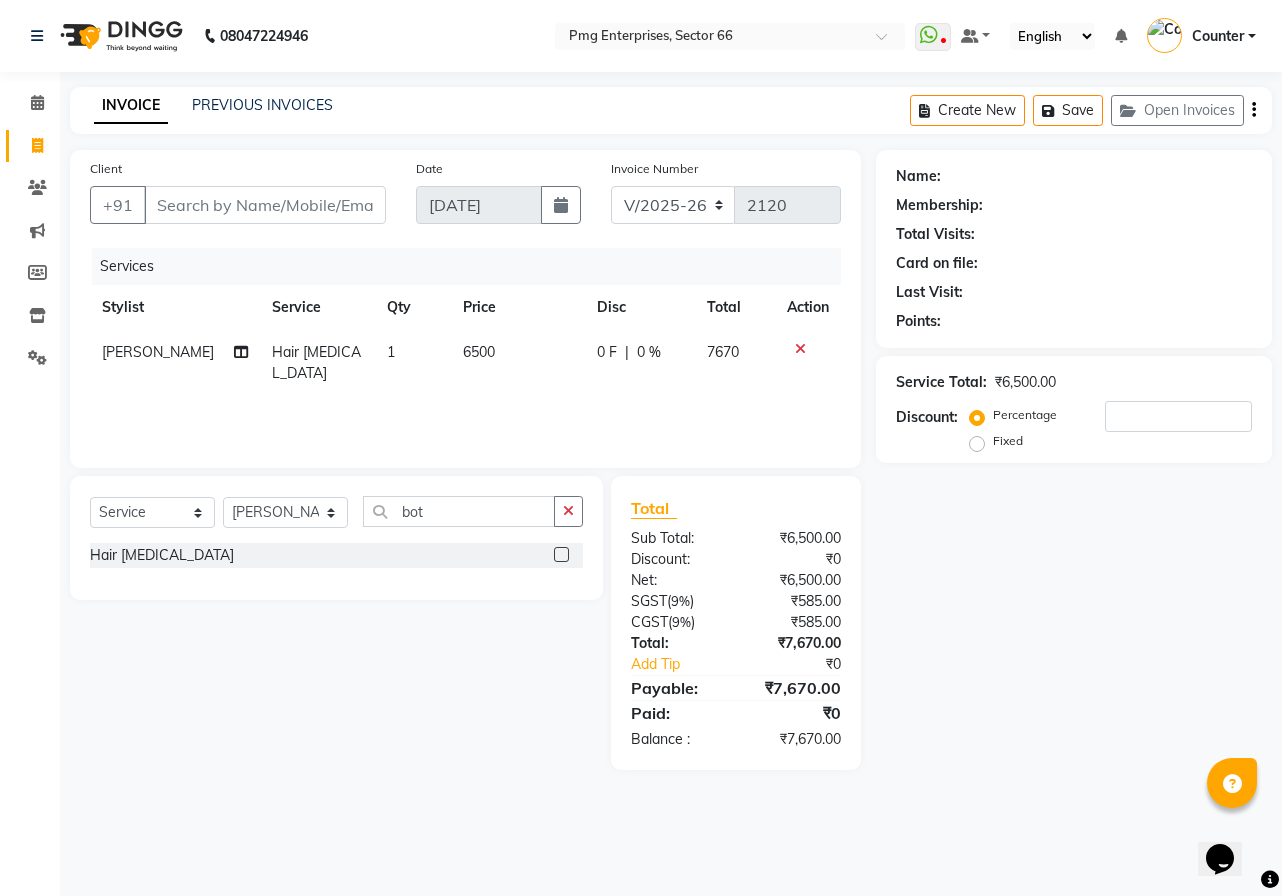 click on "6500" 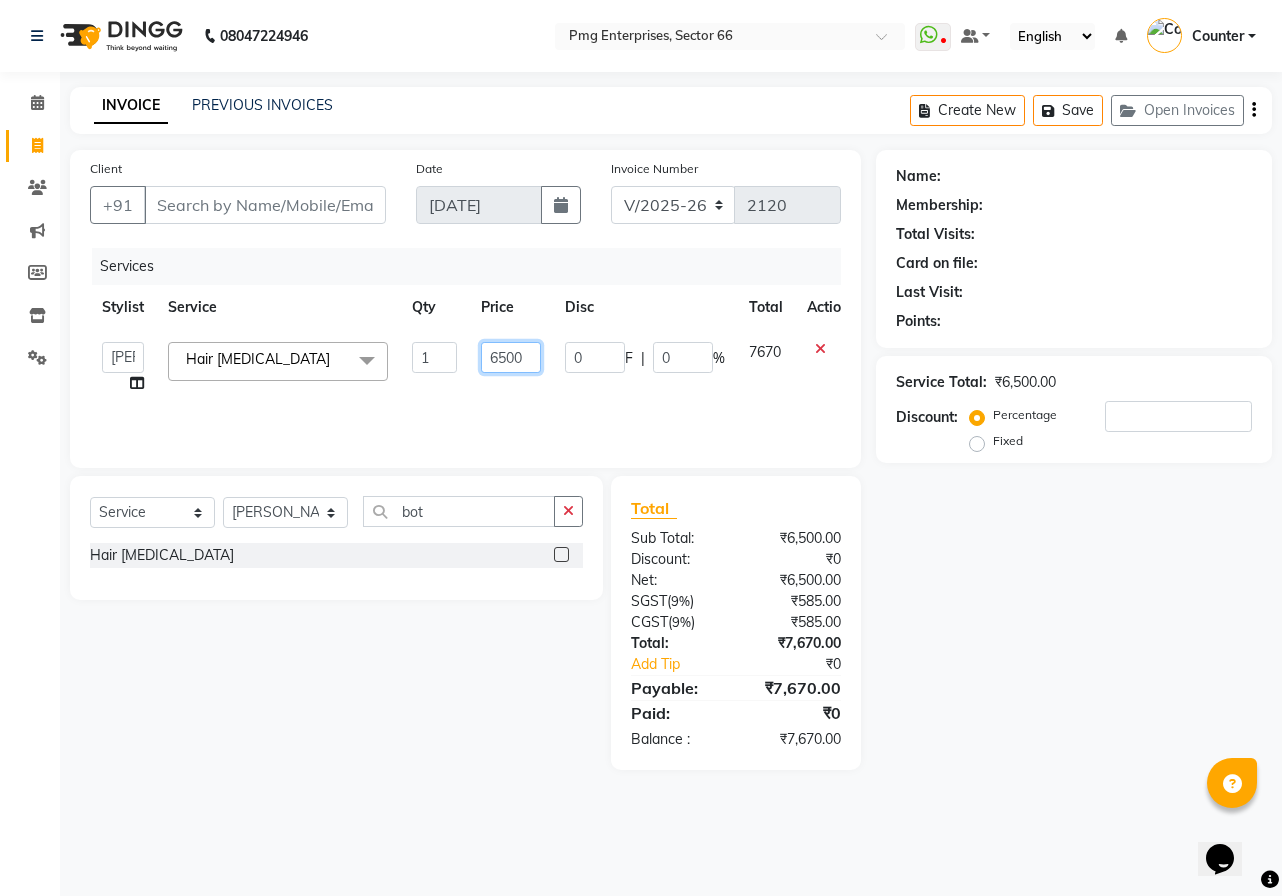 click on "6500" 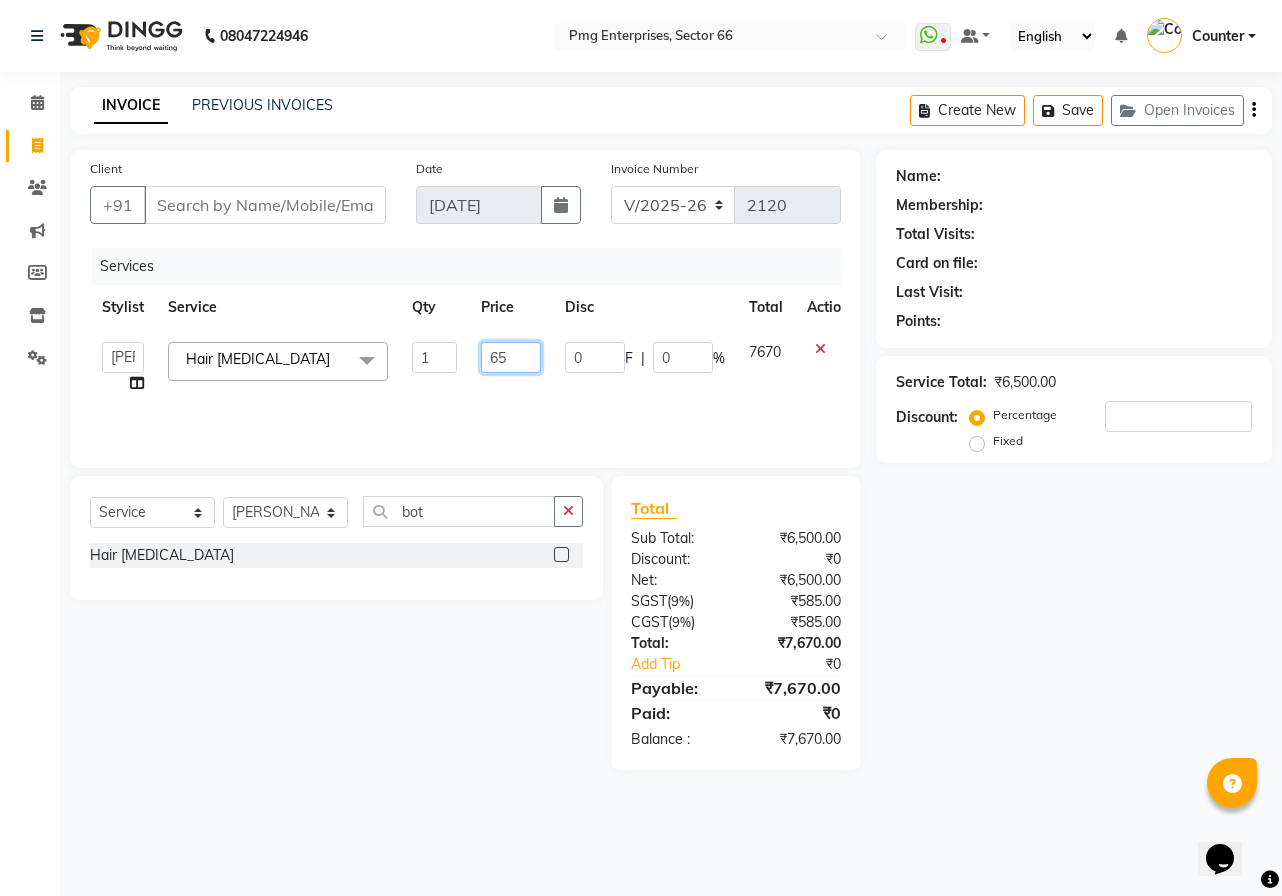 type on "6" 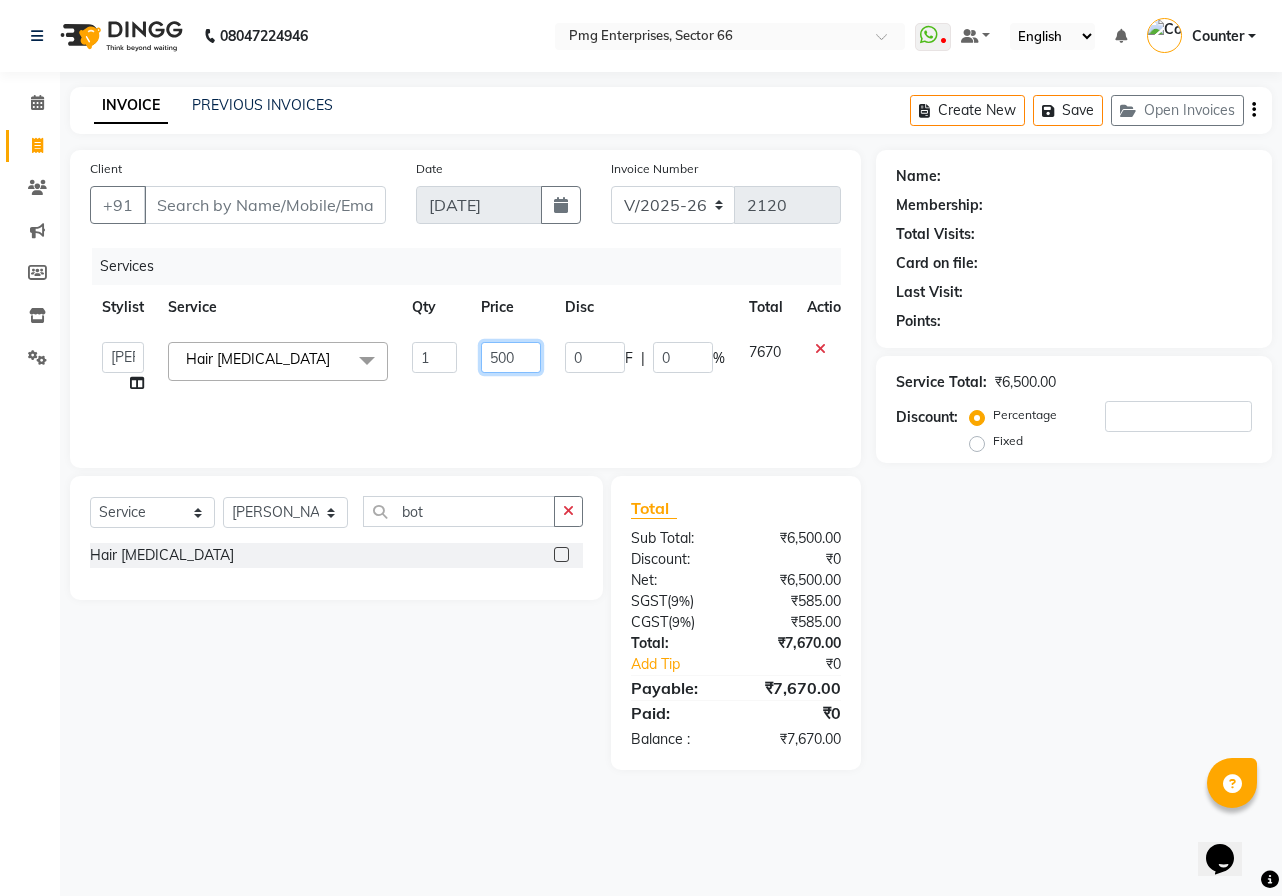 type on "5000" 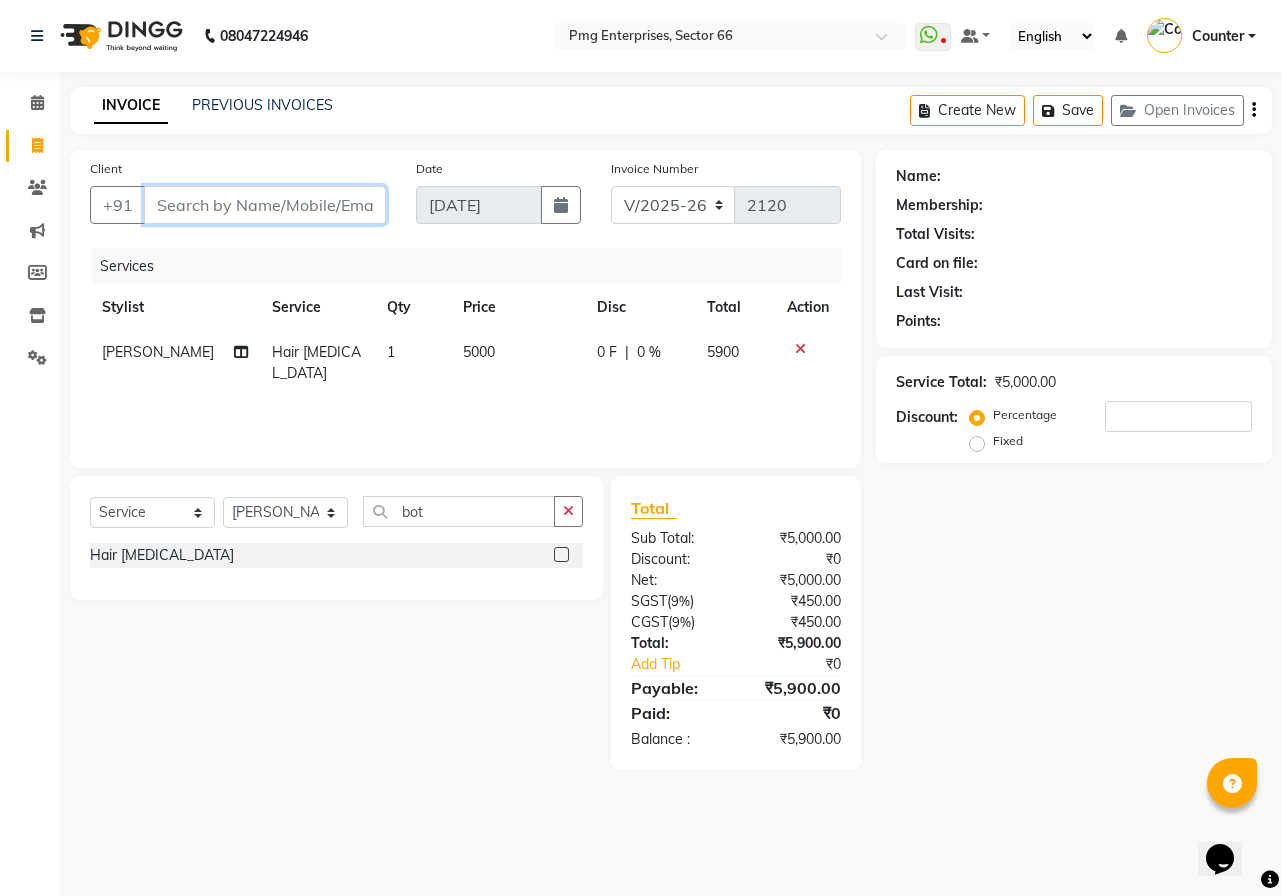 click on "Client" at bounding box center (265, 205) 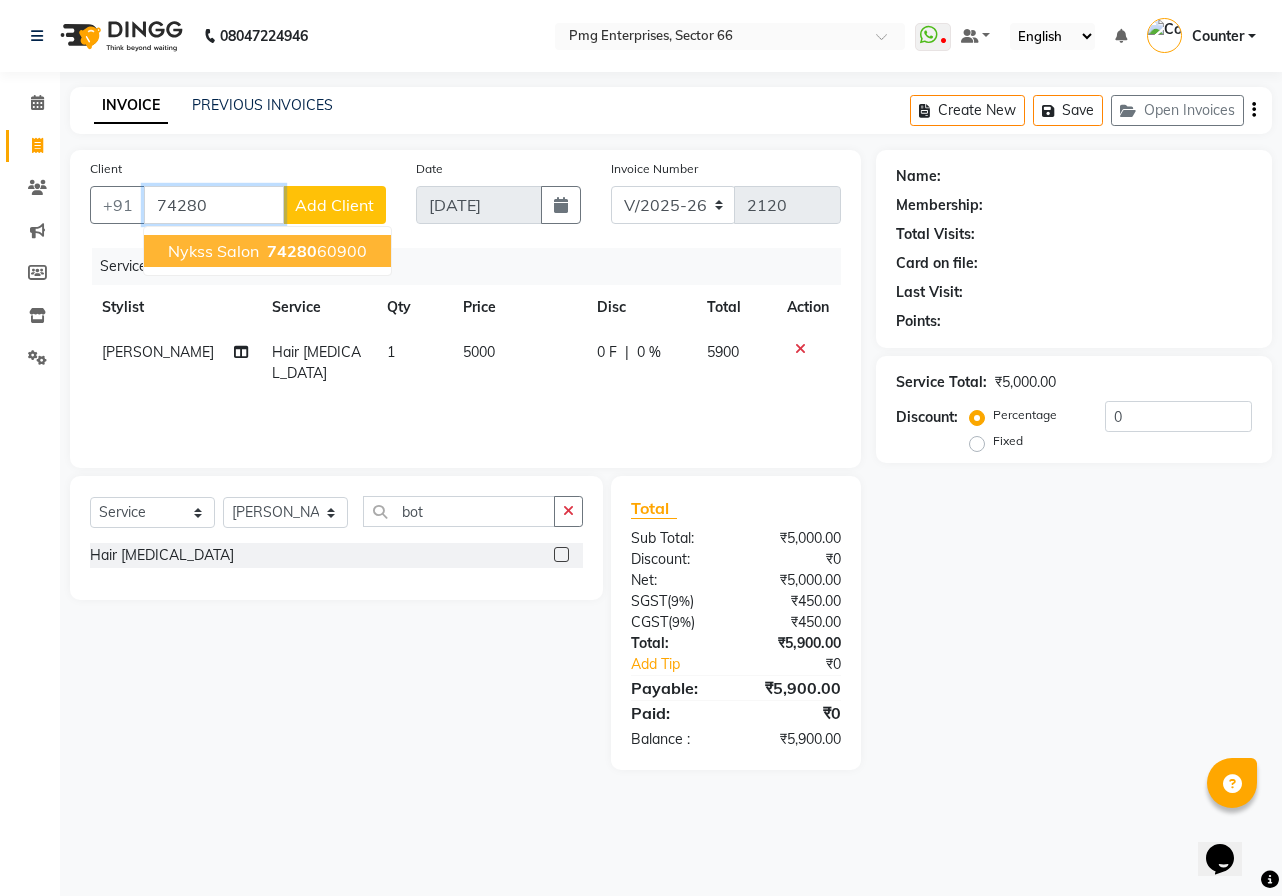 click on "74280" at bounding box center (292, 251) 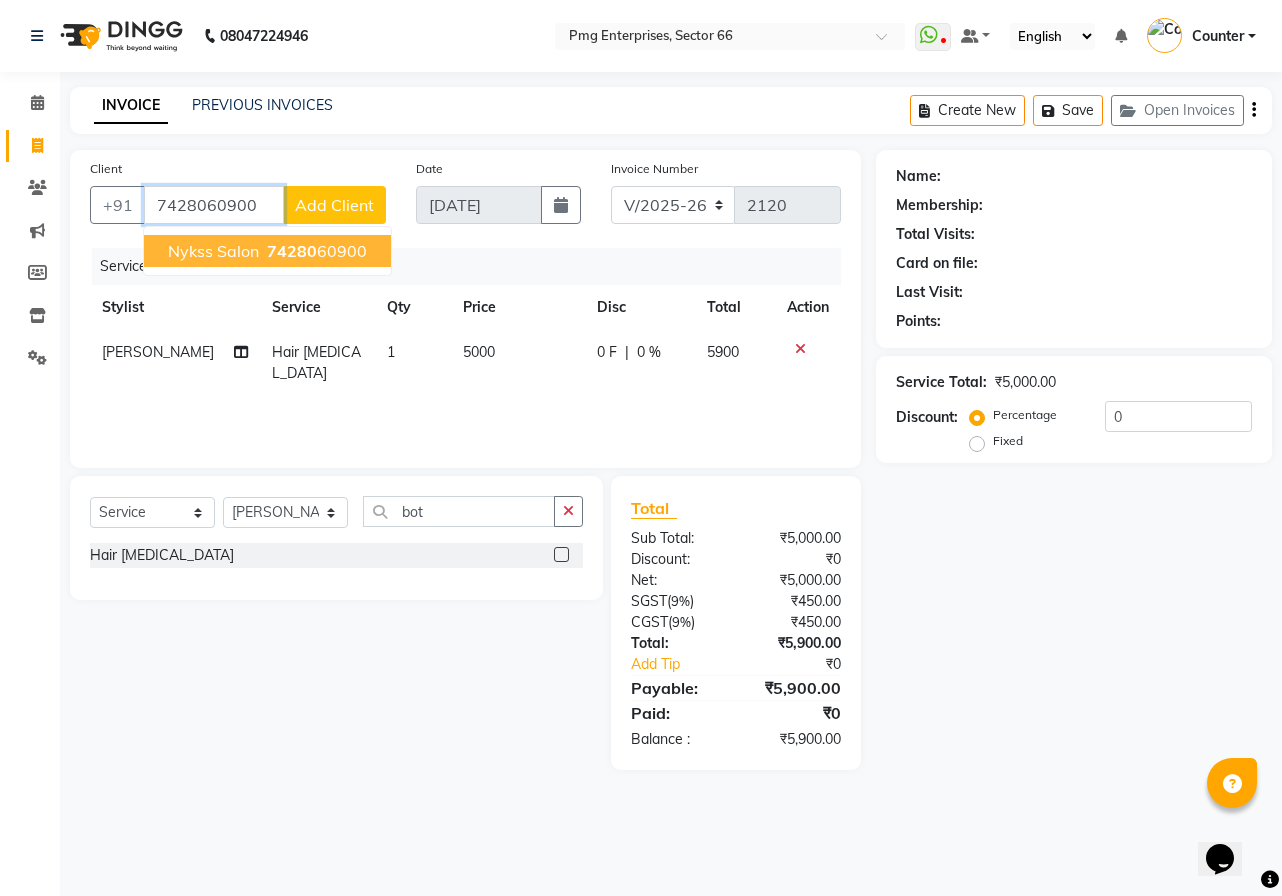 type on "7428060900" 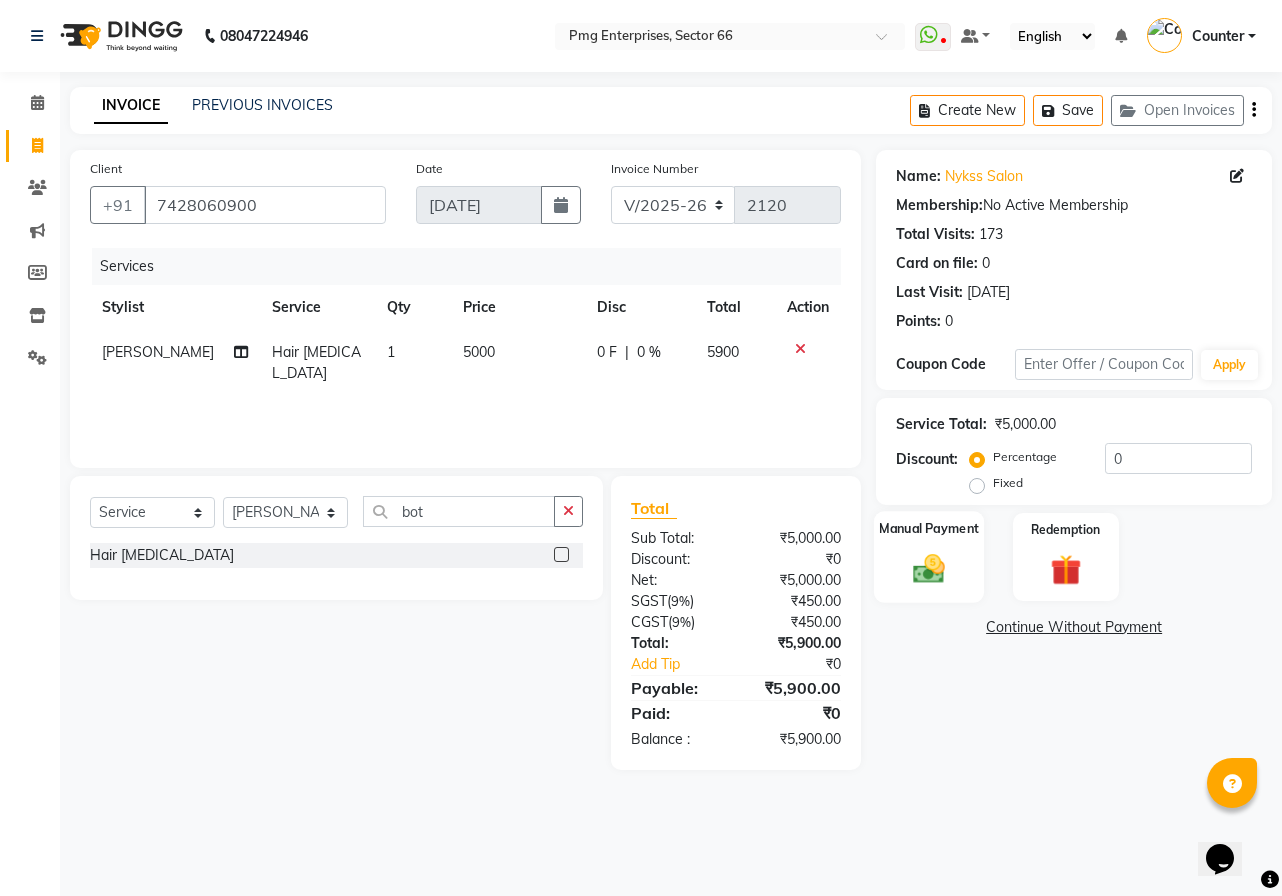 click on "Manual Payment" 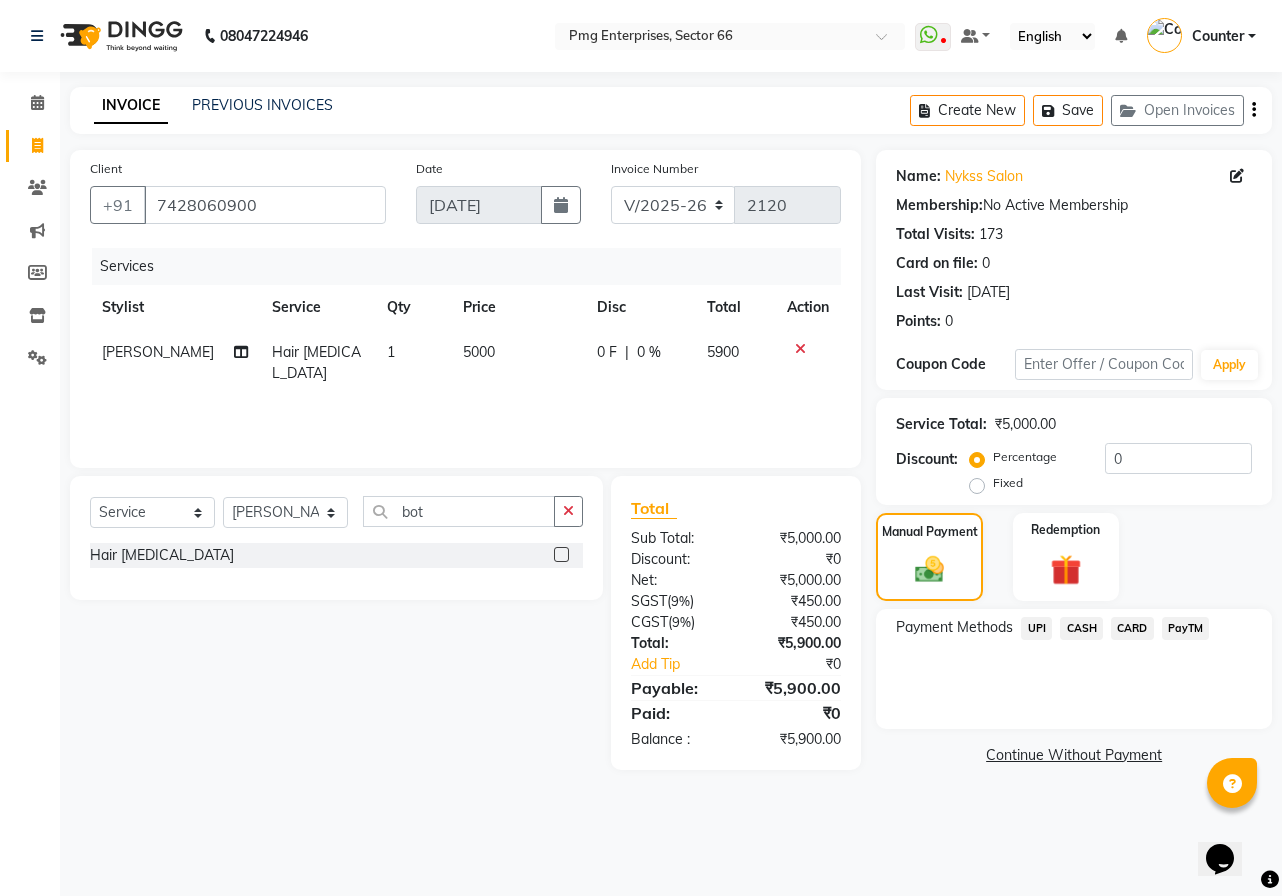 click on "CARD" 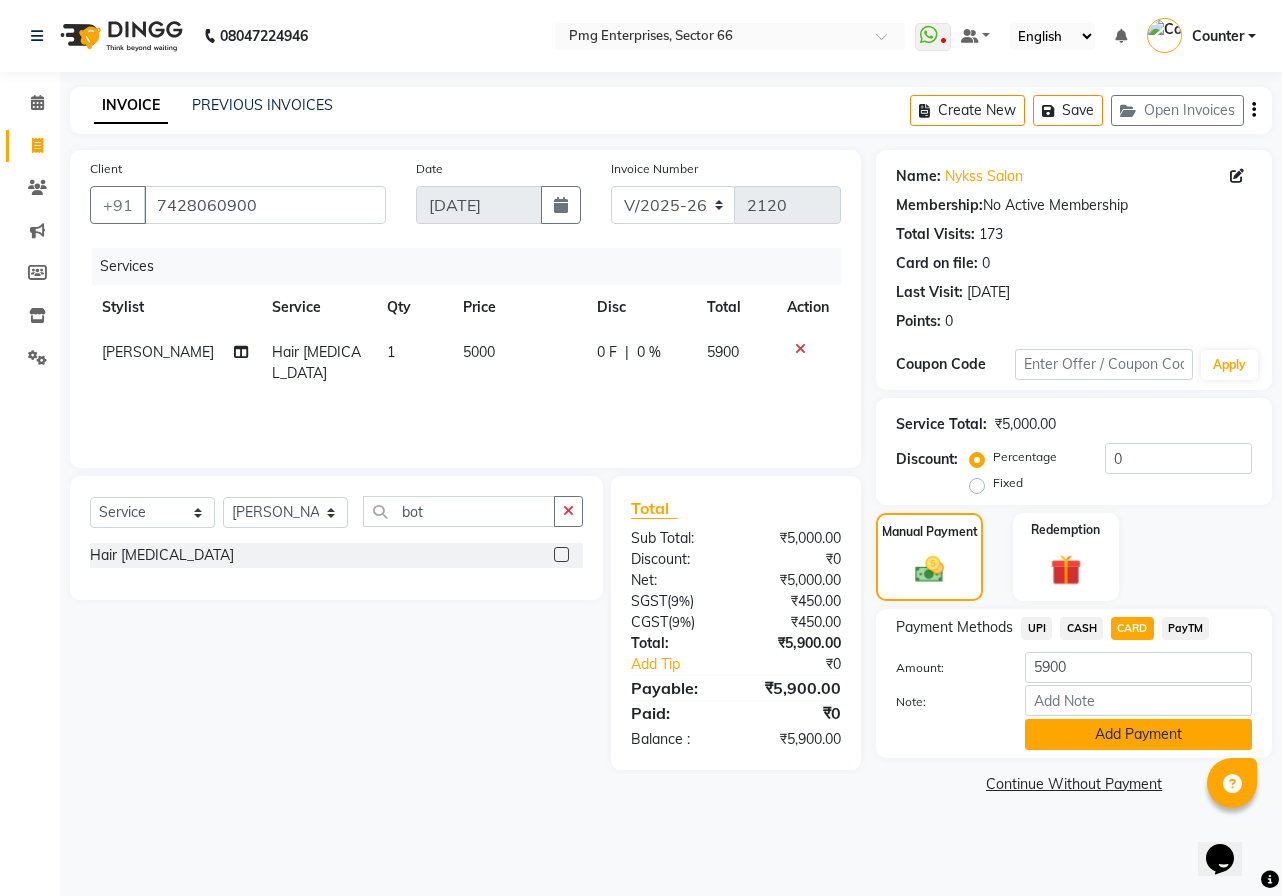 click on "Add Payment" 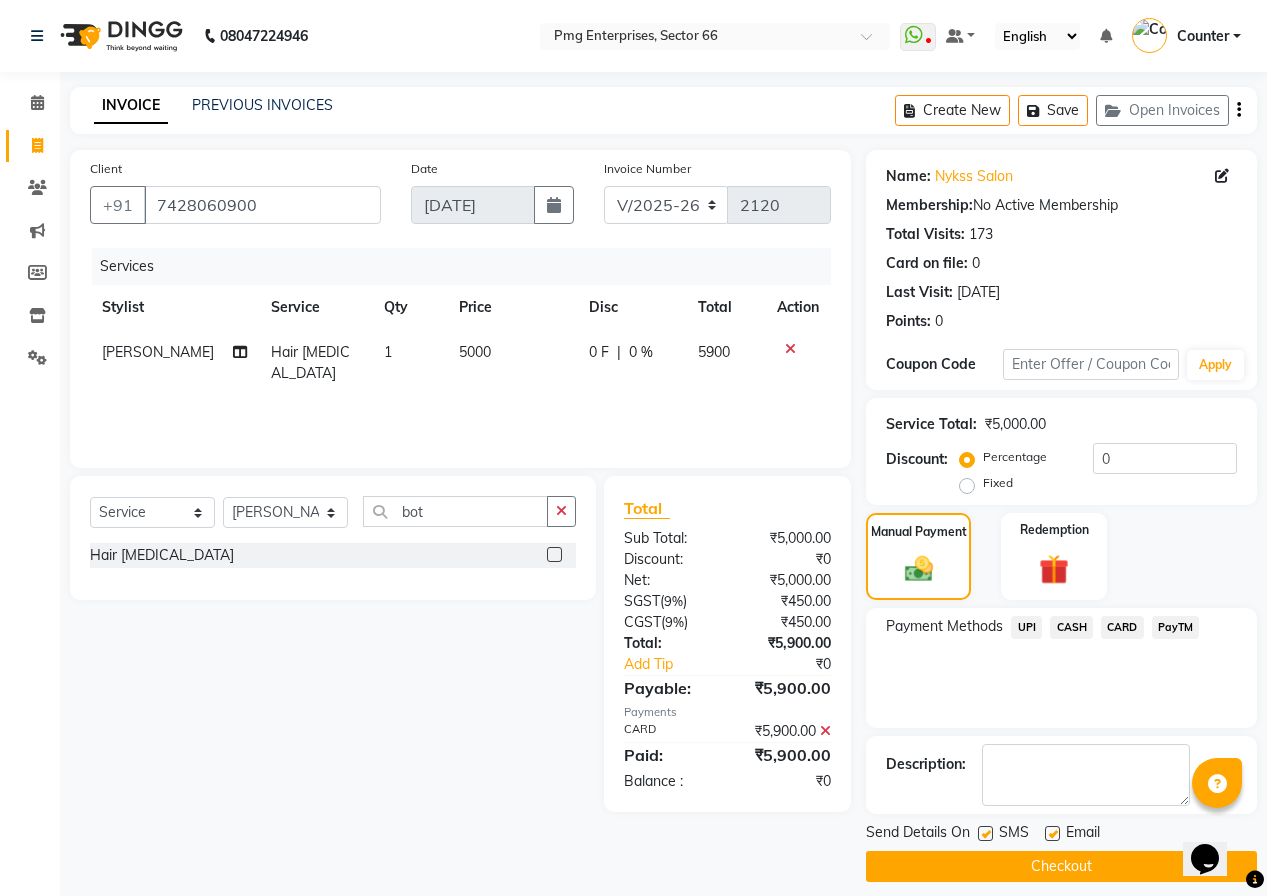 click on "Checkout" 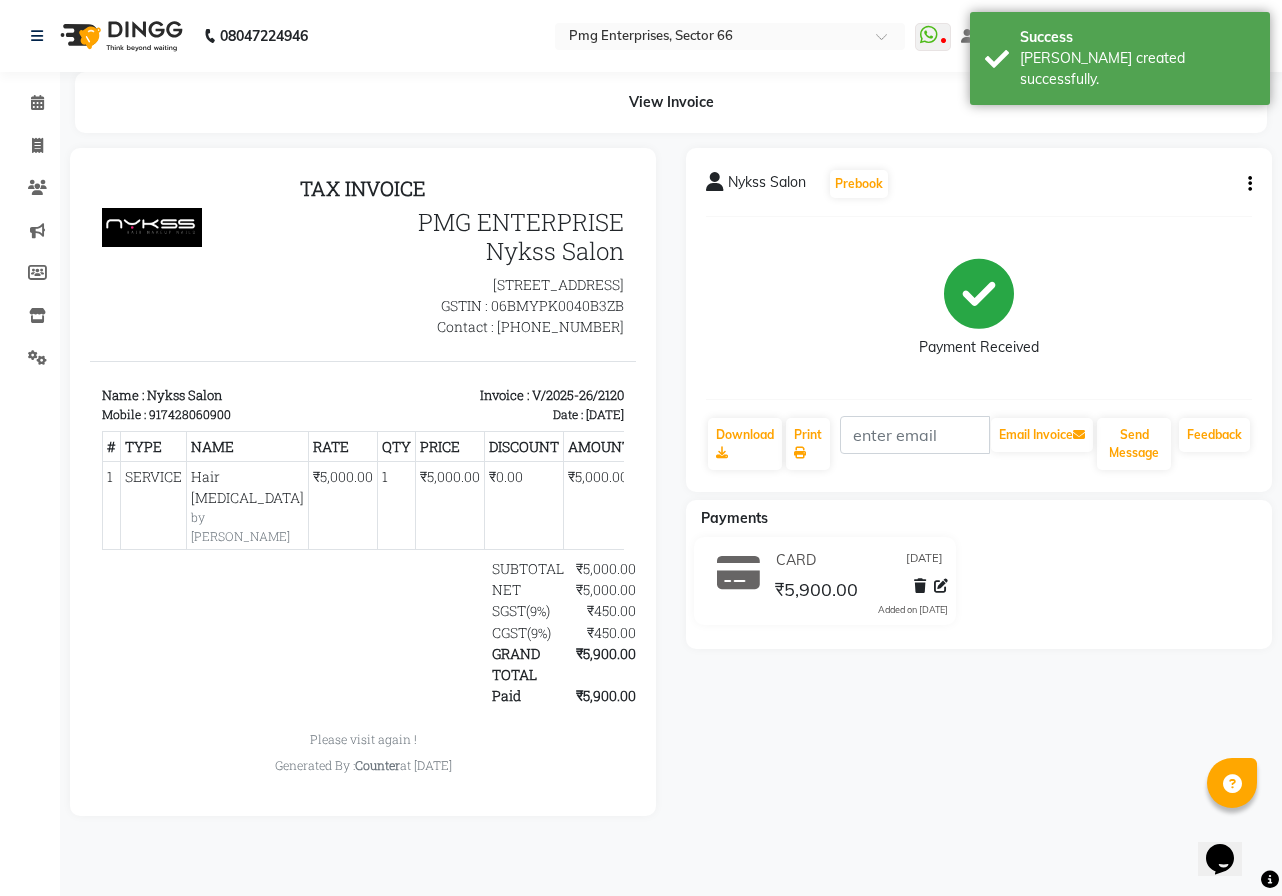 scroll, scrollTop: 0, scrollLeft: 0, axis: both 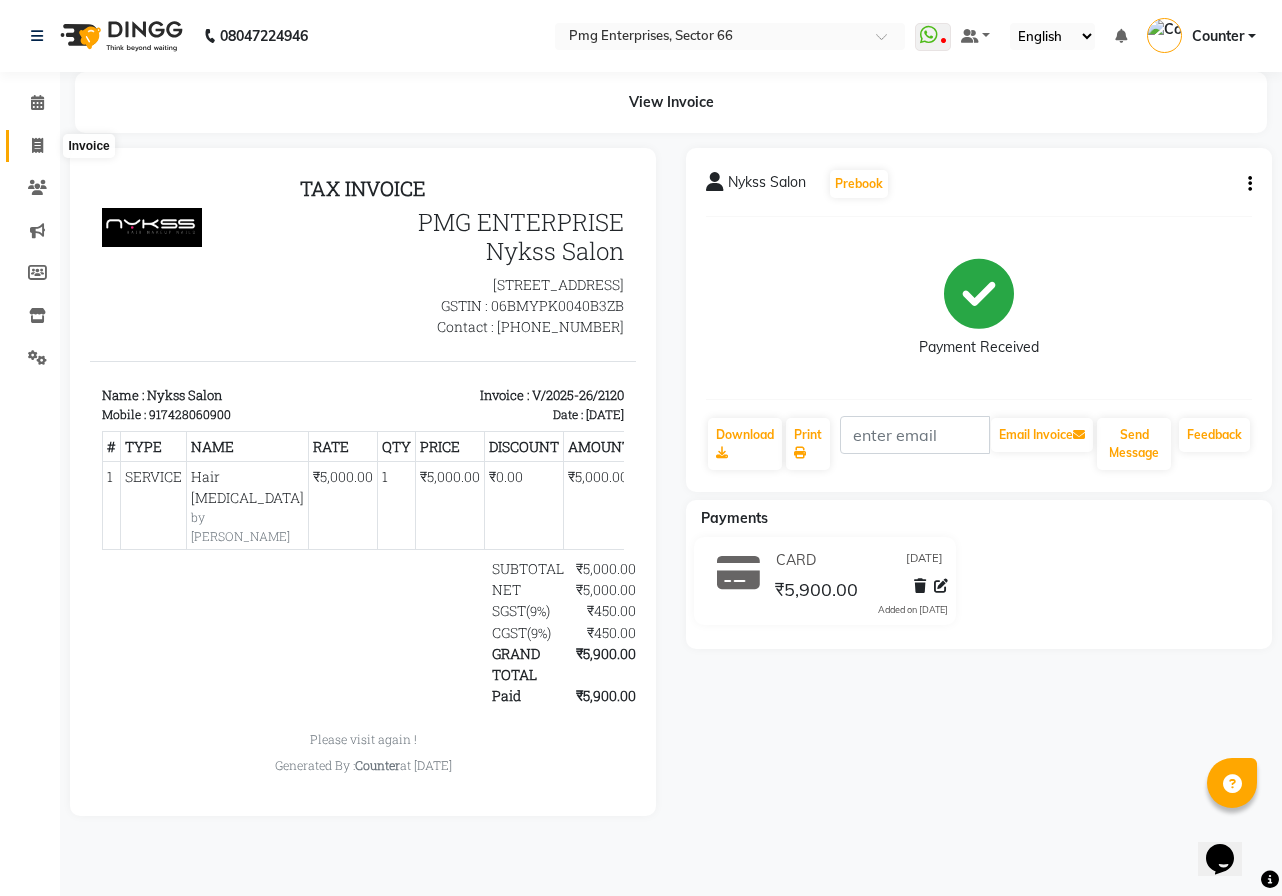 click 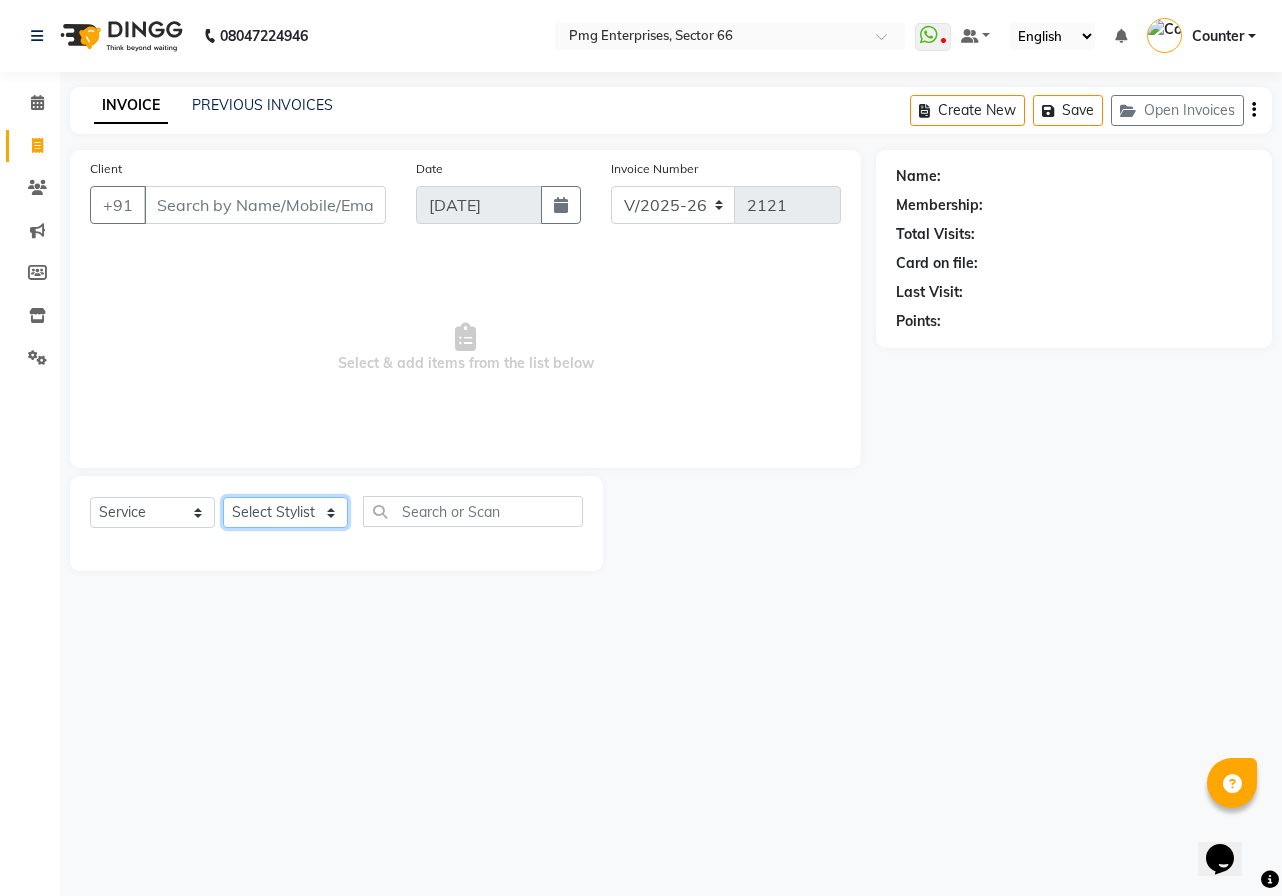 click on "Select Stylist [PERSON_NAME] Counter [PERSON_NAME] [PERSON_NAME] [PERSON_NAME] [PERSON_NAME]" 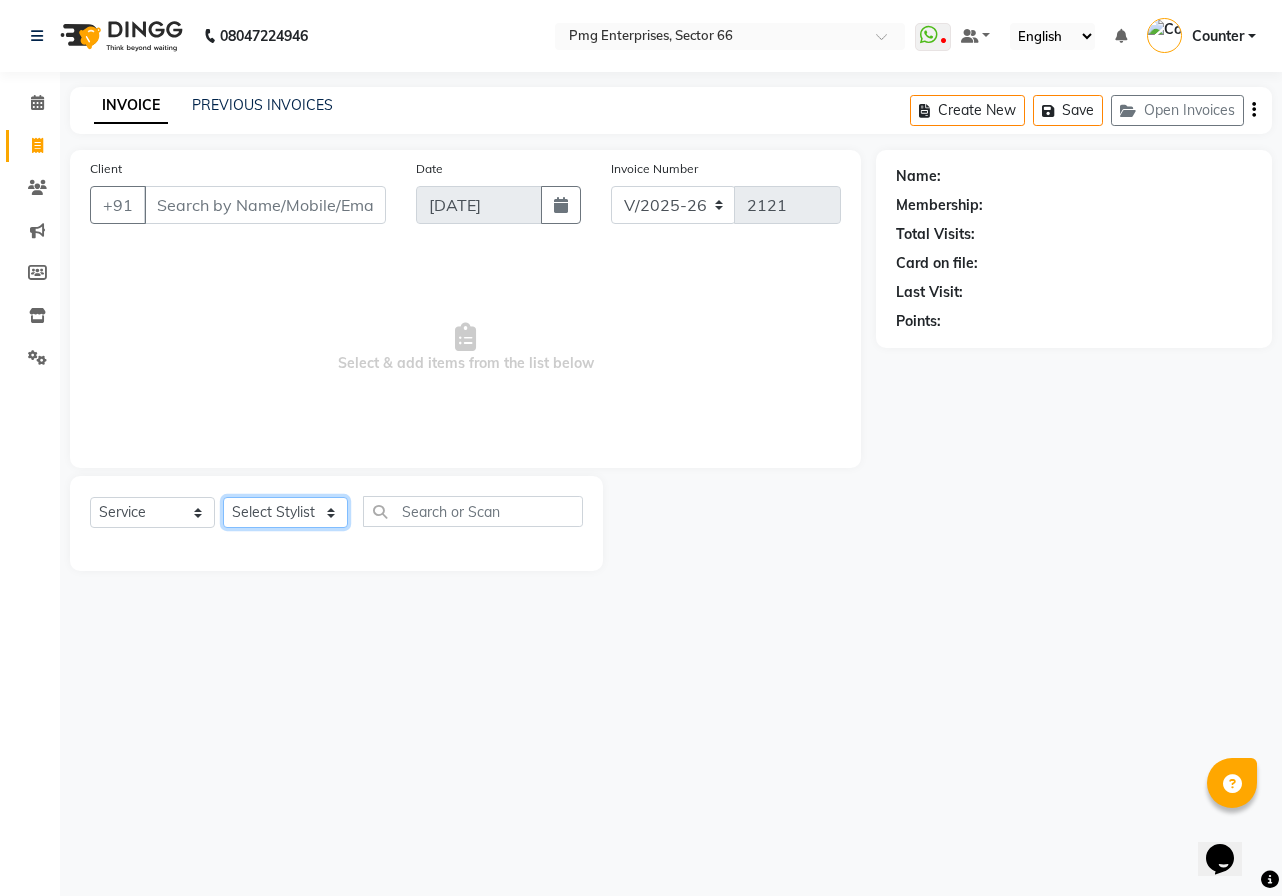 select on "49466" 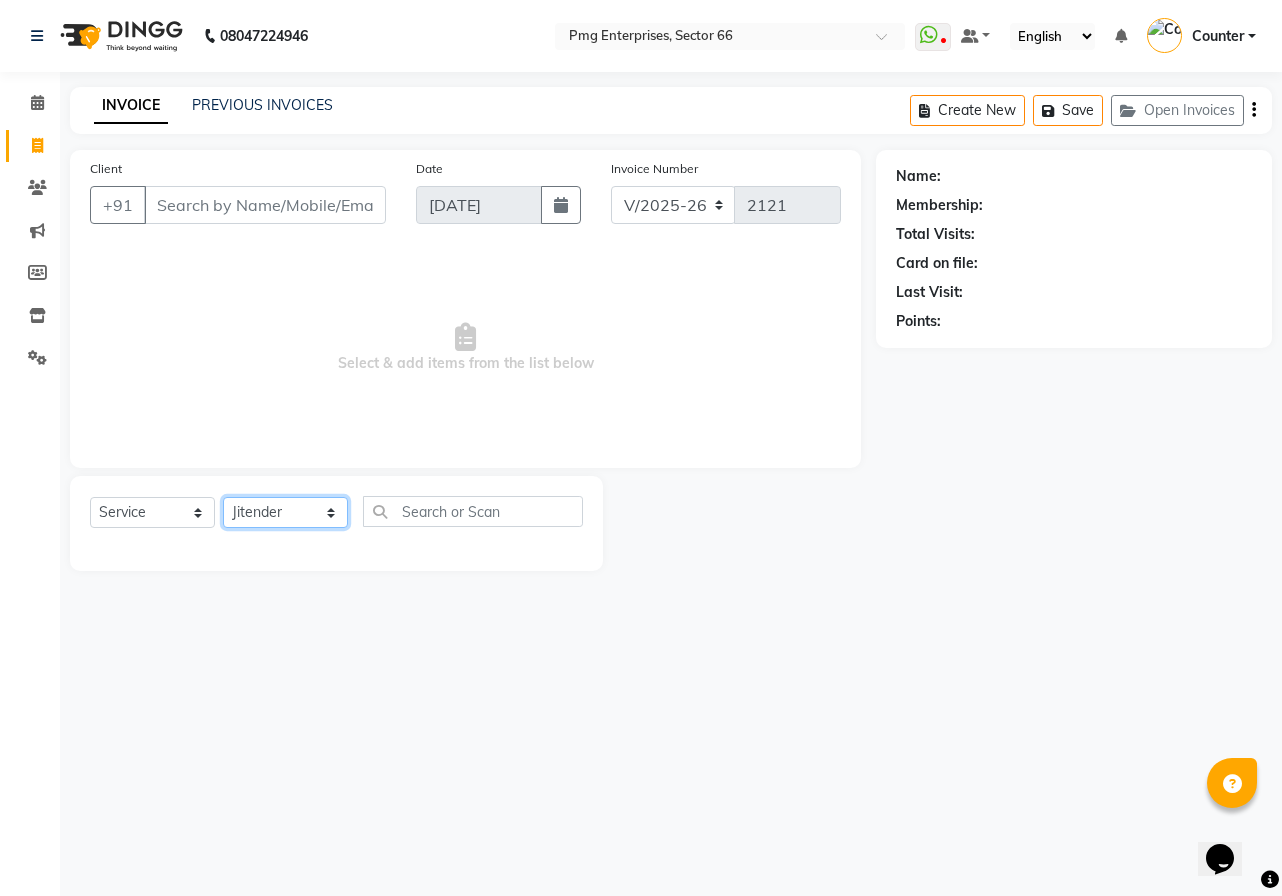 click on "Select Stylist [PERSON_NAME] Counter [PERSON_NAME] [PERSON_NAME] [PERSON_NAME] [PERSON_NAME]" 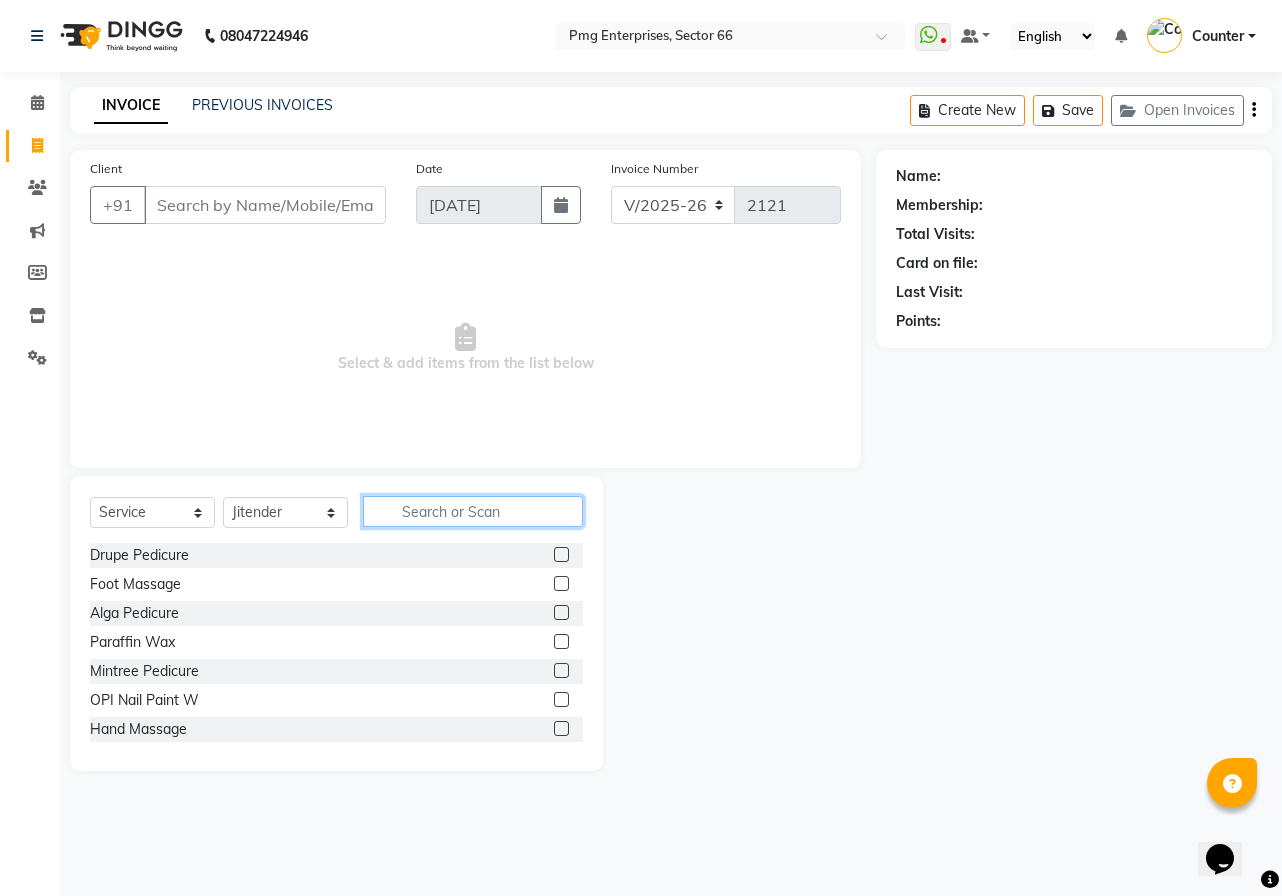 click 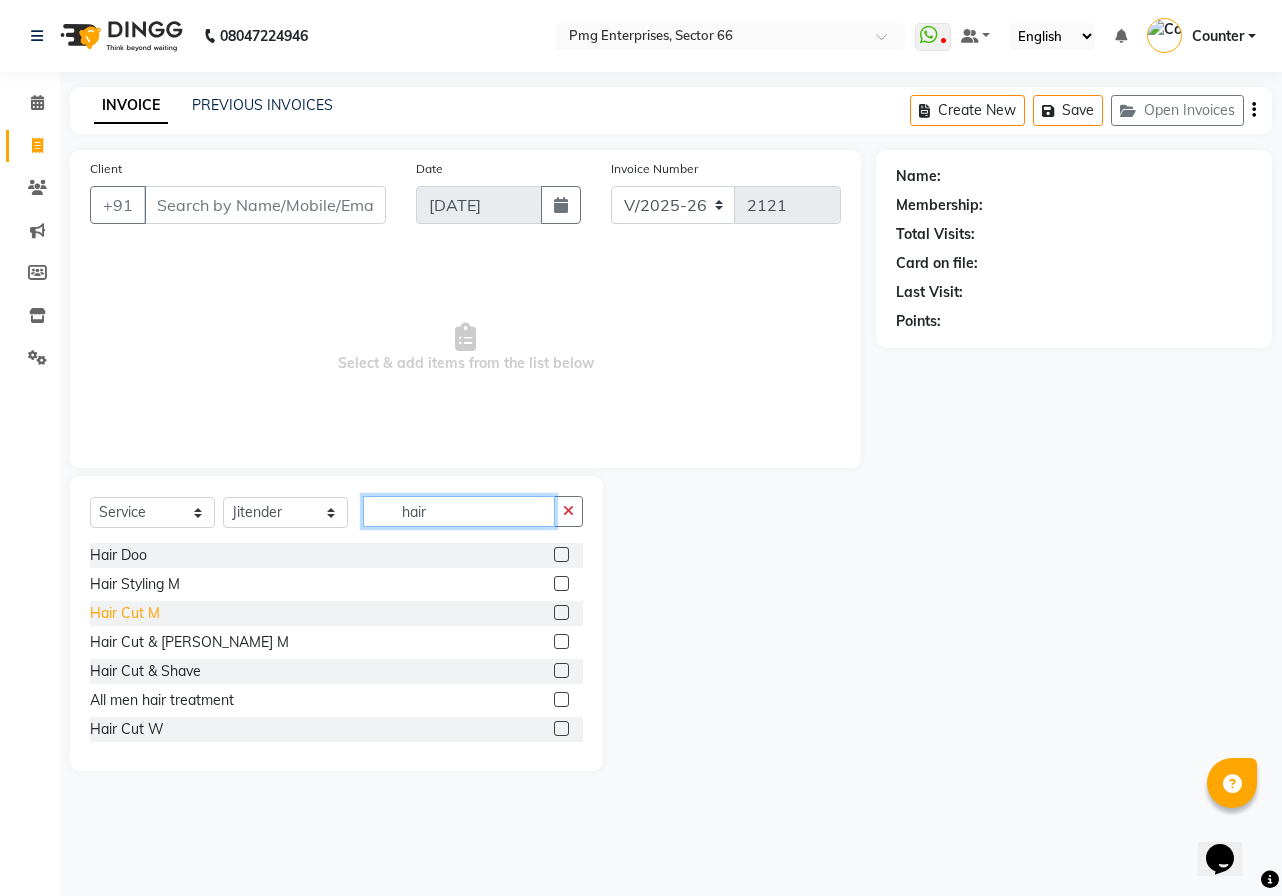 type on "hair" 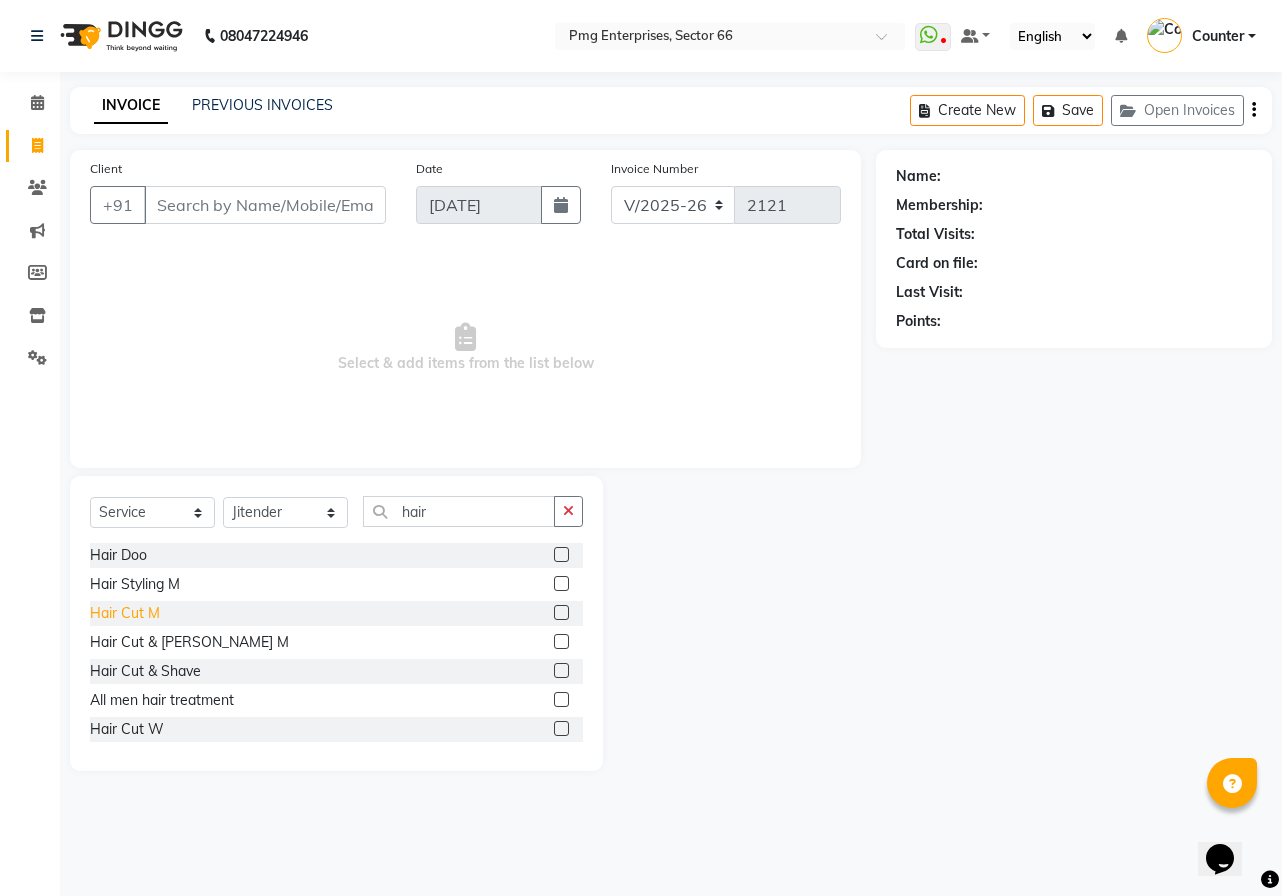 click on "Hair Cut M" 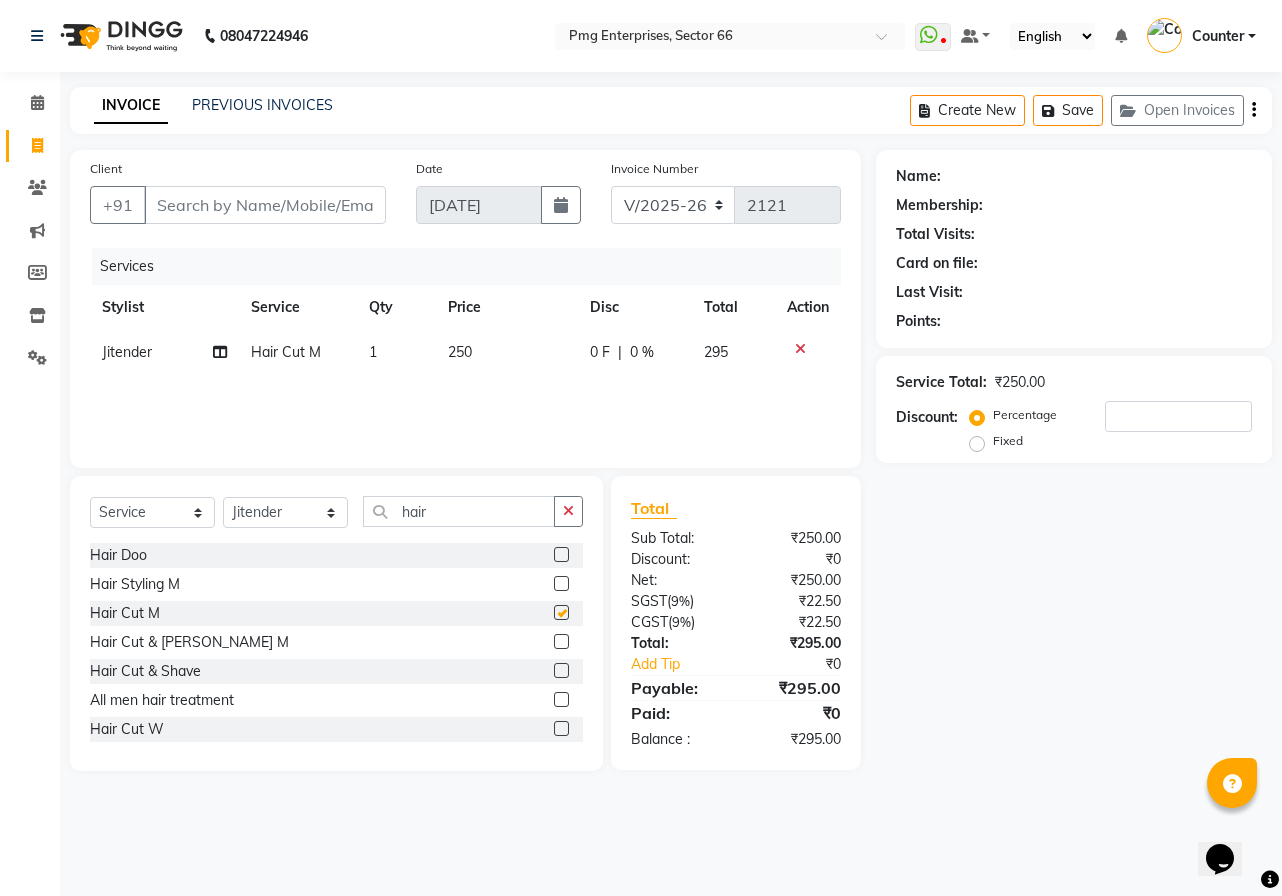 checkbox on "false" 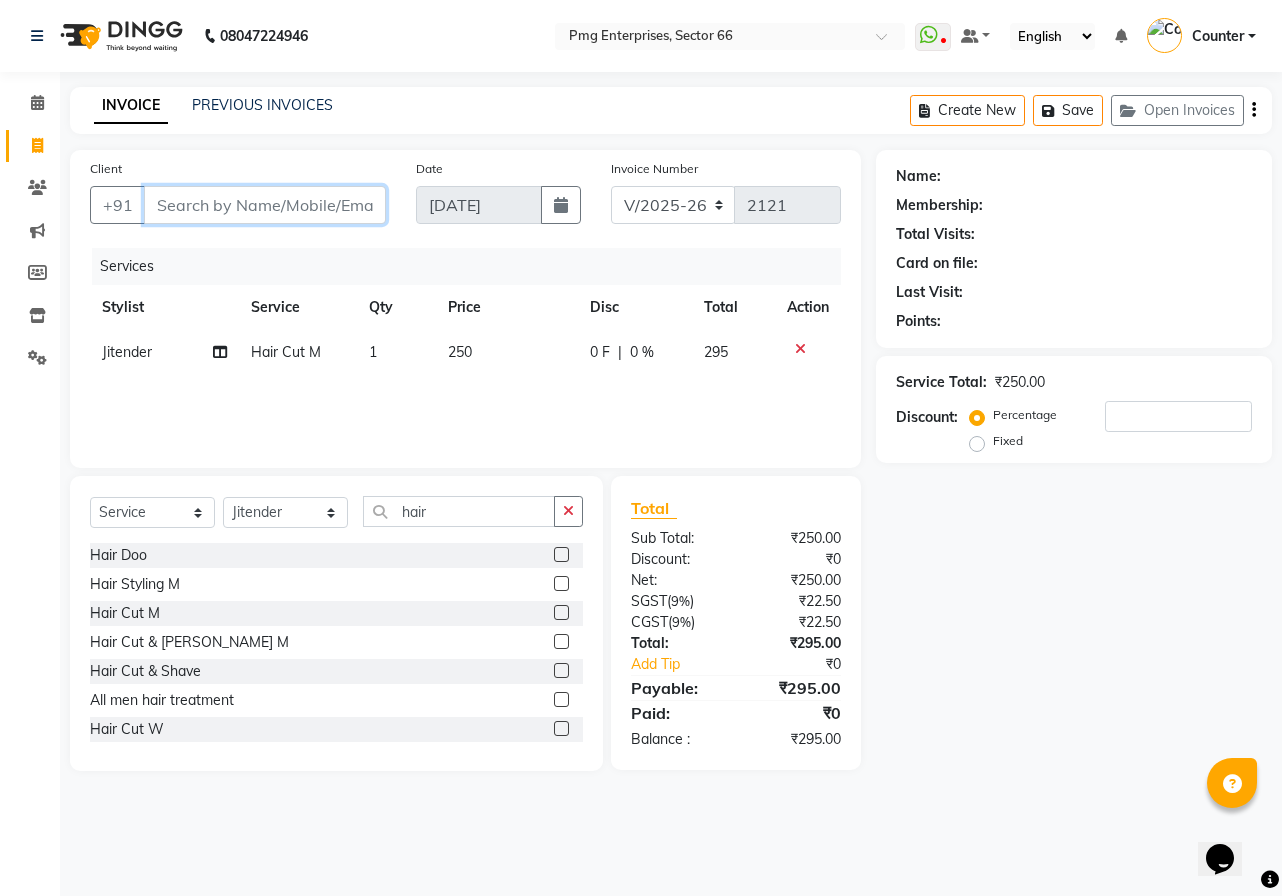 click on "Client" at bounding box center (265, 205) 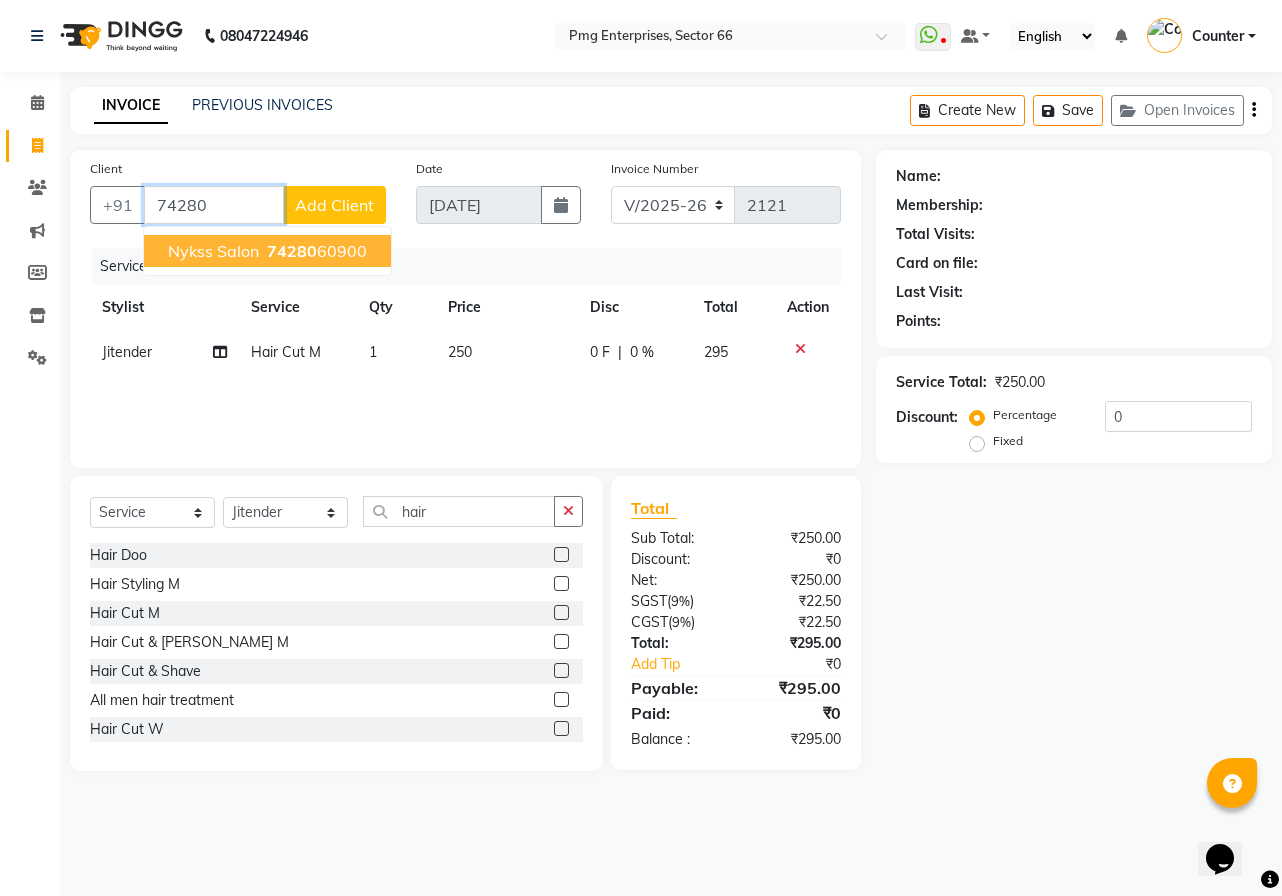click on "74280" at bounding box center [292, 251] 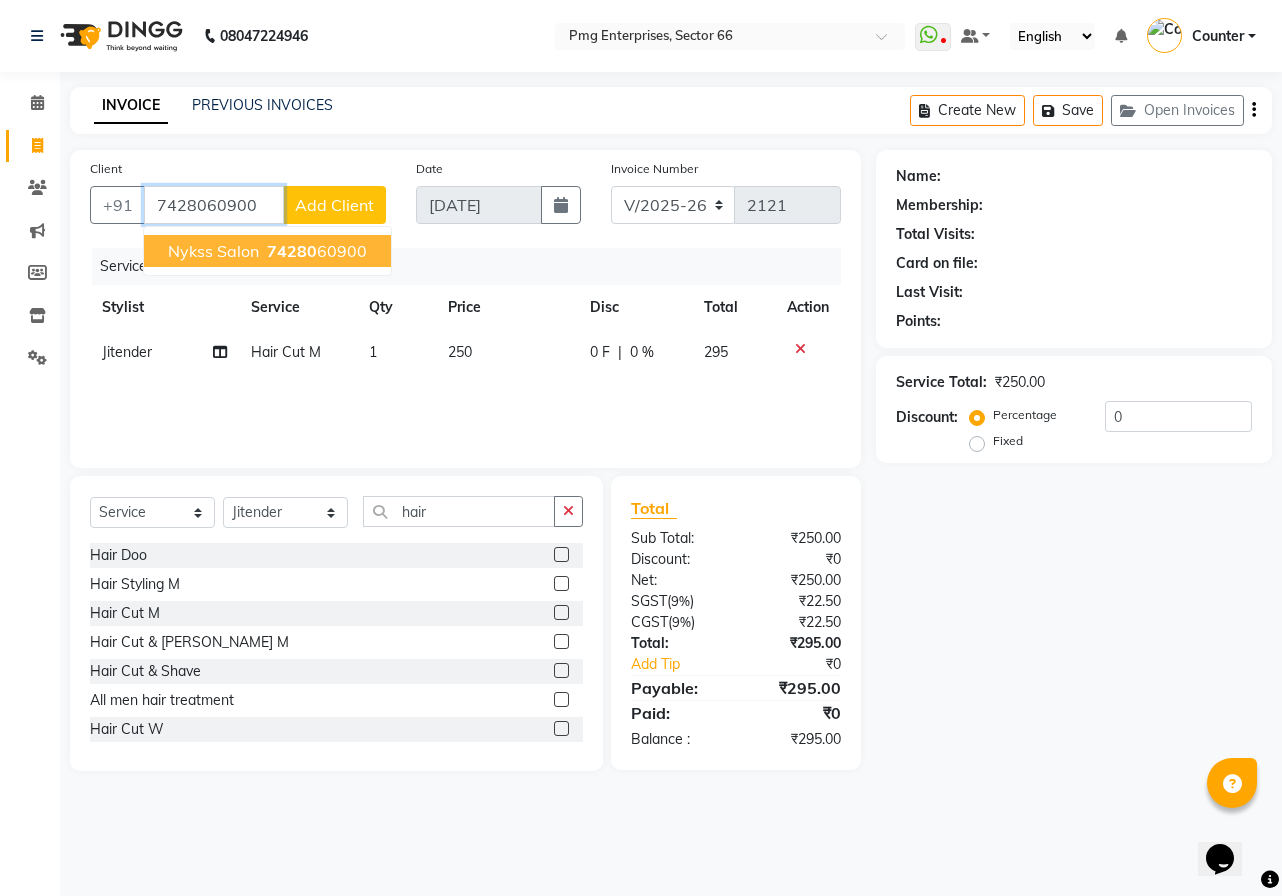type on "7428060900" 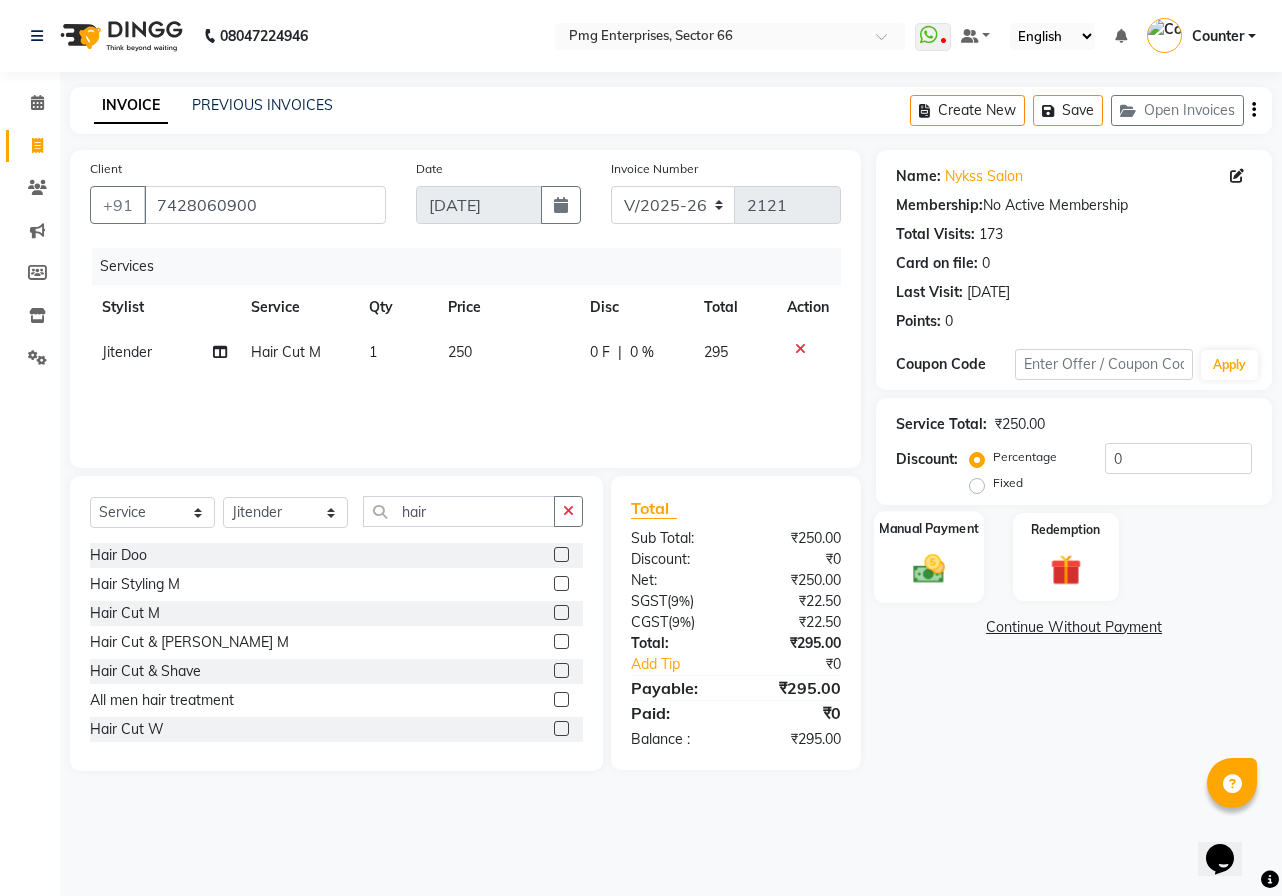 click on "Manual Payment" 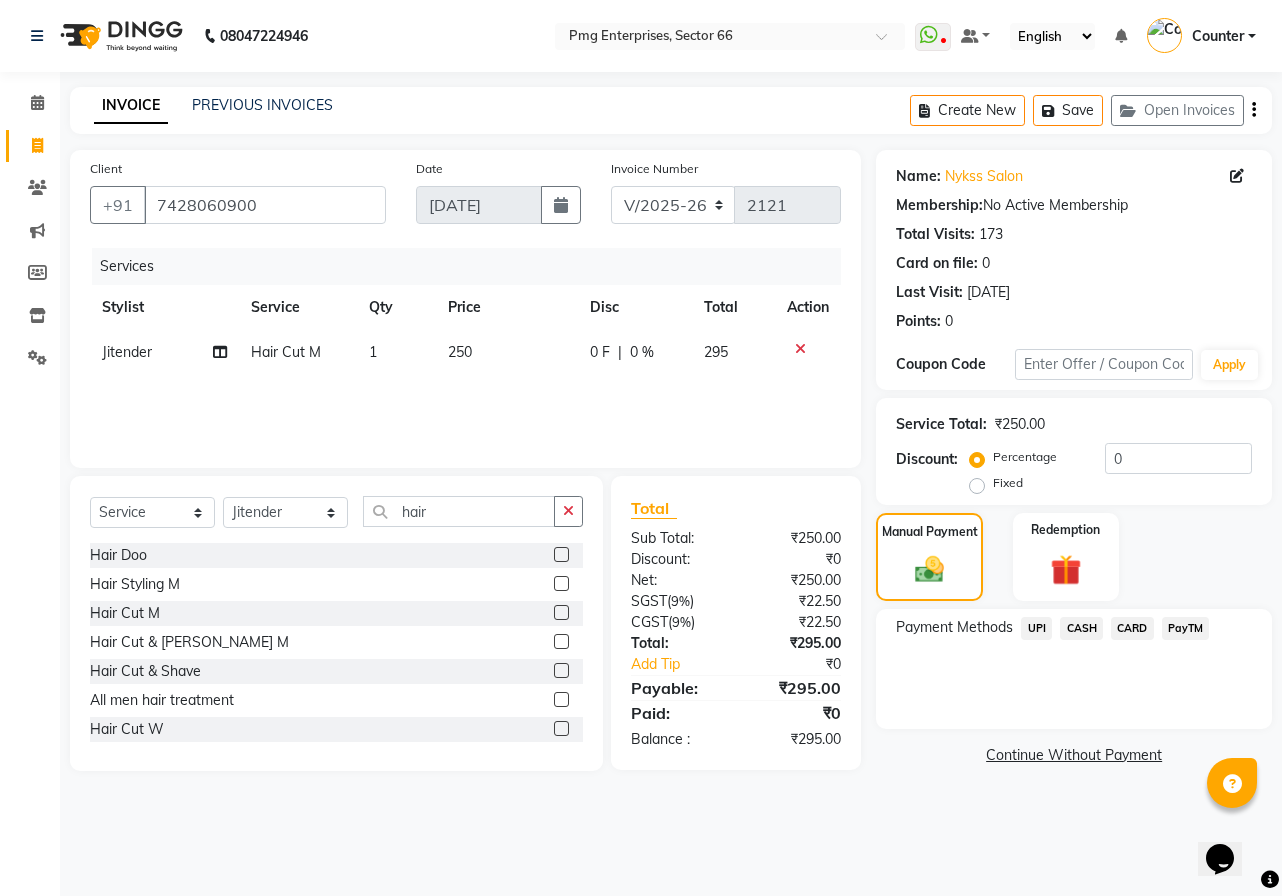 click on "UPI" 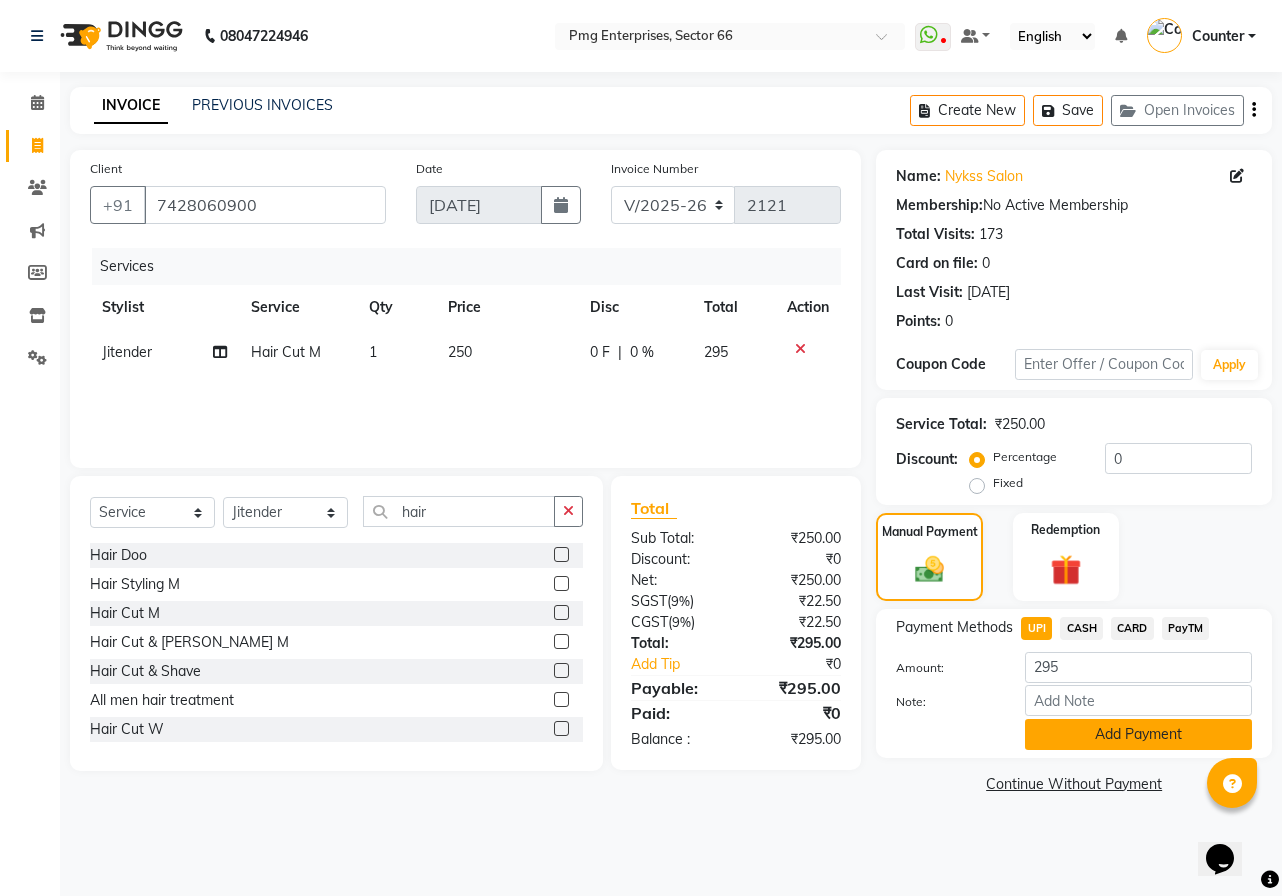click on "Add Payment" 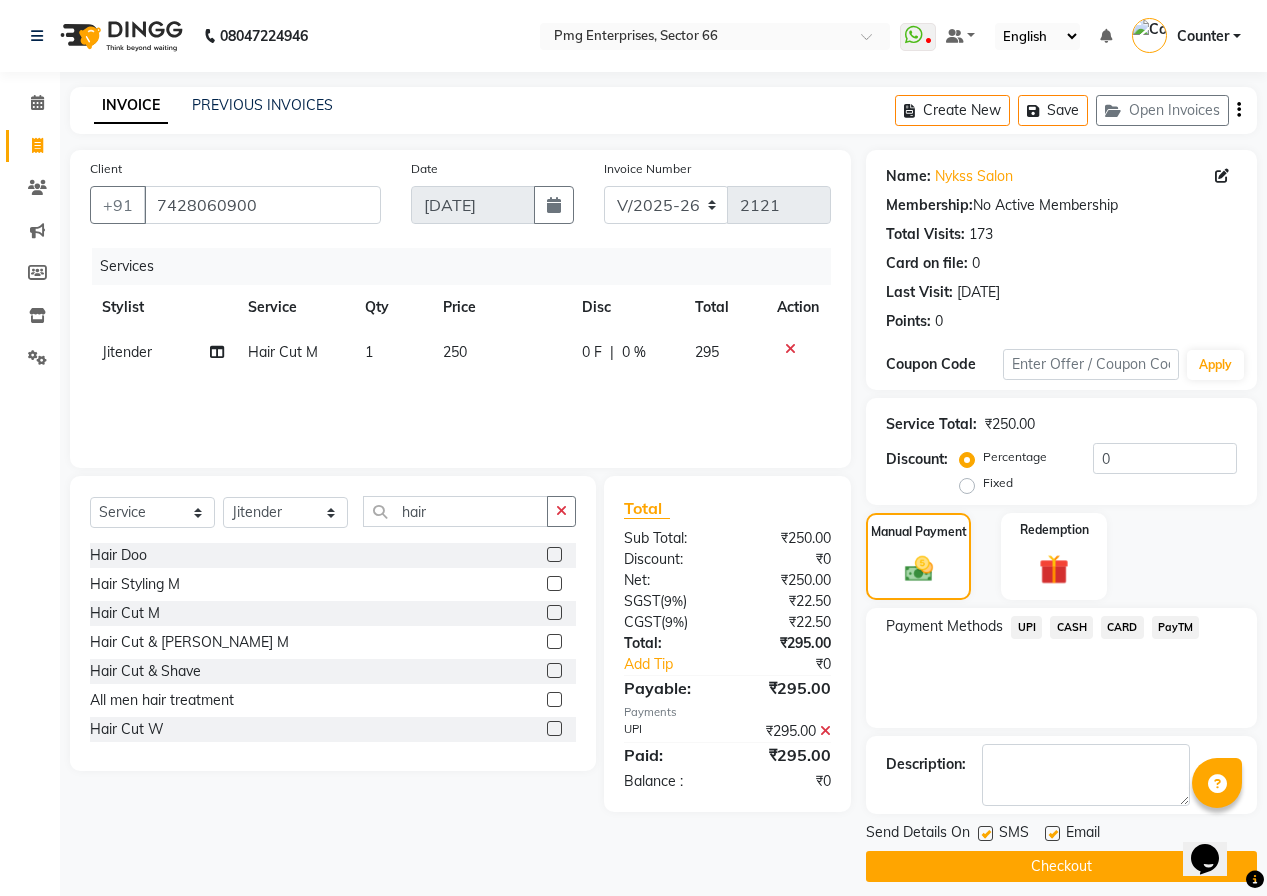 click on "Checkout" 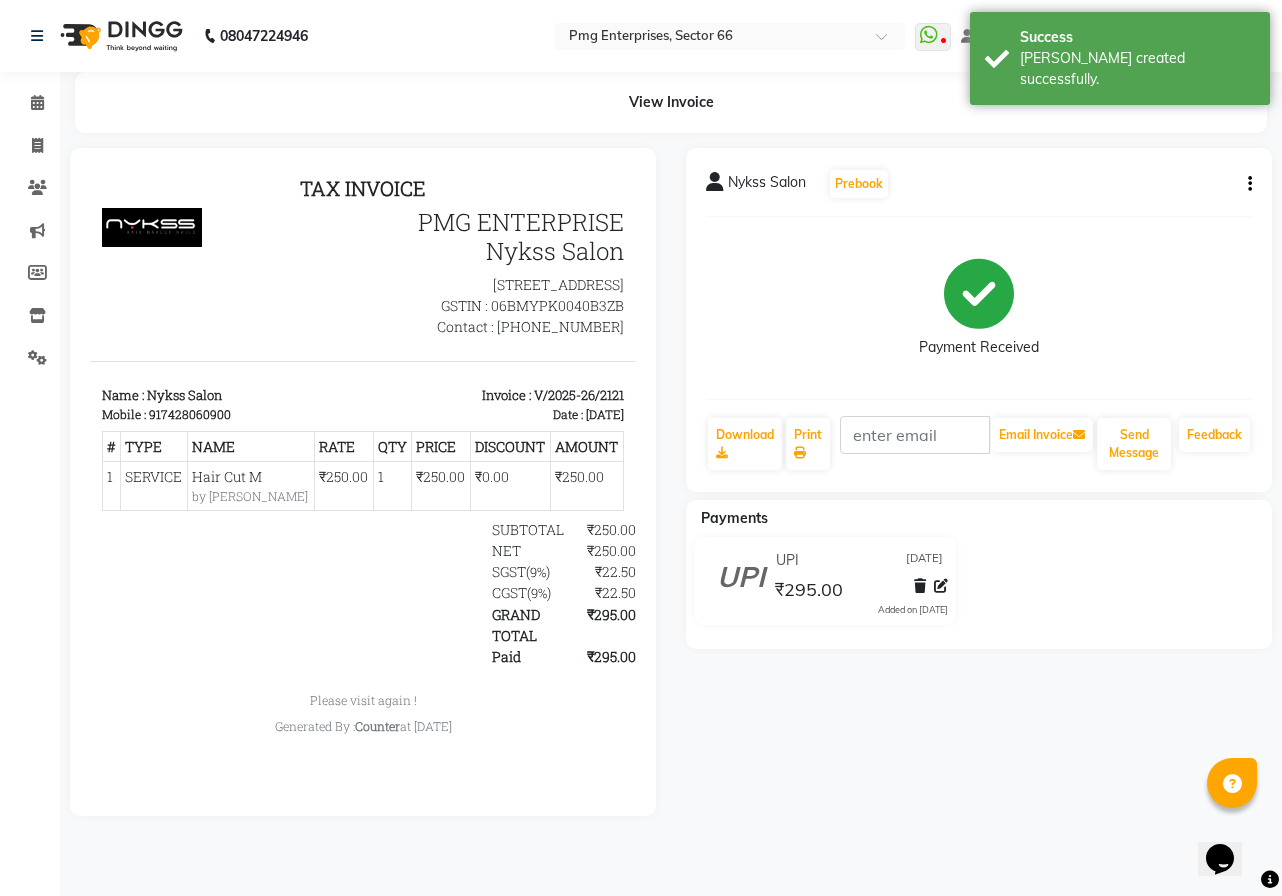 scroll, scrollTop: 0, scrollLeft: 0, axis: both 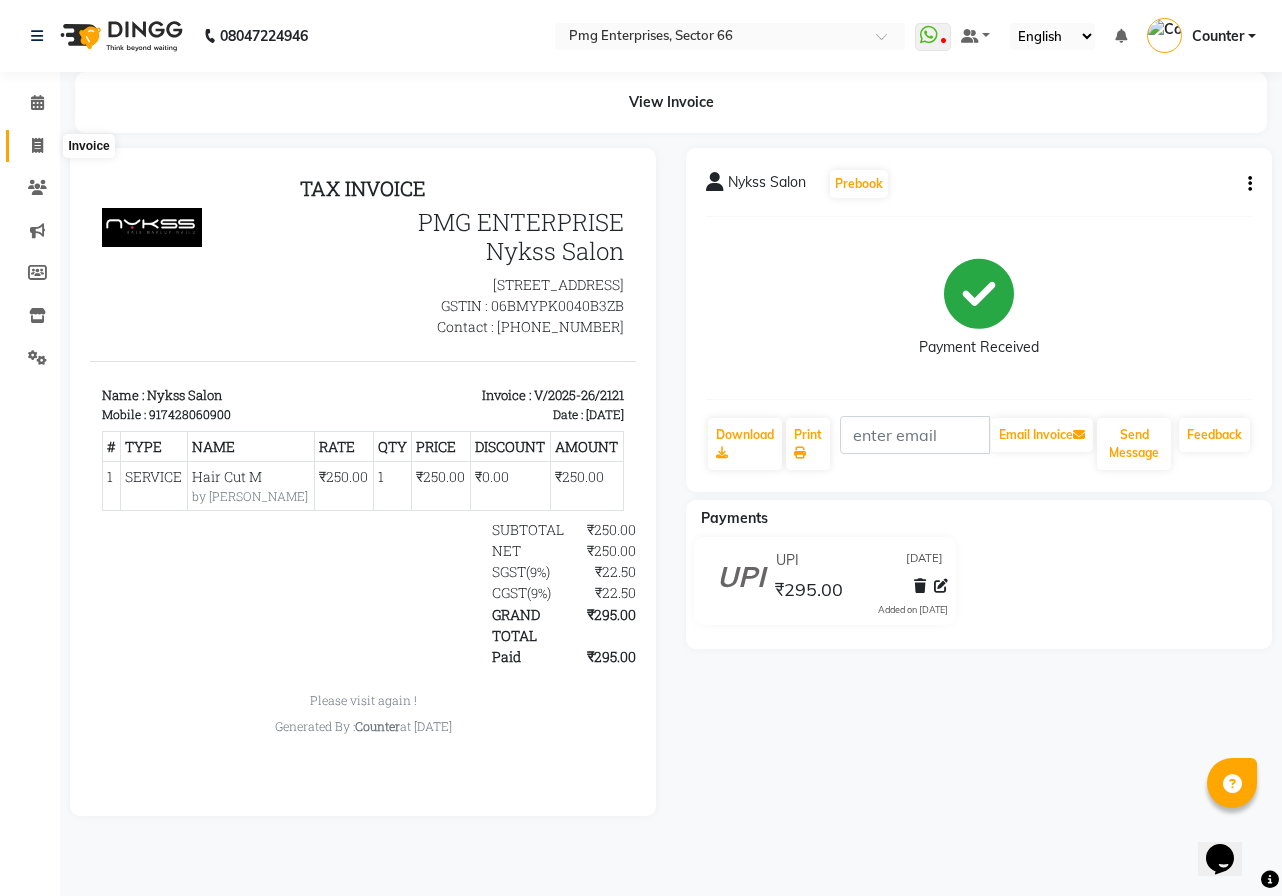click 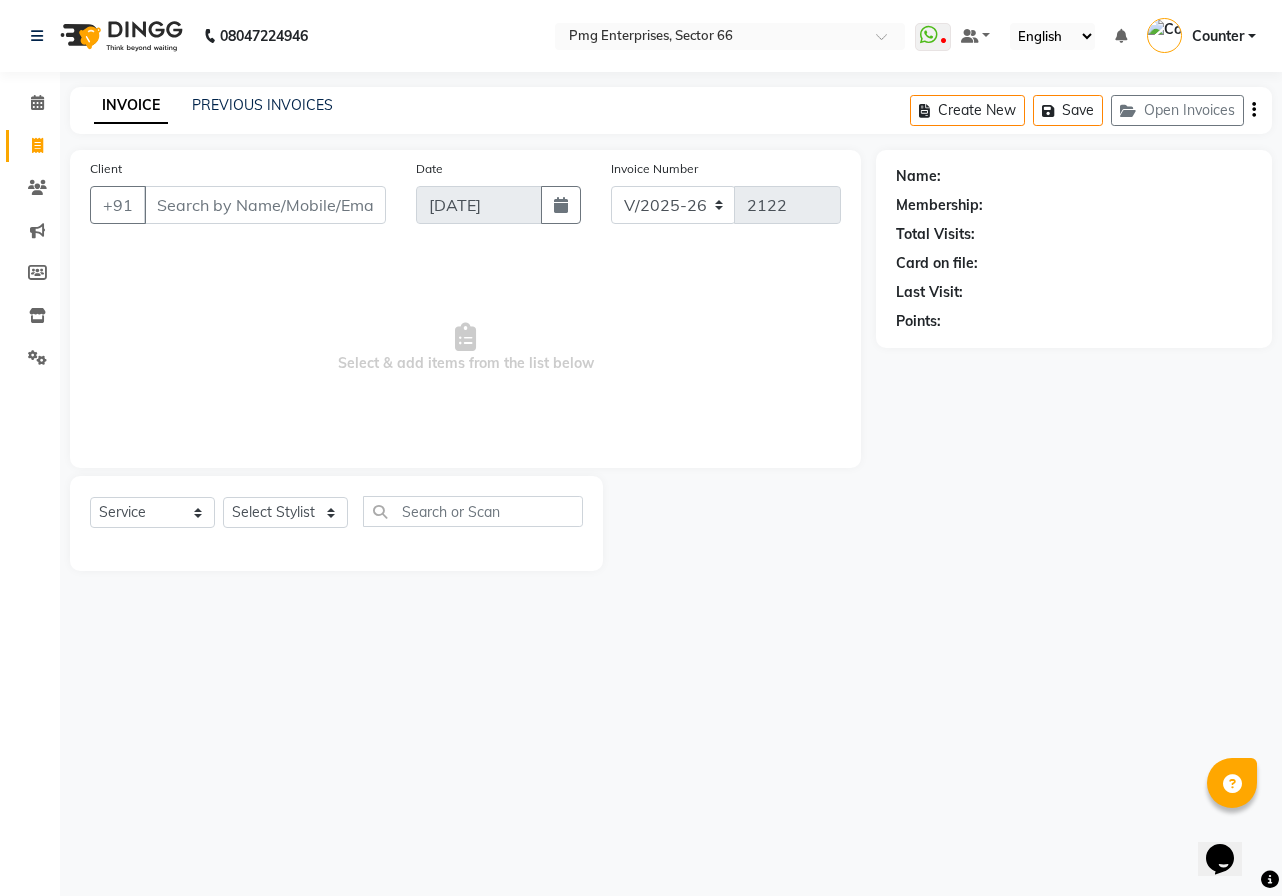 click on "Client" at bounding box center (265, 205) 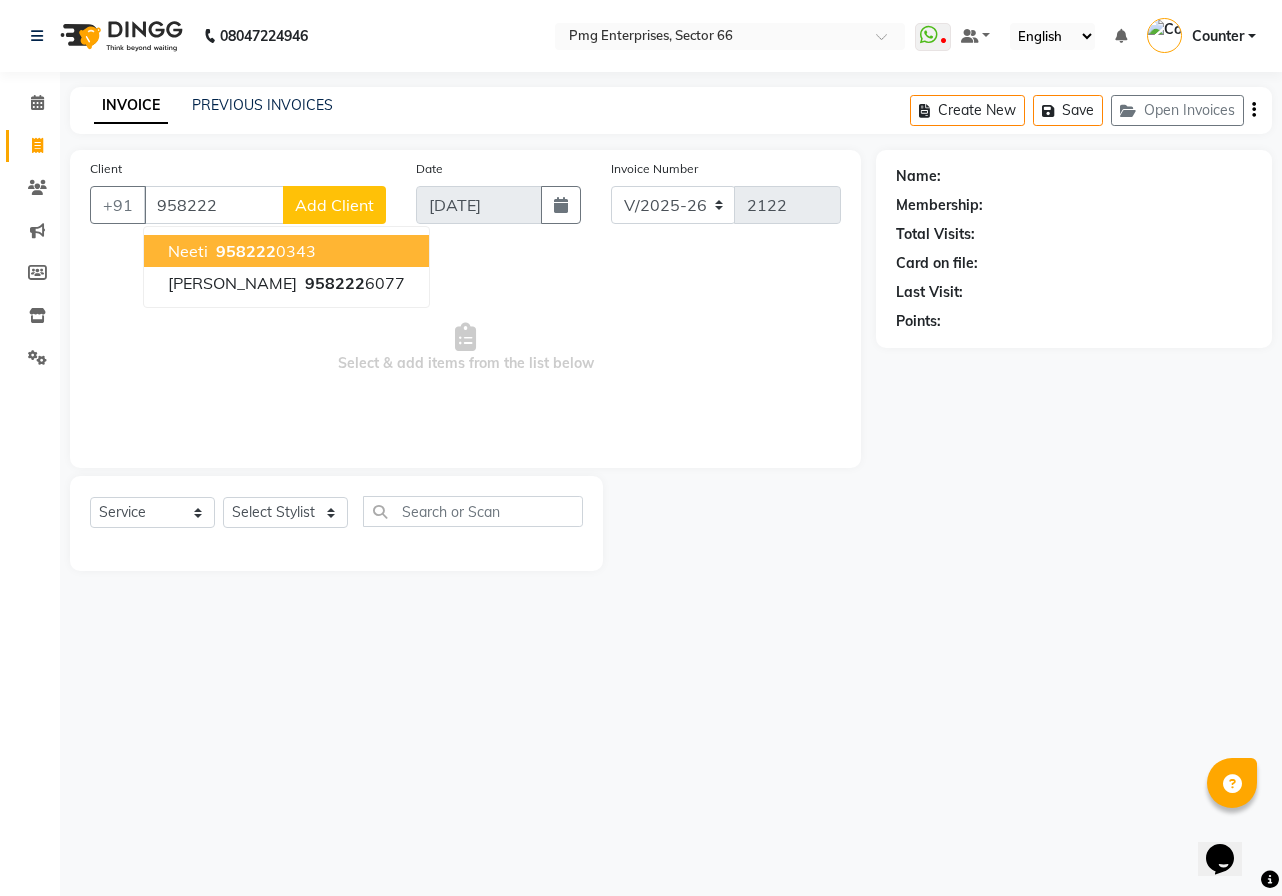 click on "958222 0343" at bounding box center (264, 251) 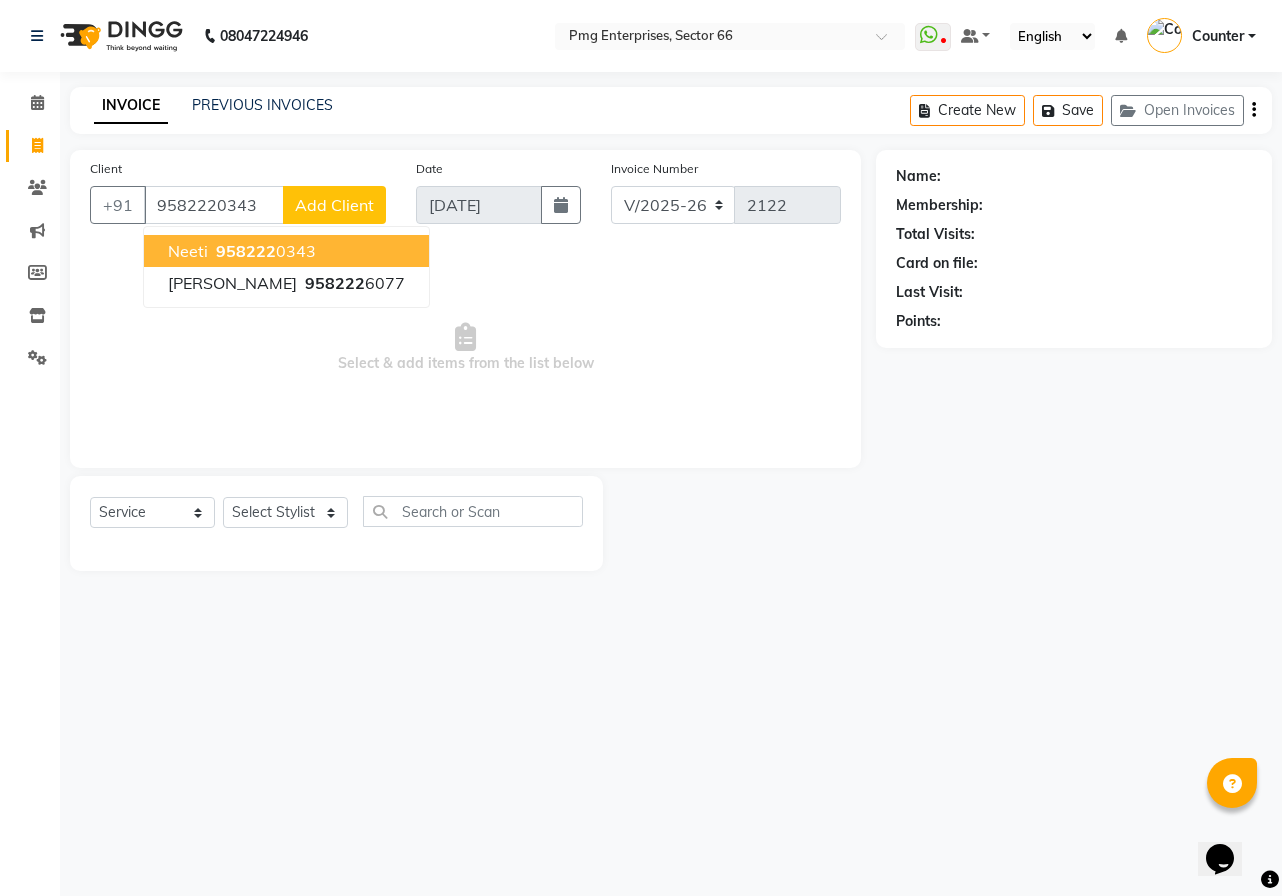 type on "9582220343" 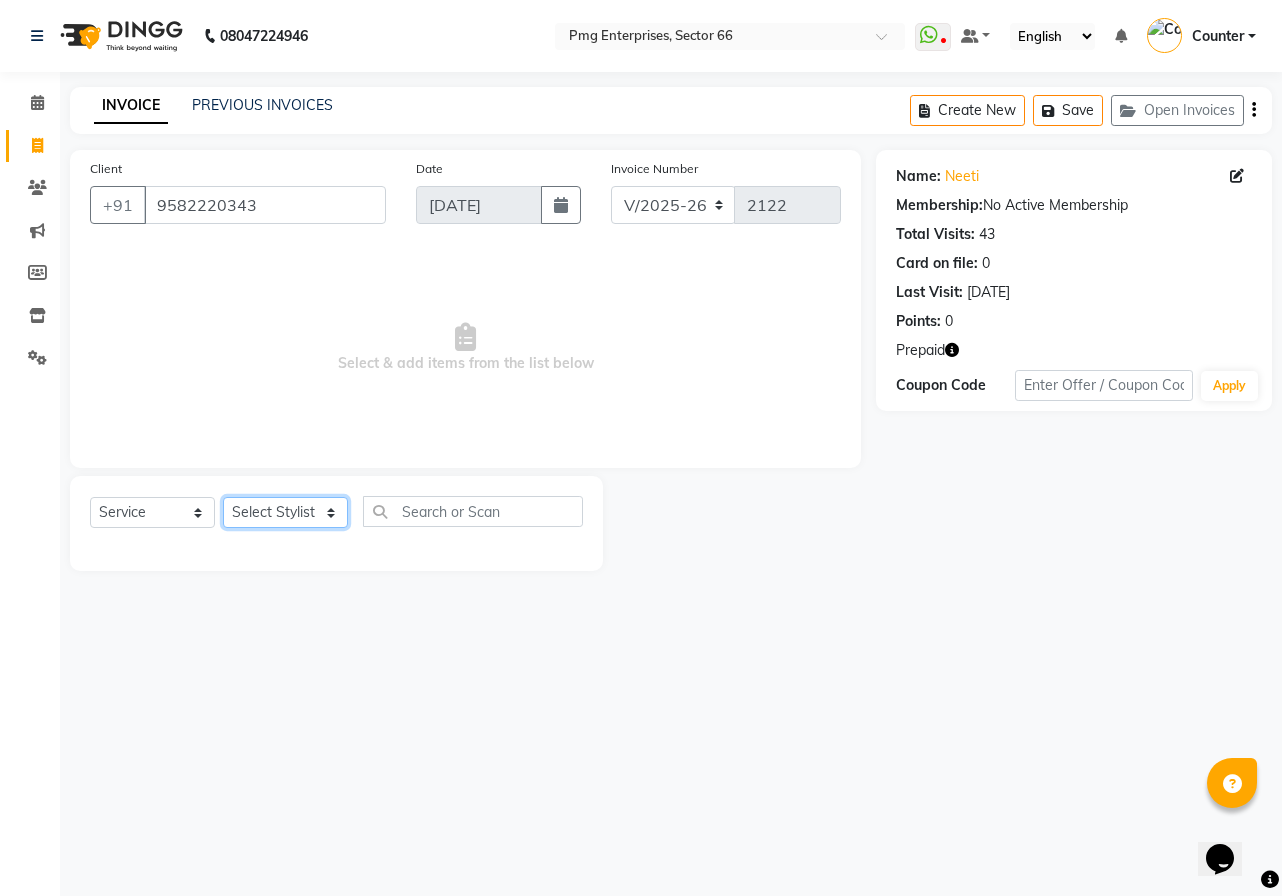 click on "Select Stylist [PERSON_NAME] Counter [PERSON_NAME] [PERSON_NAME] [PERSON_NAME] [PERSON_NAME]" 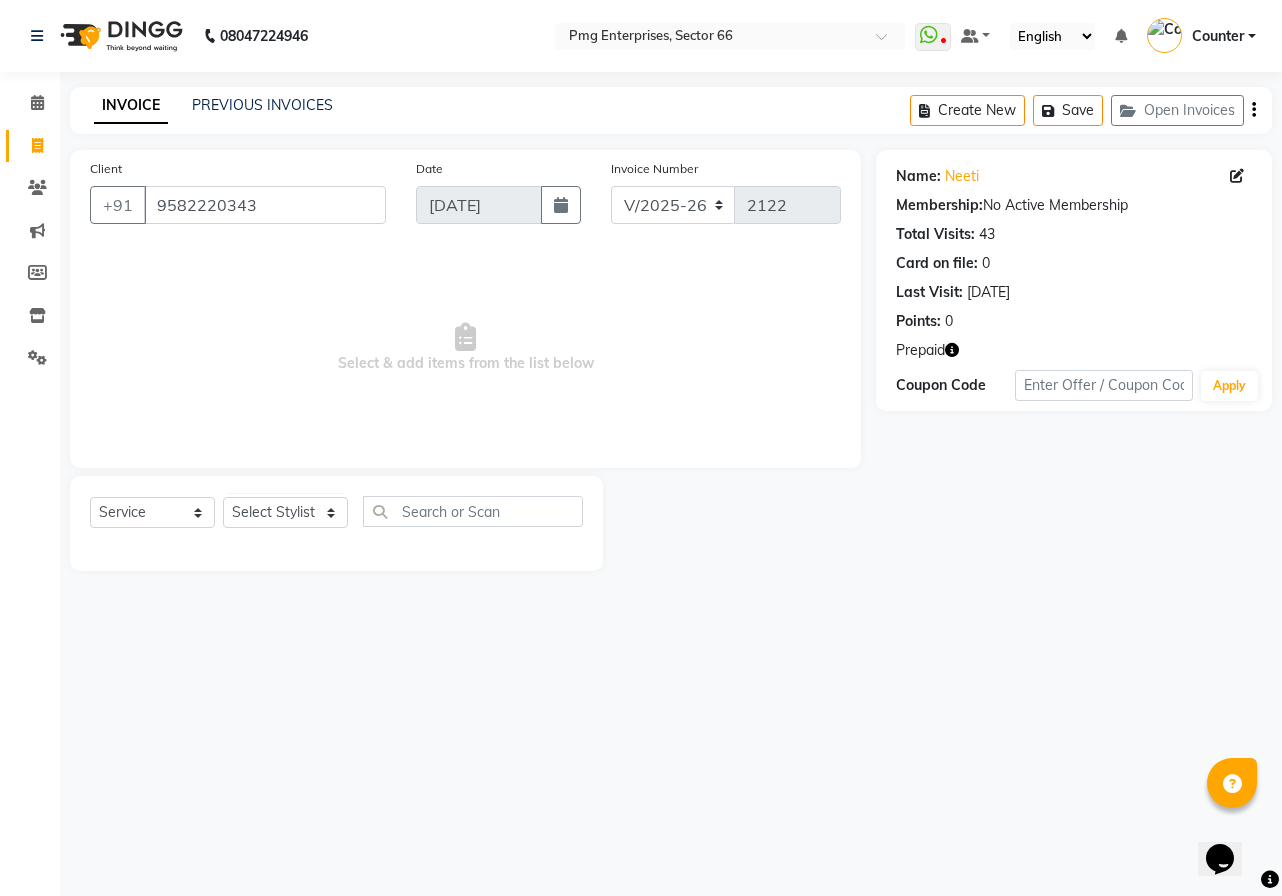 click 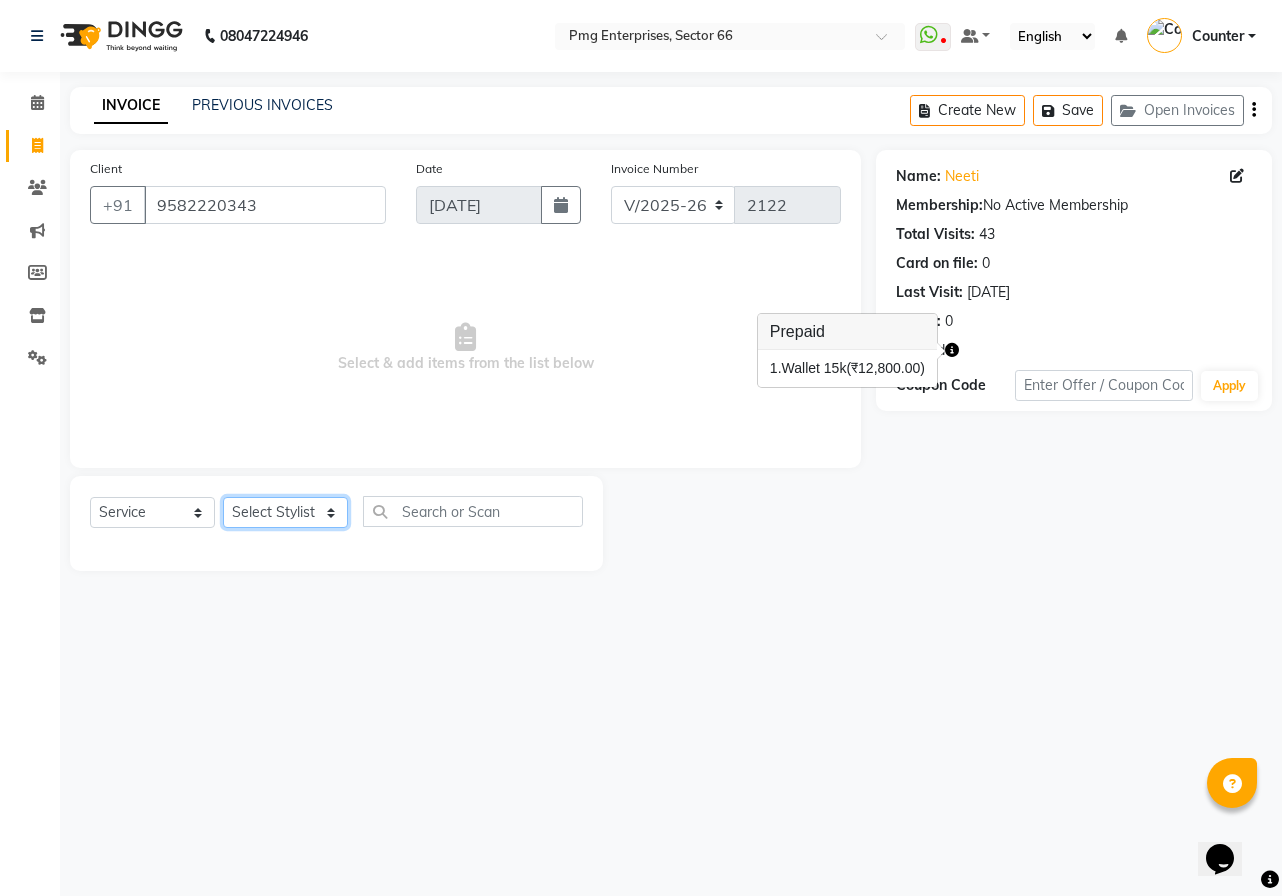 click on "Select Stylist [PERSON_NAME] Counter [PERSON_NAME] [PERSON_NAME] [PERSON_NAME] [PERSON_NAME]" 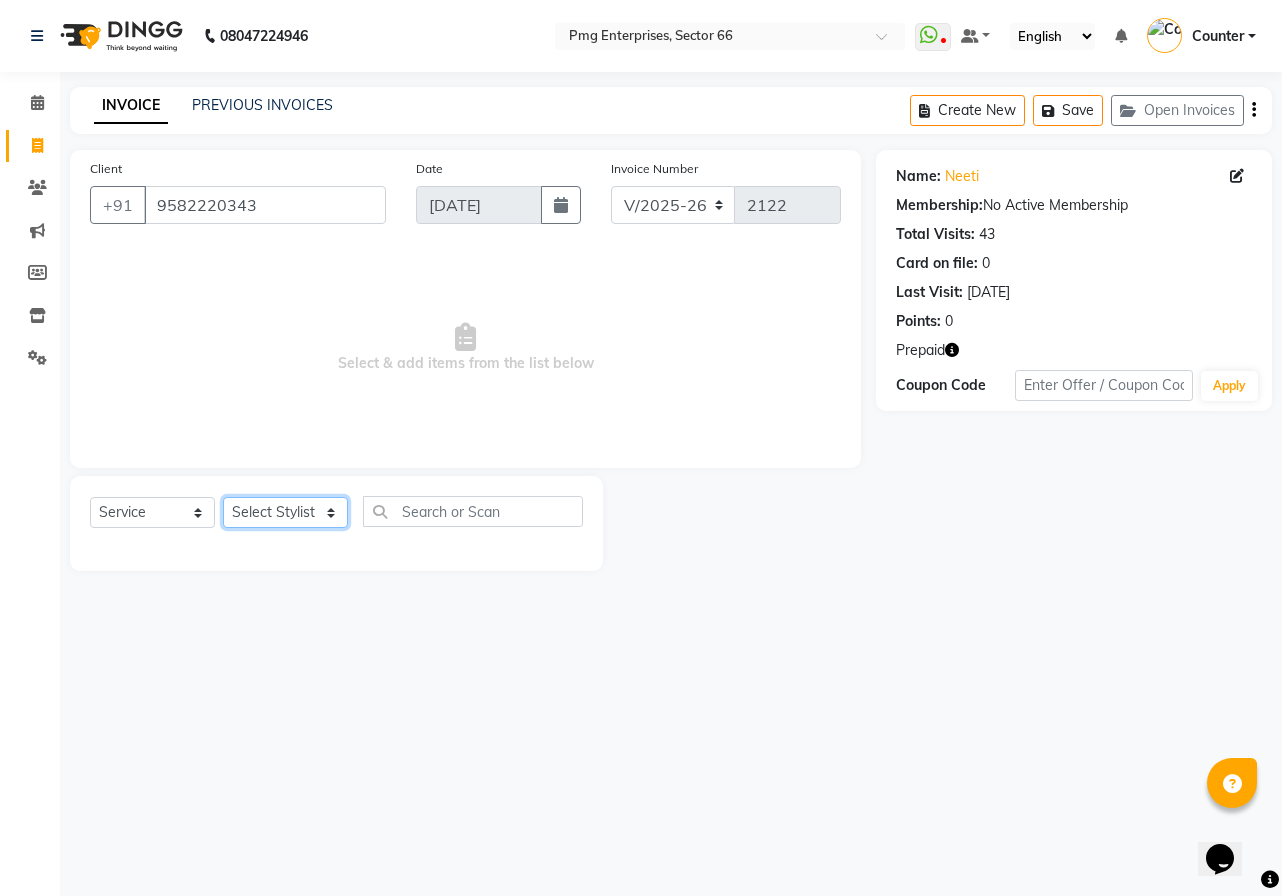select on "67091" 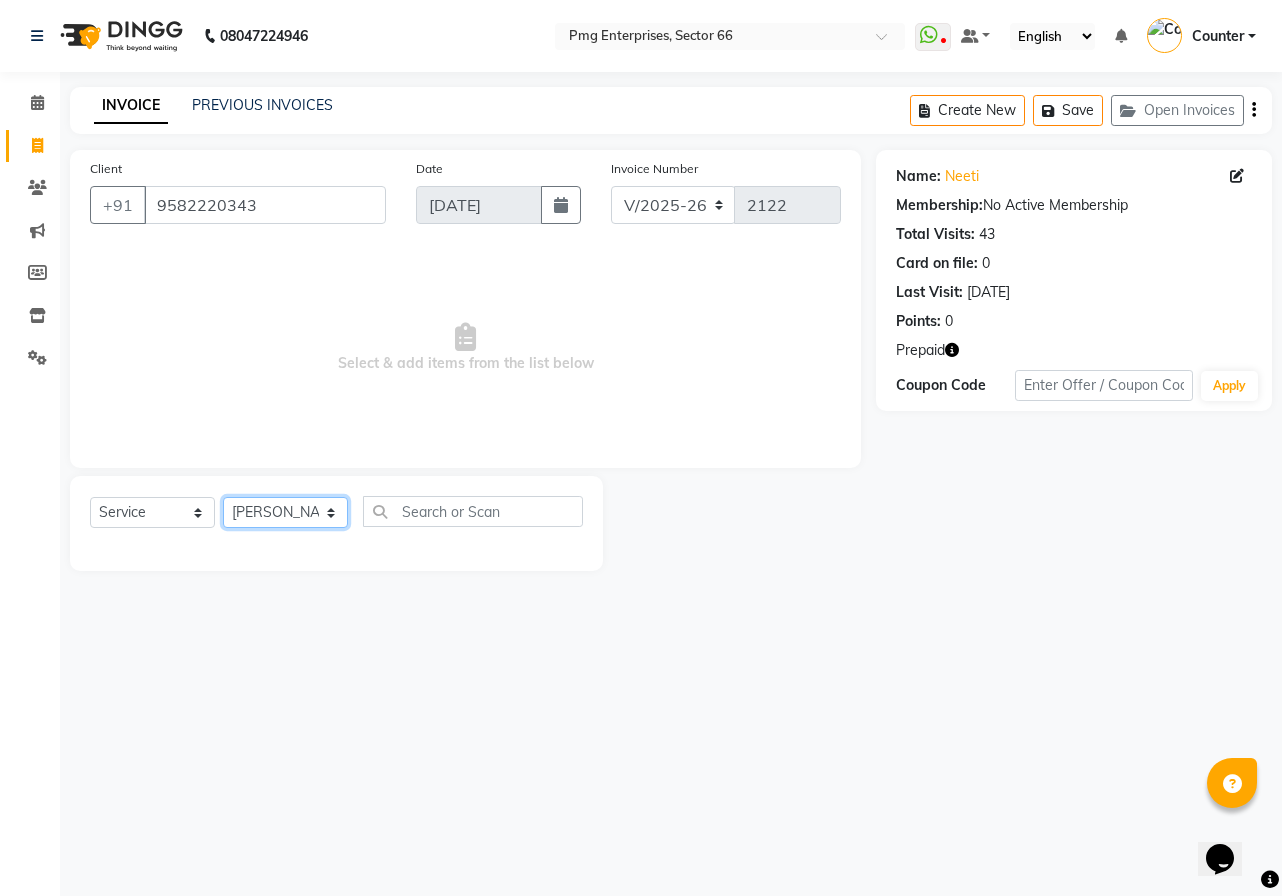 click on "Select Stylist [PERSON_NAME] Counter [PERSON_NAME] [PERSON_NAME] [PERSON_NAME] [PERSON_NAME]" 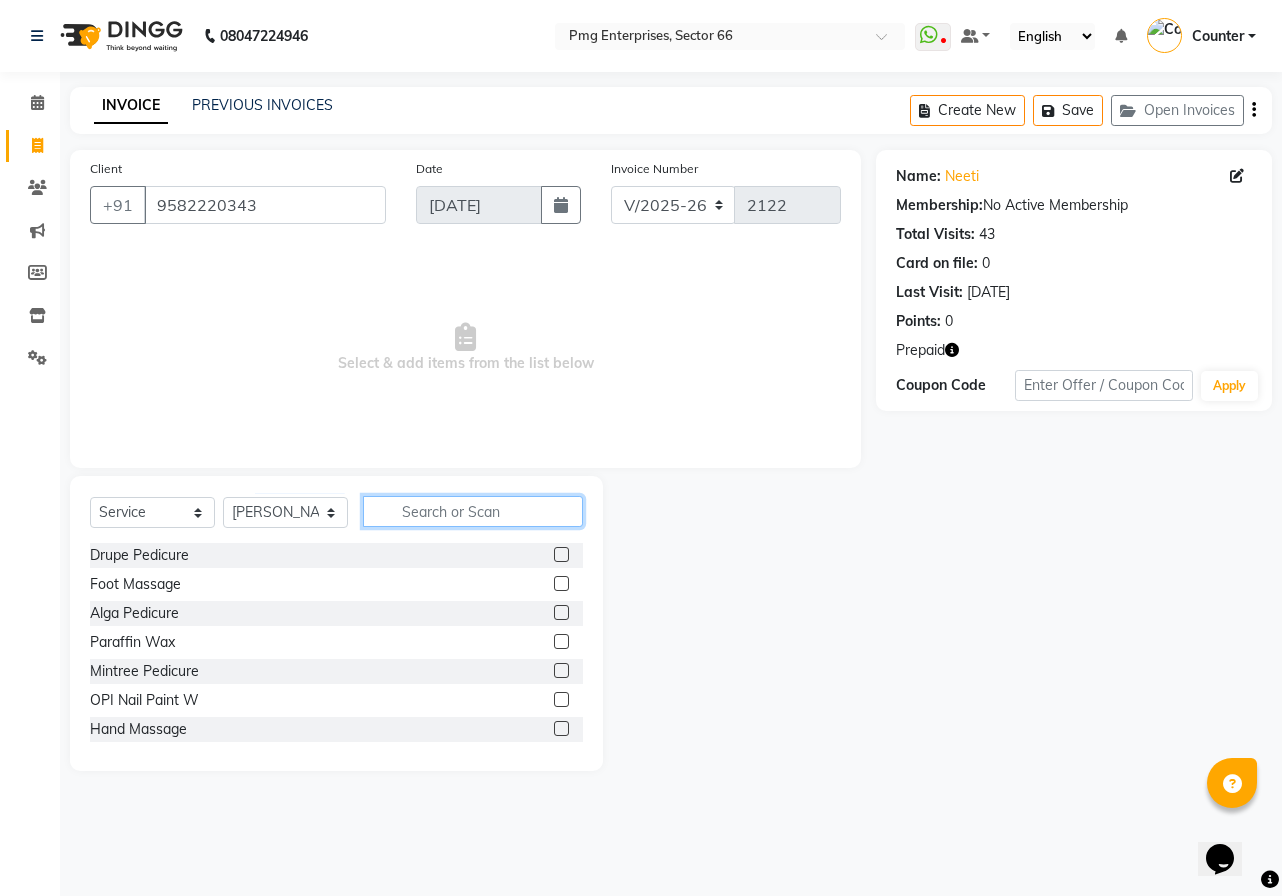 click 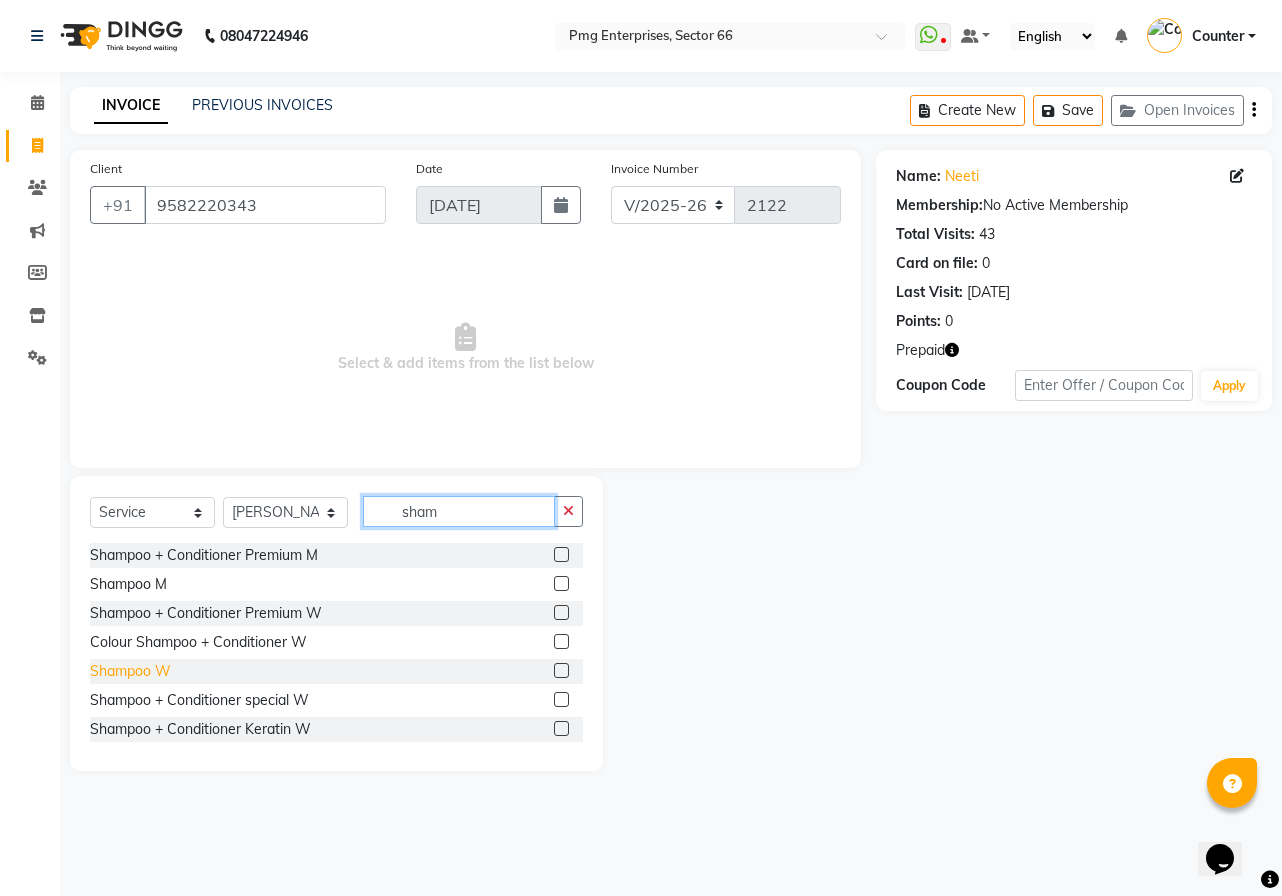 type on "sham" 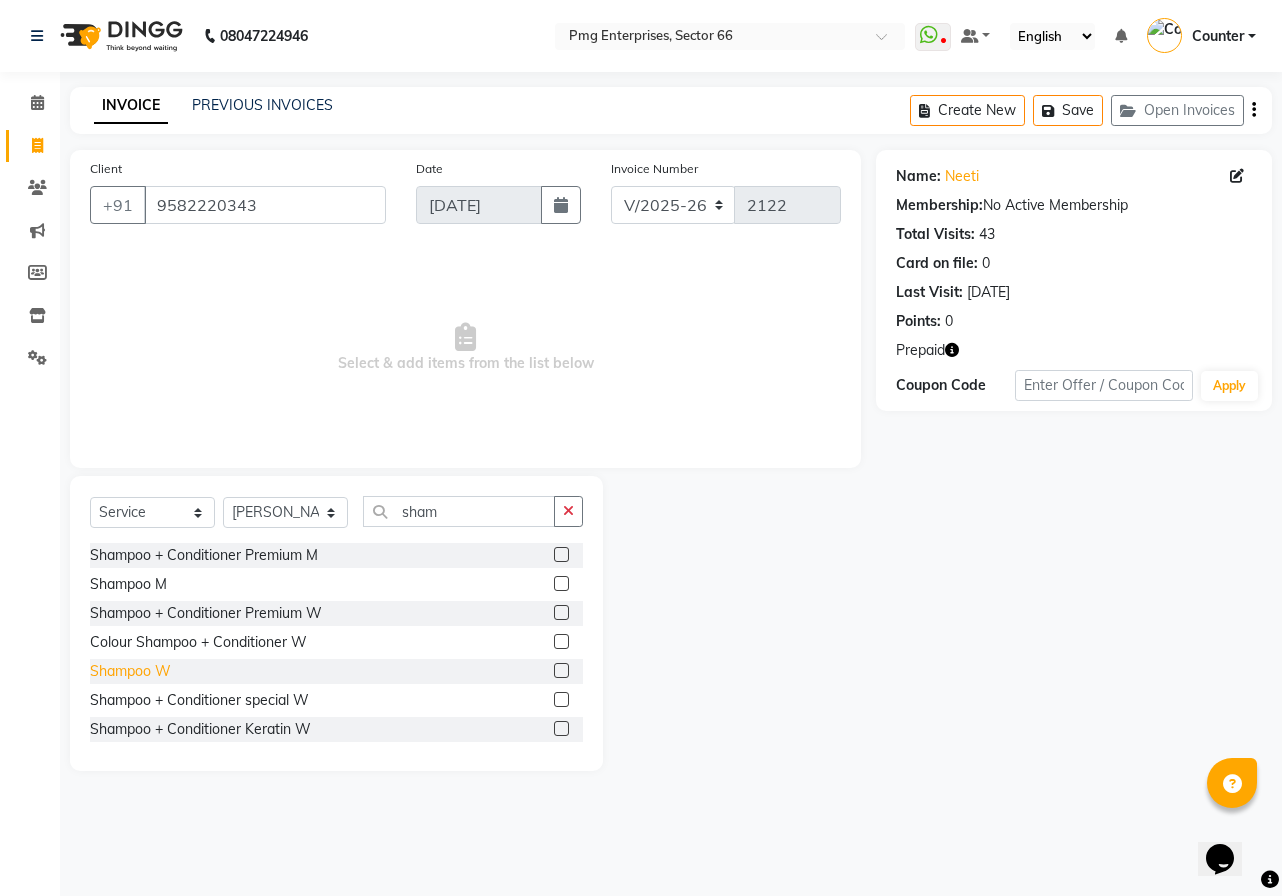 click on "Shampoo W" 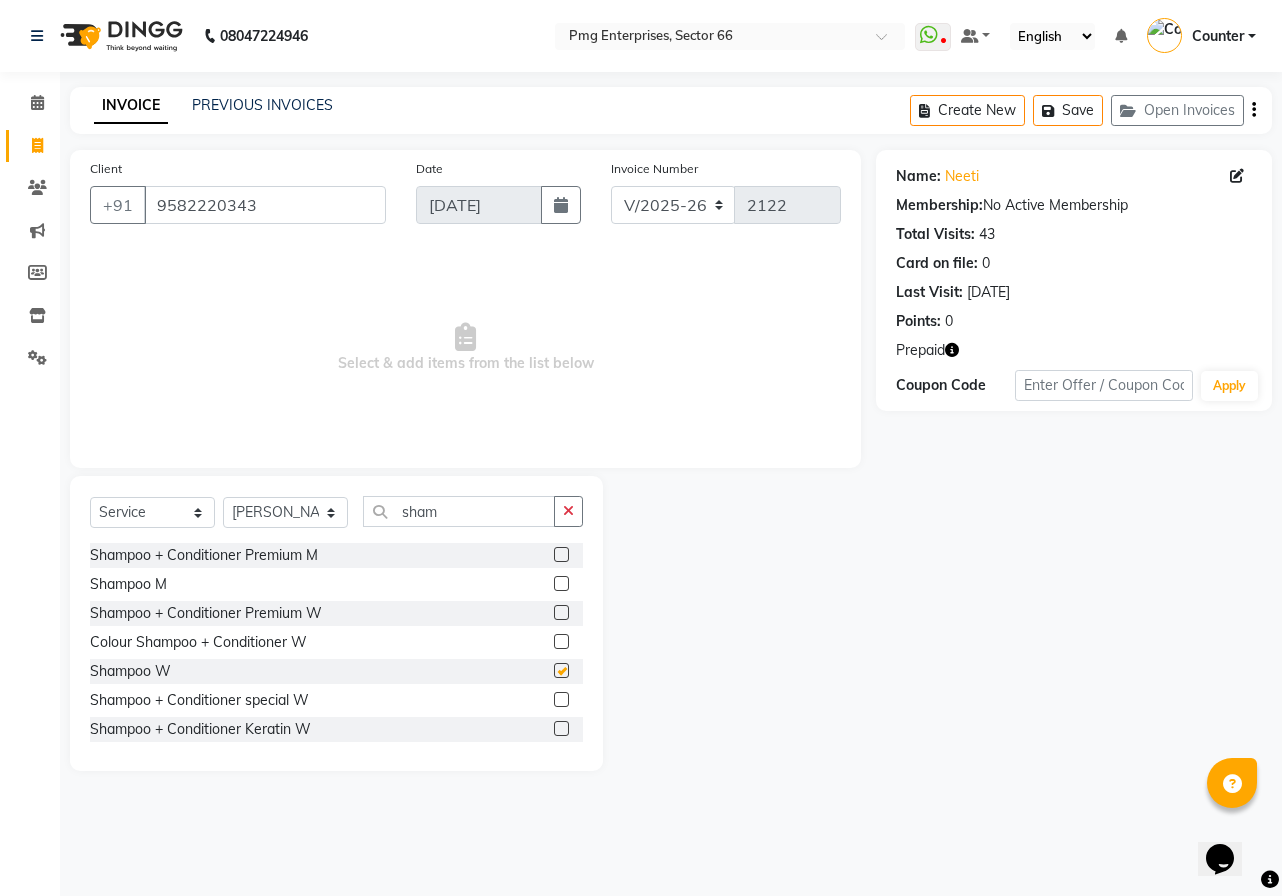 checkbox on "false" 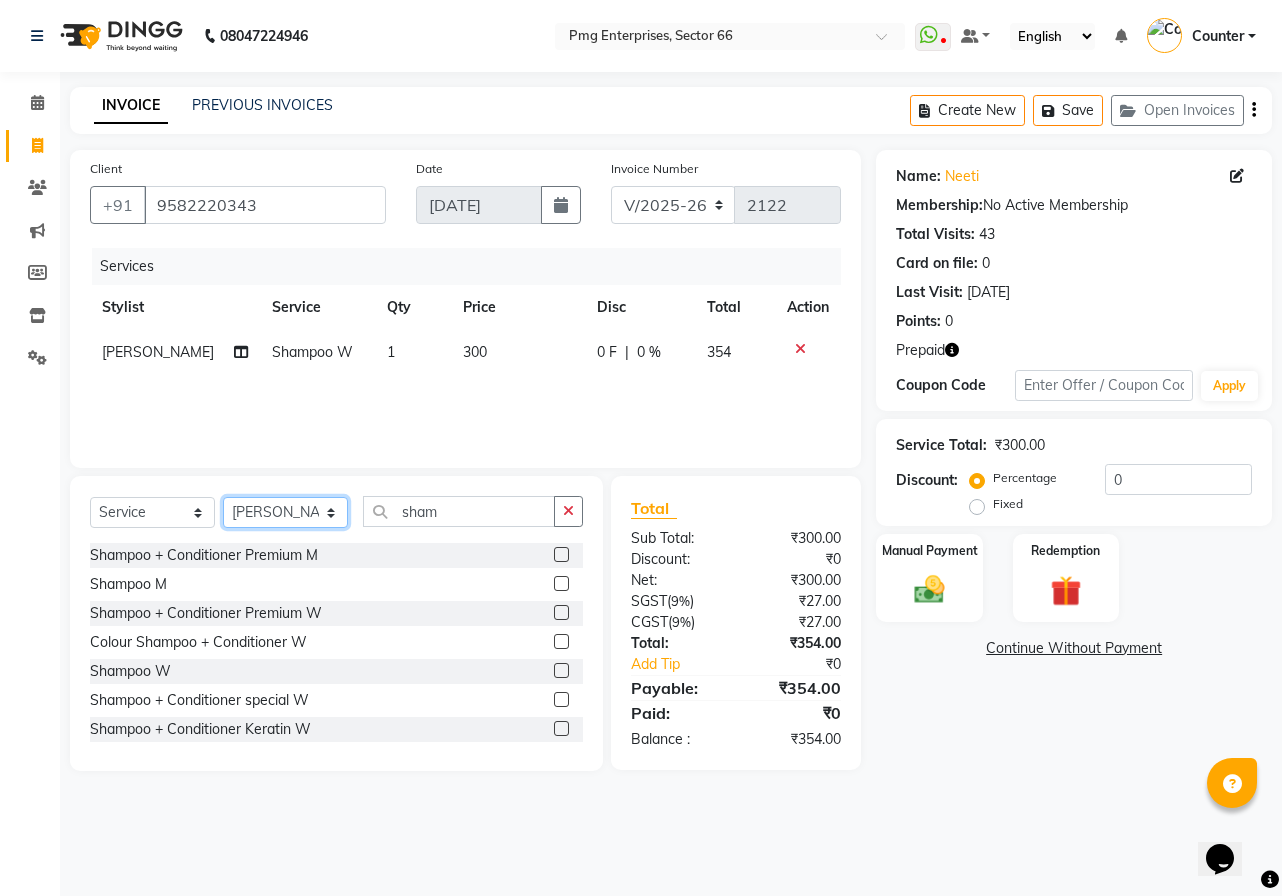 click on "Select Stylist [PERSON_NAME] Counter [PERSON_NAME] [PERSON_NAME] [PERSON_NAME] [PERSON_NAME]" 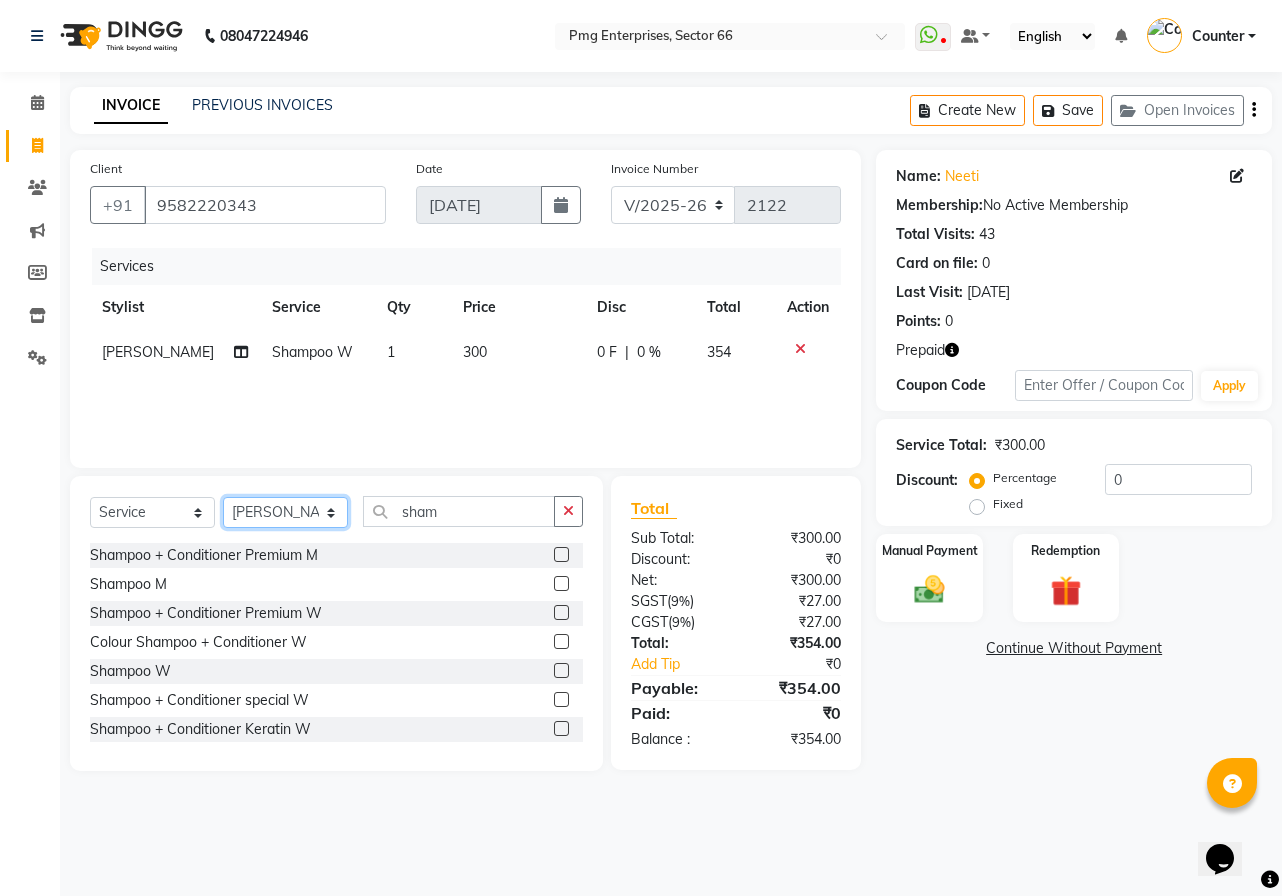 select on "78814" 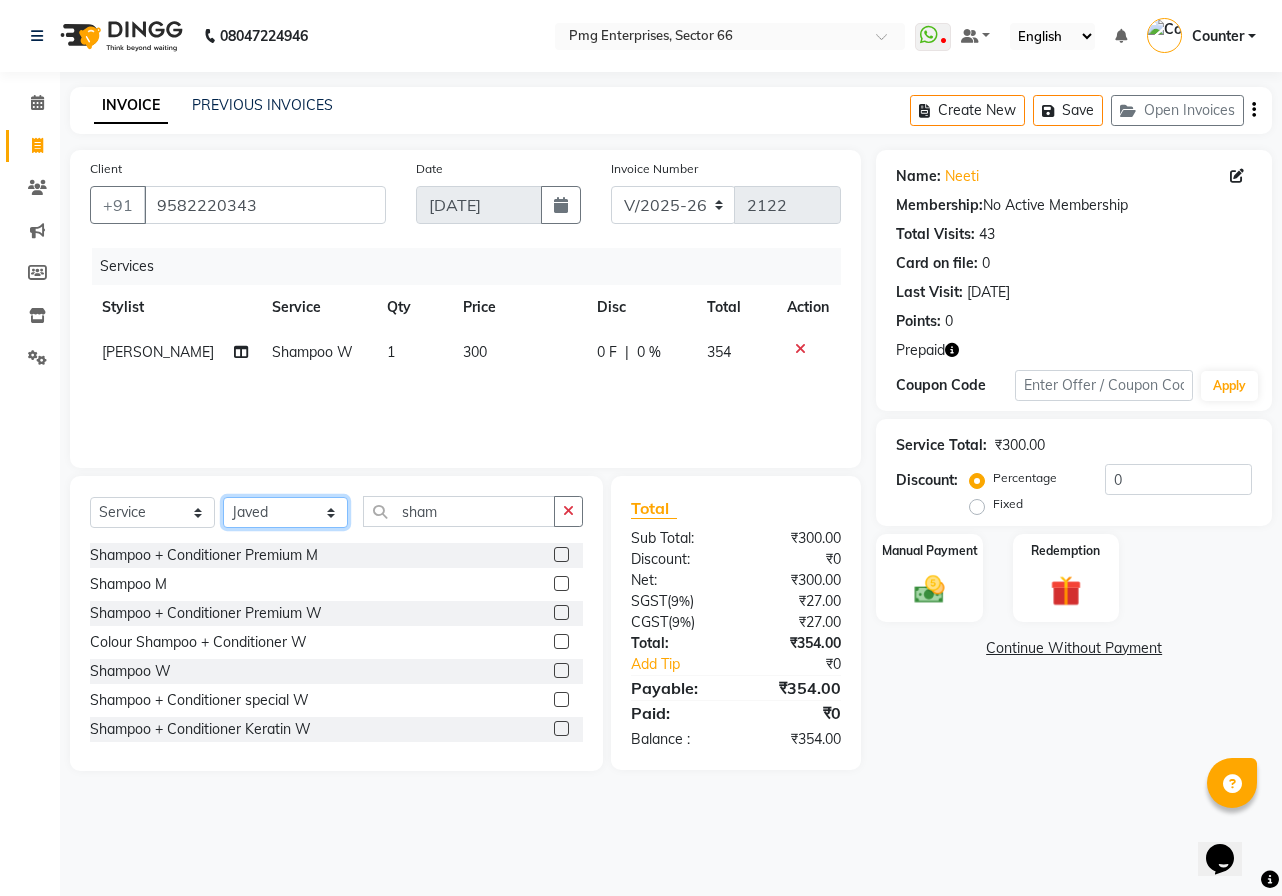 click on "Select Stylist [PERSON_NAME] Counter [PERSON_NAME] [PERSON_NAME] [PERSON_NAME] [PERSON_NAME]" 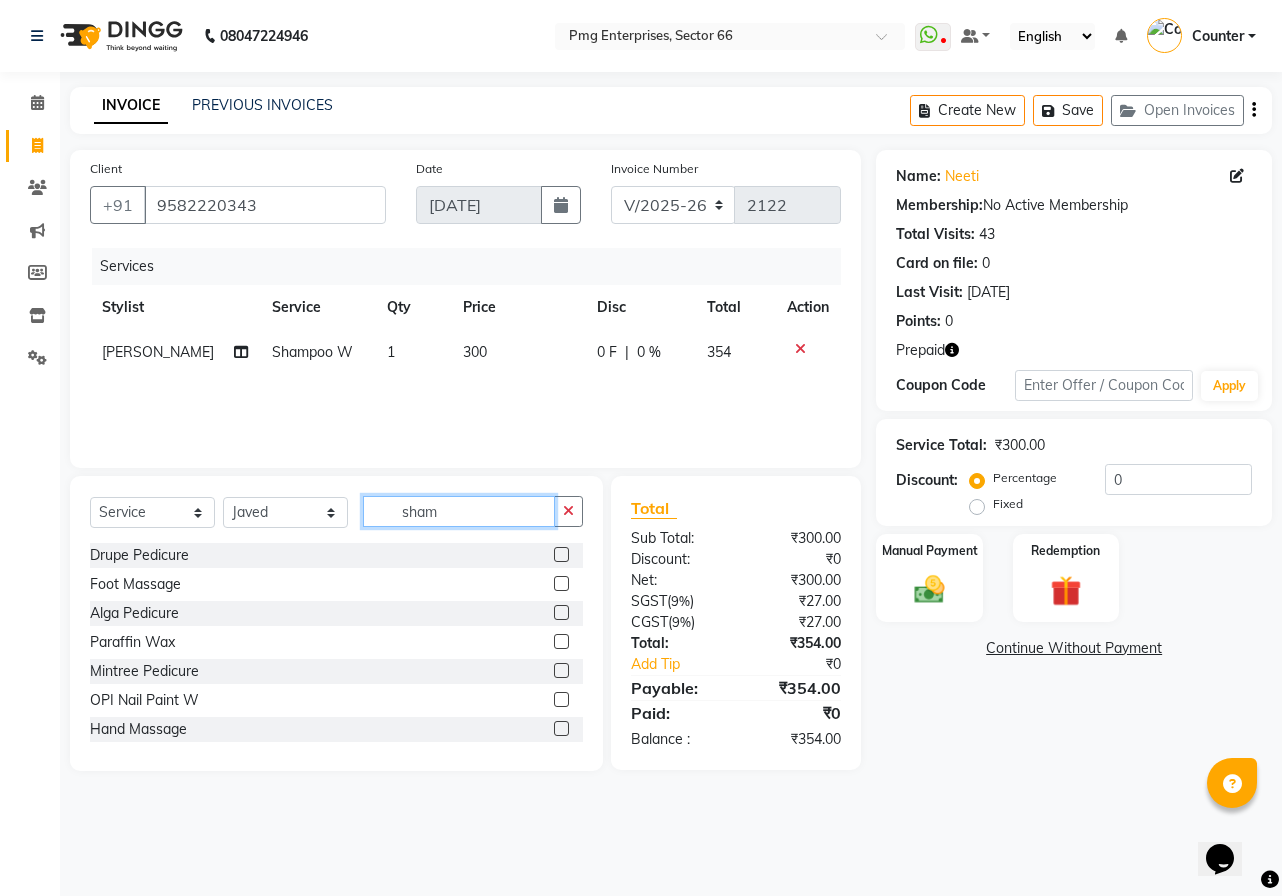 click on "sham" 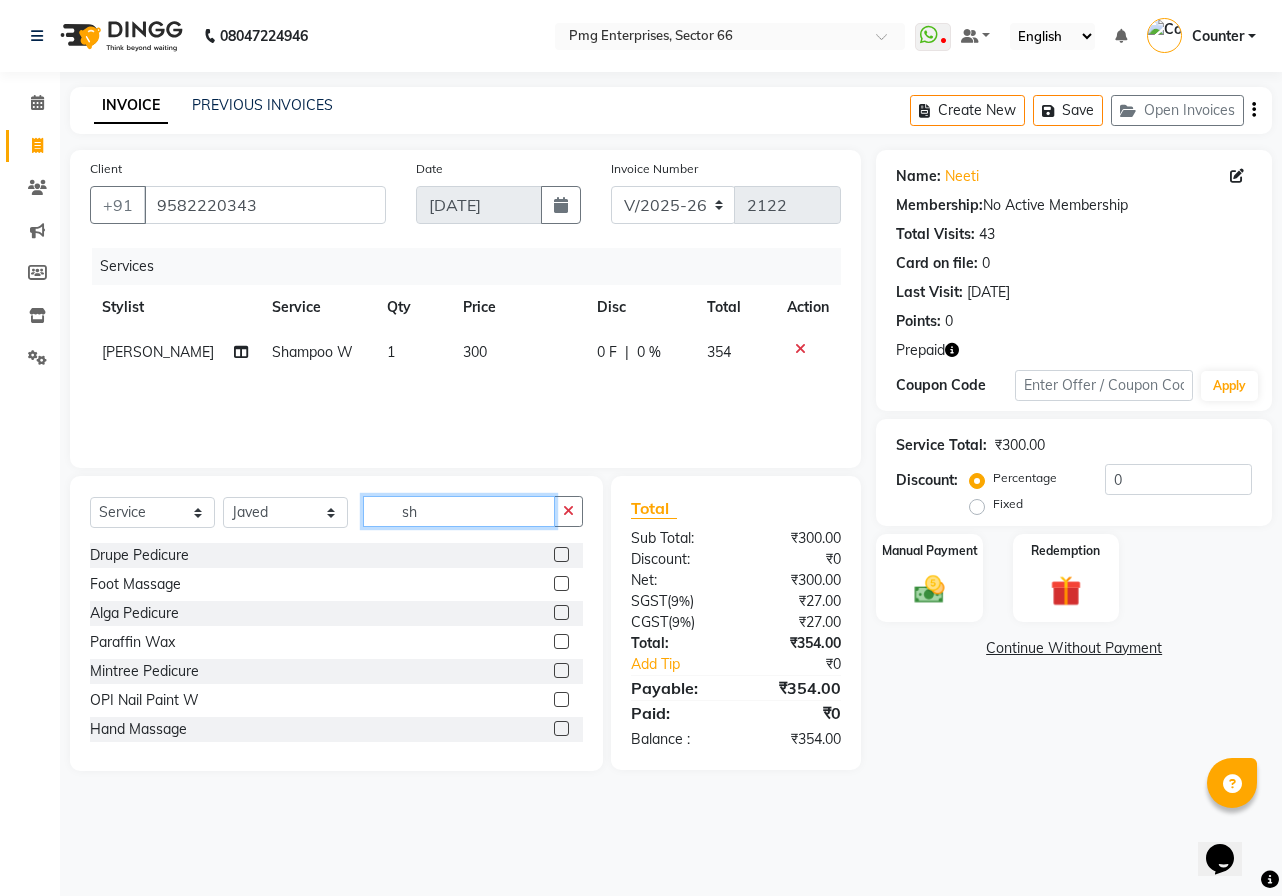 type on "s" 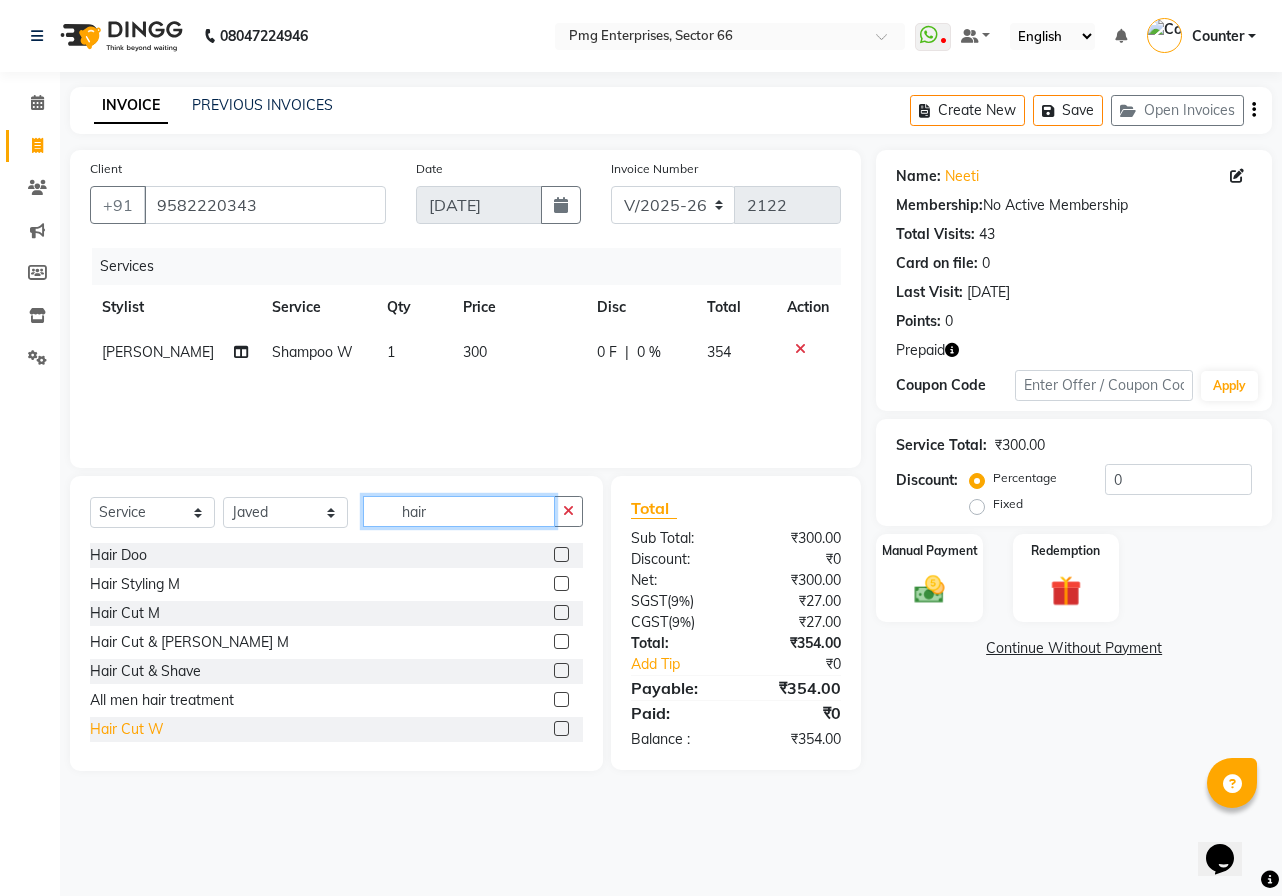 type on "hair" 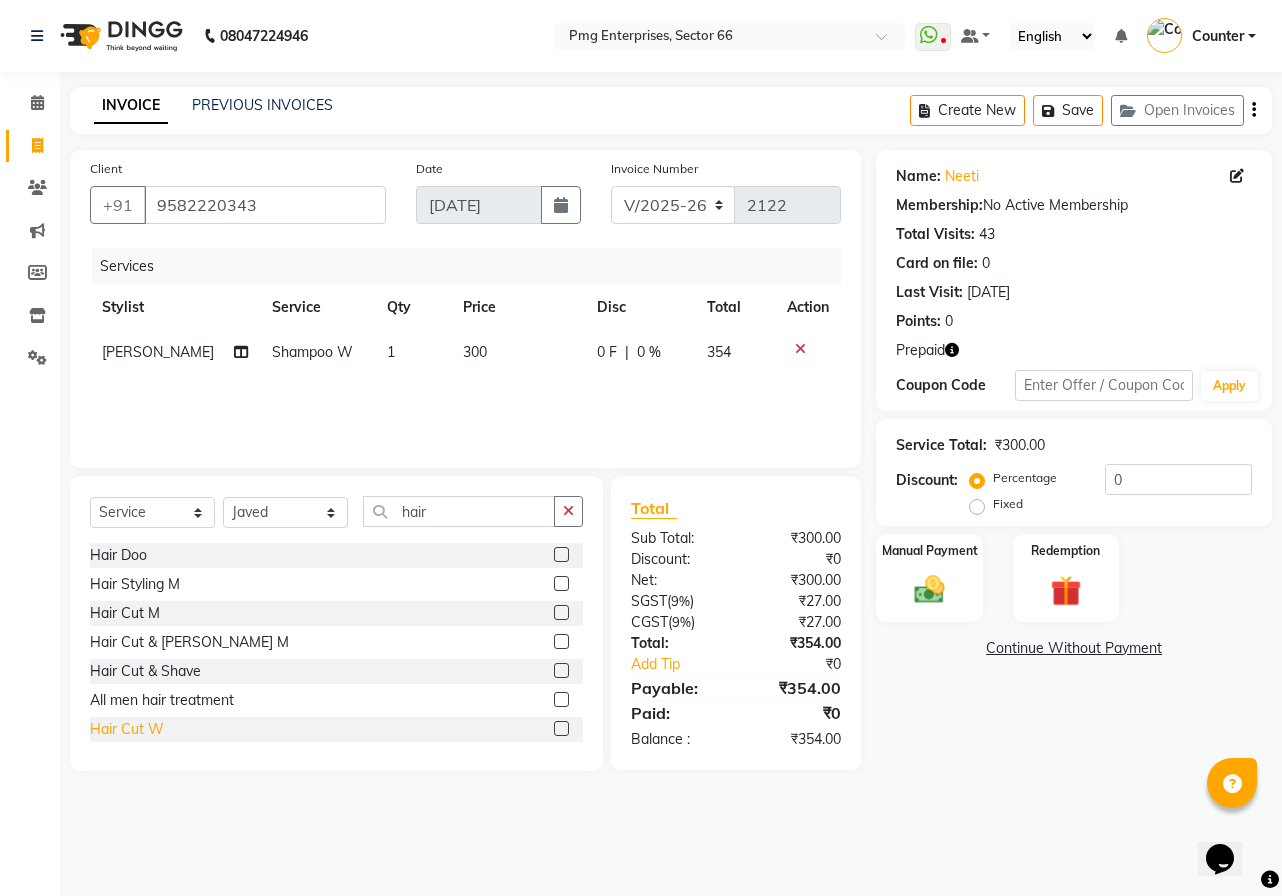 click on "Hair Cut W" 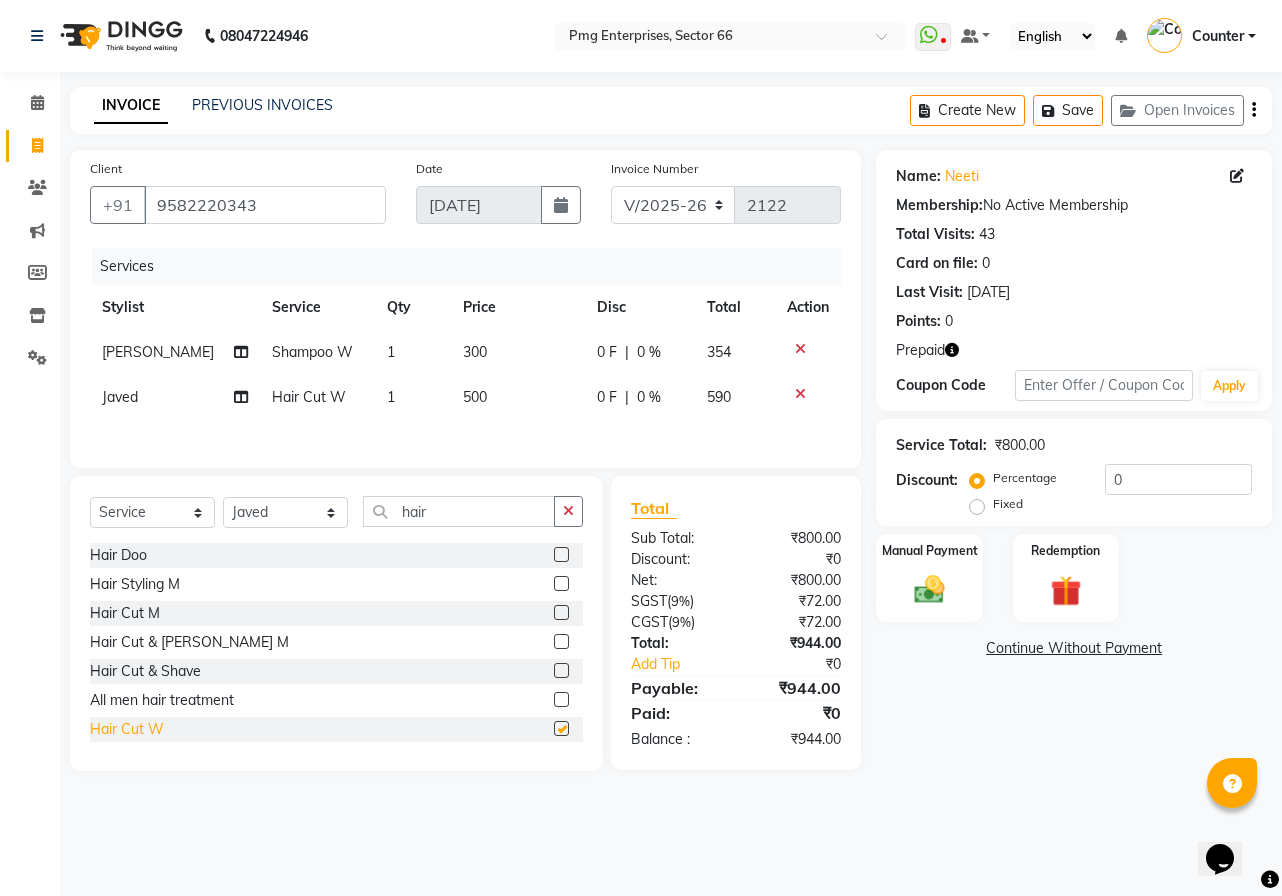 checkbox on "false" 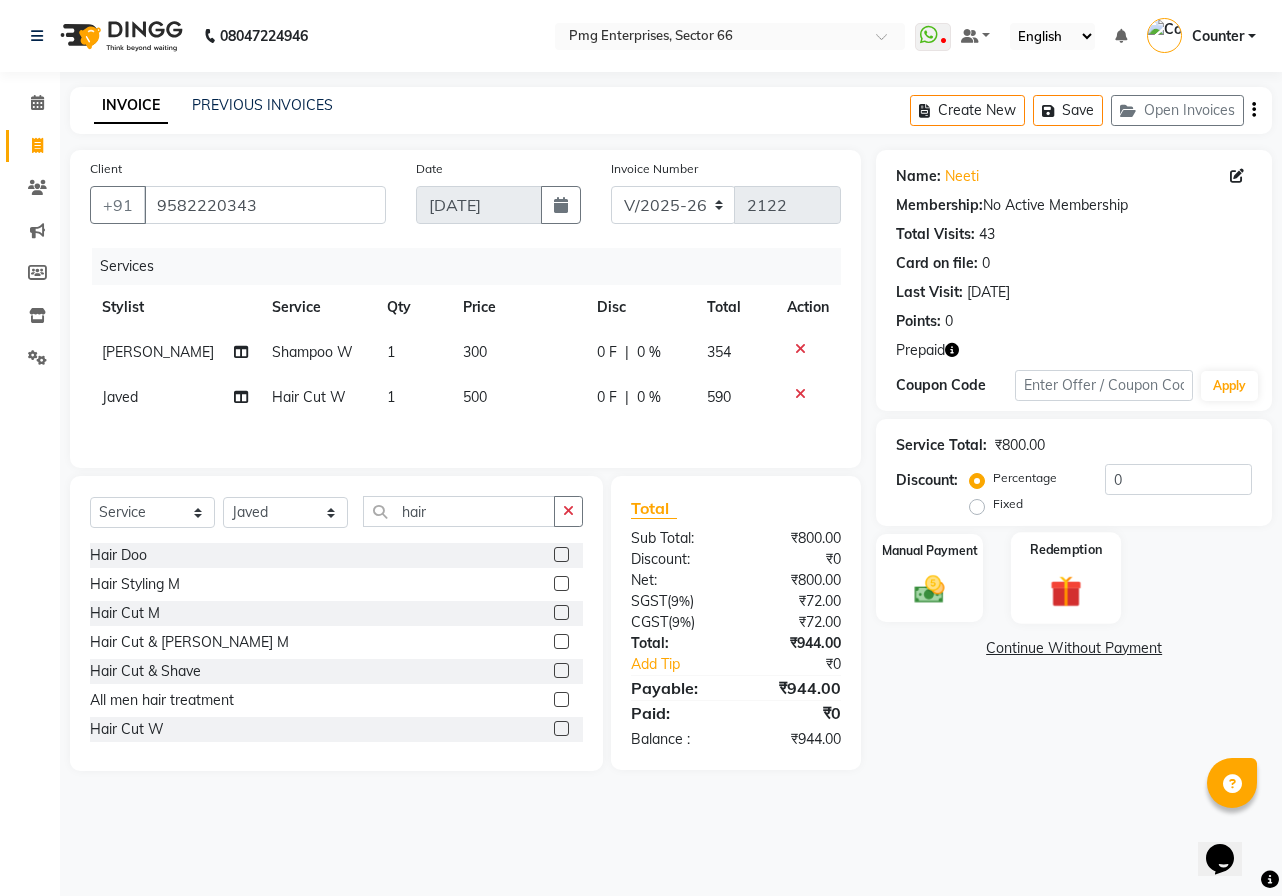 click 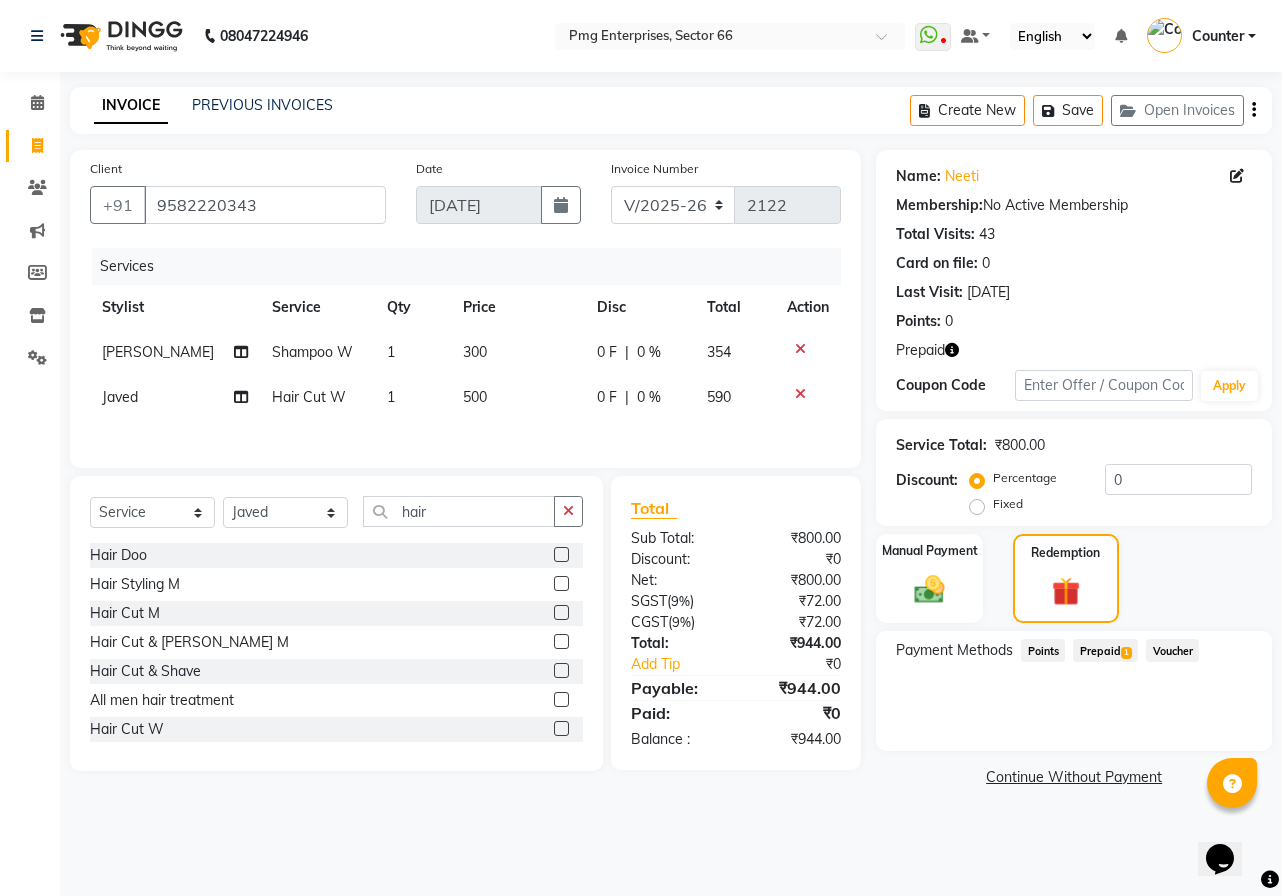 click on "Prepaid  1" 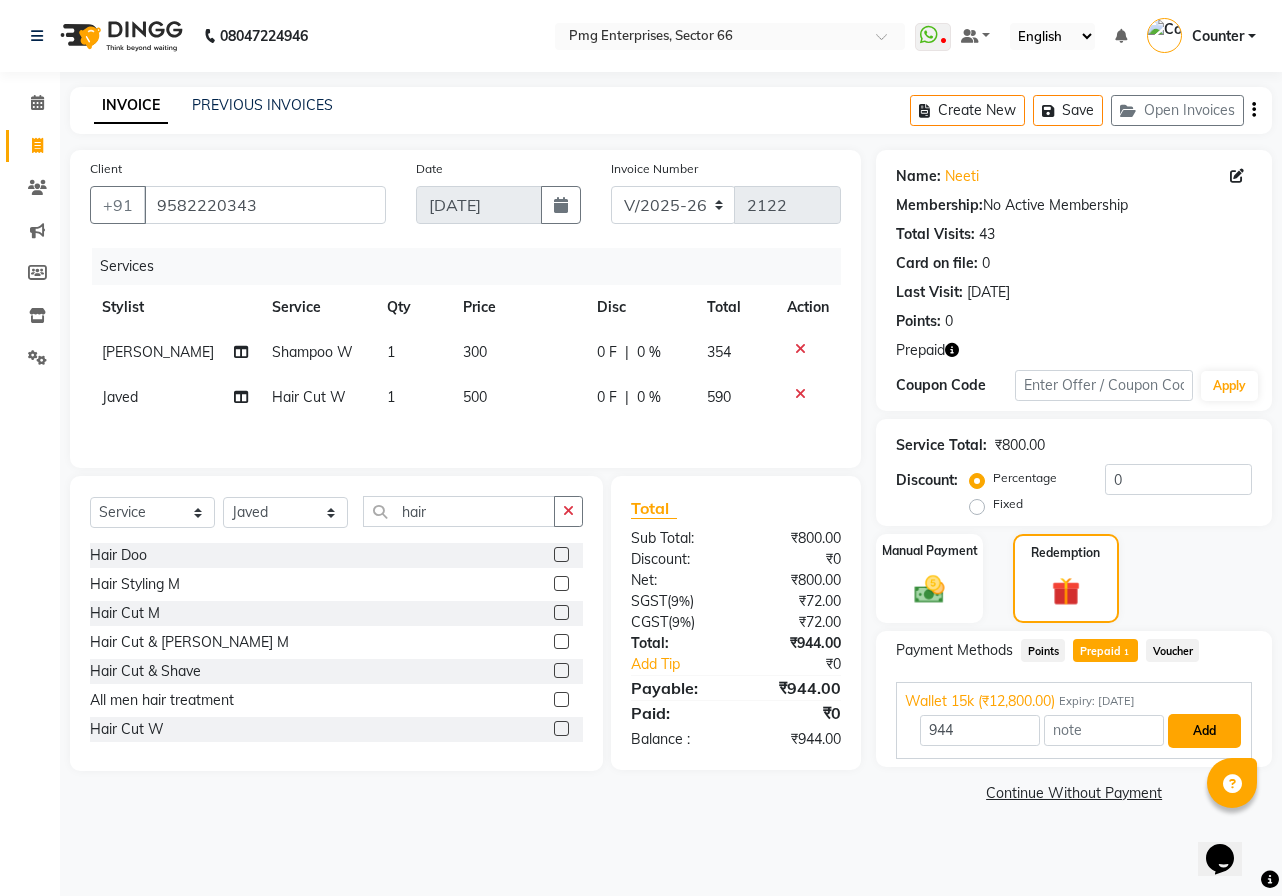 click on "Add" at bounding box center (1204, 731) 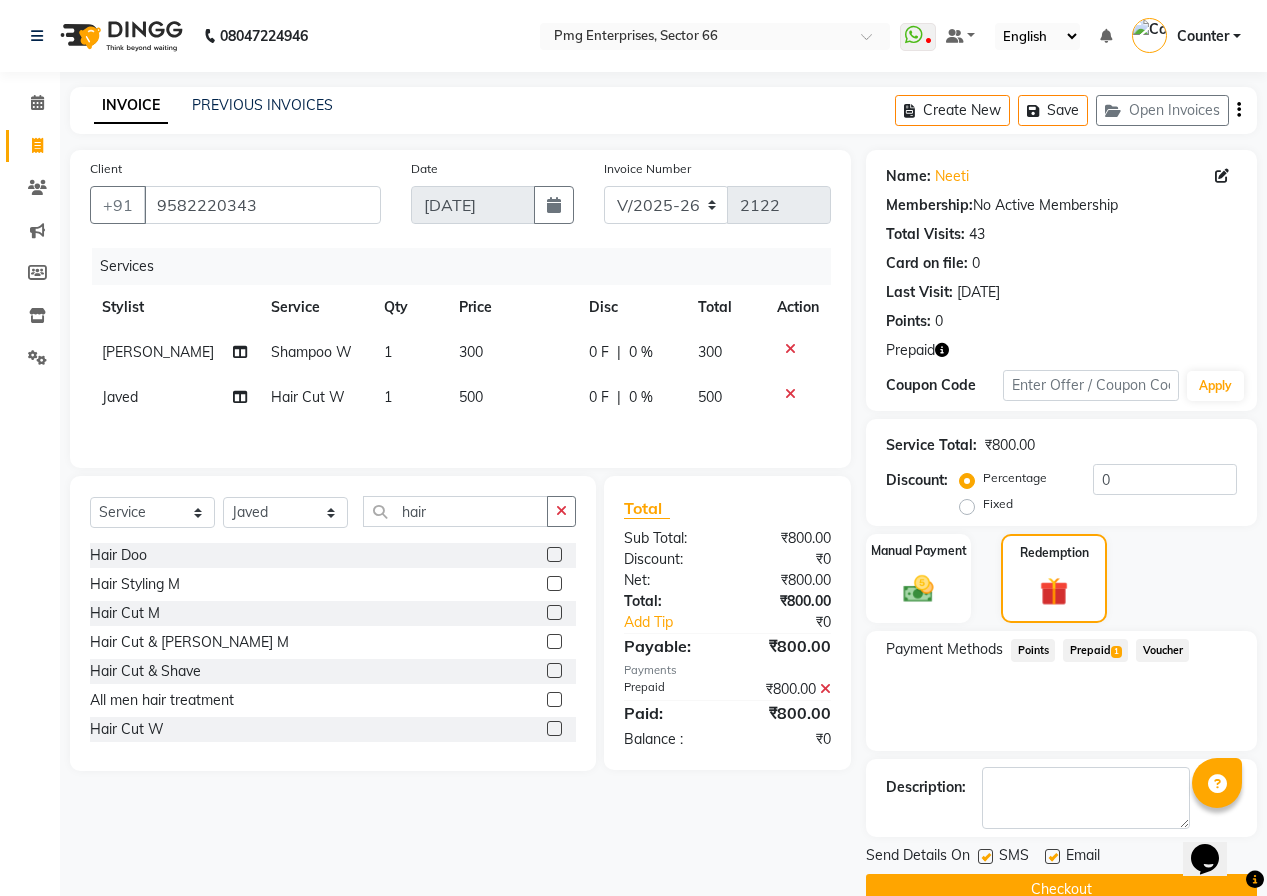 click on "Checkout" 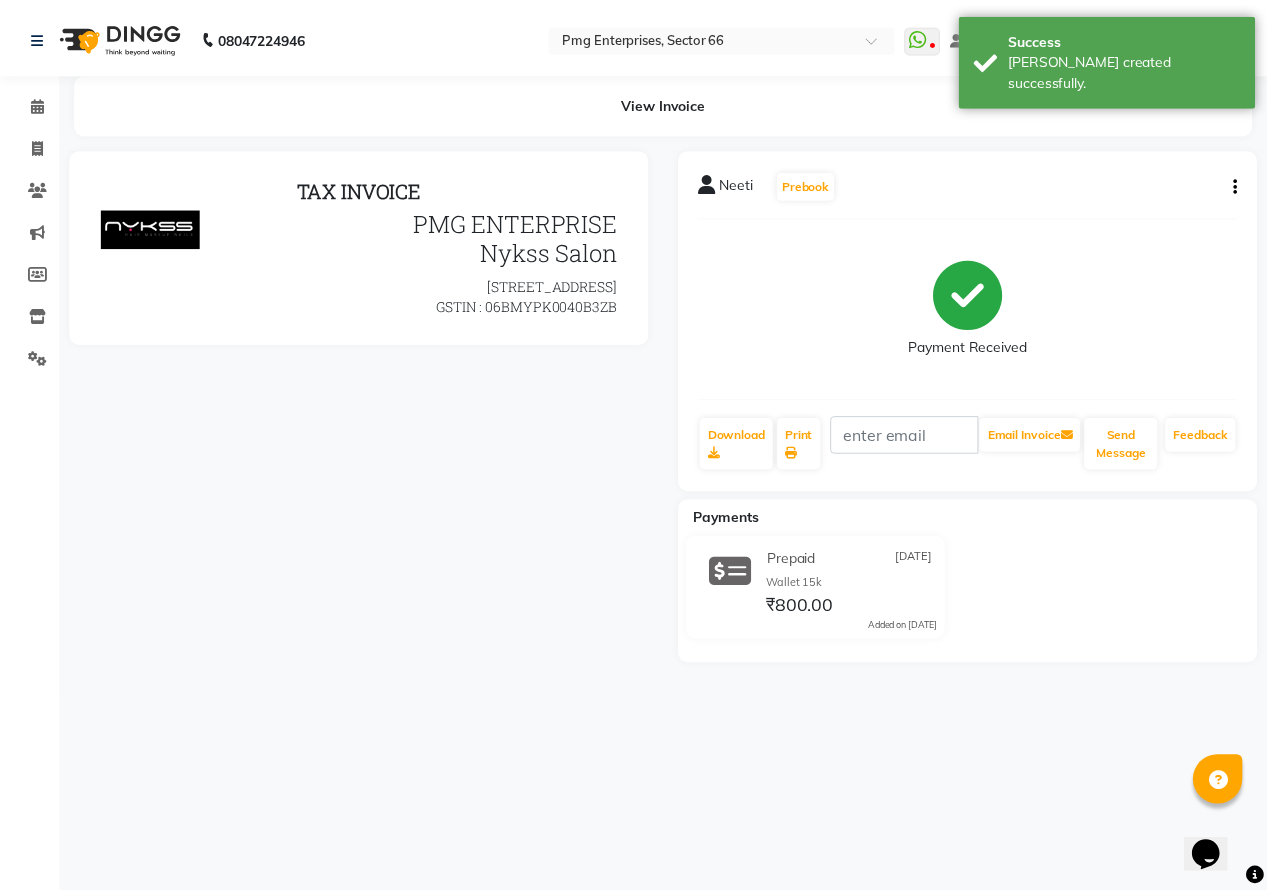 scroll, scrollTop: 0, scrollLeft: 0, axis: both 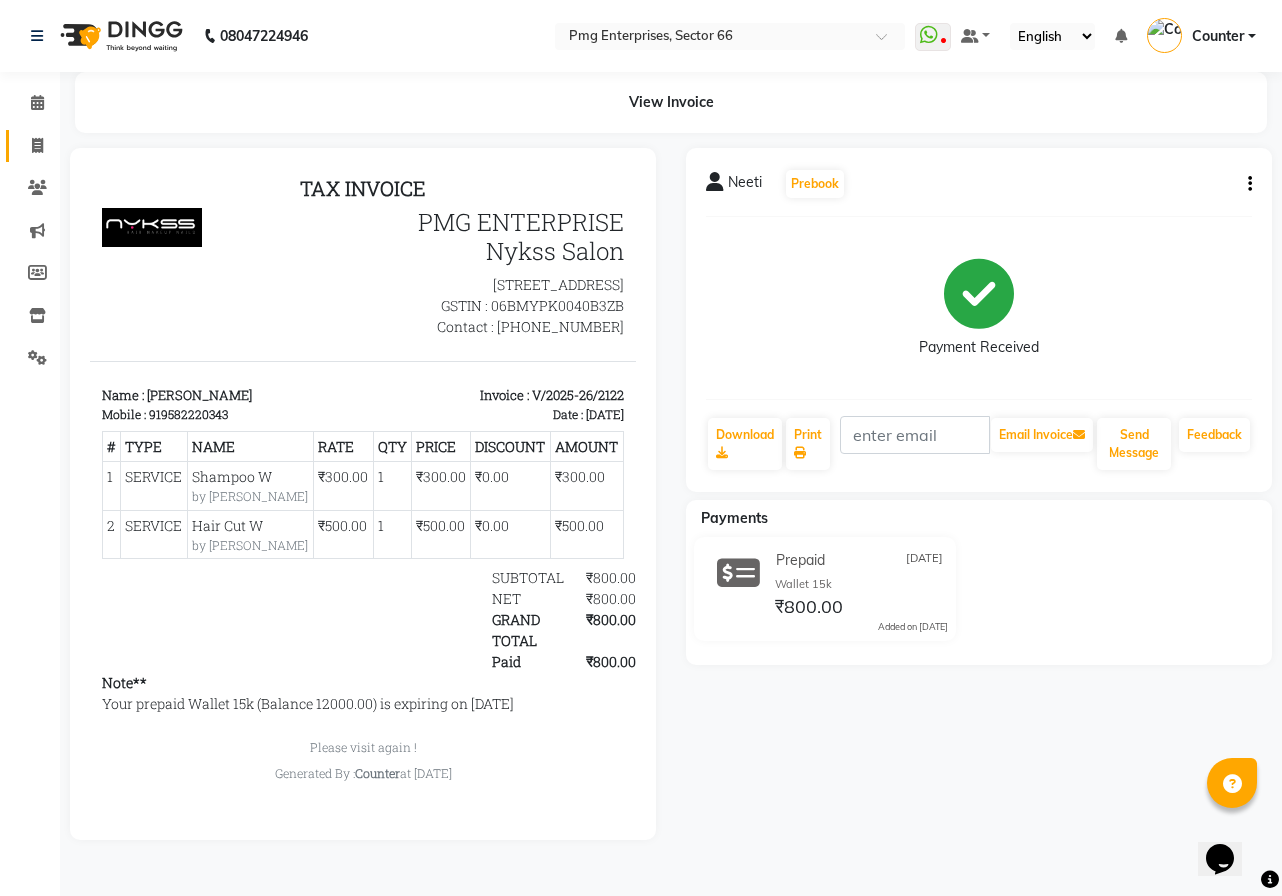click 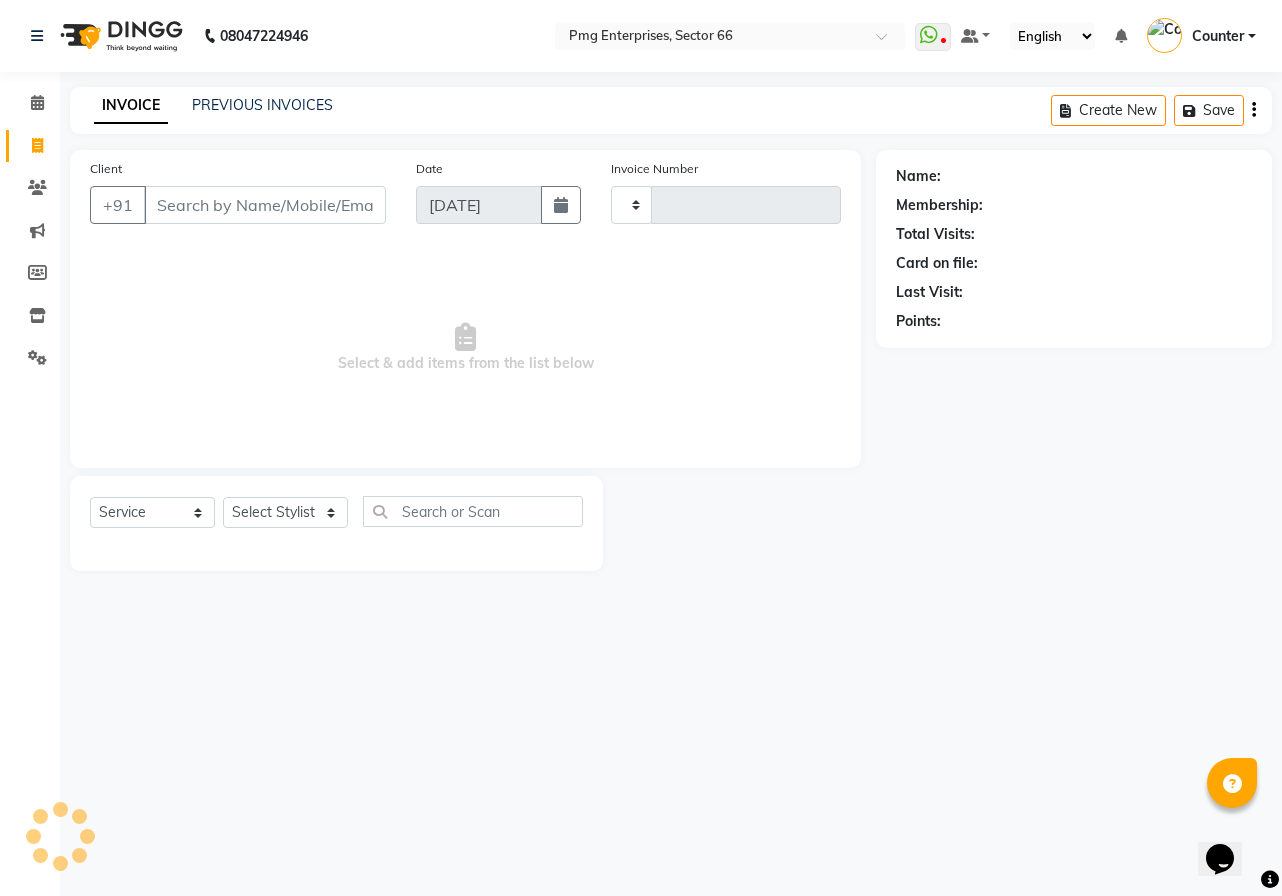 type on "2123" 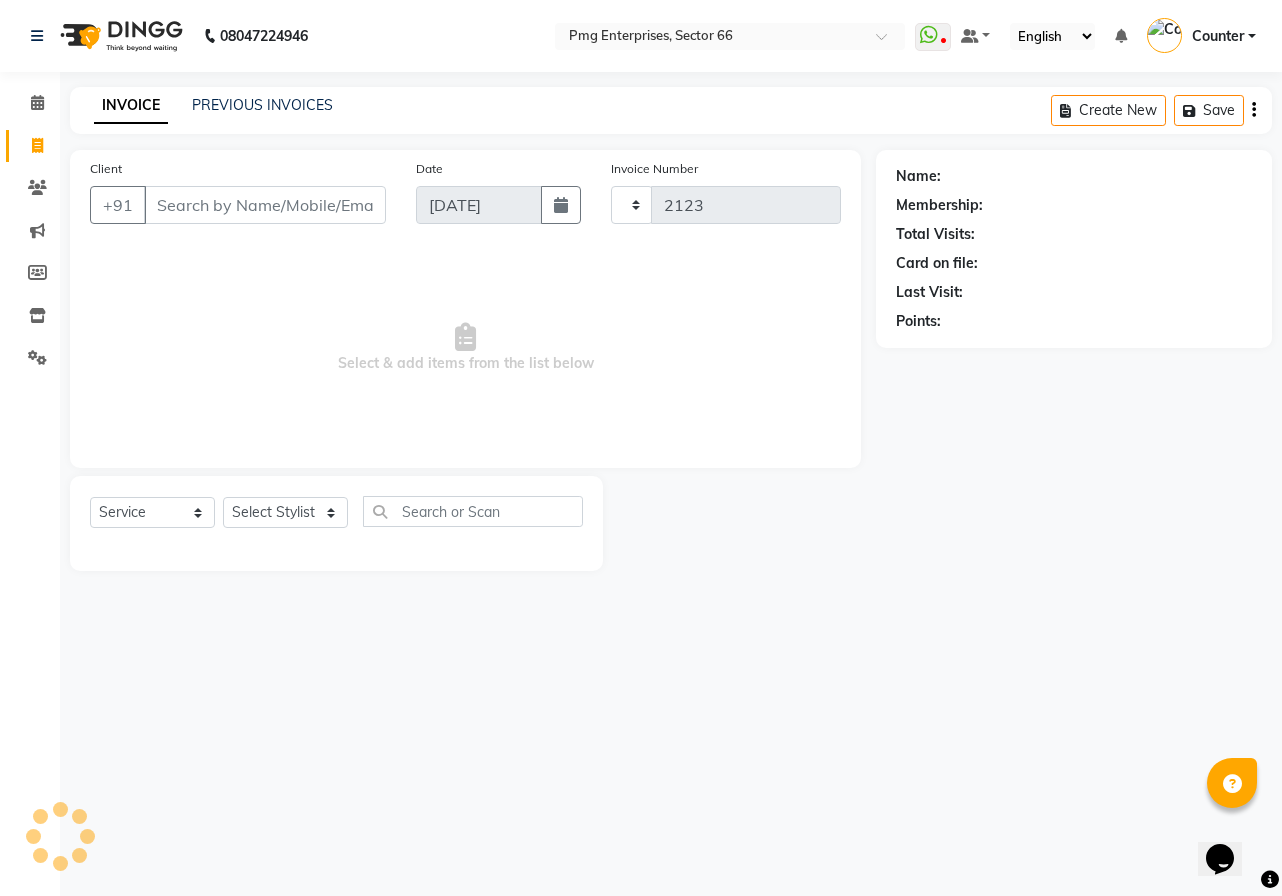 select on "889" 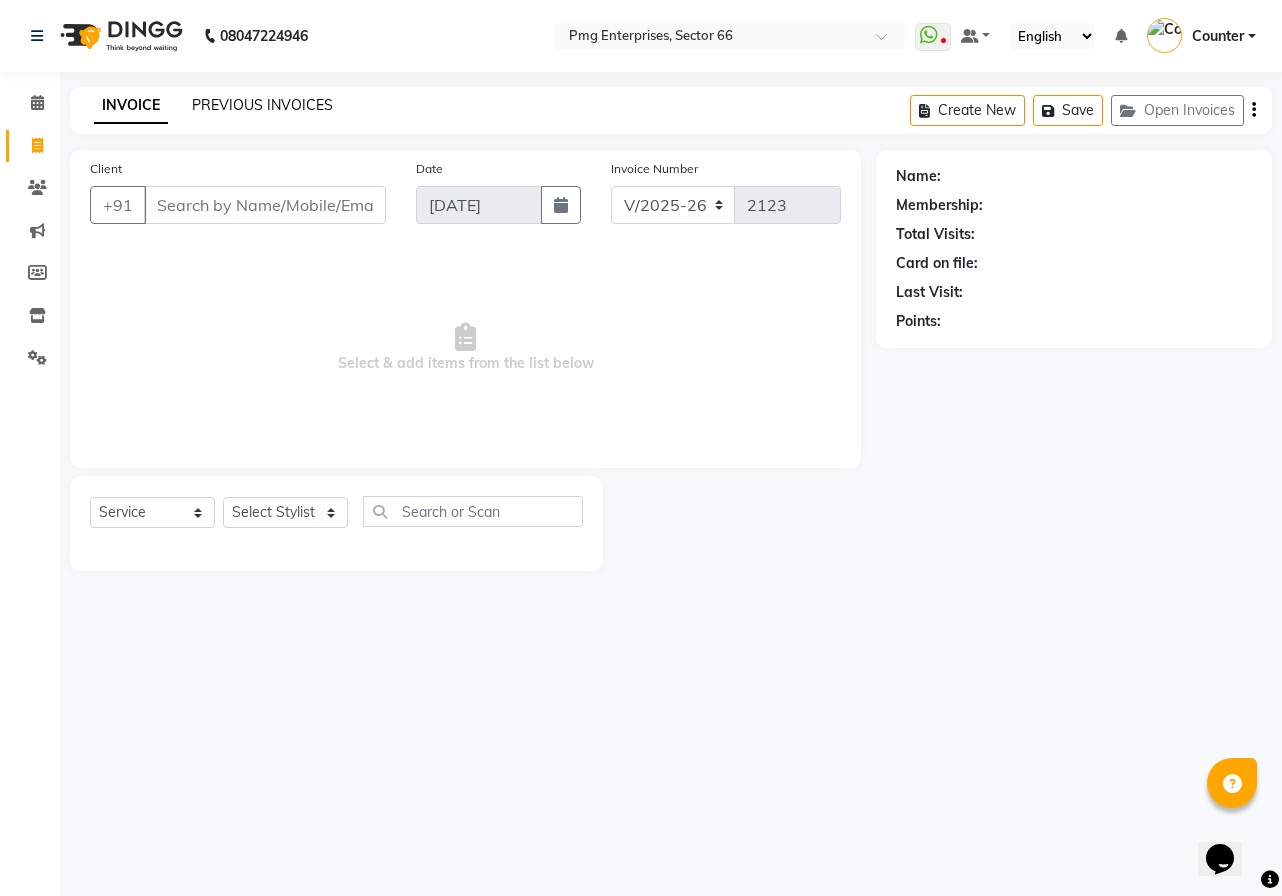 click on "PREVIOUS INVOICES" 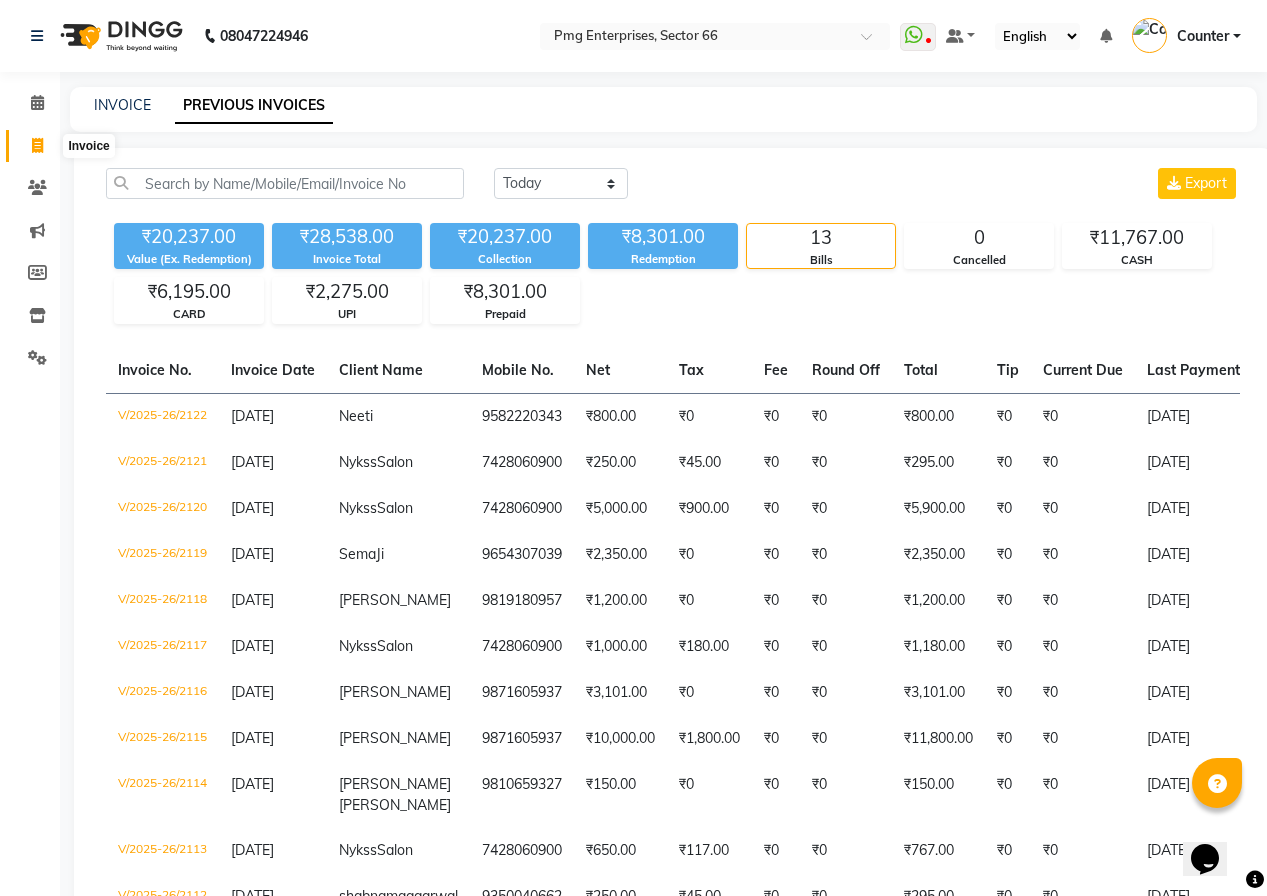 click 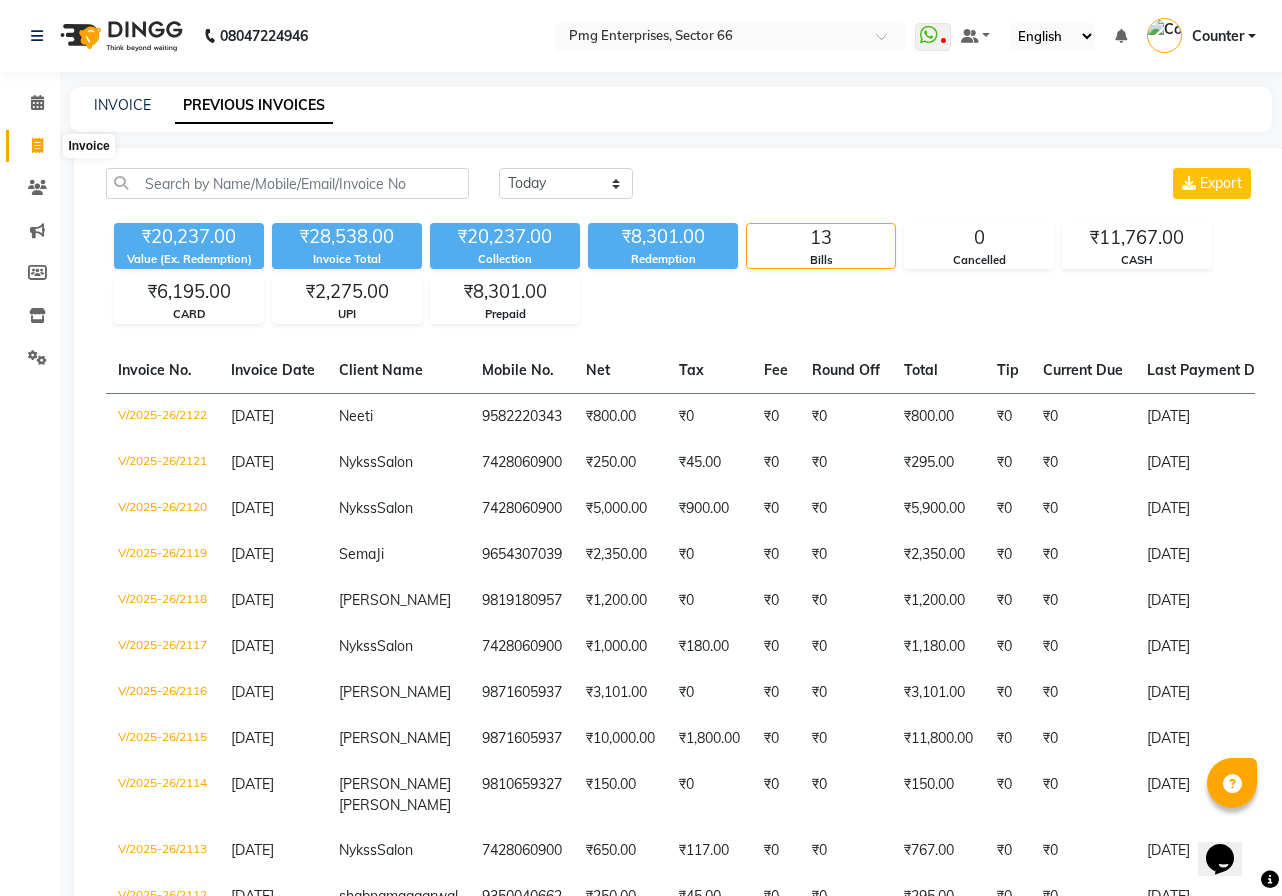 select on "889" 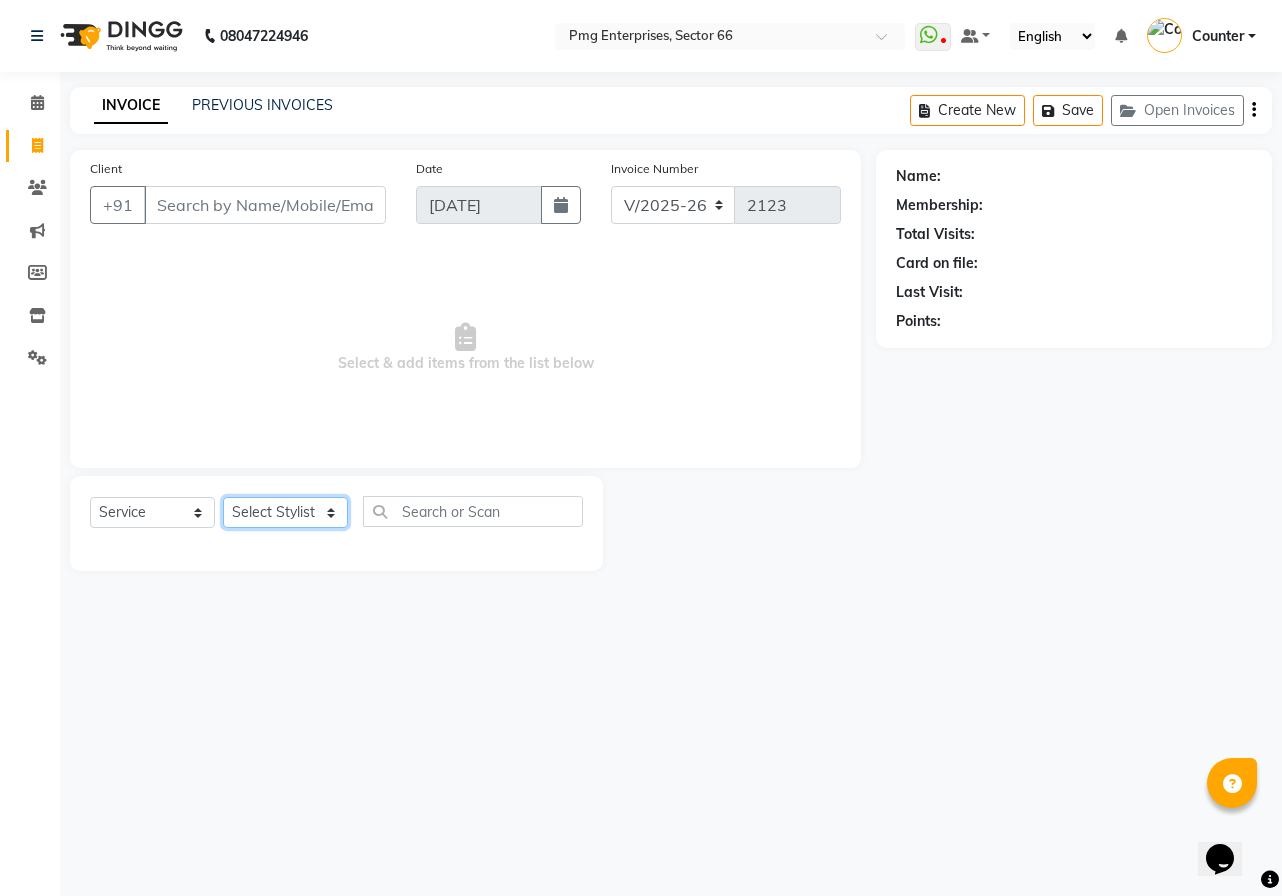 click on "Select Stylist [PERSON_NAME] Counter [PERSON_NAME] [PERSON_NAME] [PERSON_NAME] [PERSON_NAME]" 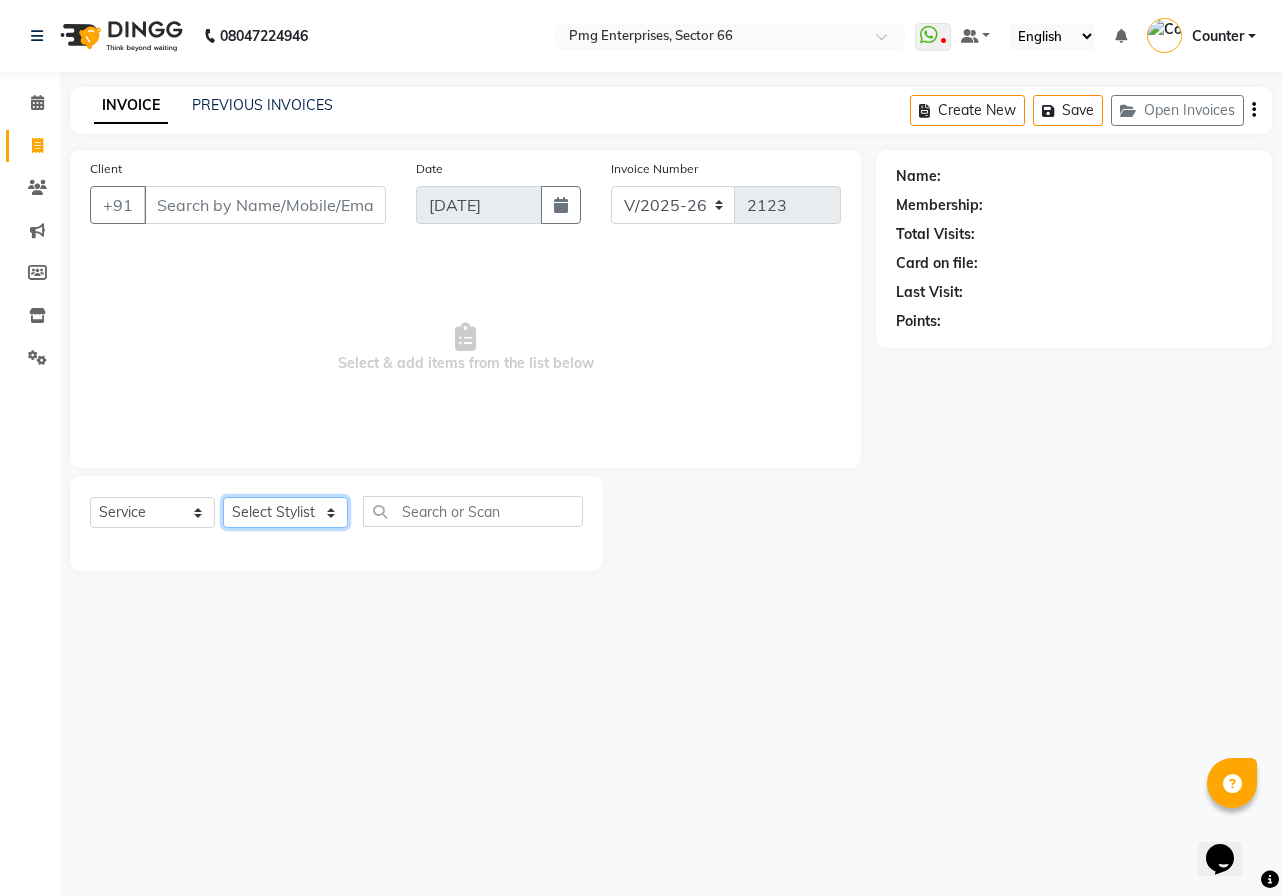 select on "78814" 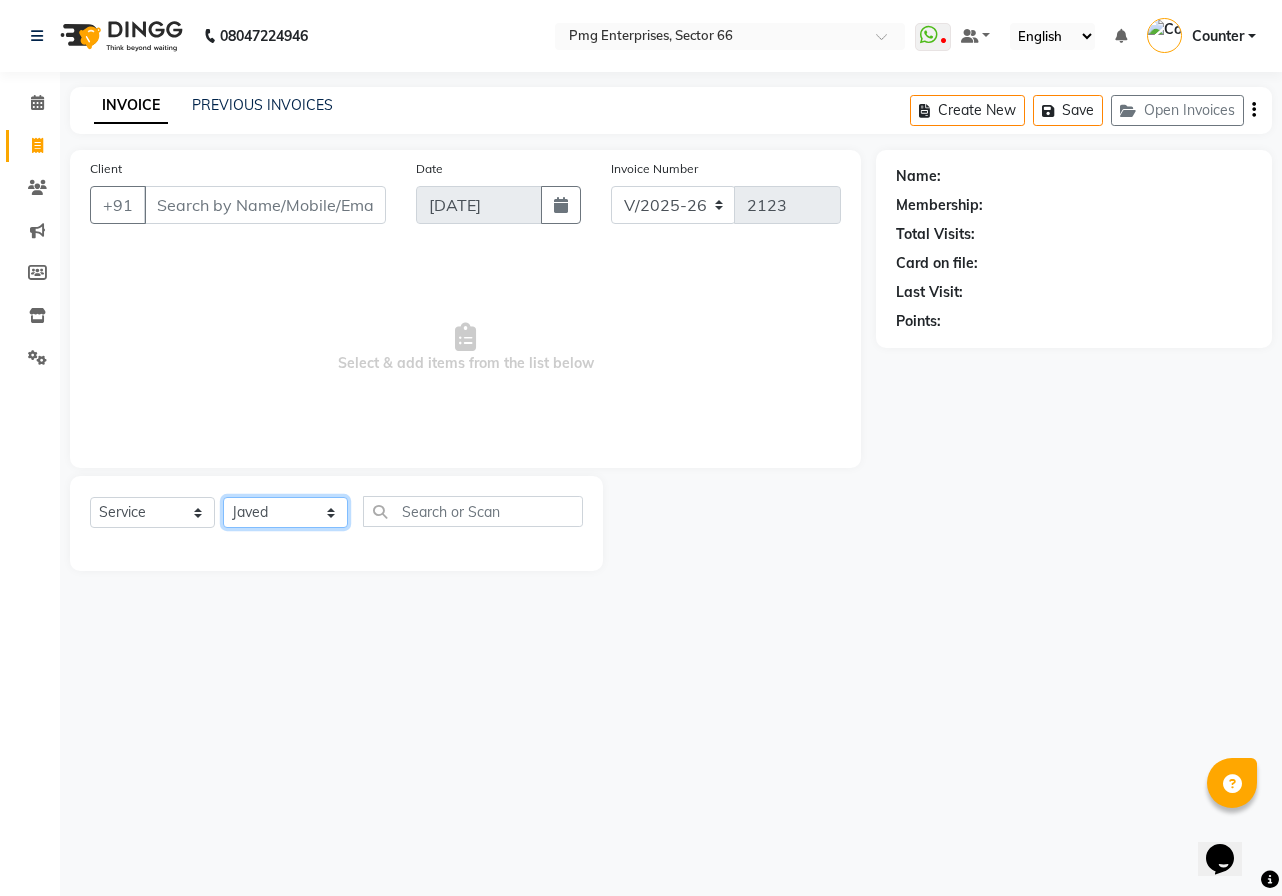 click on "Select Stylist [PERSON_NAME] Counter [PERSON_NAME] [PERSON_NAME] [PERSON_NAME] [PERSON_NAME]" 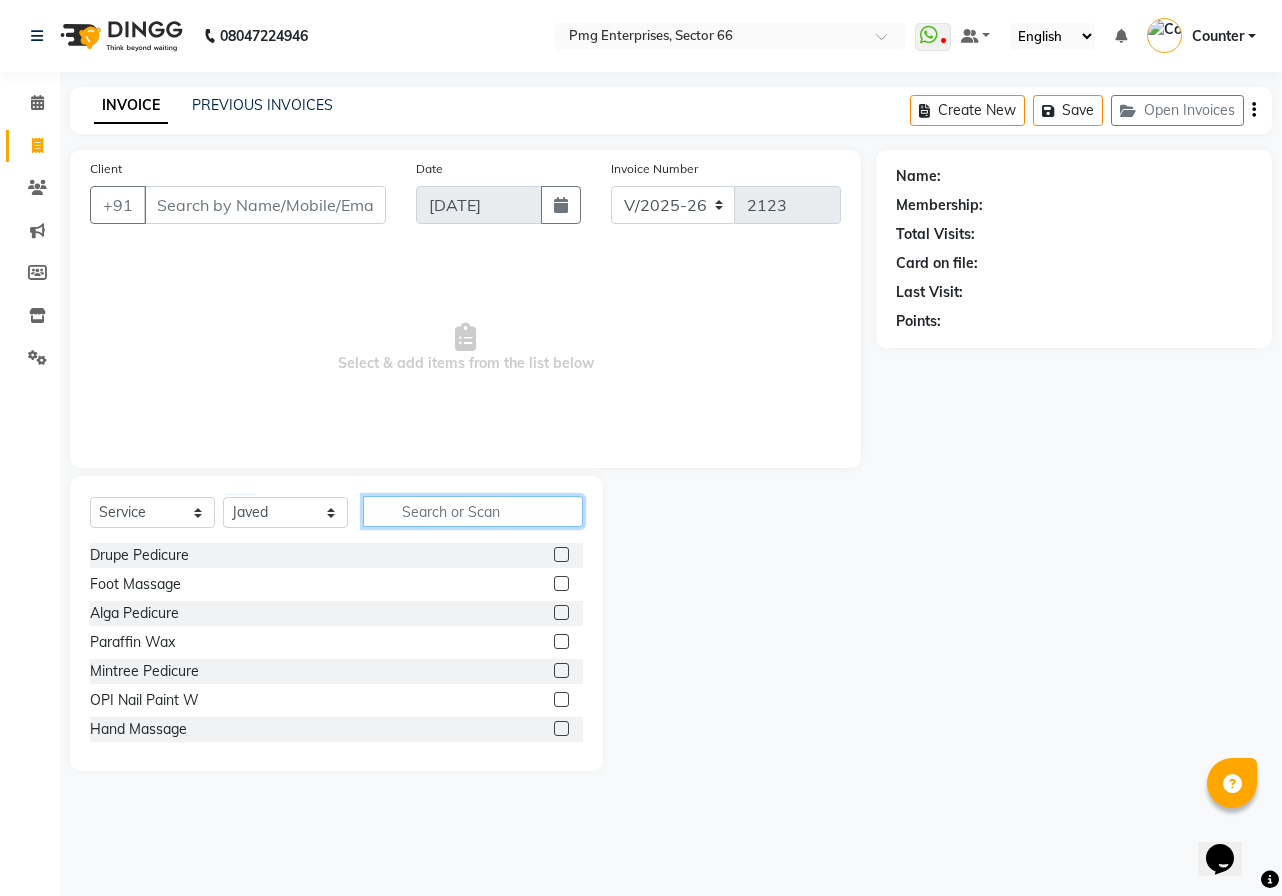 click 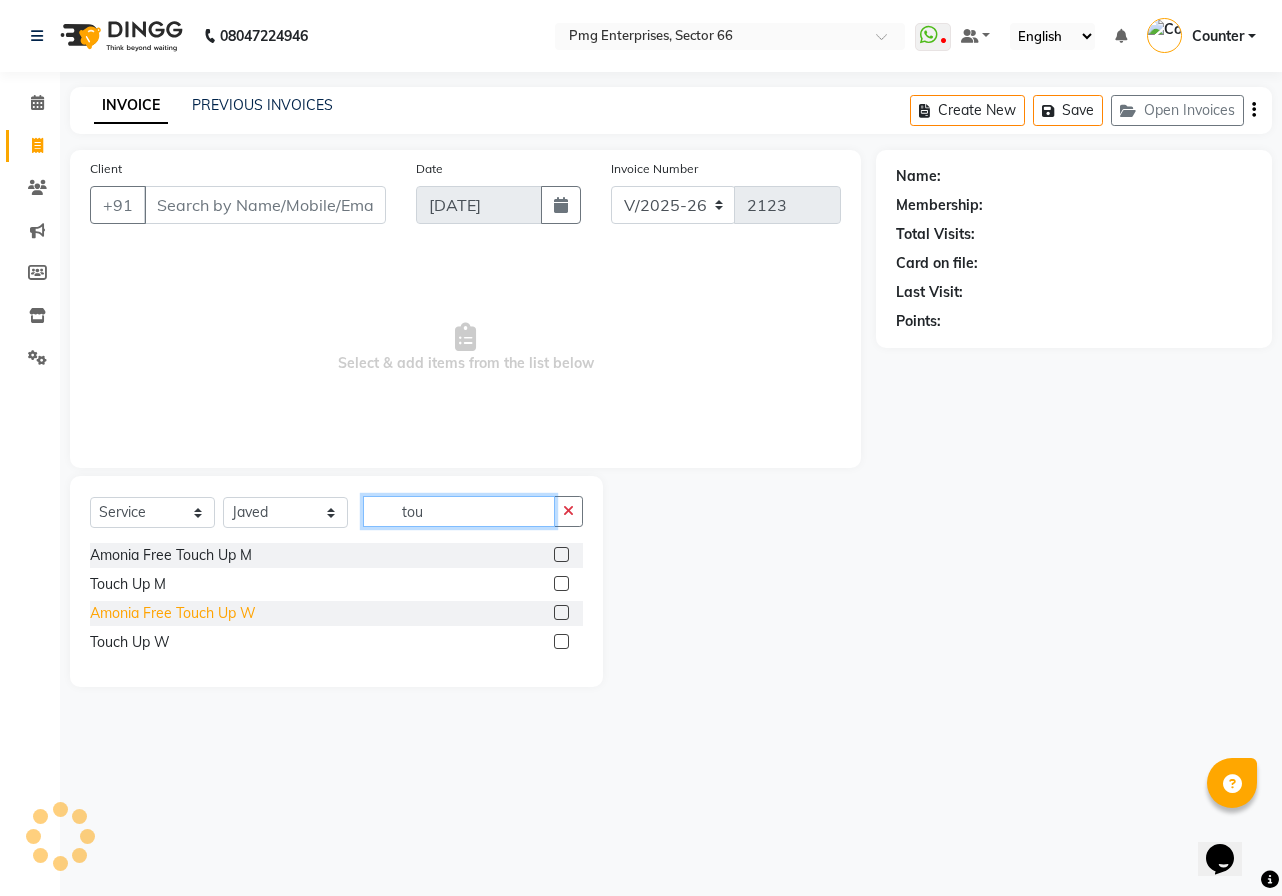 type on "tou" 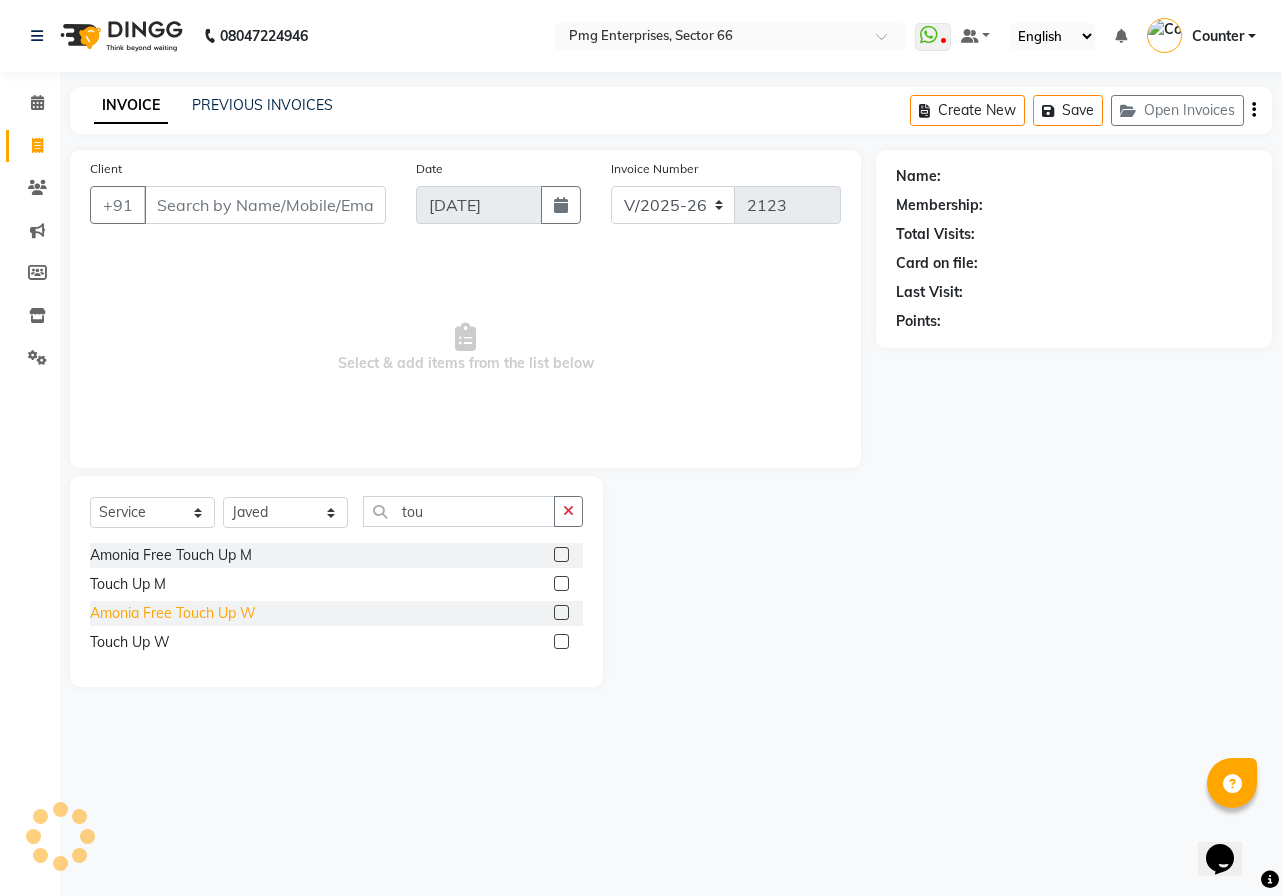 click on "Amonia Free Touch Up W" 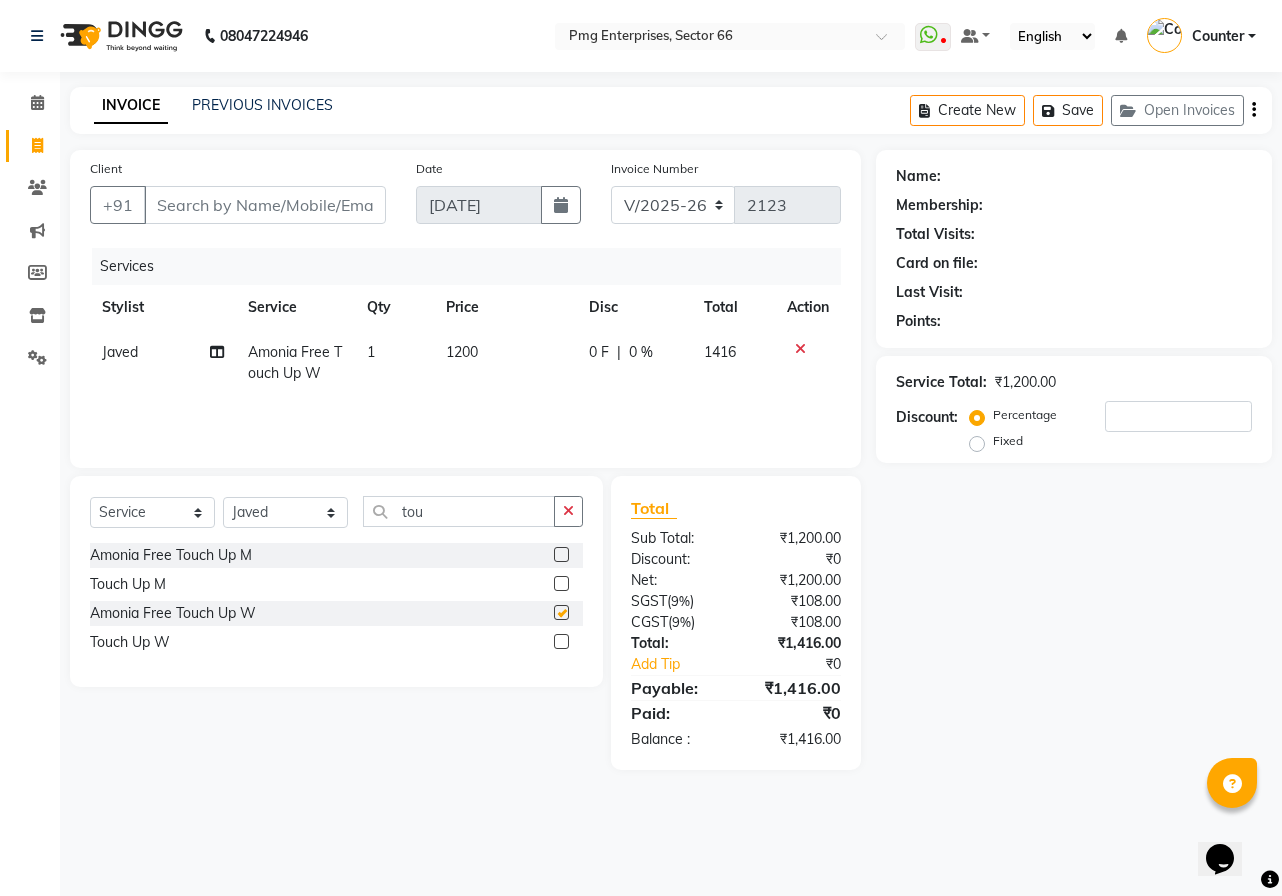 checkbox on "false" 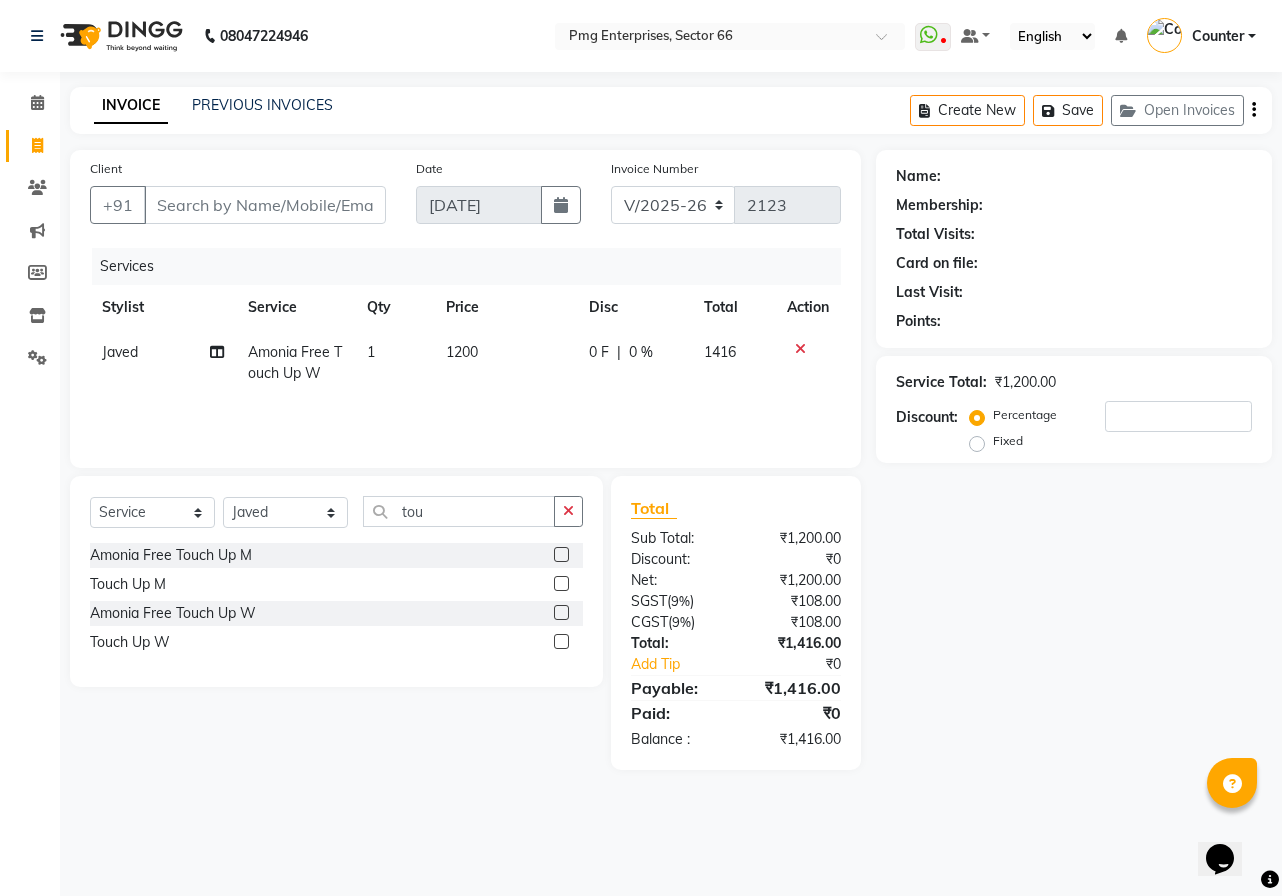 click on "1200" 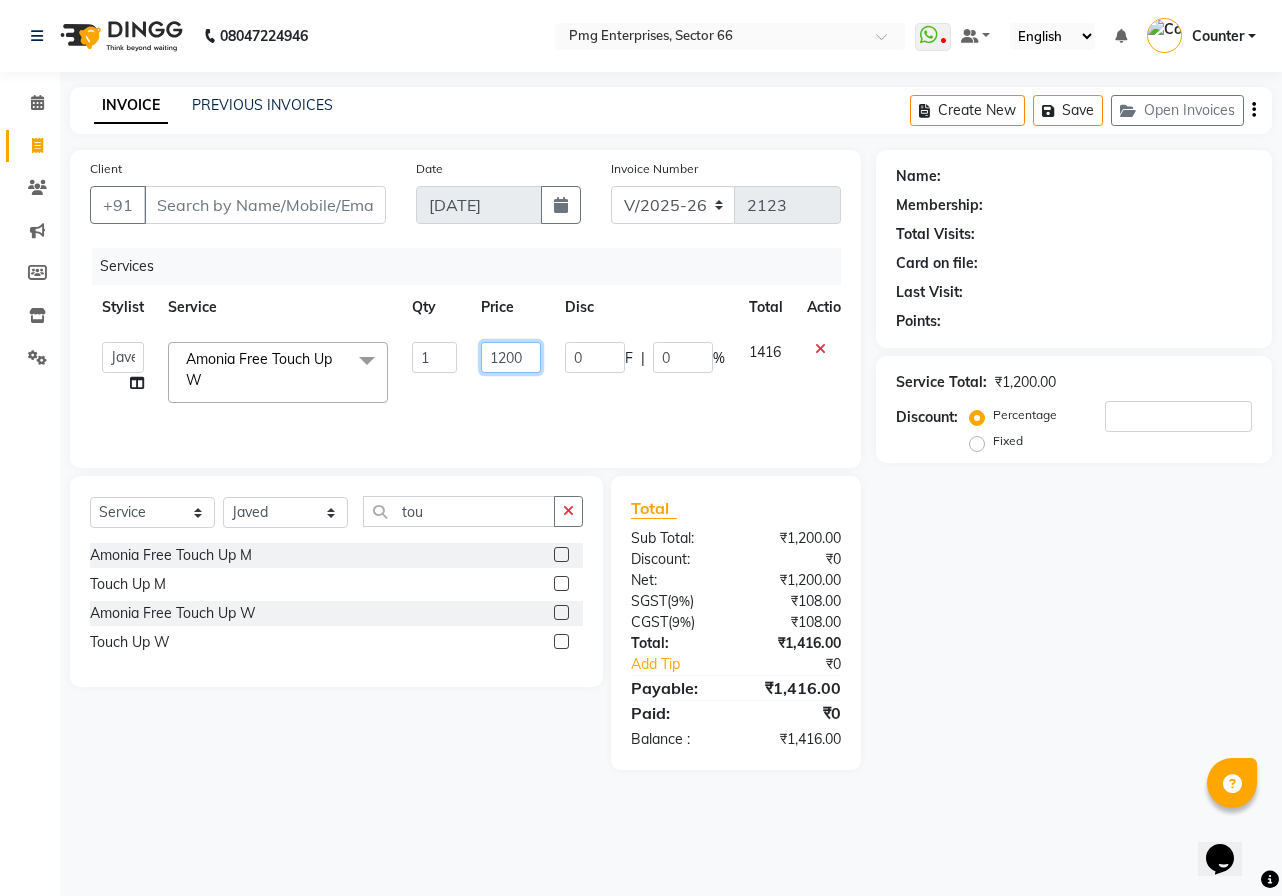 click on "1200" 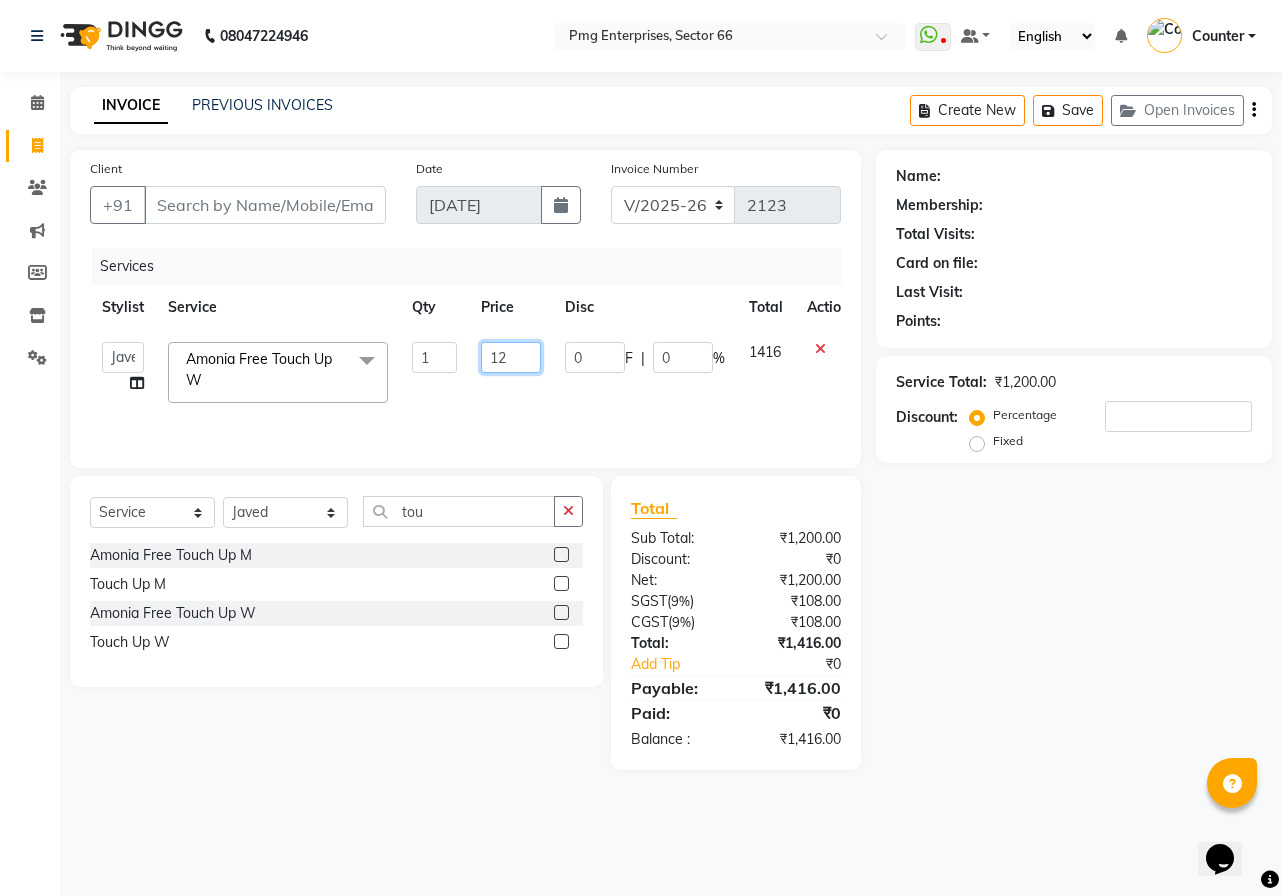 type on "1" 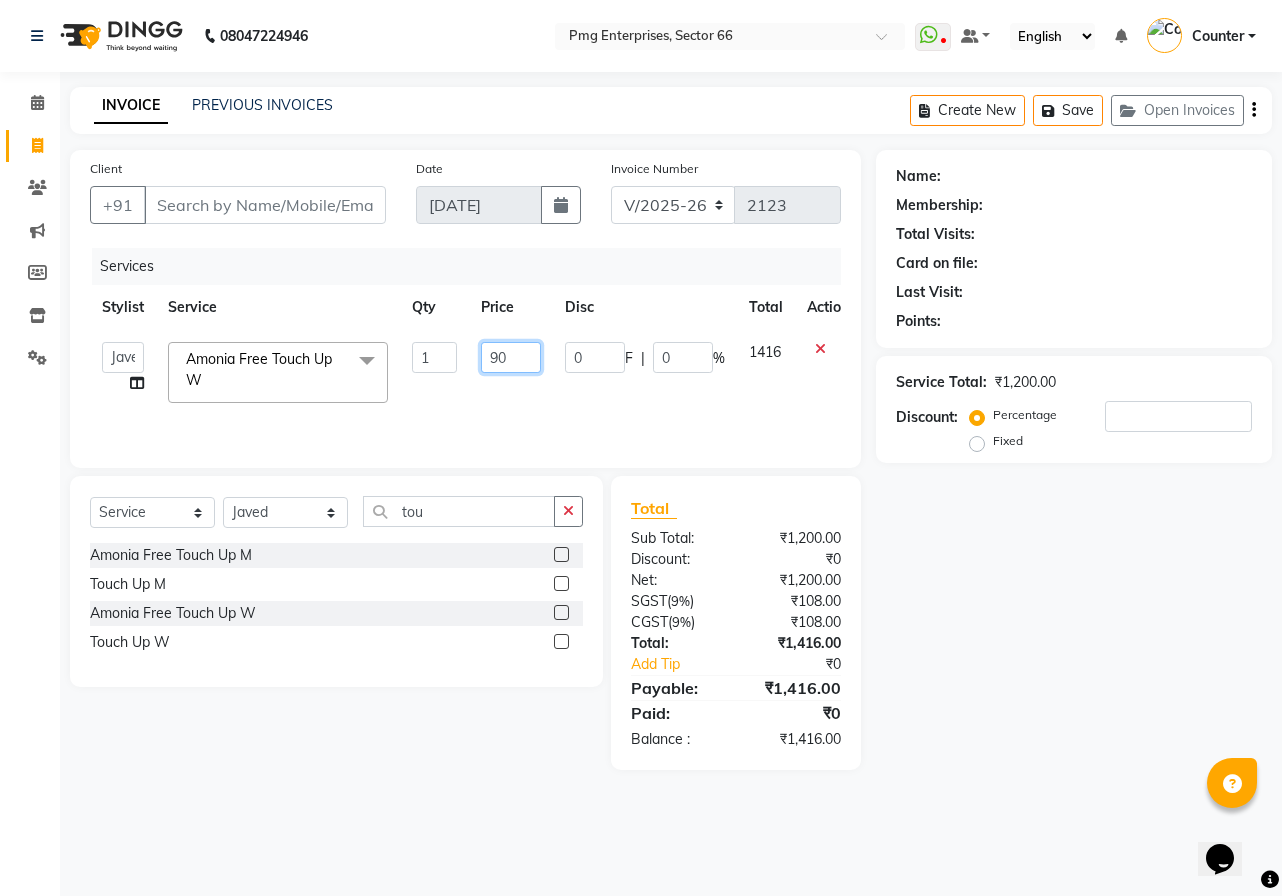 type on "900" 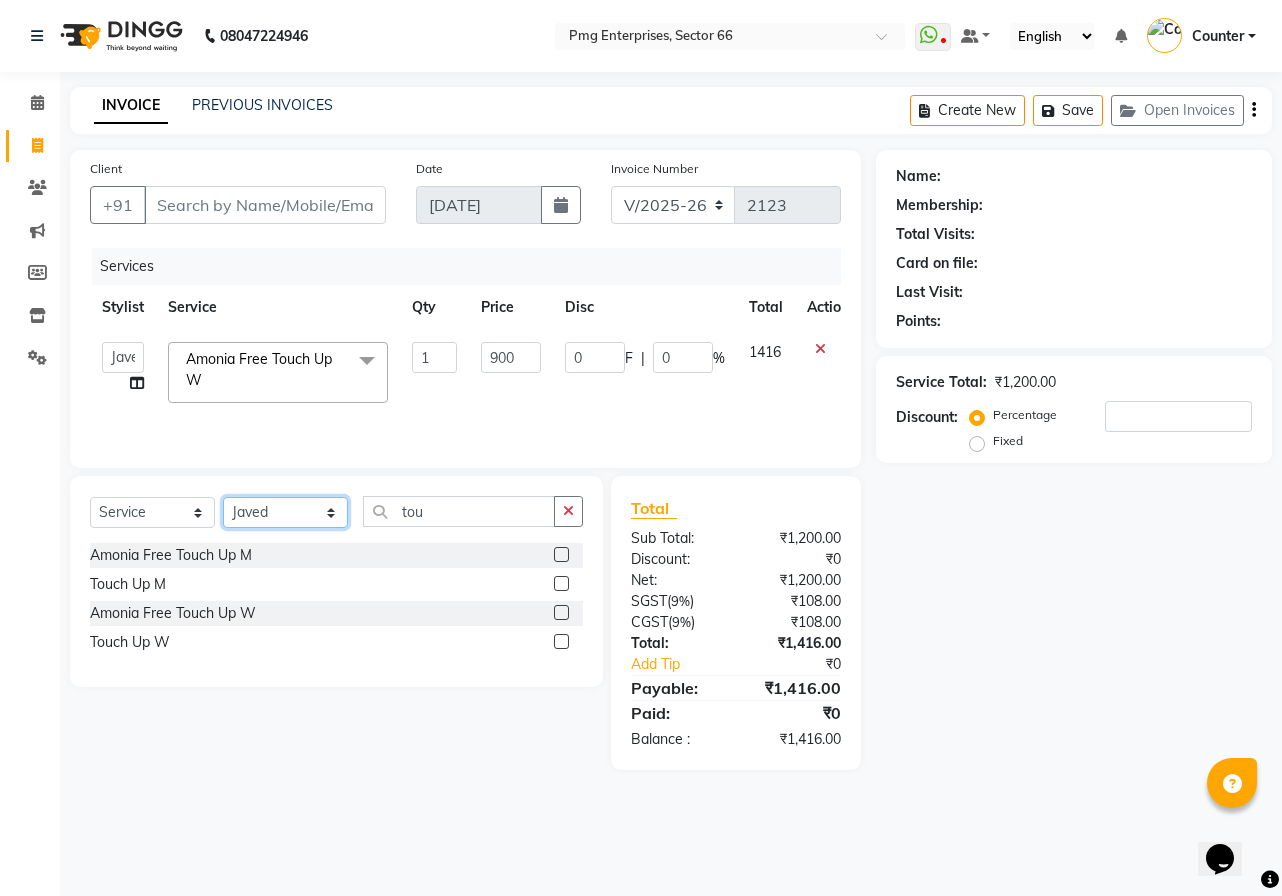 click on "Select Stylist [PERSON_NAME] Counter [PERSON_NAME] [PERSON_NAME] [PERSON_NAME] [PERSON_NAME]" 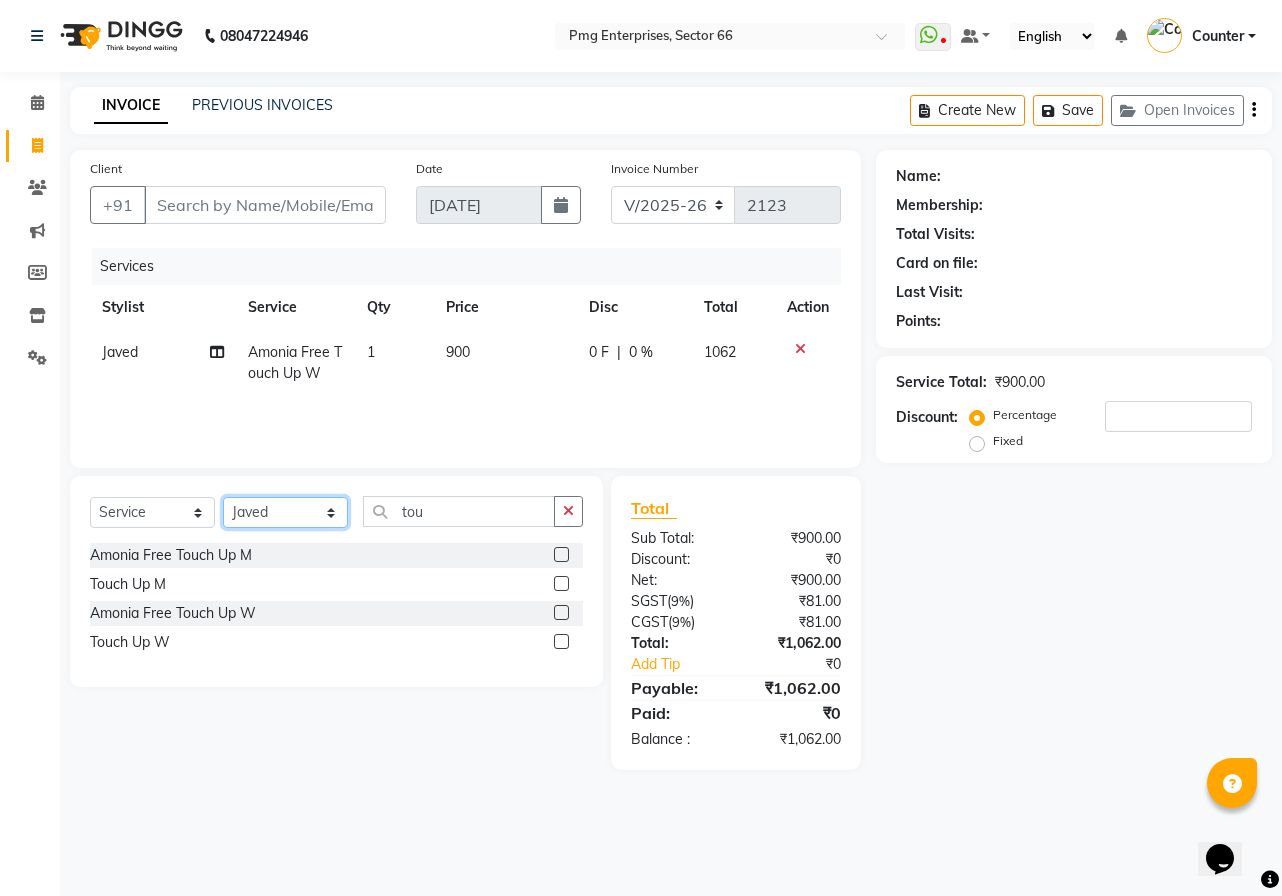 select on "14600" 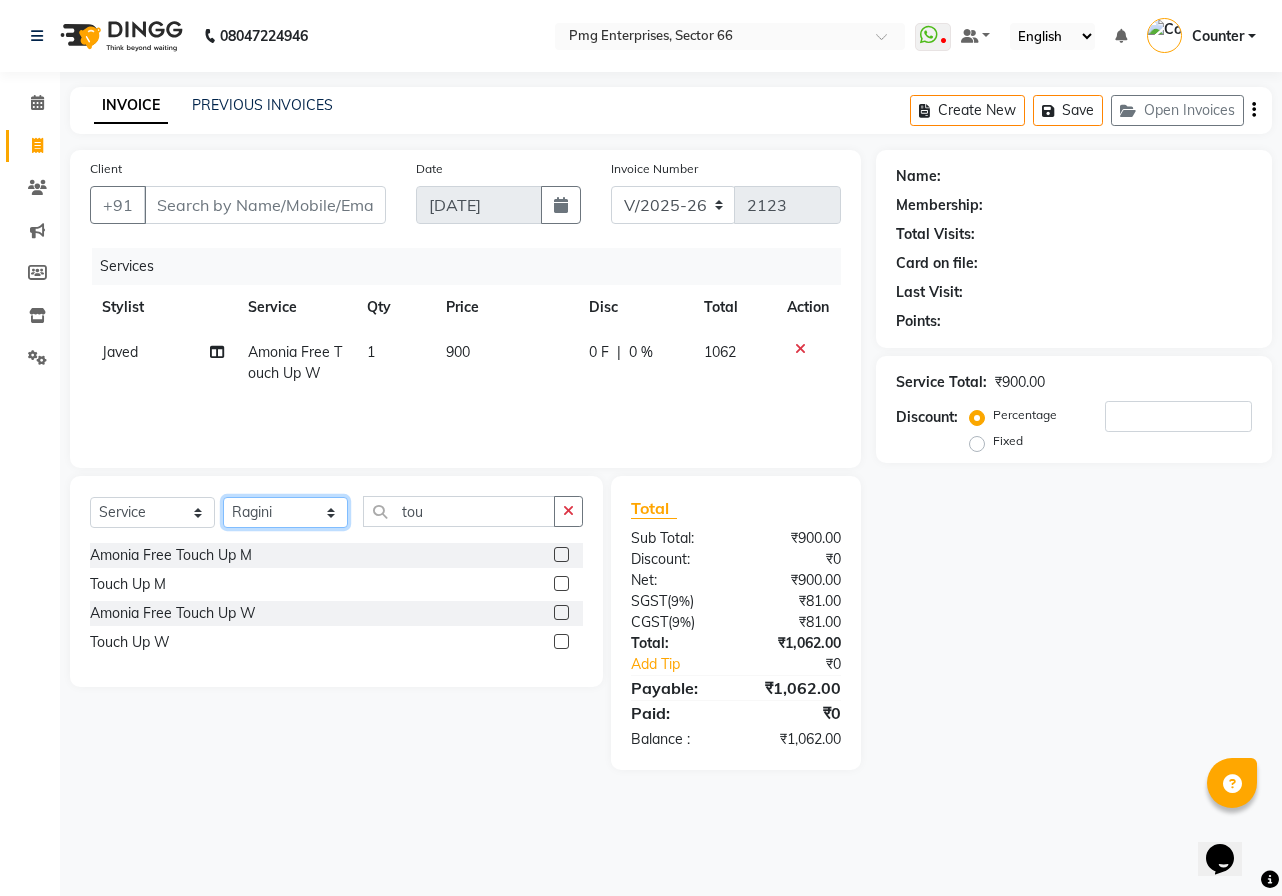 click on "Select Stylist [PERSON_NAME] Counter [PERSON_NAME] [PERSON_NAME] [PERSON_NAME] [PERSON_NAME]" 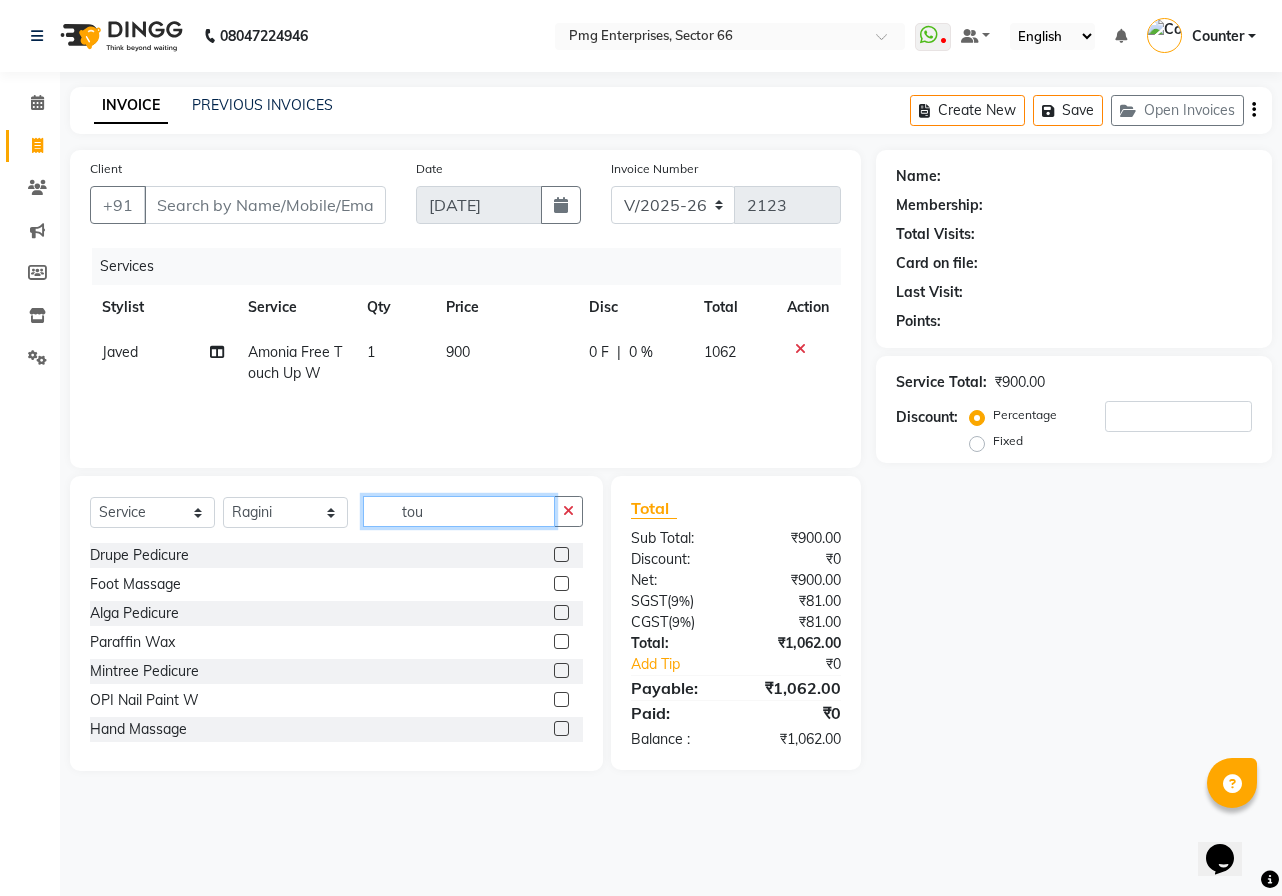 click on "tou" 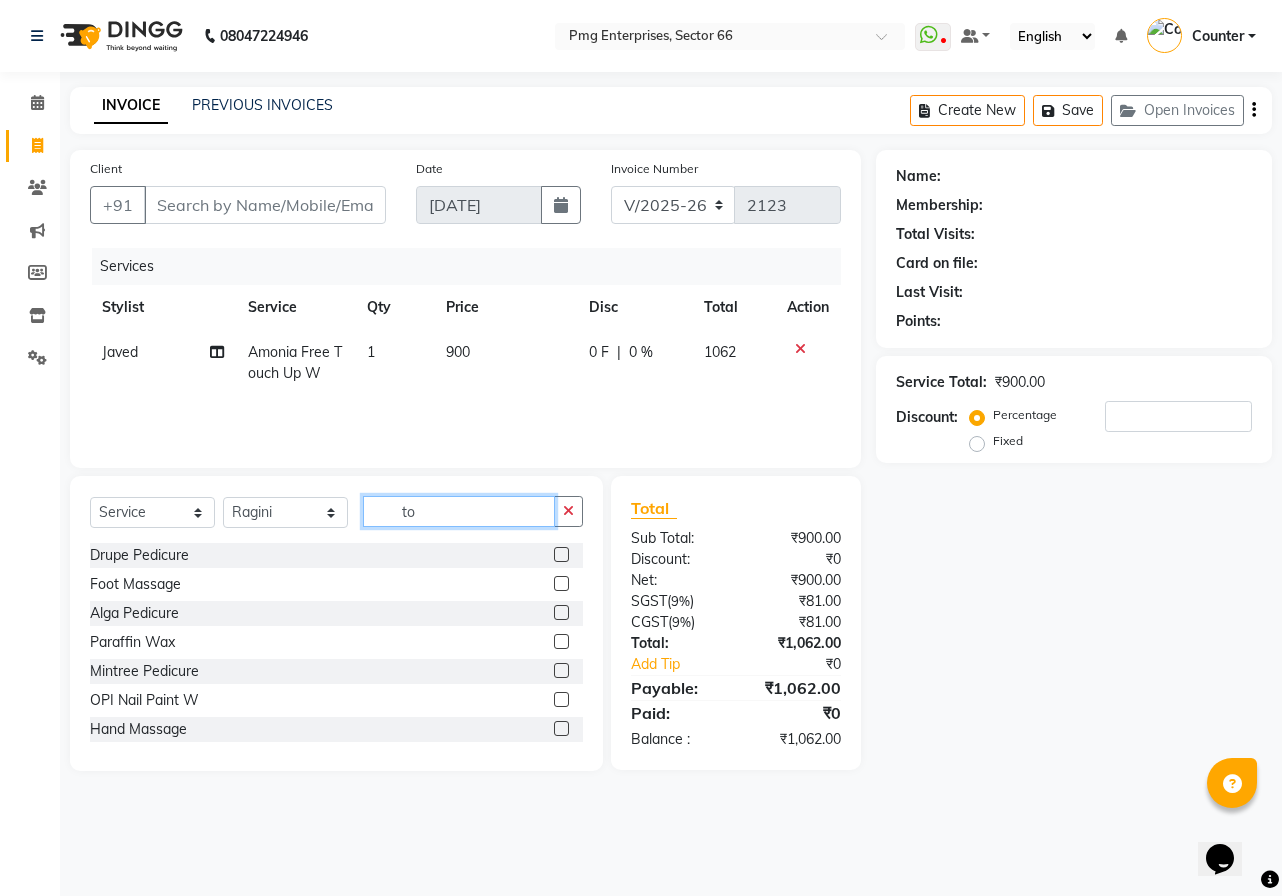type on "t" 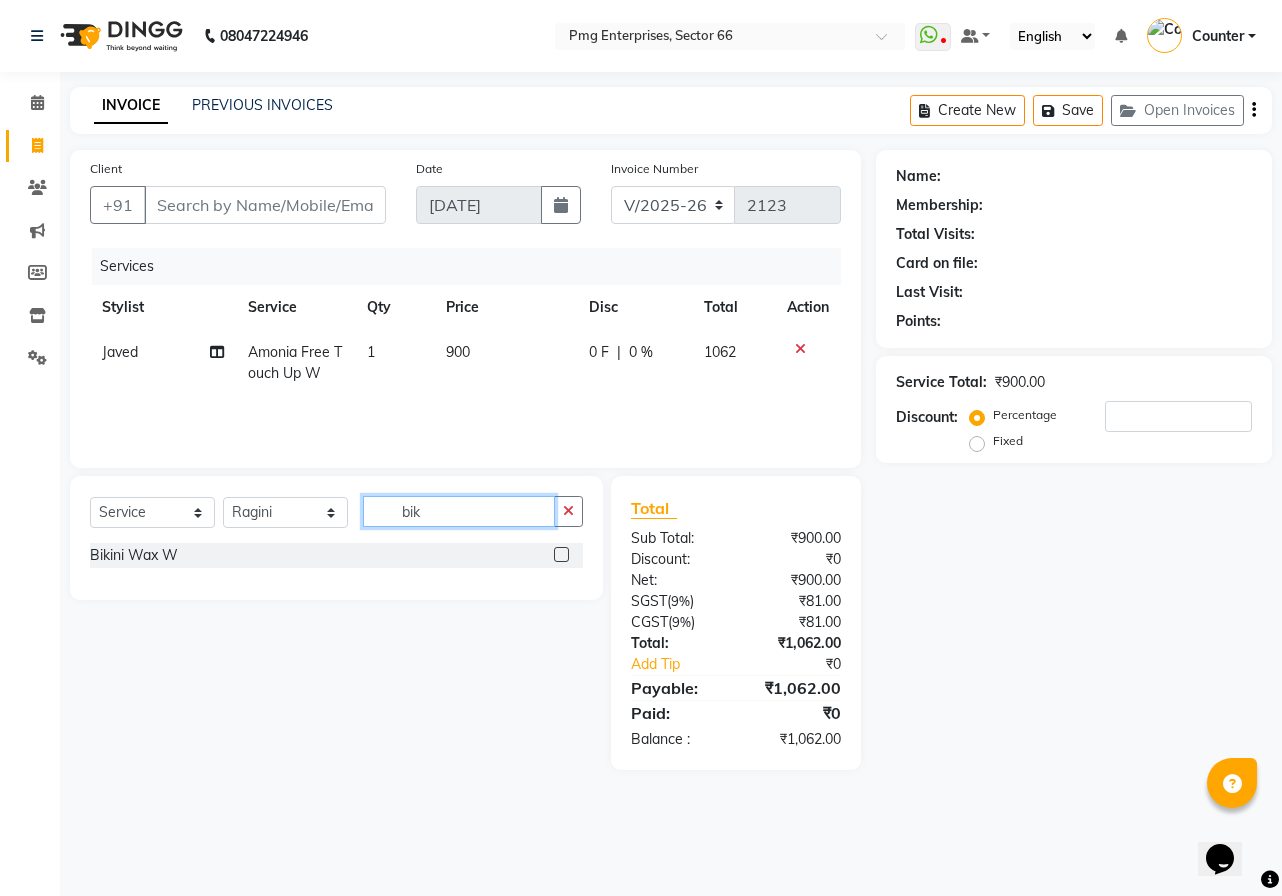 type on "bik" 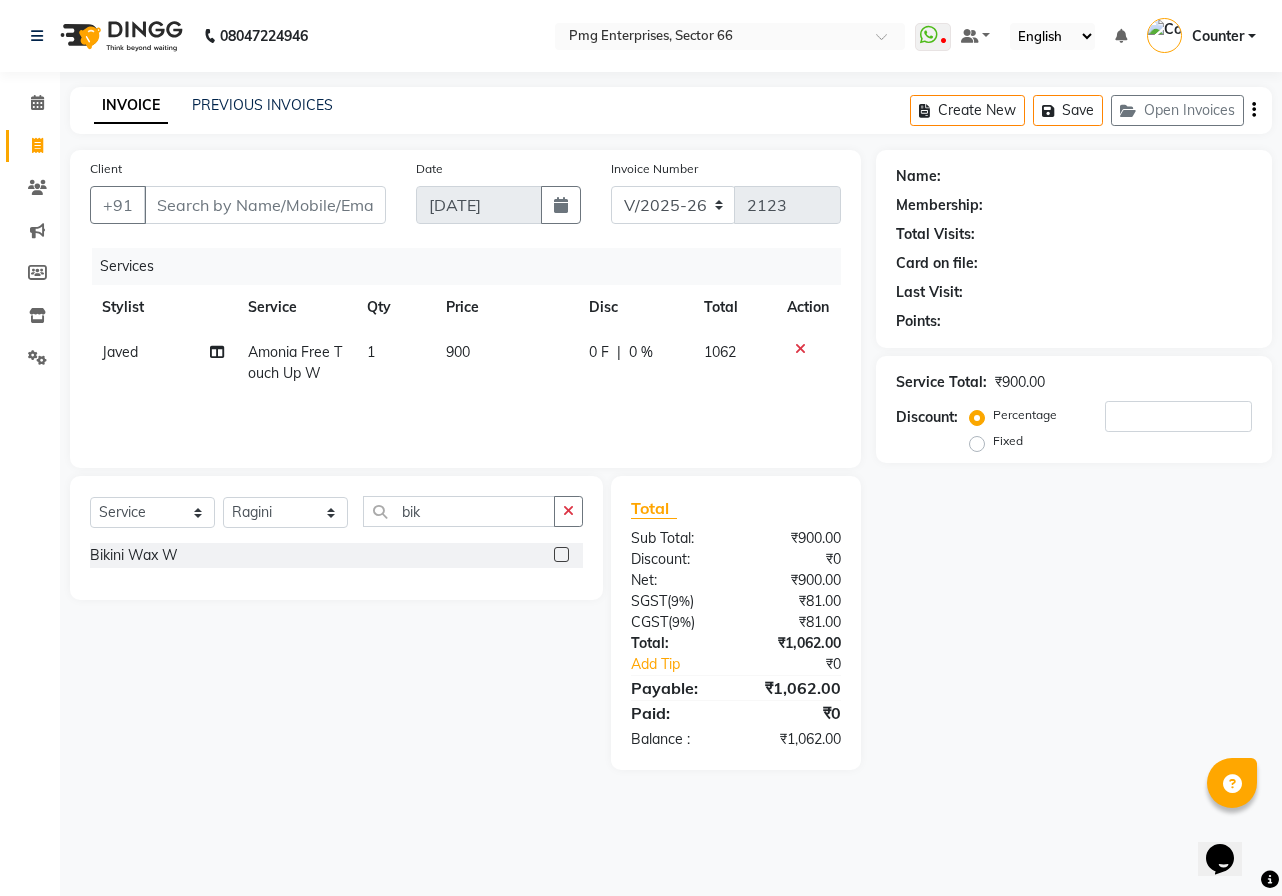 click 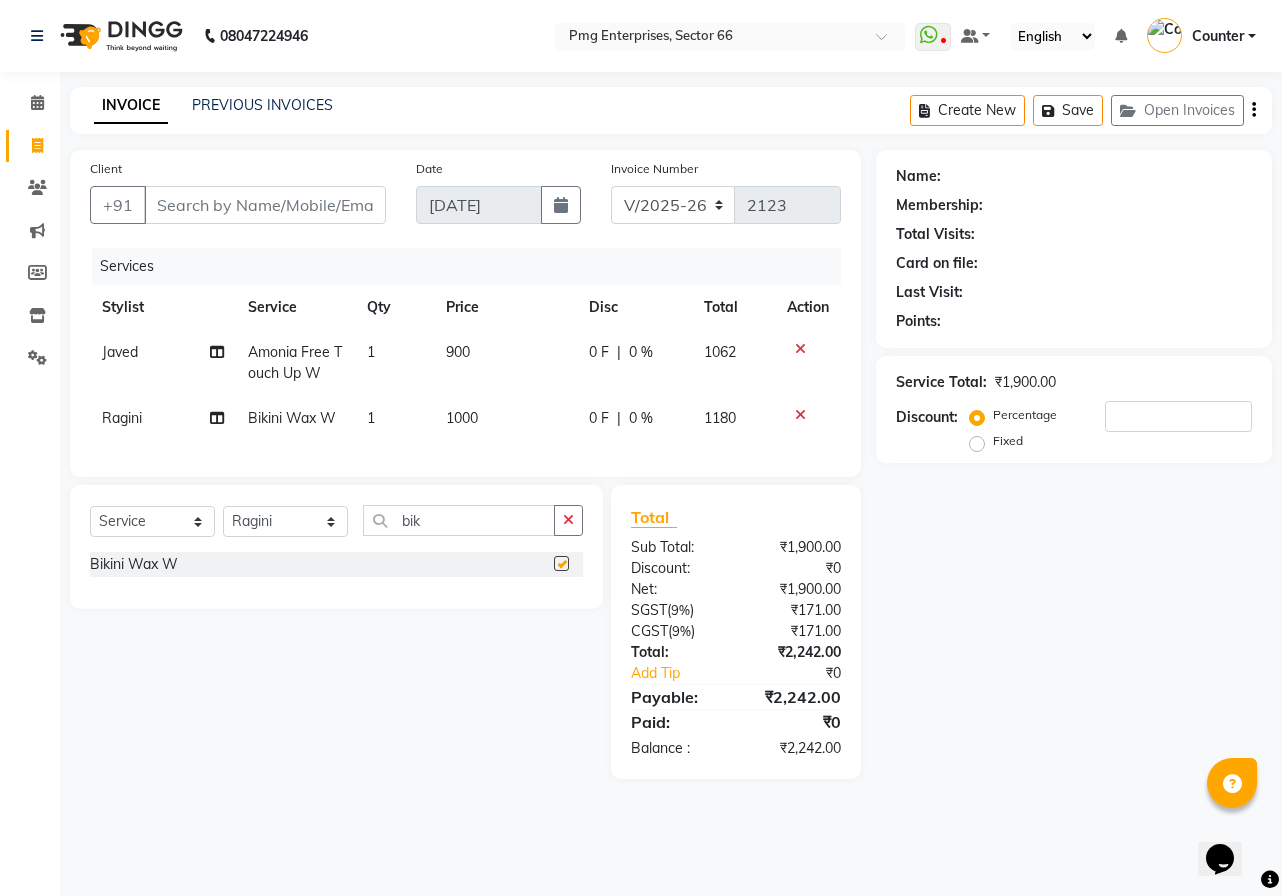 checkbox on "false" 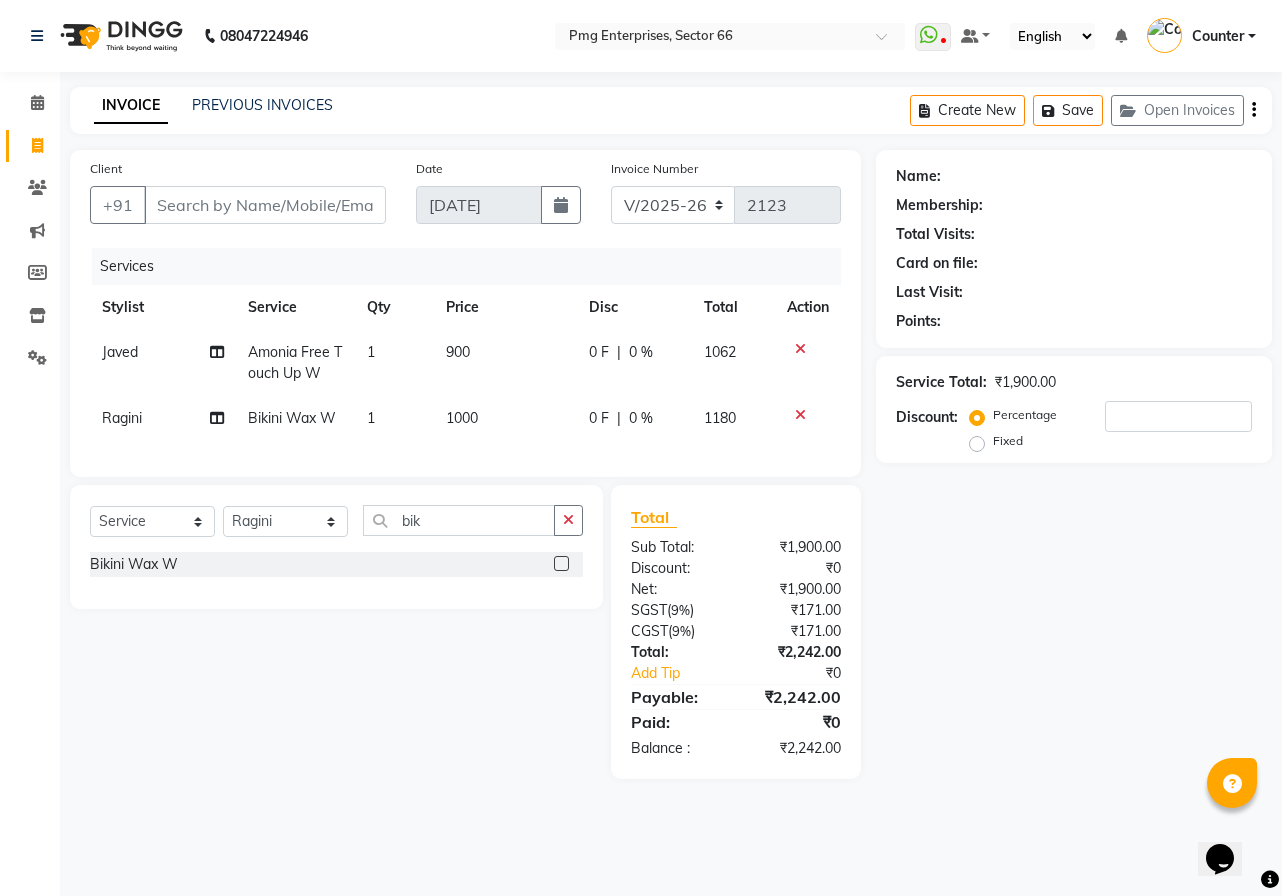 drag, startPoint x: 530, startPoint y: 444, endPoint x: 524, endPoint y: 427, distance: 18.027756 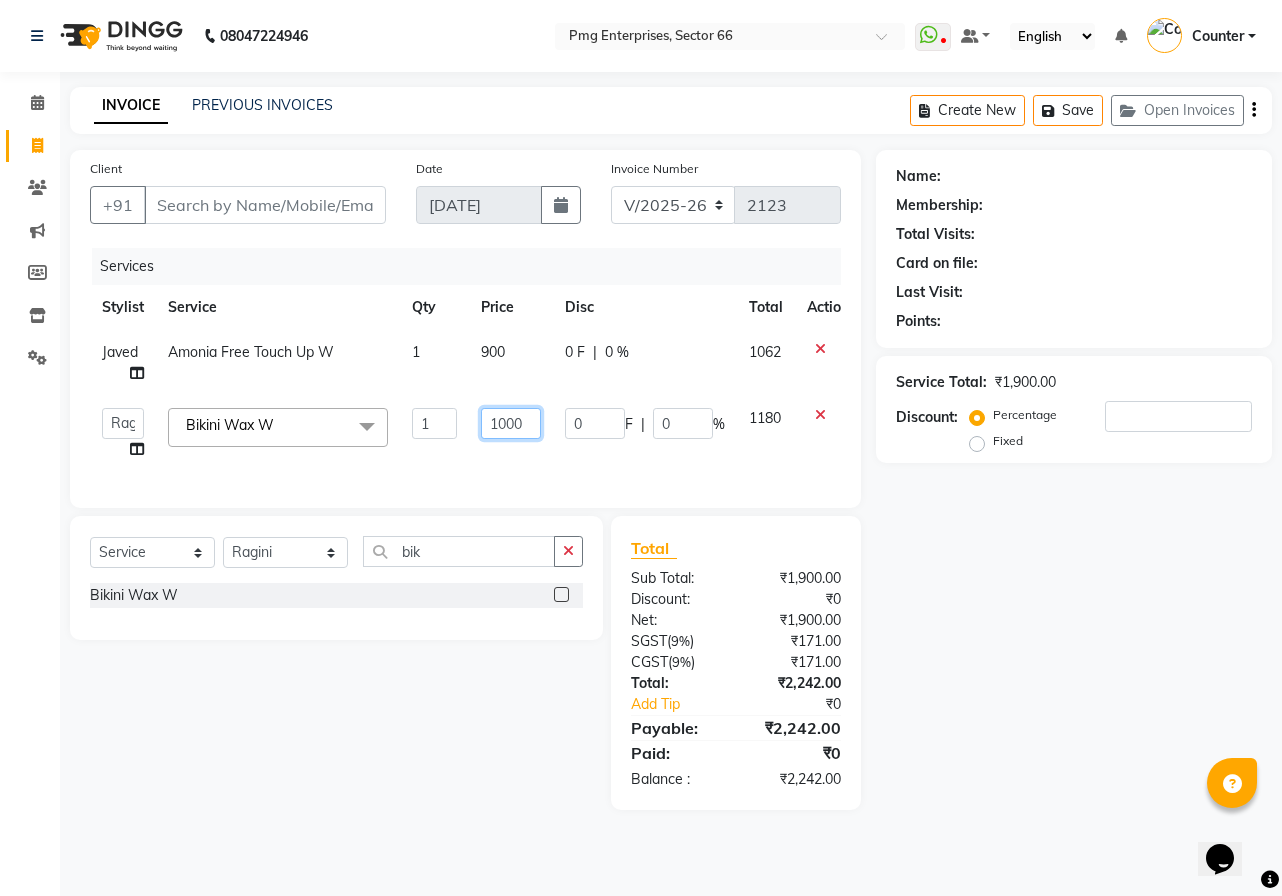 click on "1000" 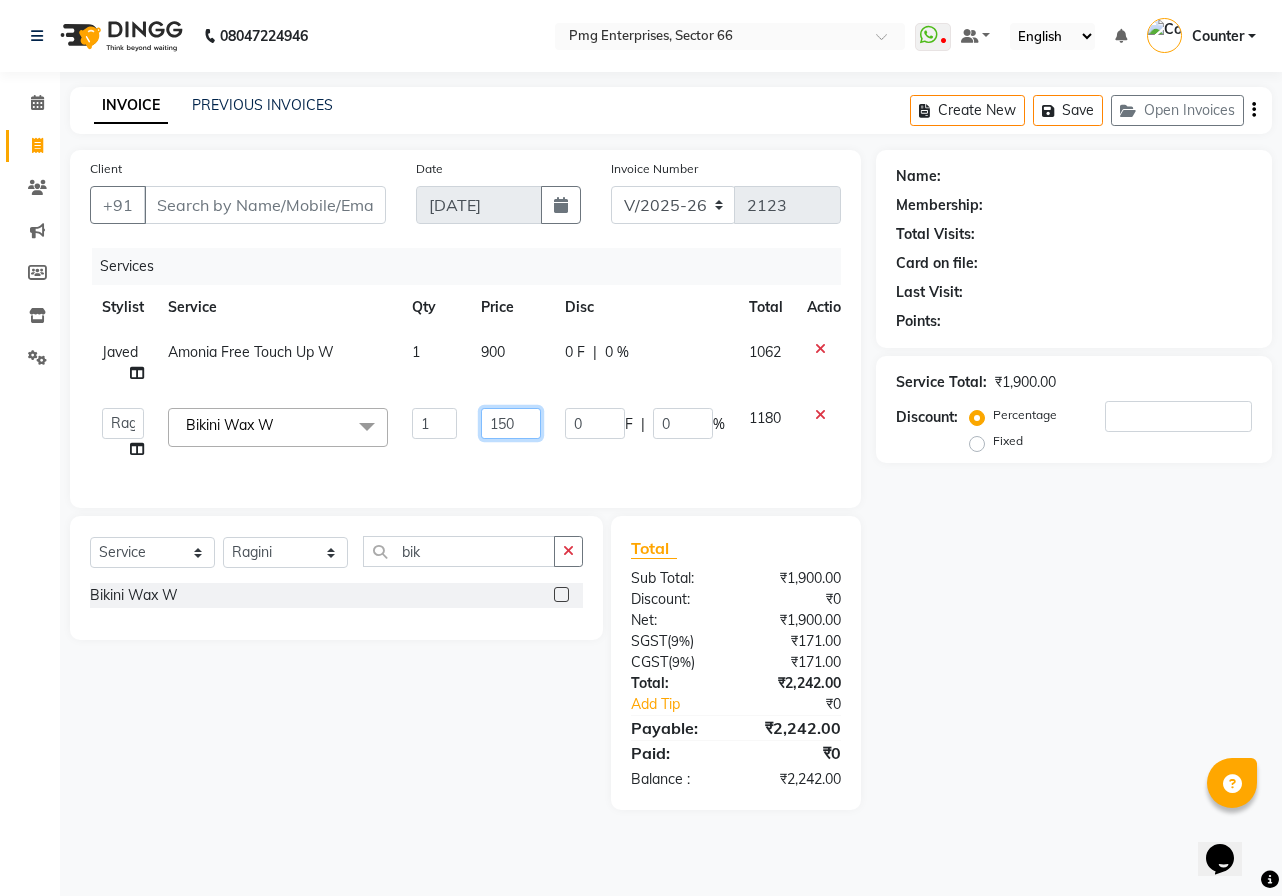 type on "1500" 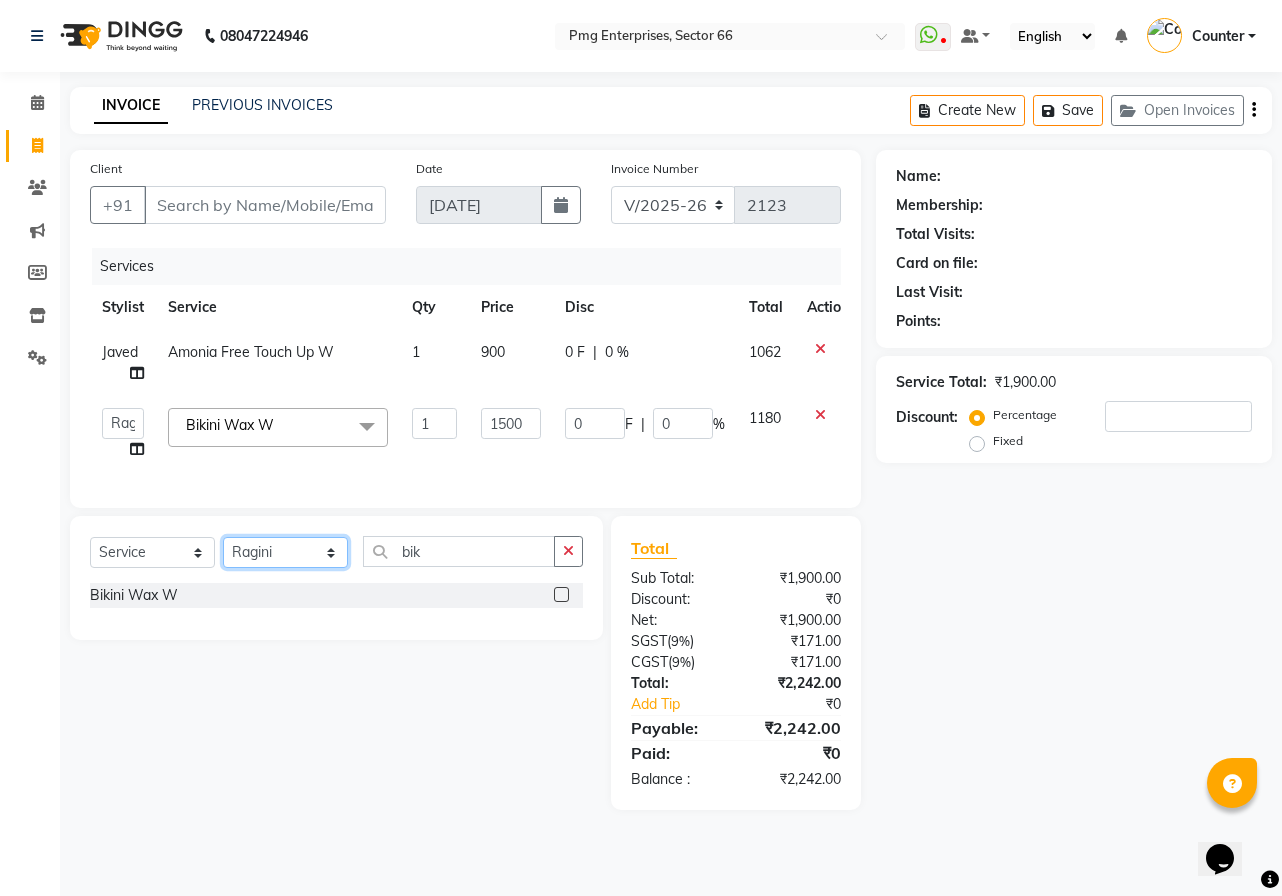click on "Select  Service  Product  Membership  Package Voucher Prepaid Gift Card  Select Stylist [PERSON_NAME] Counter [PERSON_NAME] [PERSON_NAME] [PERSON_NAME] [PERSON_NAME] Bikini Wax W" 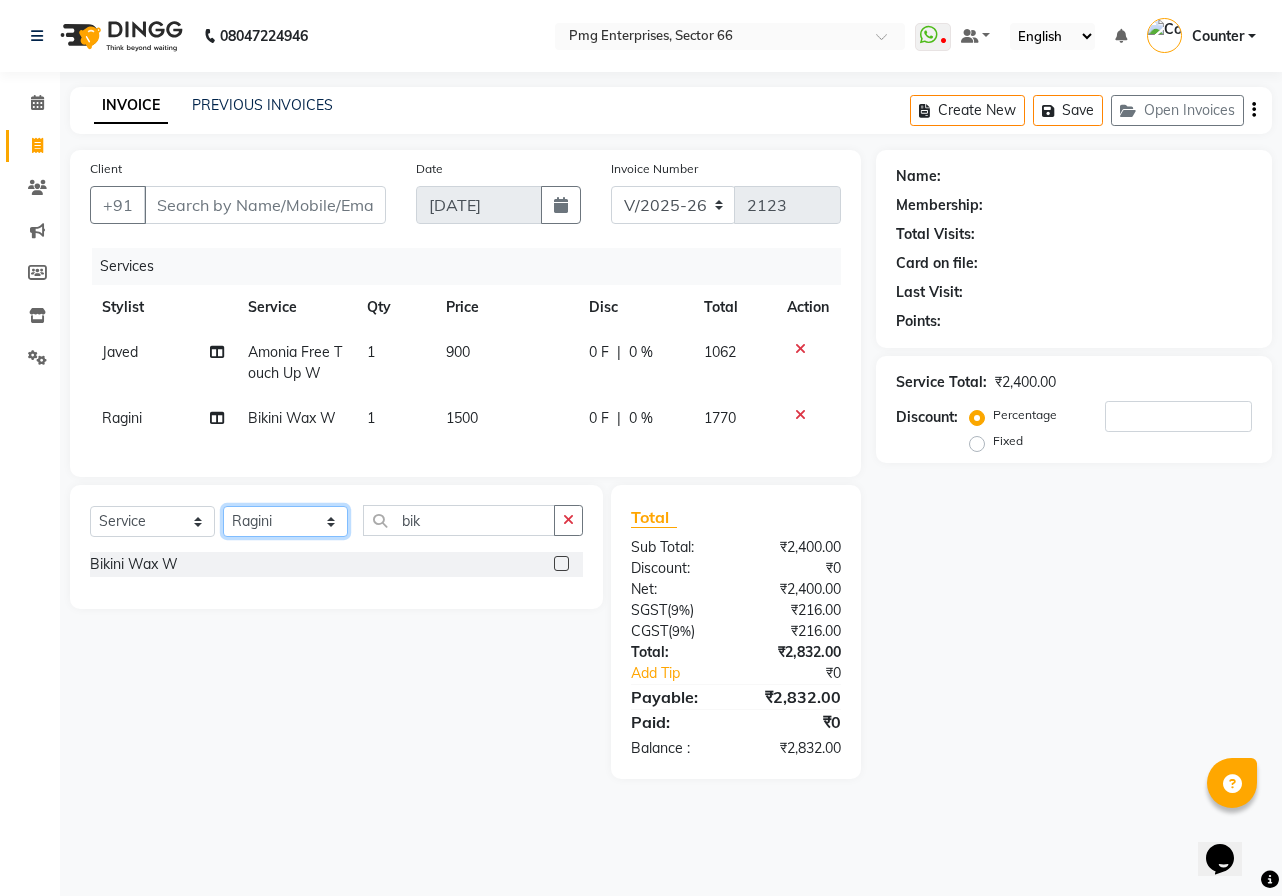 select on "14602" 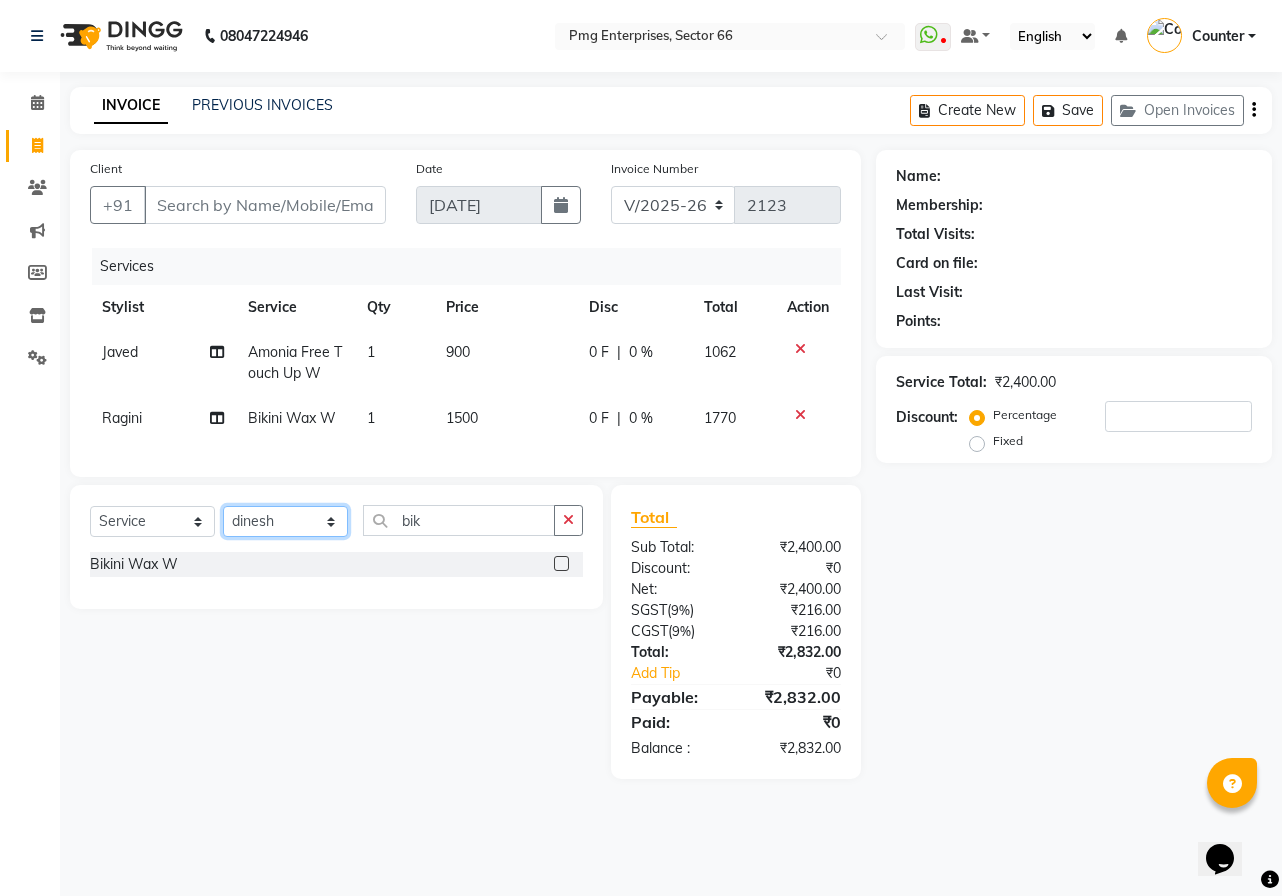 click on "Select Stylist [PERSON_NAME] Counter [PERSON_NAME] [PERSON_NAME] [PERSON_NAME] [PERSON_NAME]" 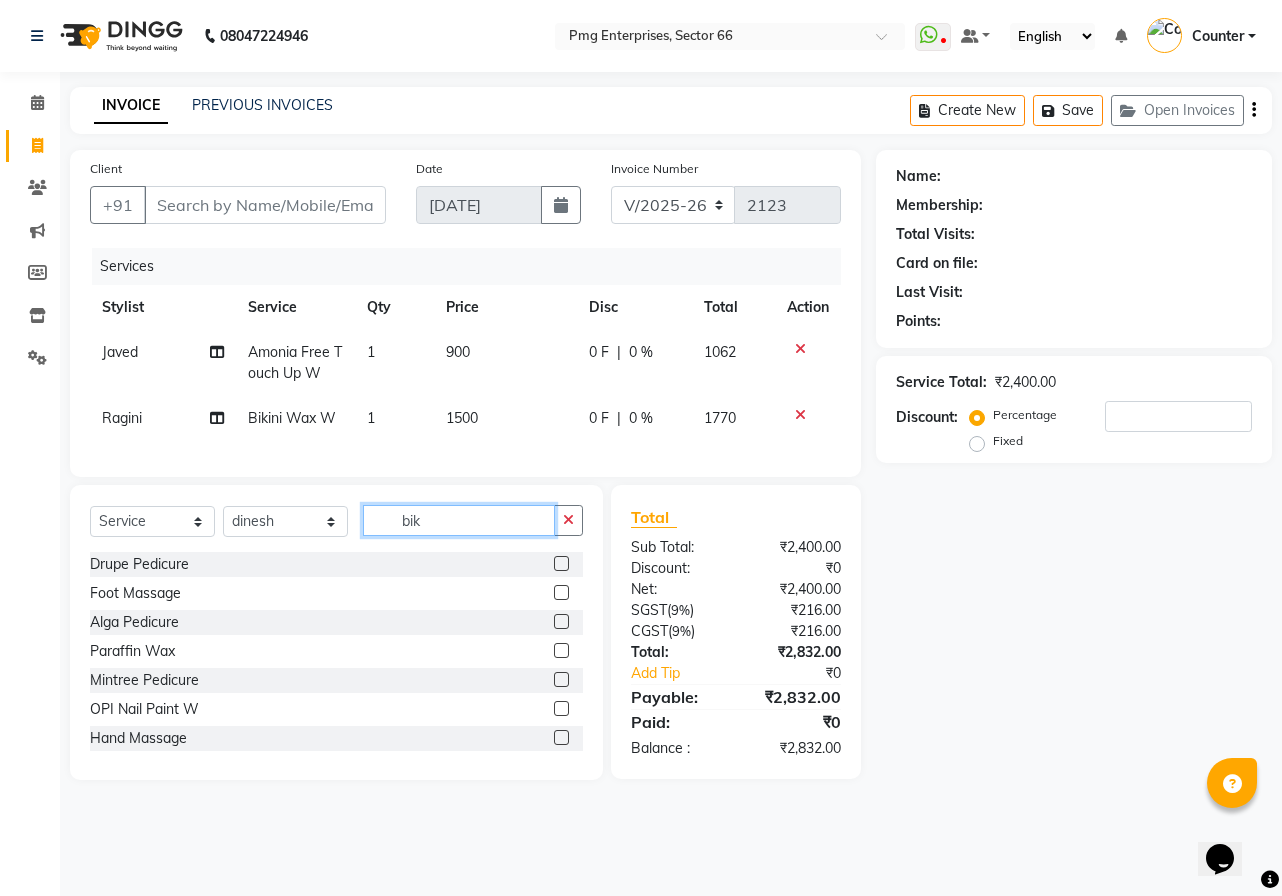 click on "bik" 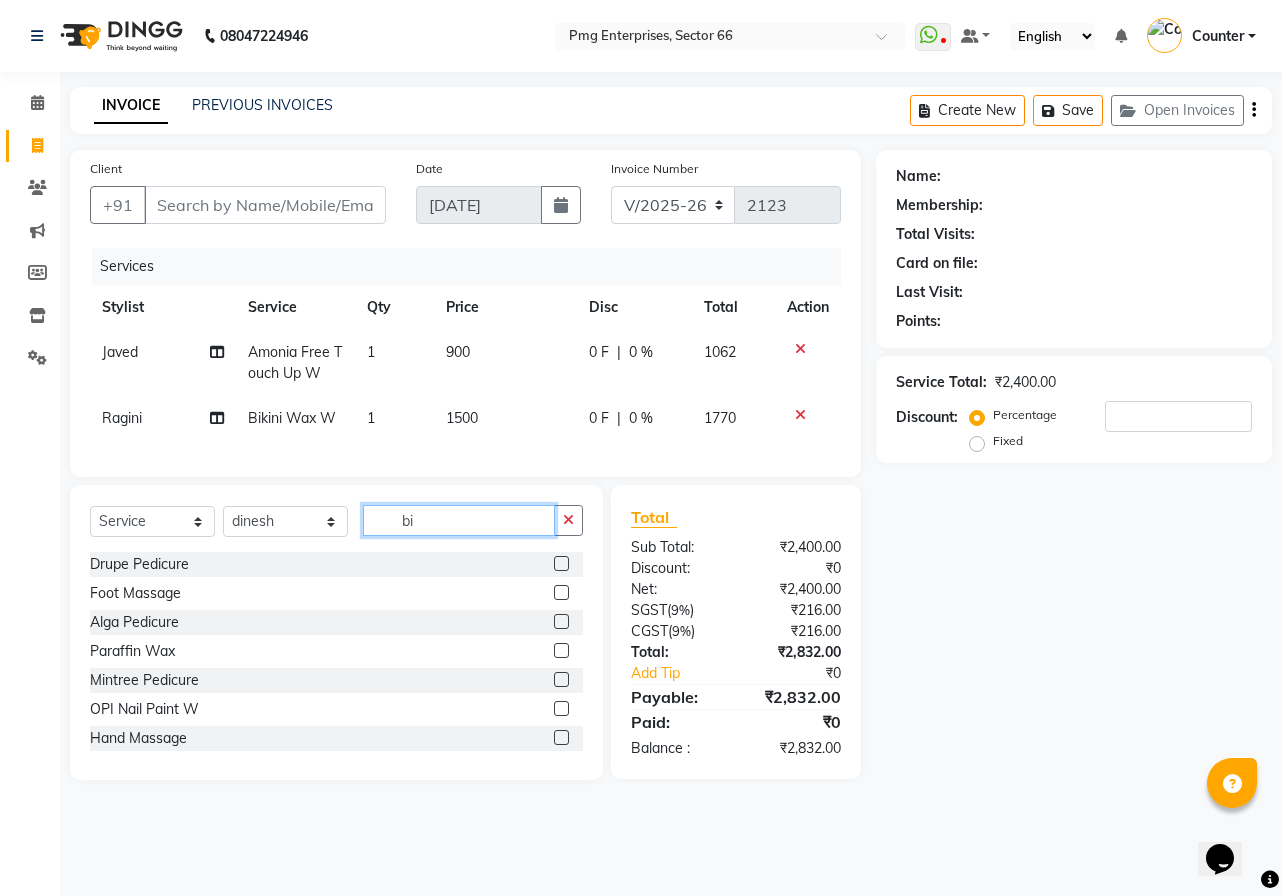 type on "b" 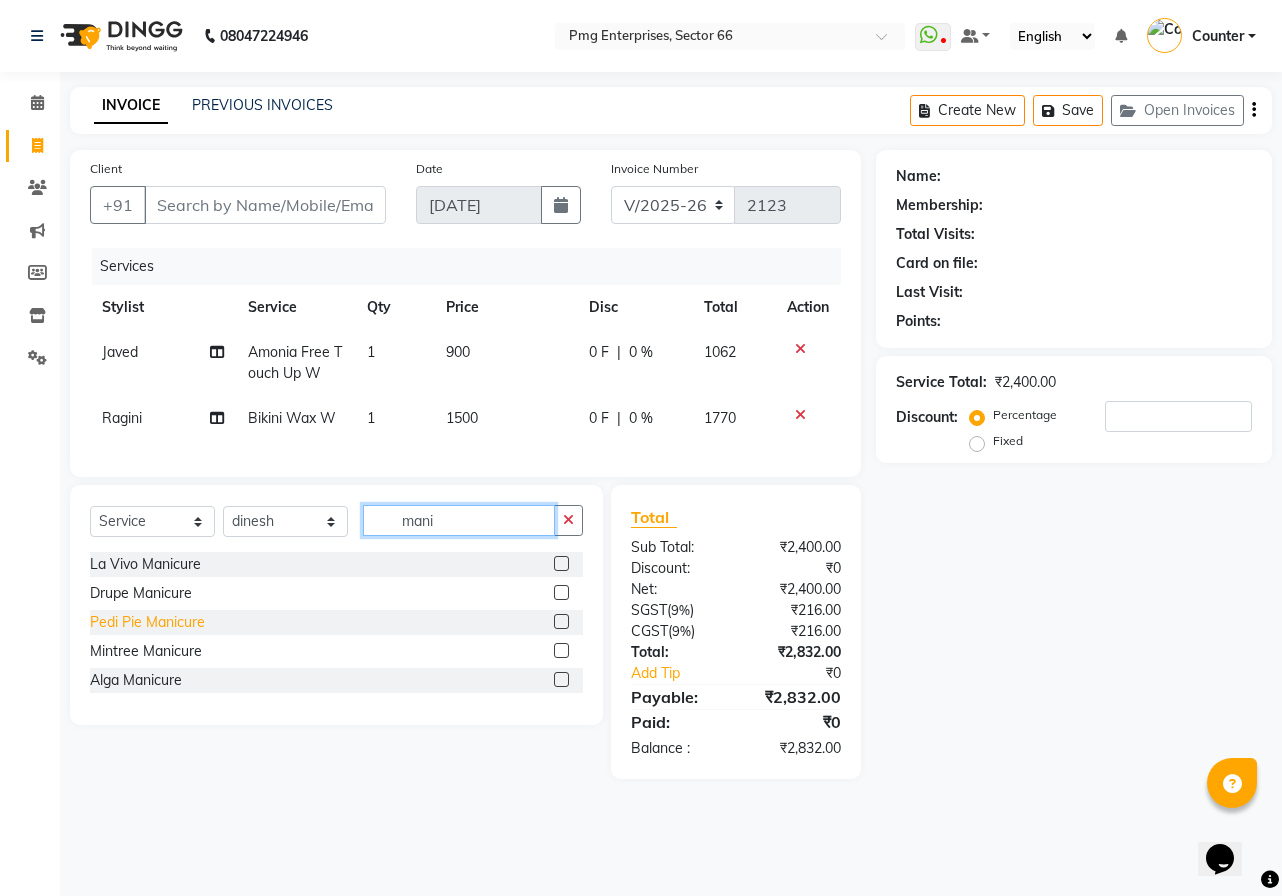type on "mani" 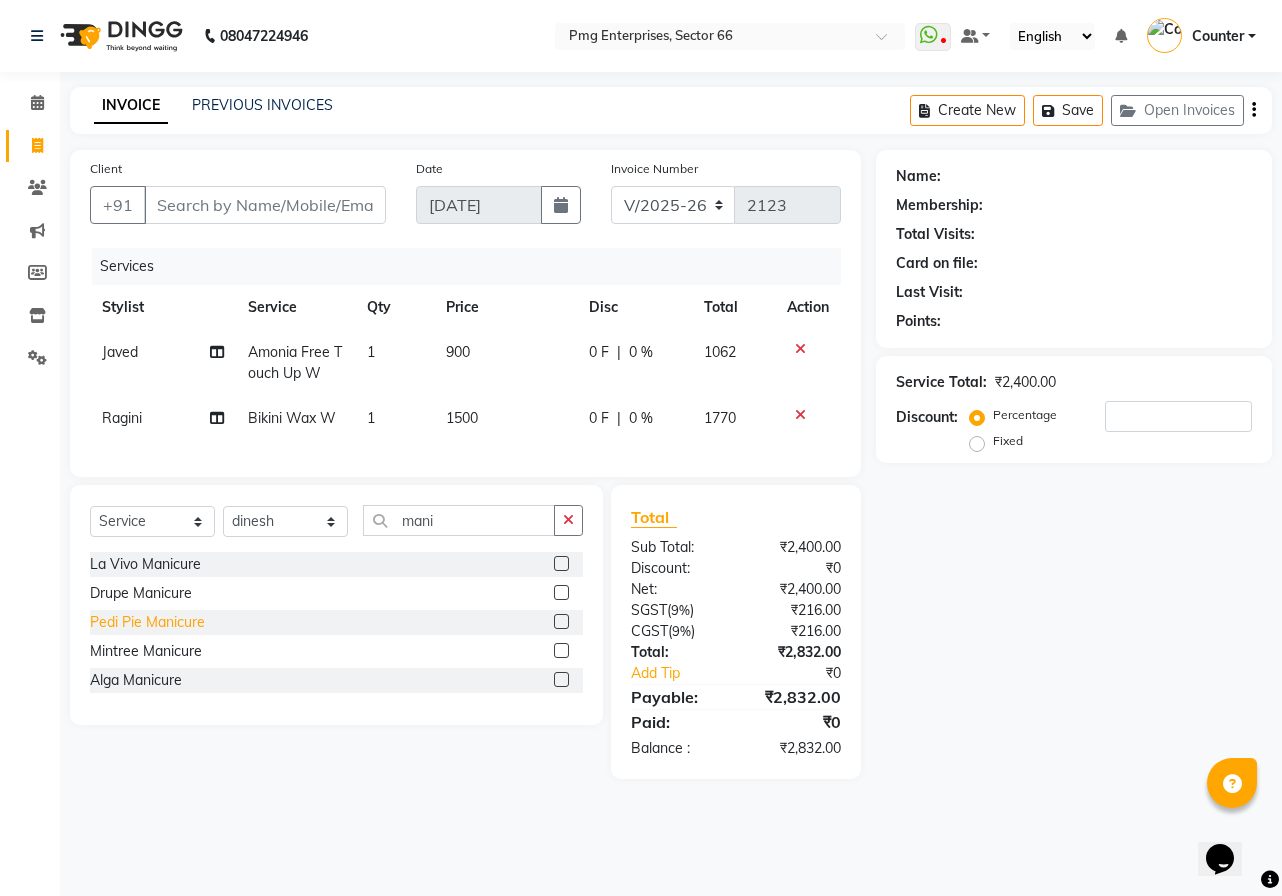 click on "Pedi Pie Manicure" 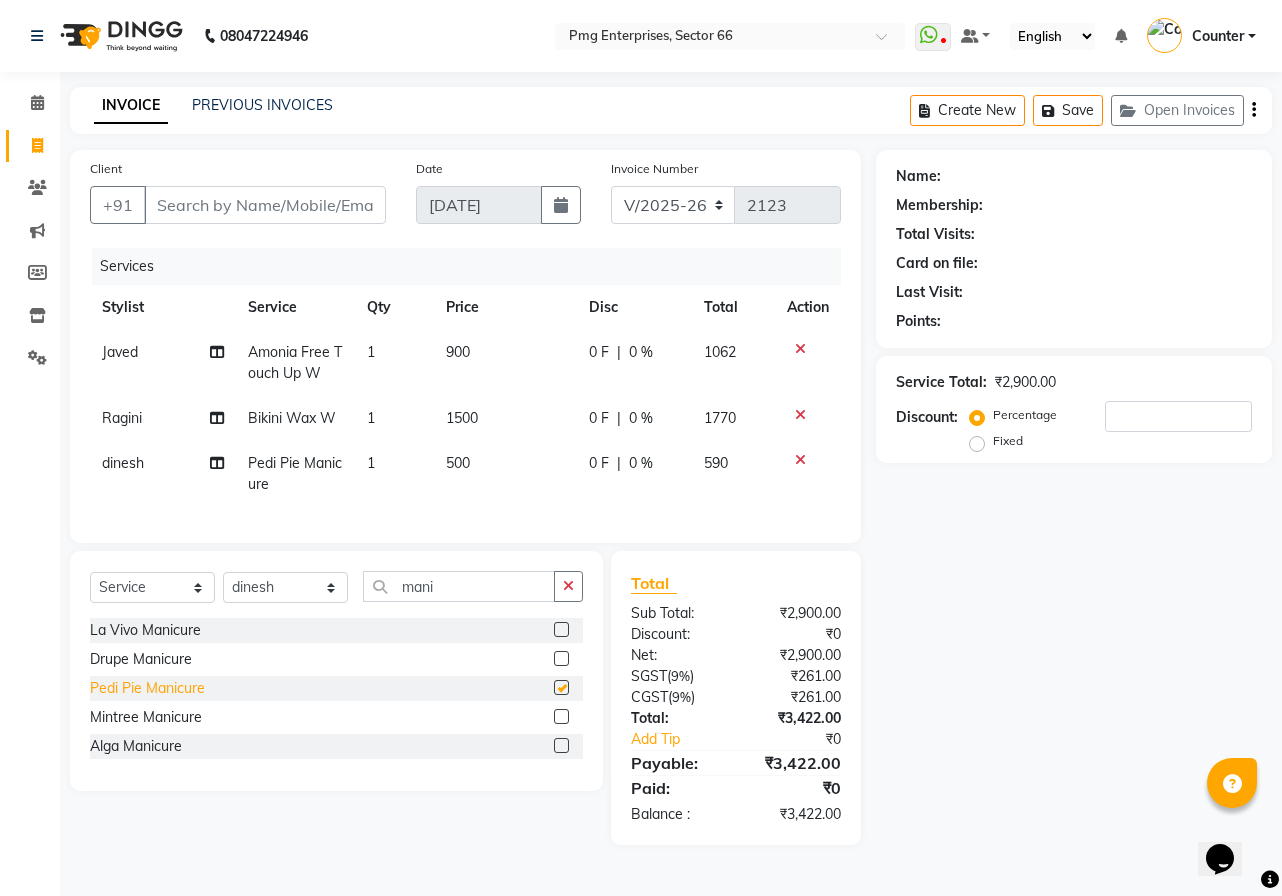 checkbox on "false" 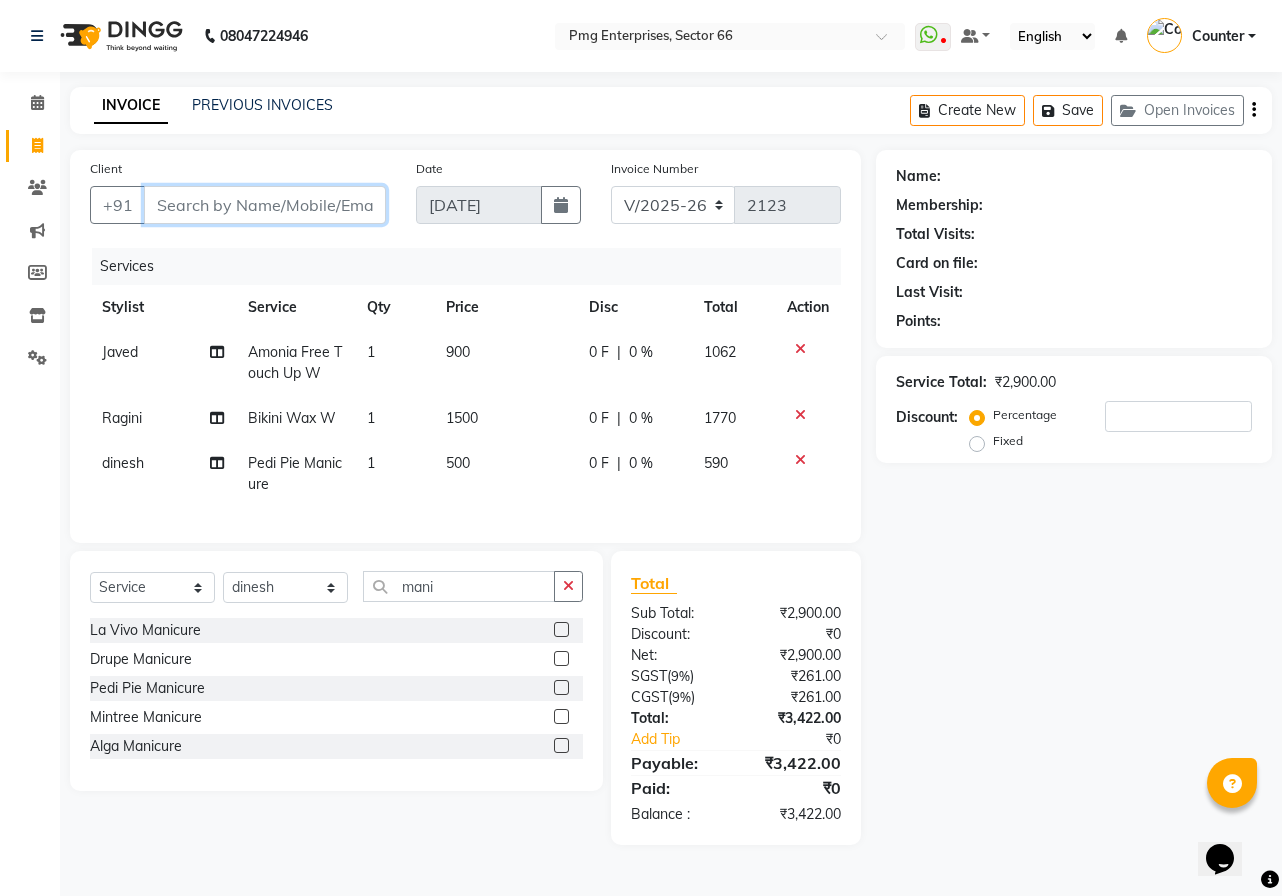 click on "Client" at bounding box center [265, 205] 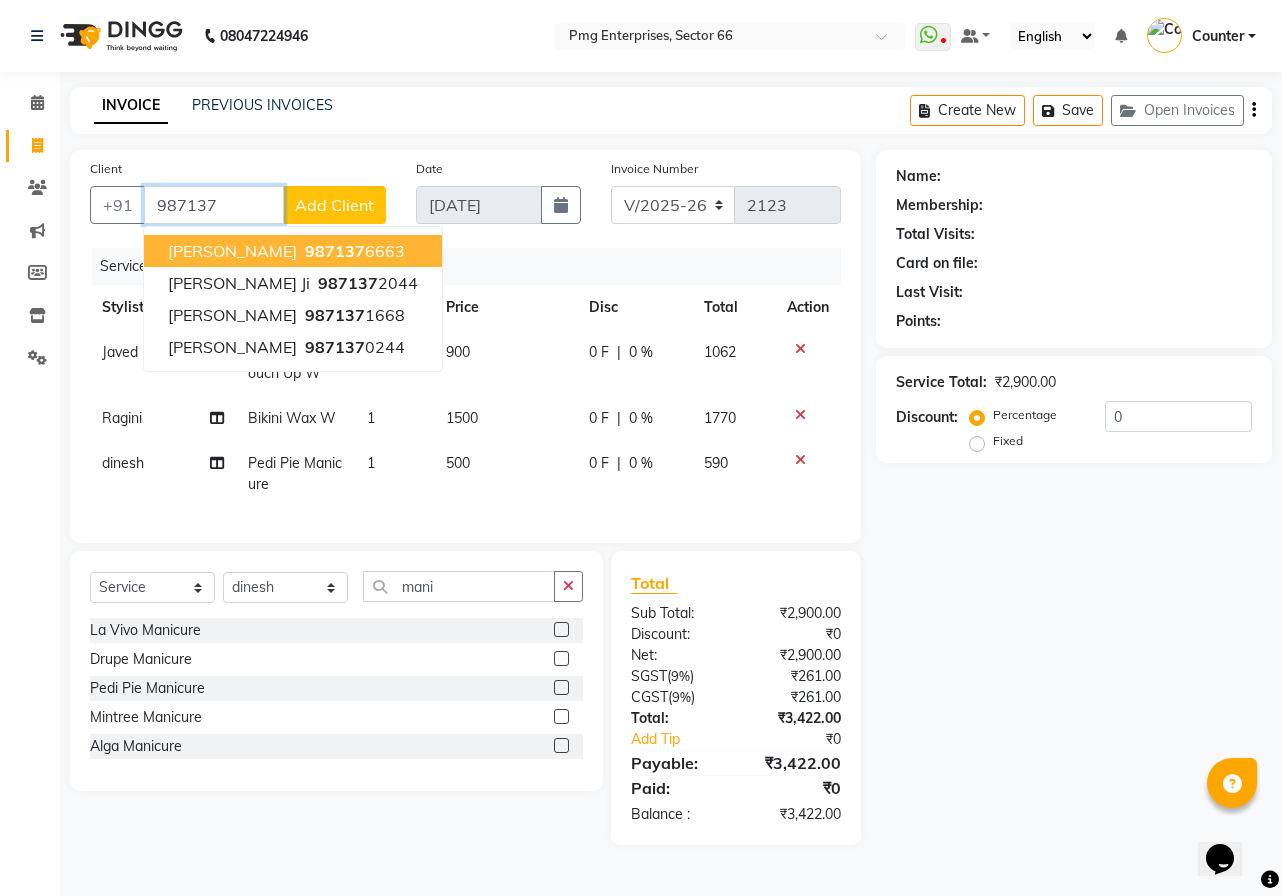 click on "987137" at bounding box center [335, 251] 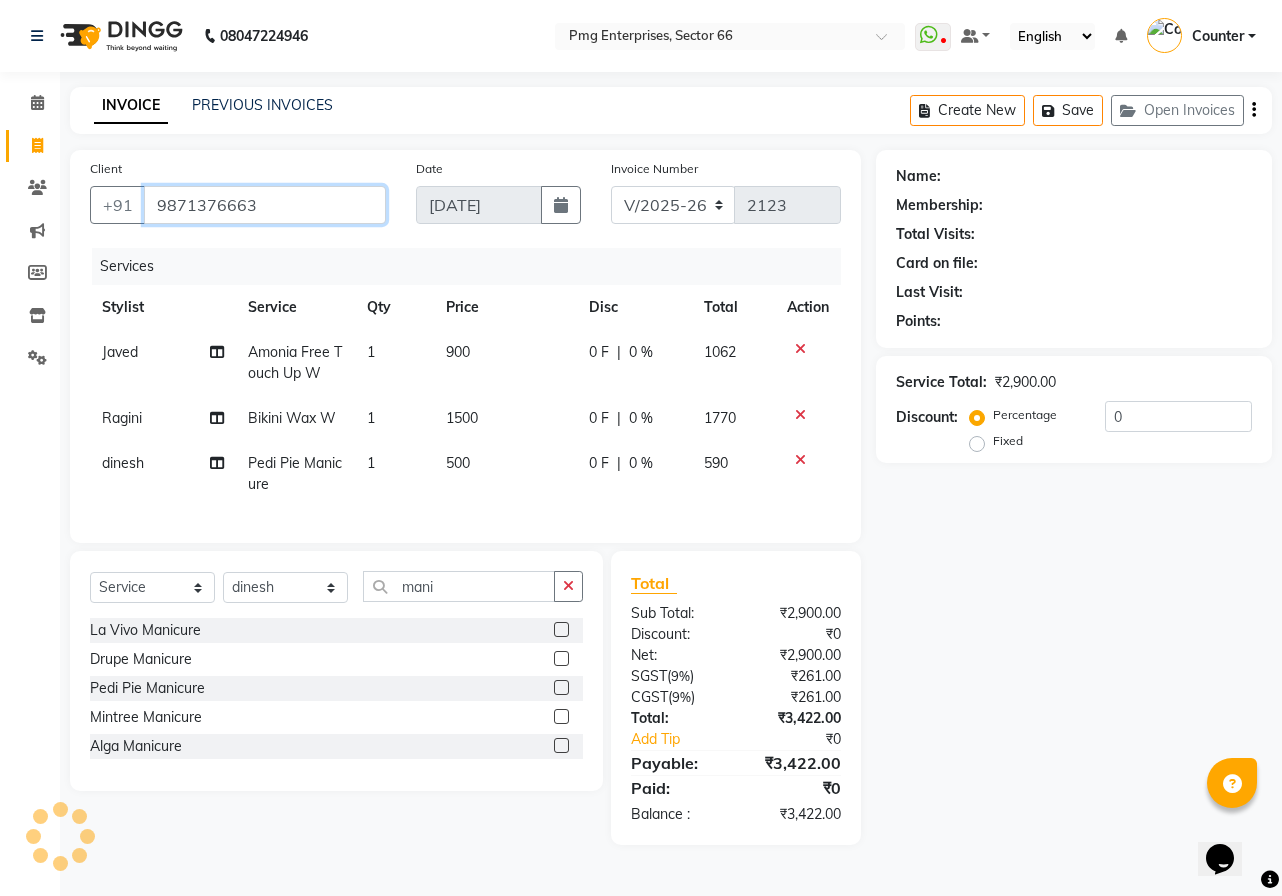 type on "9871376663" 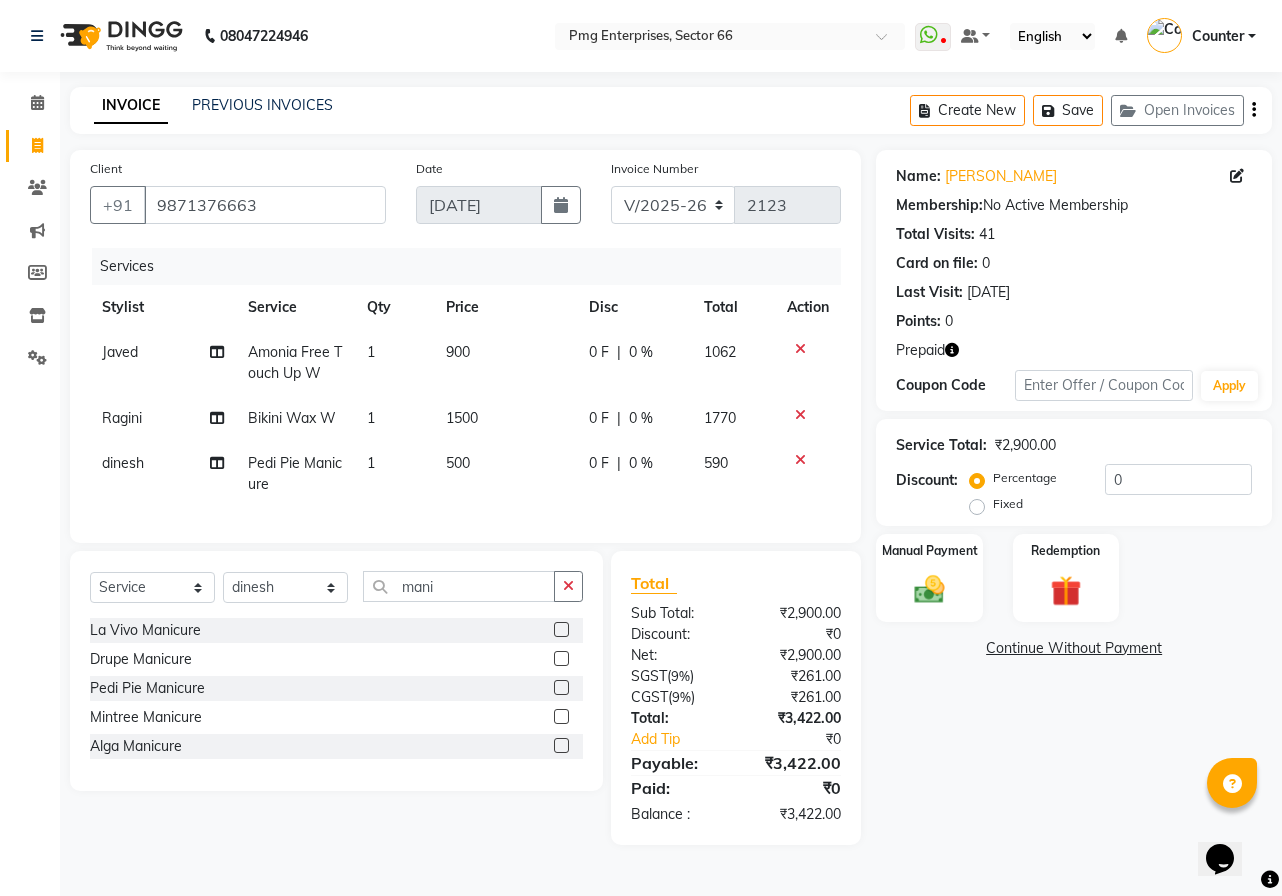 click 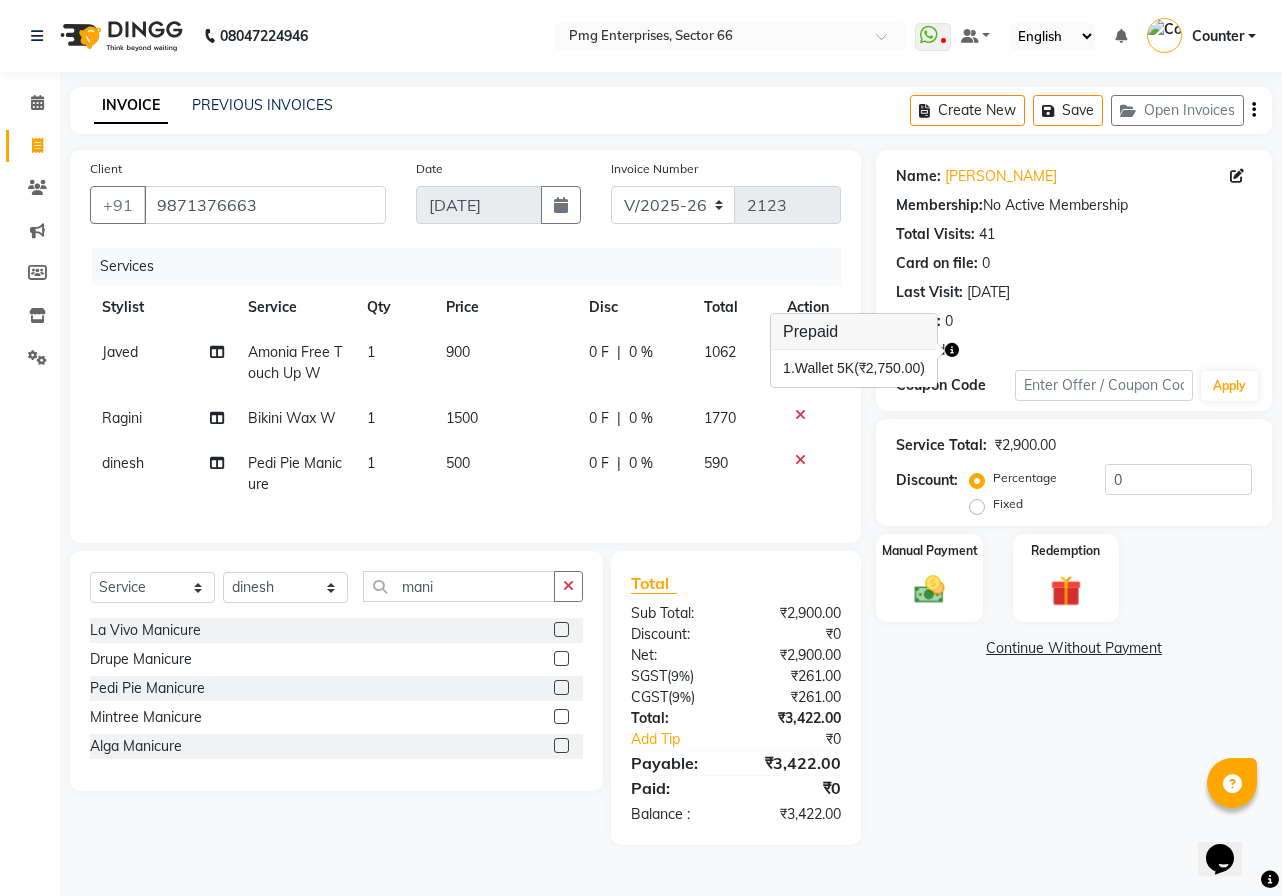 click on "Client [PHONE_NUMBER] Date [DATE] Invoice Number V/2025 V/[PHONE_NUMBER] Services Stylist Service Qty Price Disc Total Action Javed Amonia Free Touch Up W 1 900 0 F | 0 % 1062 Ragini Bikini Wax W 1 1500 0 F | 0 % 1770 [PERSON_NAME] Pie Manicure 1 500 0 F | 0 % 590 Select  Service  Product  Membership  Package Voucher Prepaid Gift Card  Select Stylist [PERSON_NAME] Counter [PERSON_NAME] [PERSON_NAME] [PERSON_NAME] [PERSON_NAME] La Vivo Manicure  Drupe Manicure  Pedi Pie Manicure  Mintree Manicure  Alga Manicure  Total Sub Total: ₹2,900.00 Discount: ₹0 Net: ₹2,900.00 SGST  ( 9% ) ₹261.00 CGST  ( 9% ) ₹261.00 Total: ₹3,422.00 Add Tip ₹0 Payable: ₹3,422.00 Paid: ₹0 Balance   : ₹3,422.00" 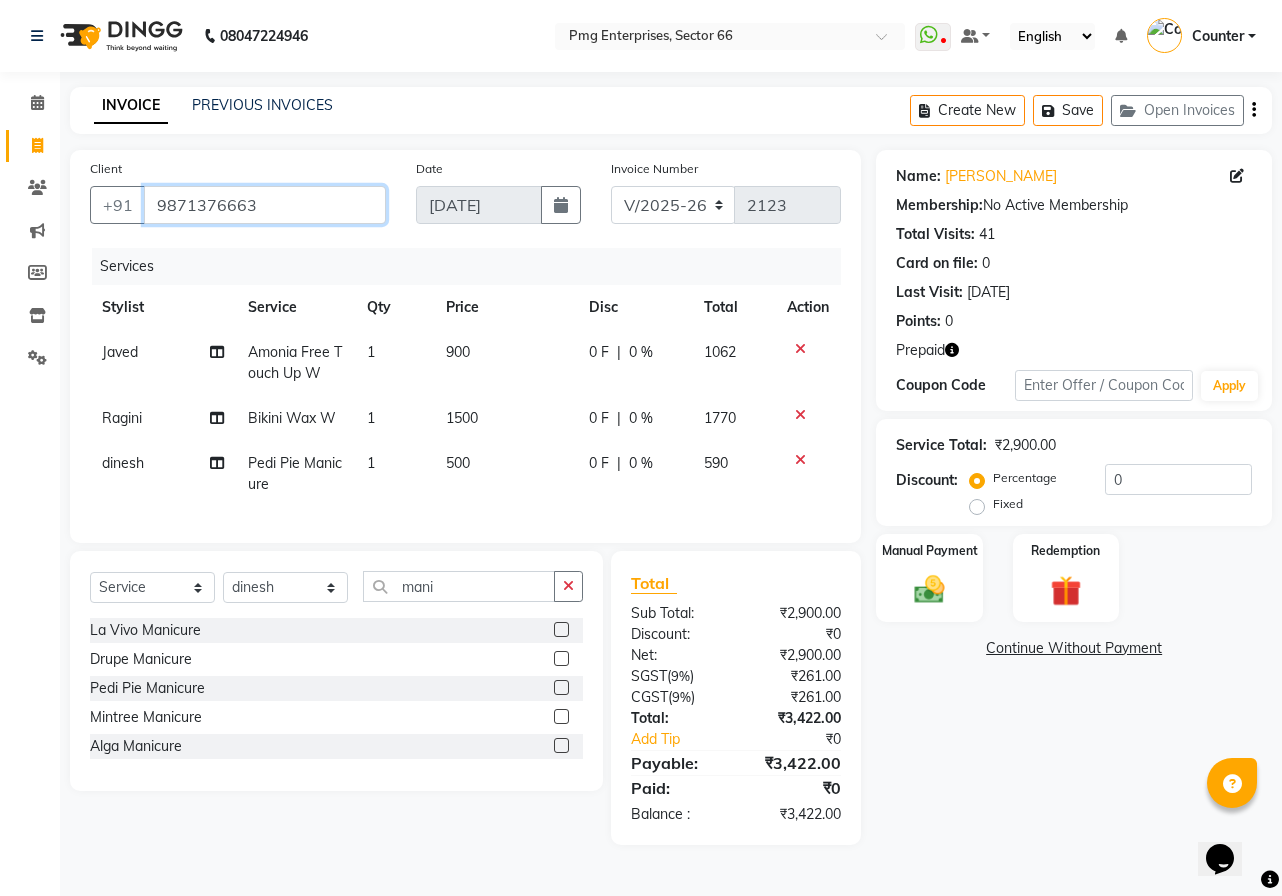 drag, startPoint x: 153, startPoint y: 208, endPoint x: 279, endPoint y: 218, distance: 126.3962 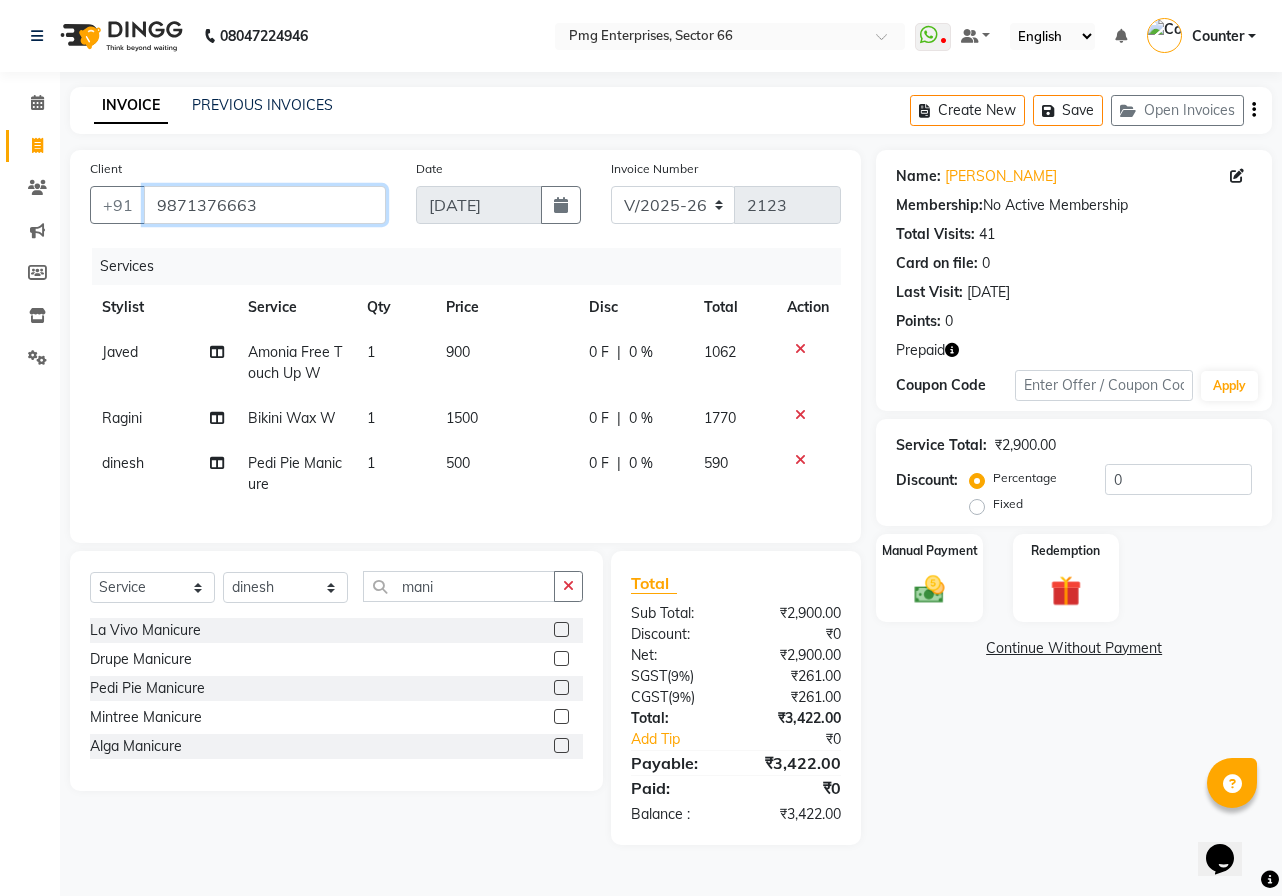 click on "9871376663" at bounding box center (265, 205) 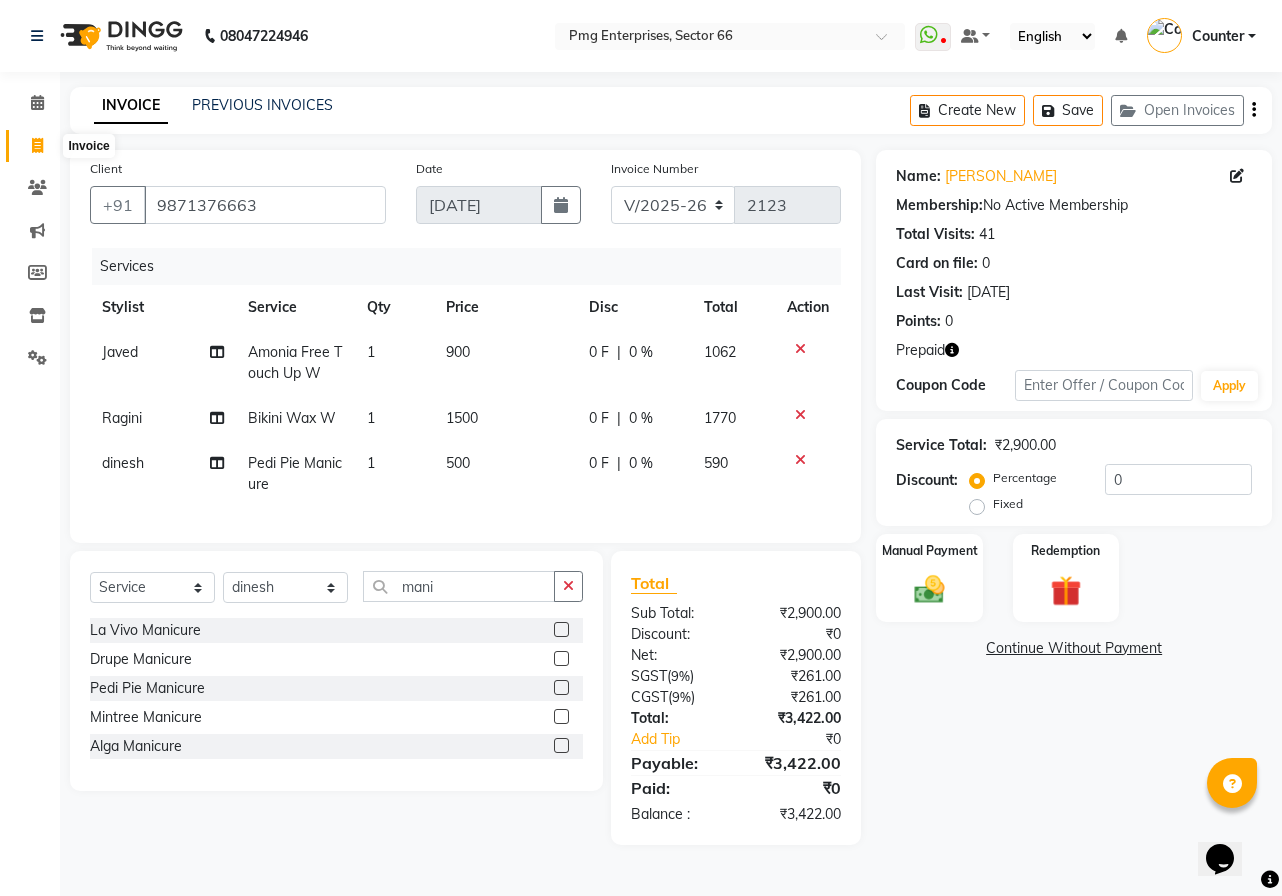 click 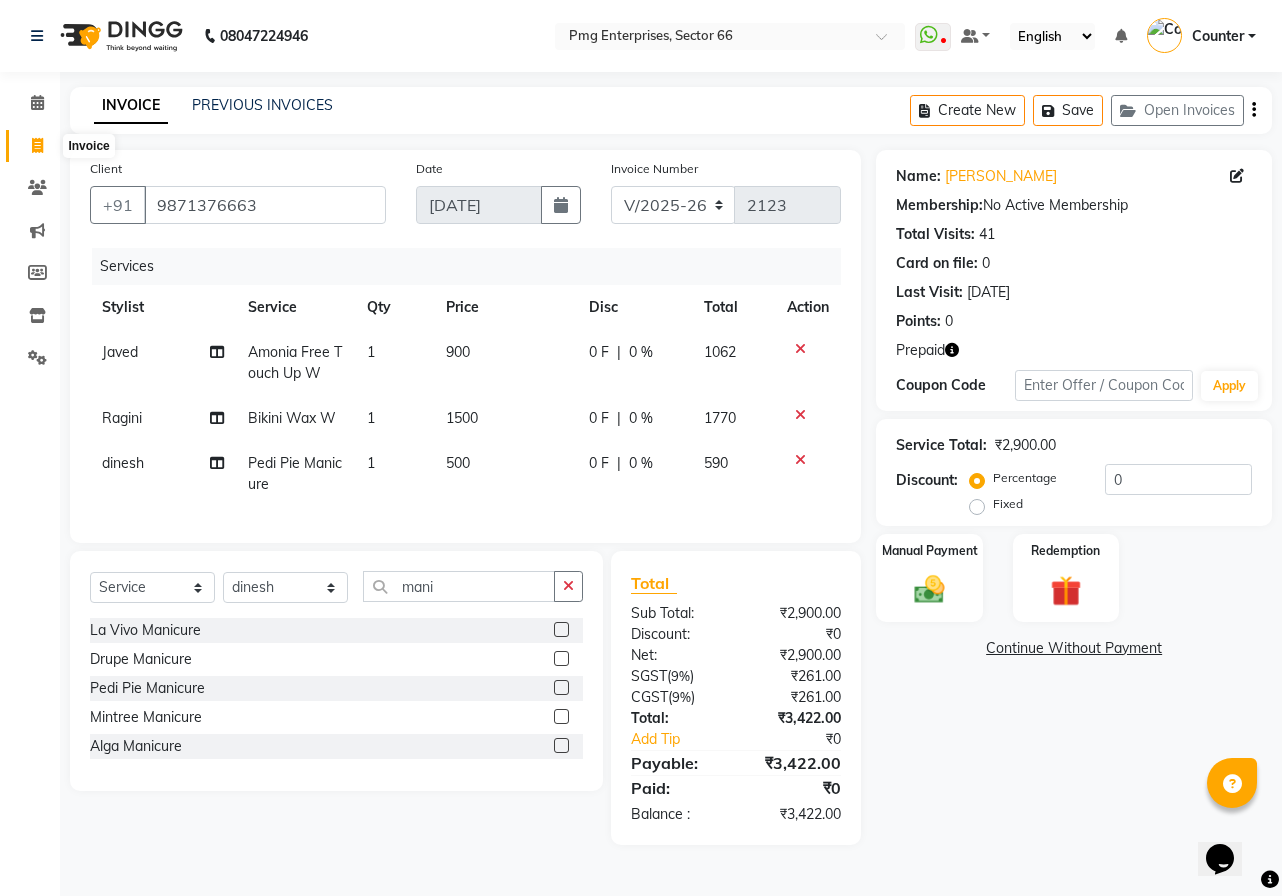 select on "service" 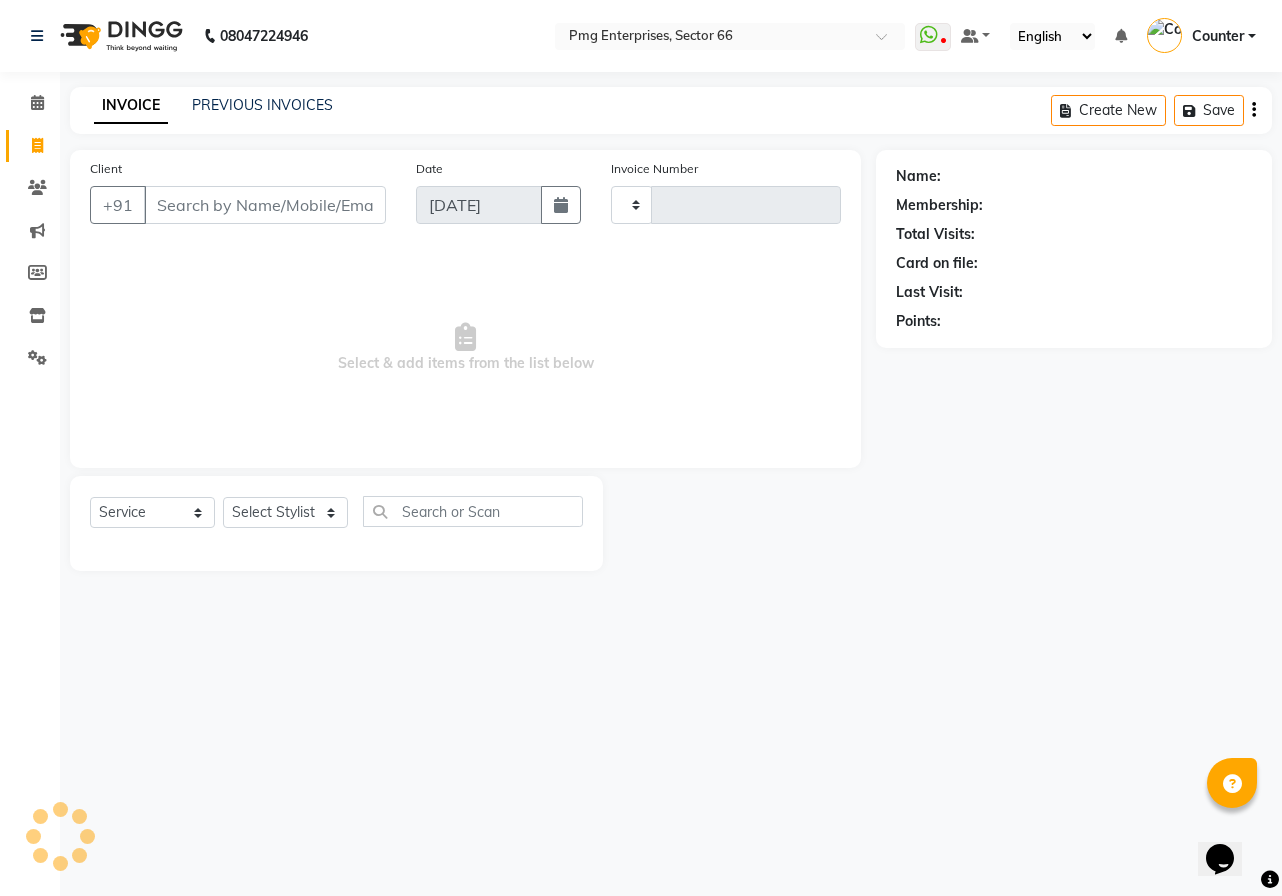 type on "2123" 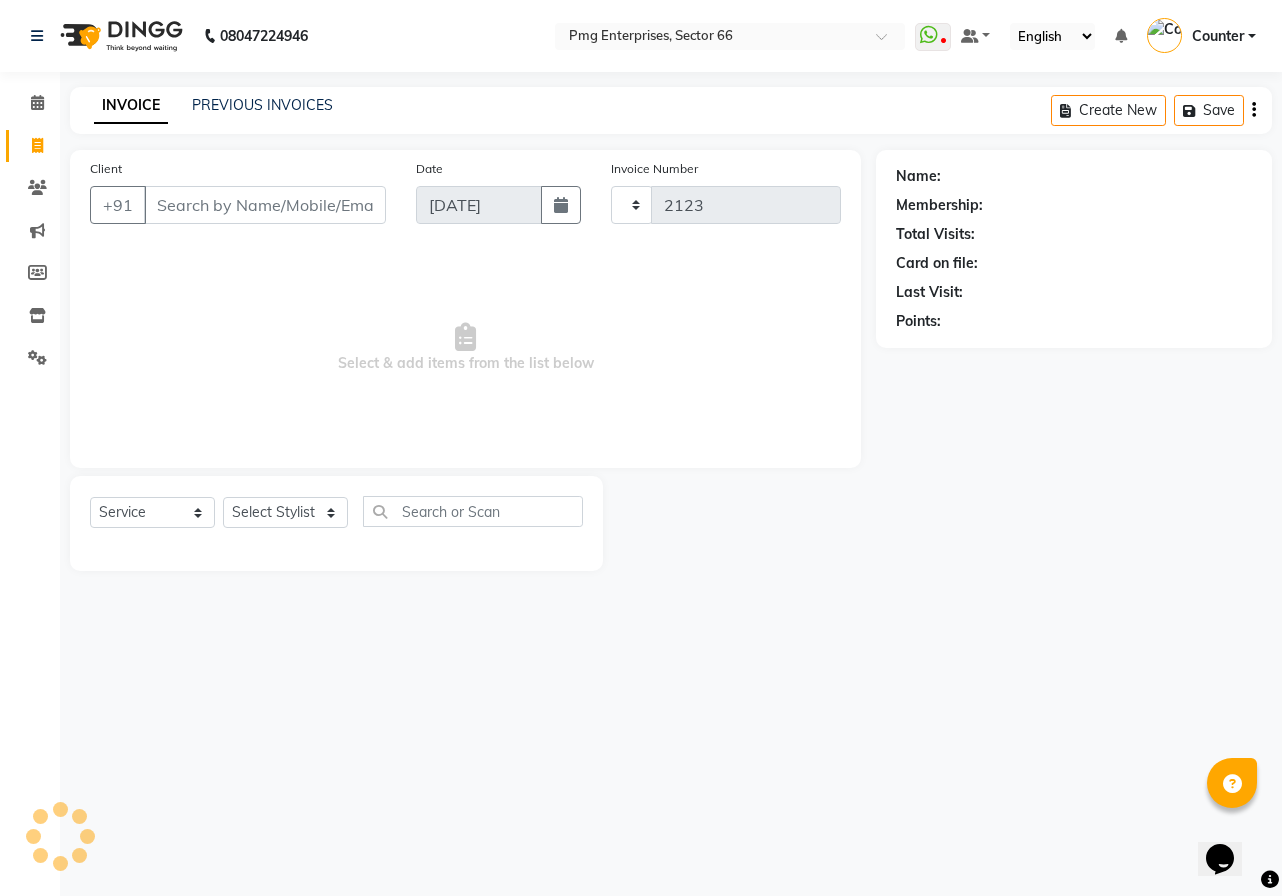 select on "889" 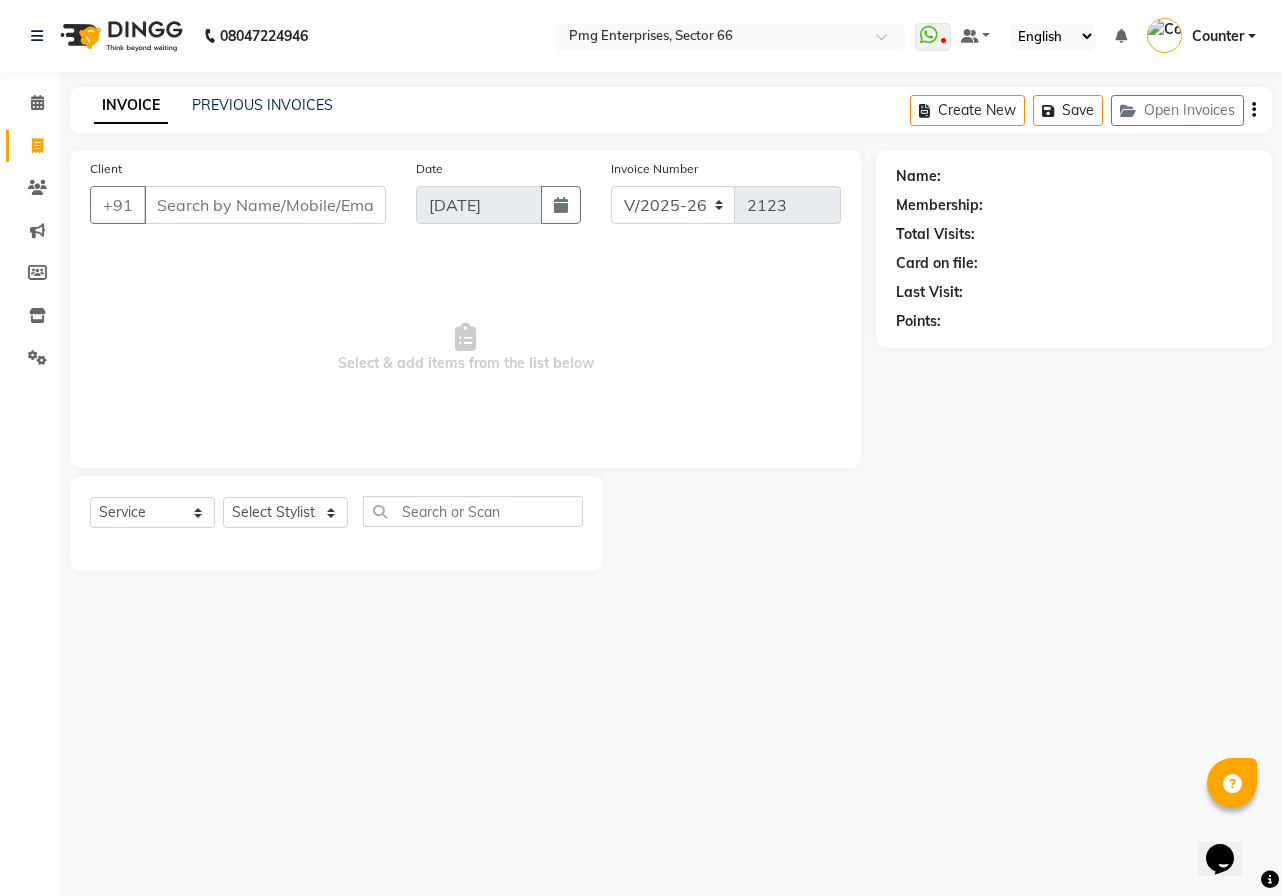 click on "Client" at bounding box center [265, 205] 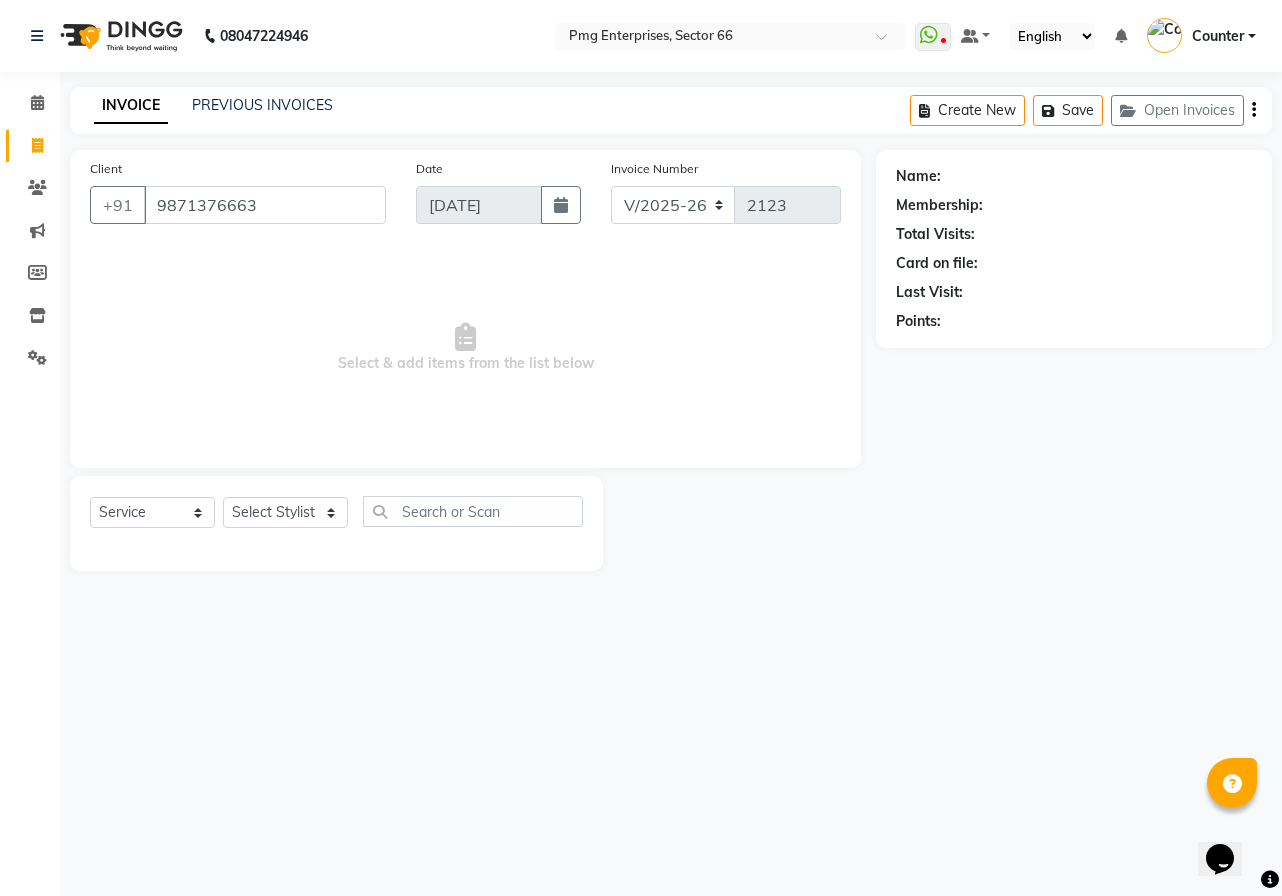type on "9871376663" 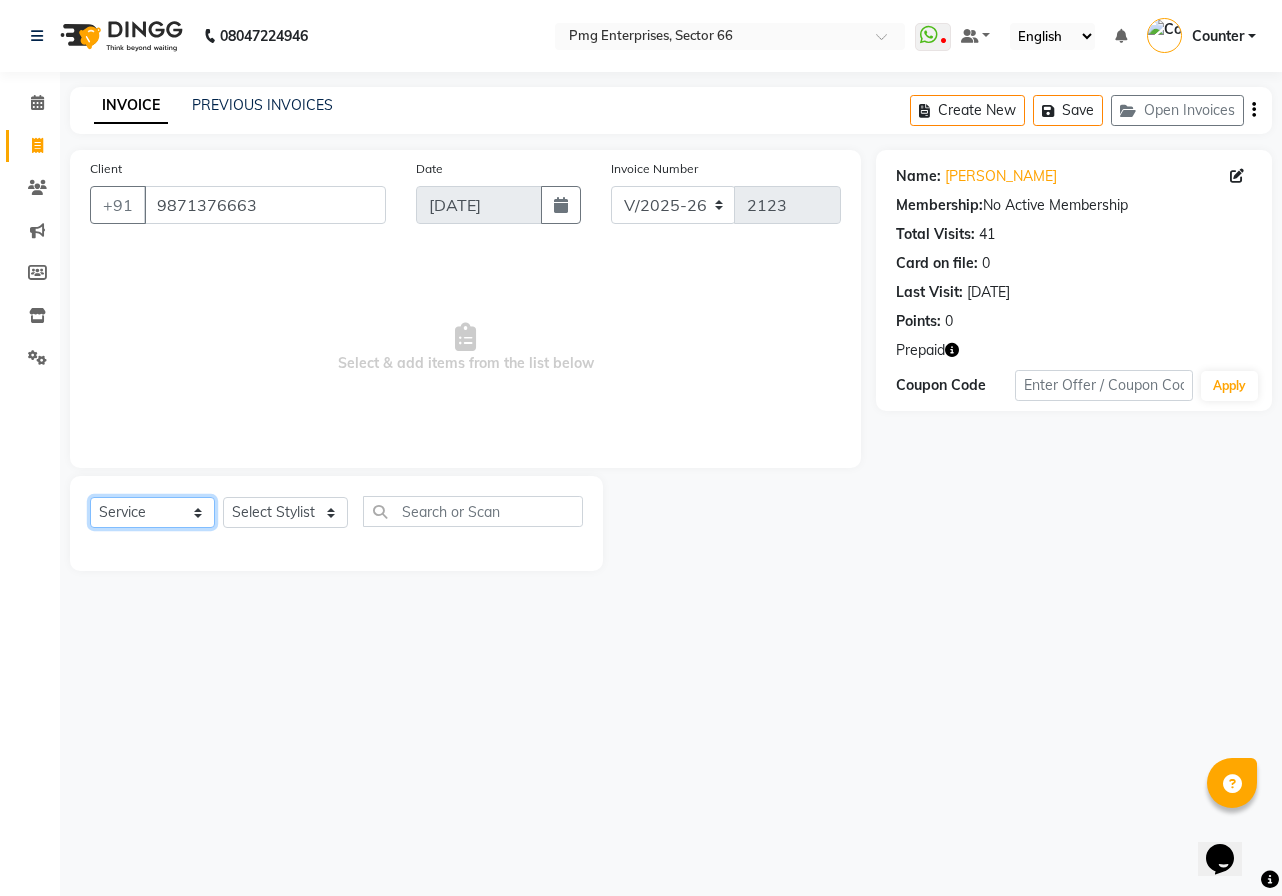 click on "Select  Service  Product  Membership  Package Voucher Prepaid Gift Card" 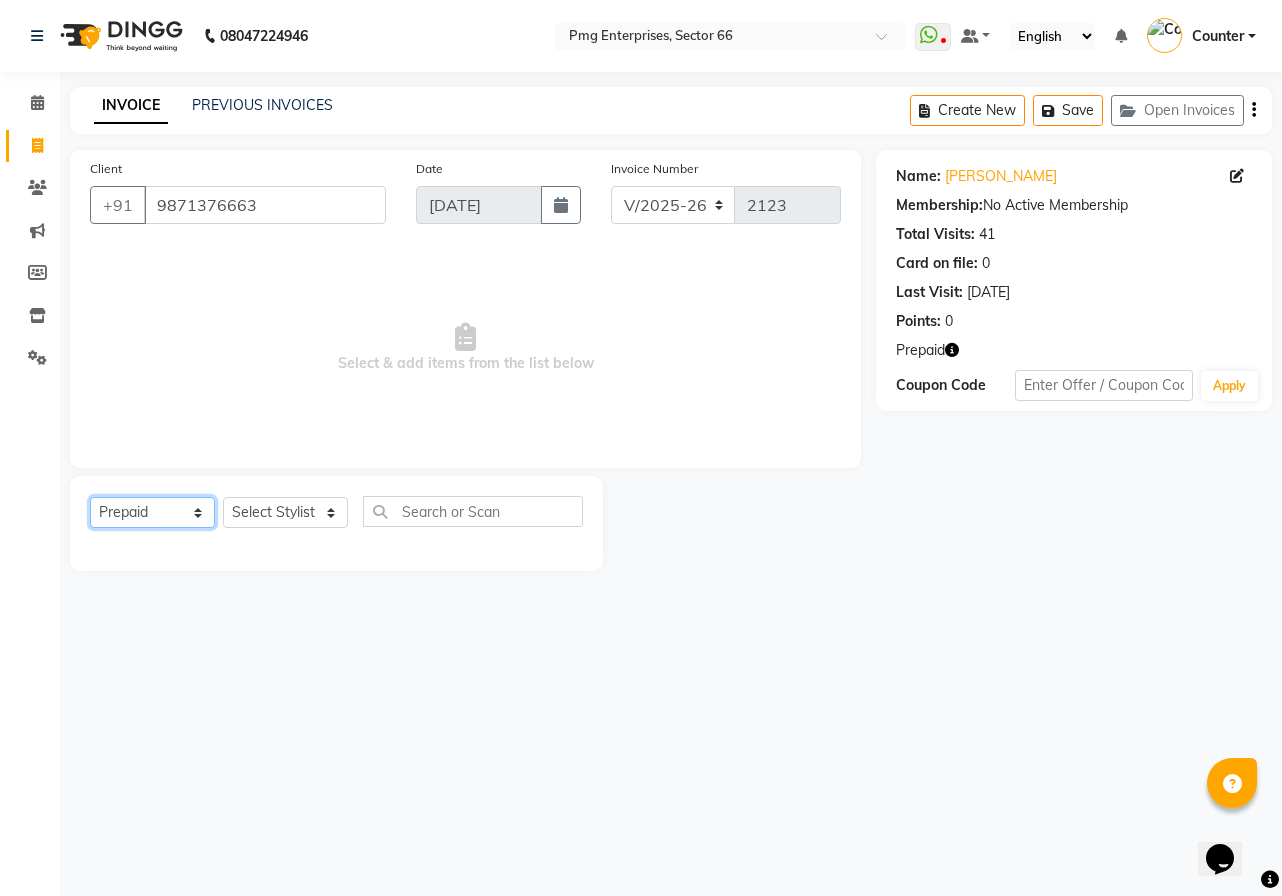 click on "Select  Service  Product  Membership  Package Voucher Prepaid Gift Card" 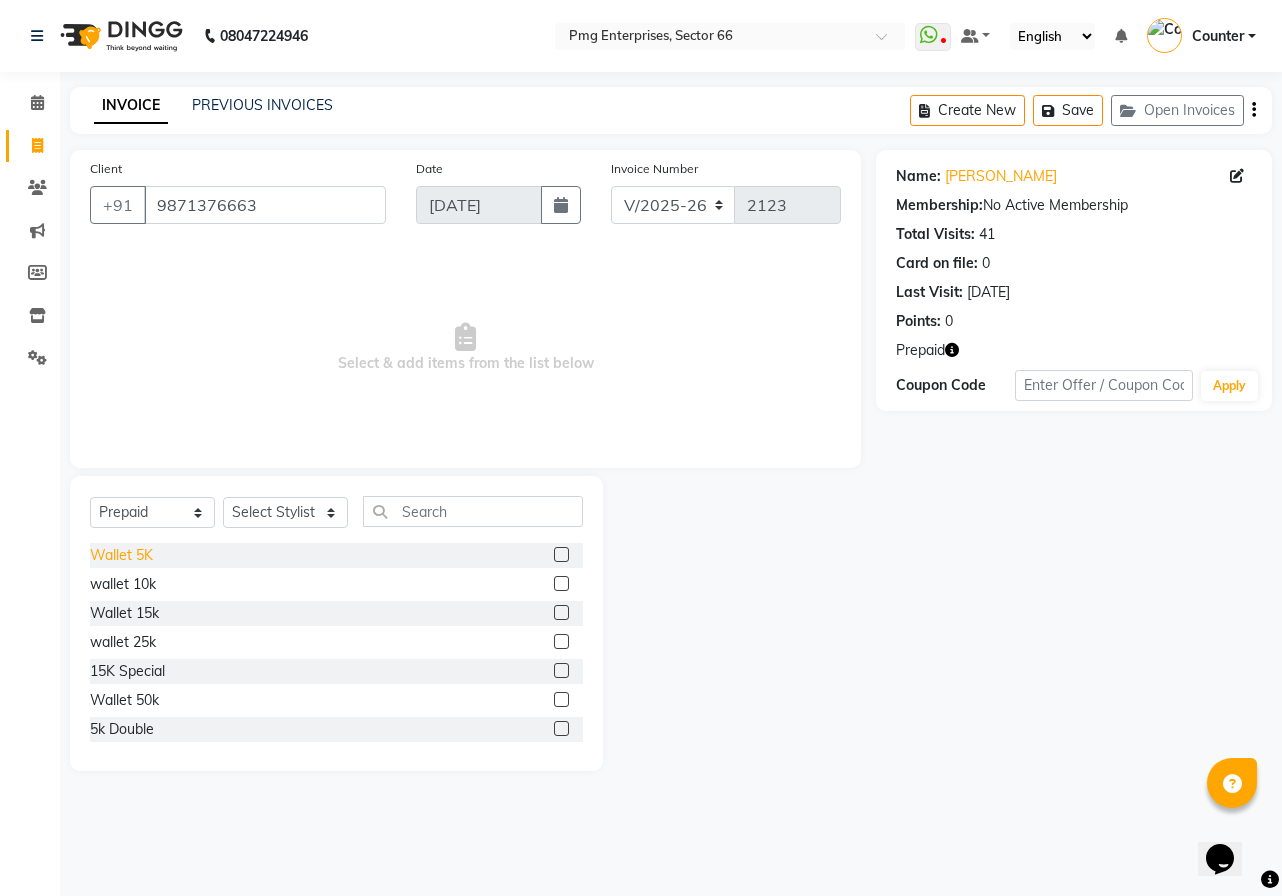 click on "Wallet 5K" 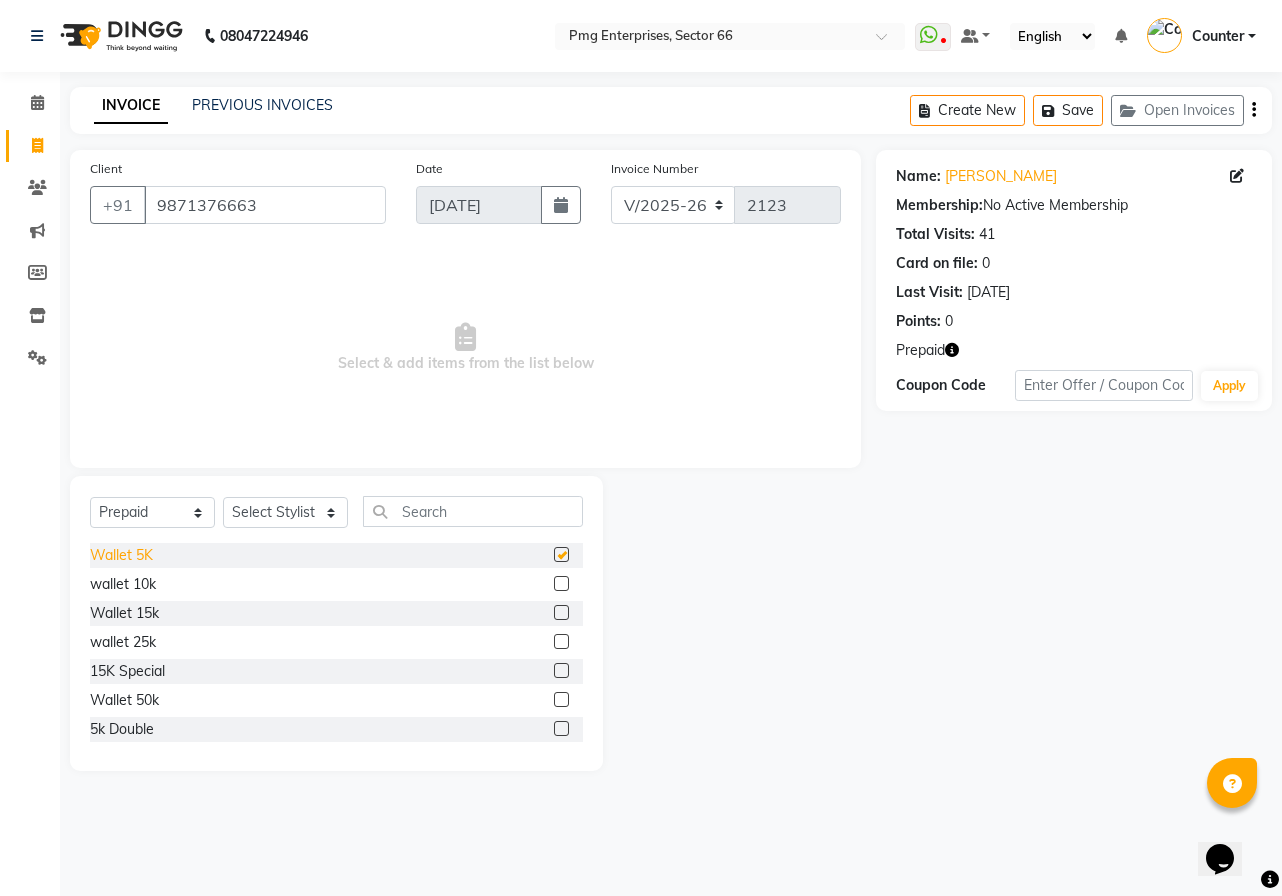 checkbox on "false" 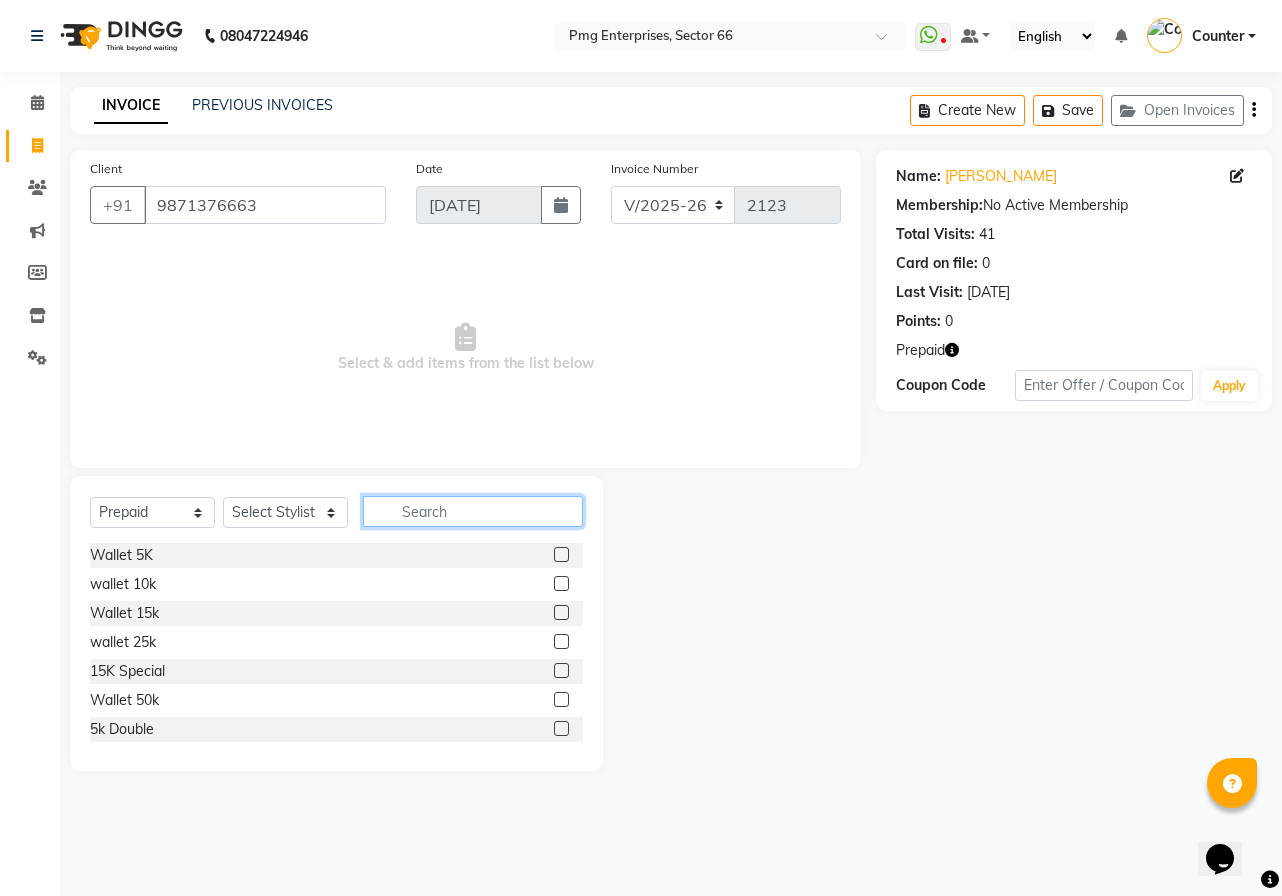 click 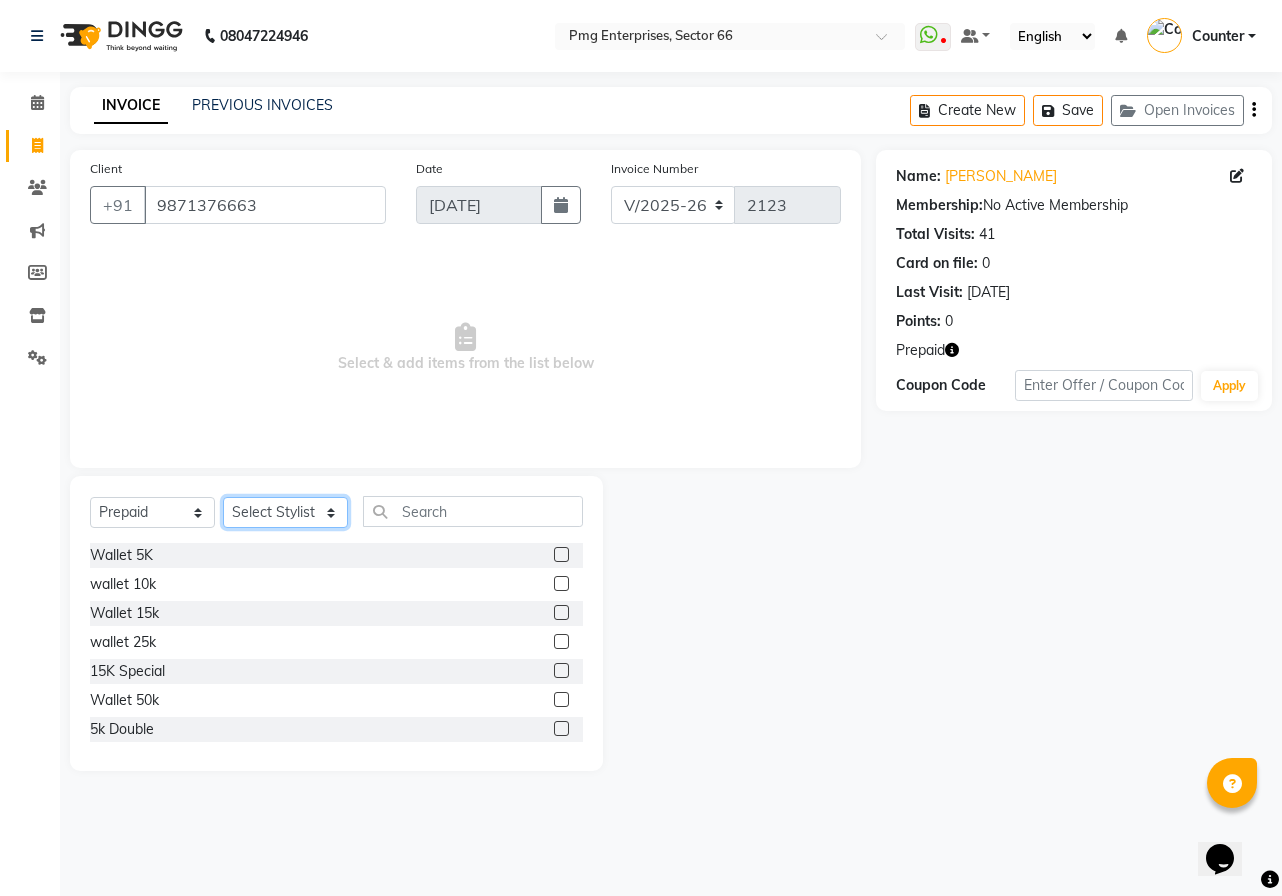 click on "Select Stylist [PERSON_NAME] Counter [PERSON_NAME] [PERSON_NAME] [PERSON_NAME] [PERSON_NAME]" 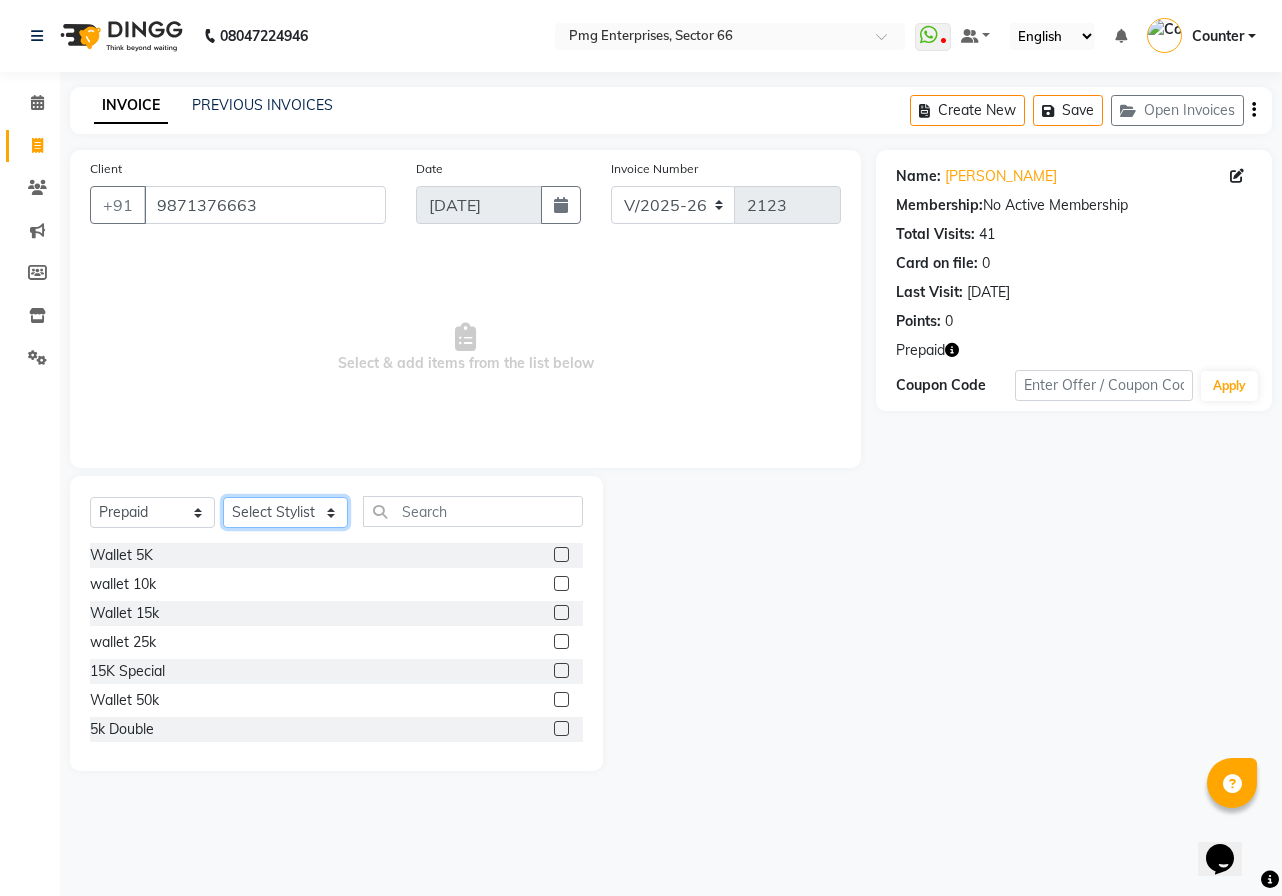 select on "14600" 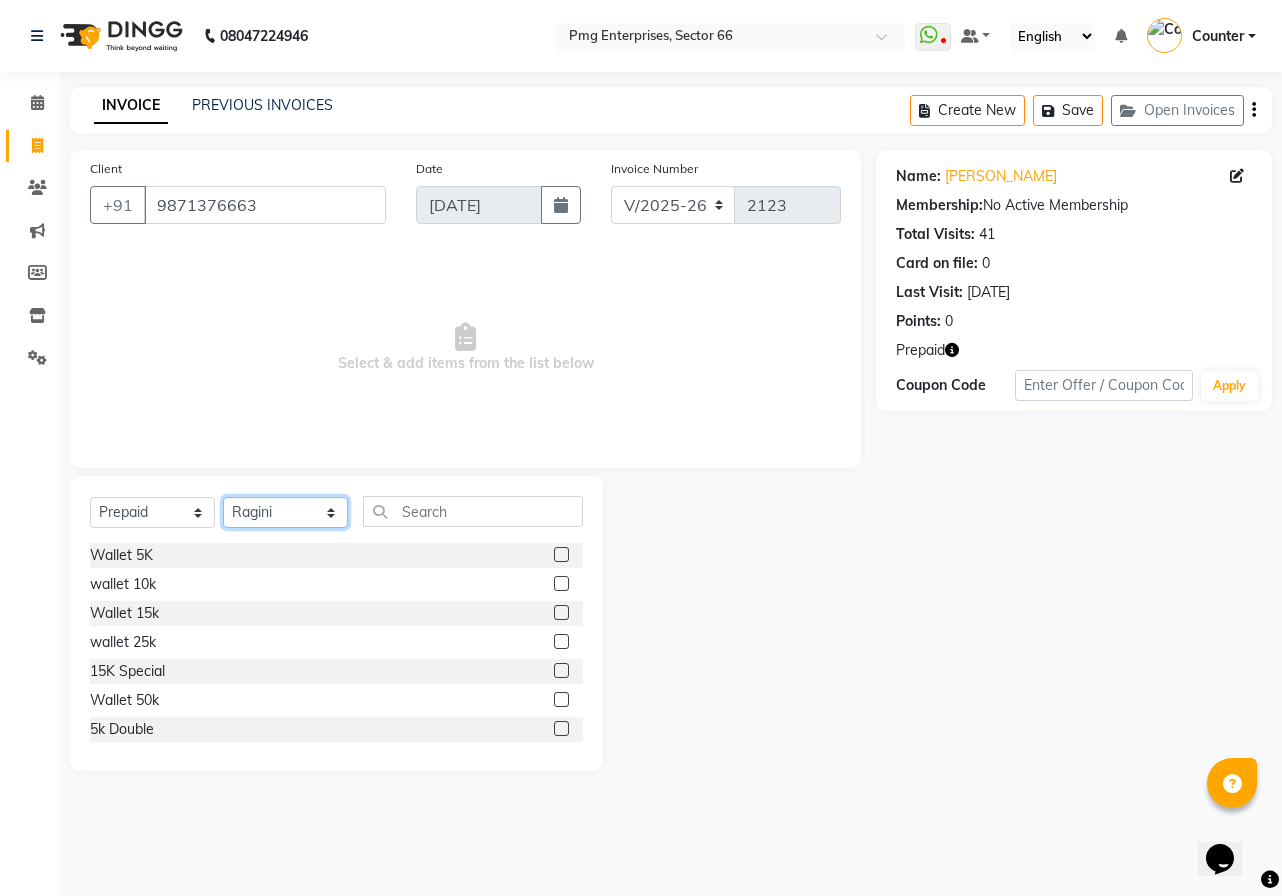 click on "Select Stylist [PERSON_NAME] Counter [PERSON_NAME] [PERSON_NAME] [PERSON_NAME] [PERSON_NAME]" 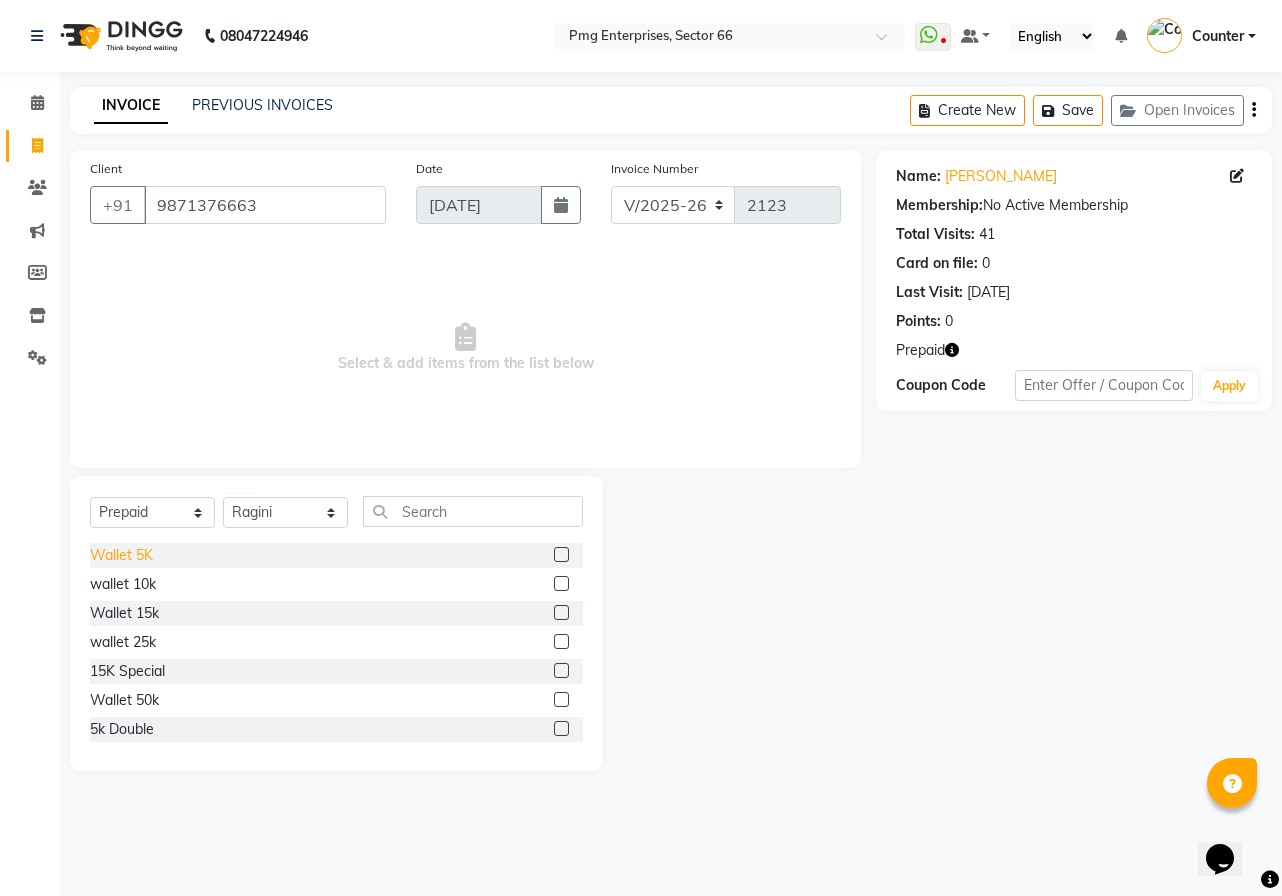 click on "Wallet 5K" 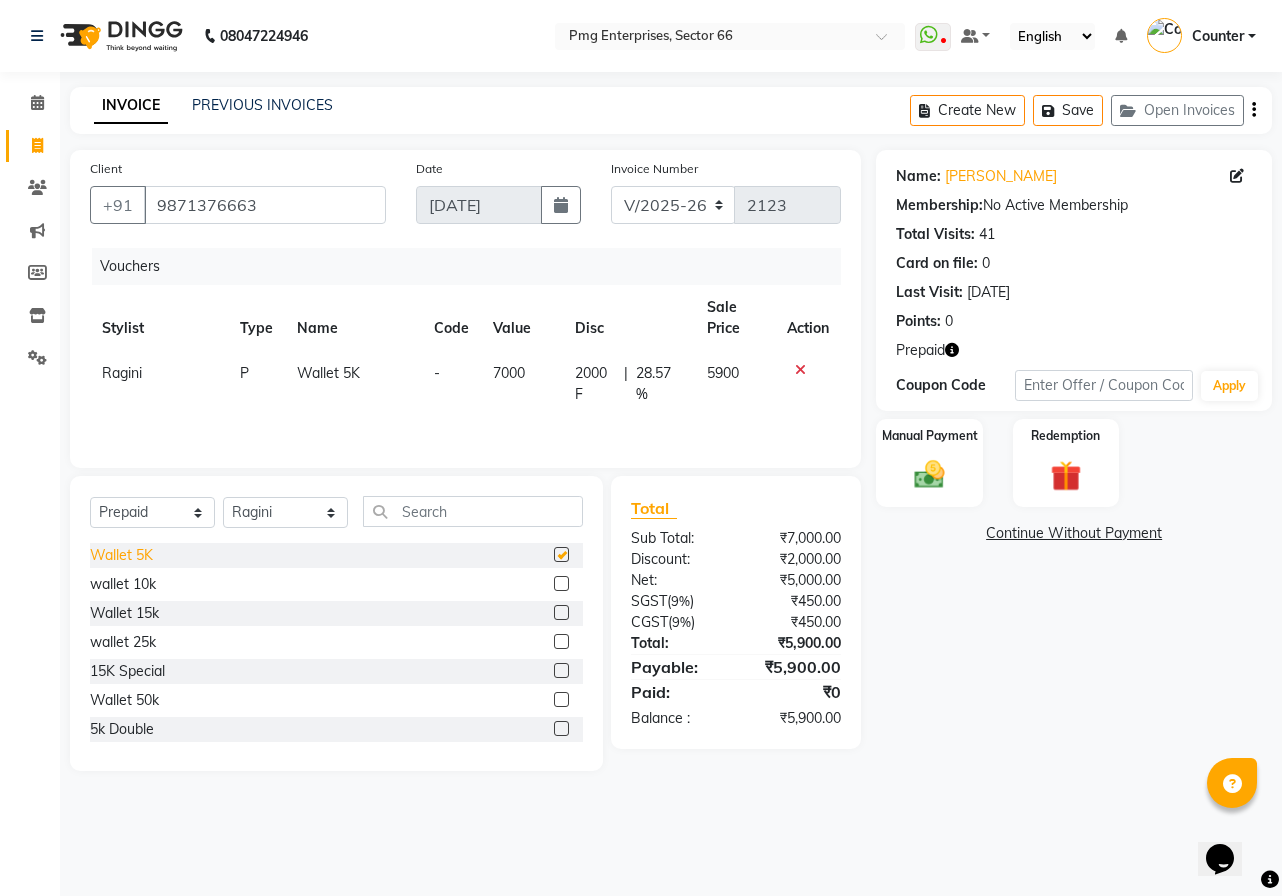 checkbox on "false" 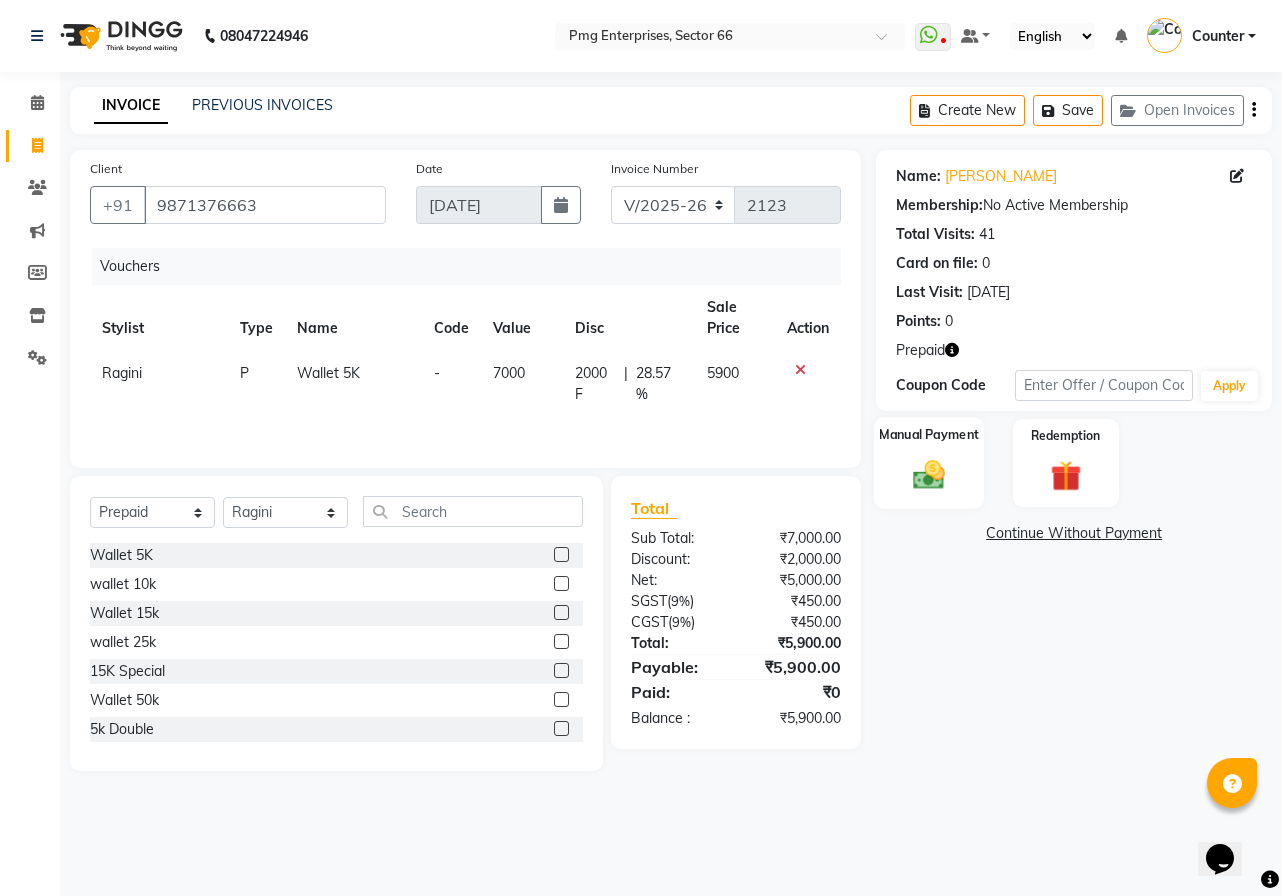 click 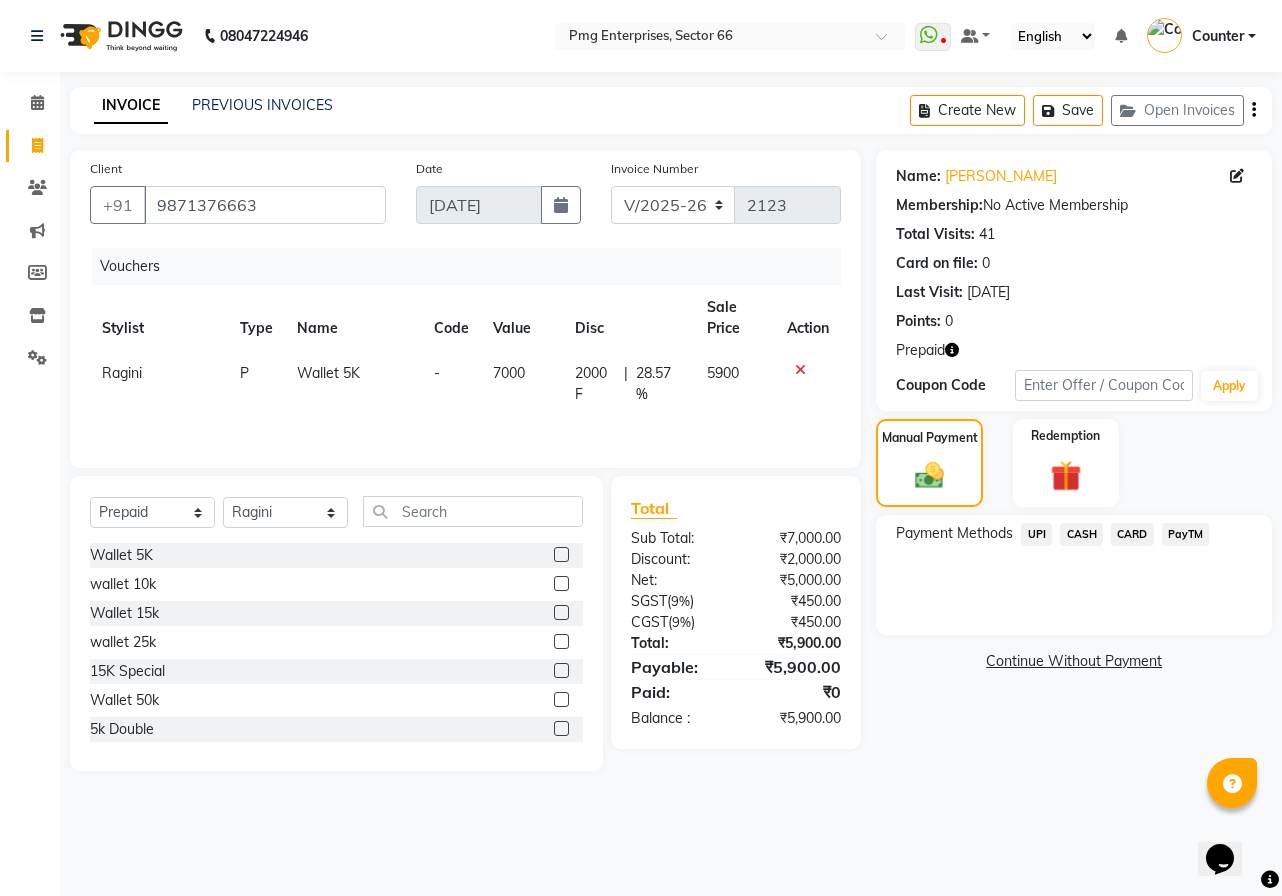 click on "UPI" 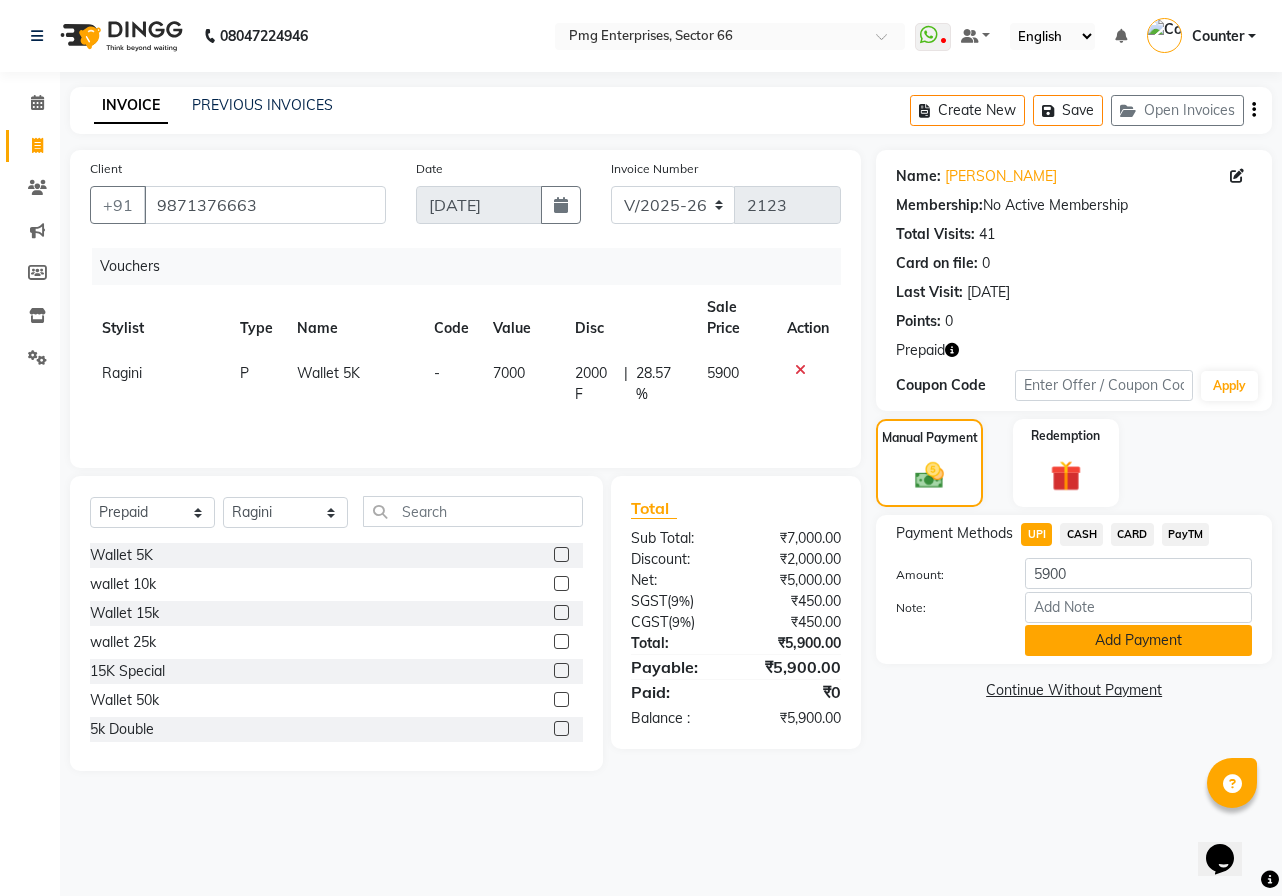 click on "Add Payment" 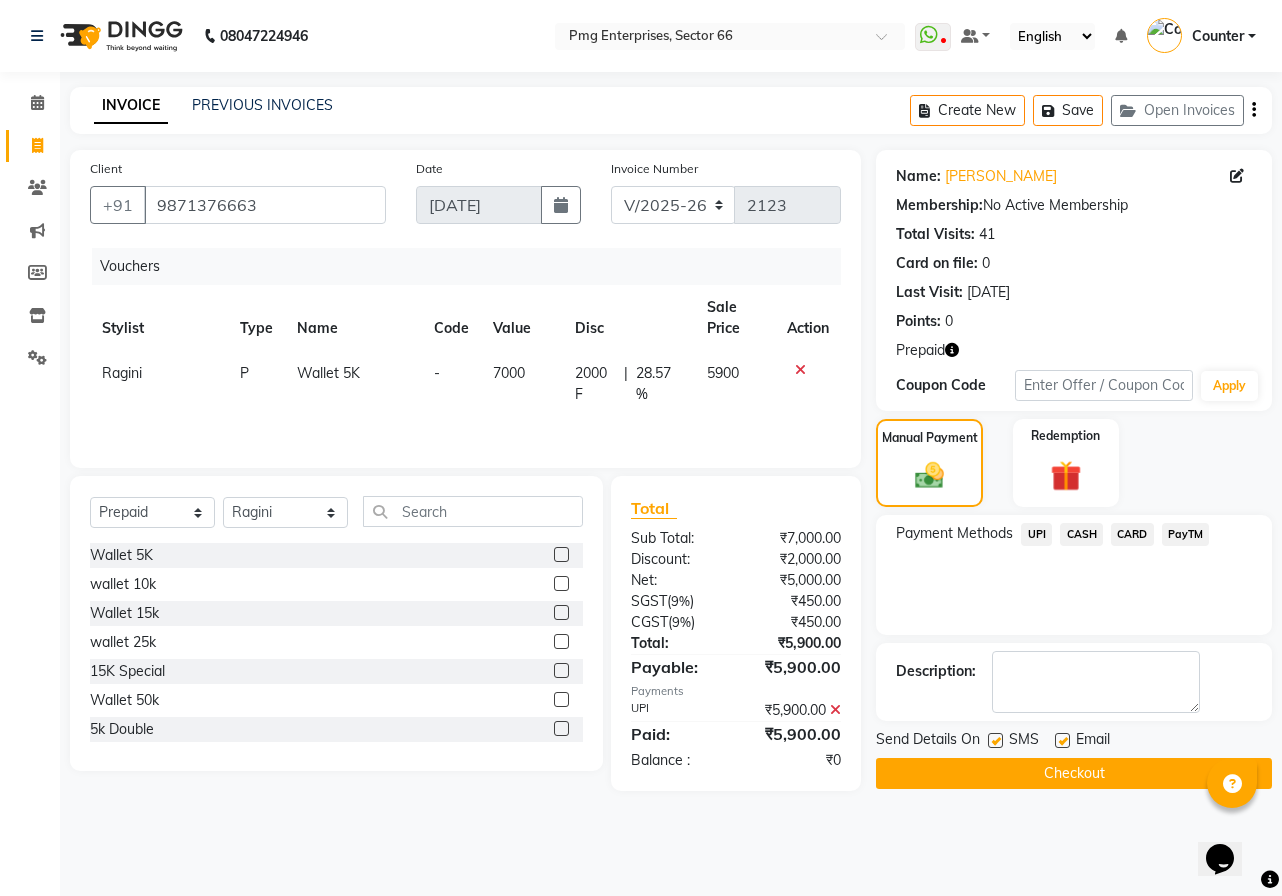 click on "Checkout" 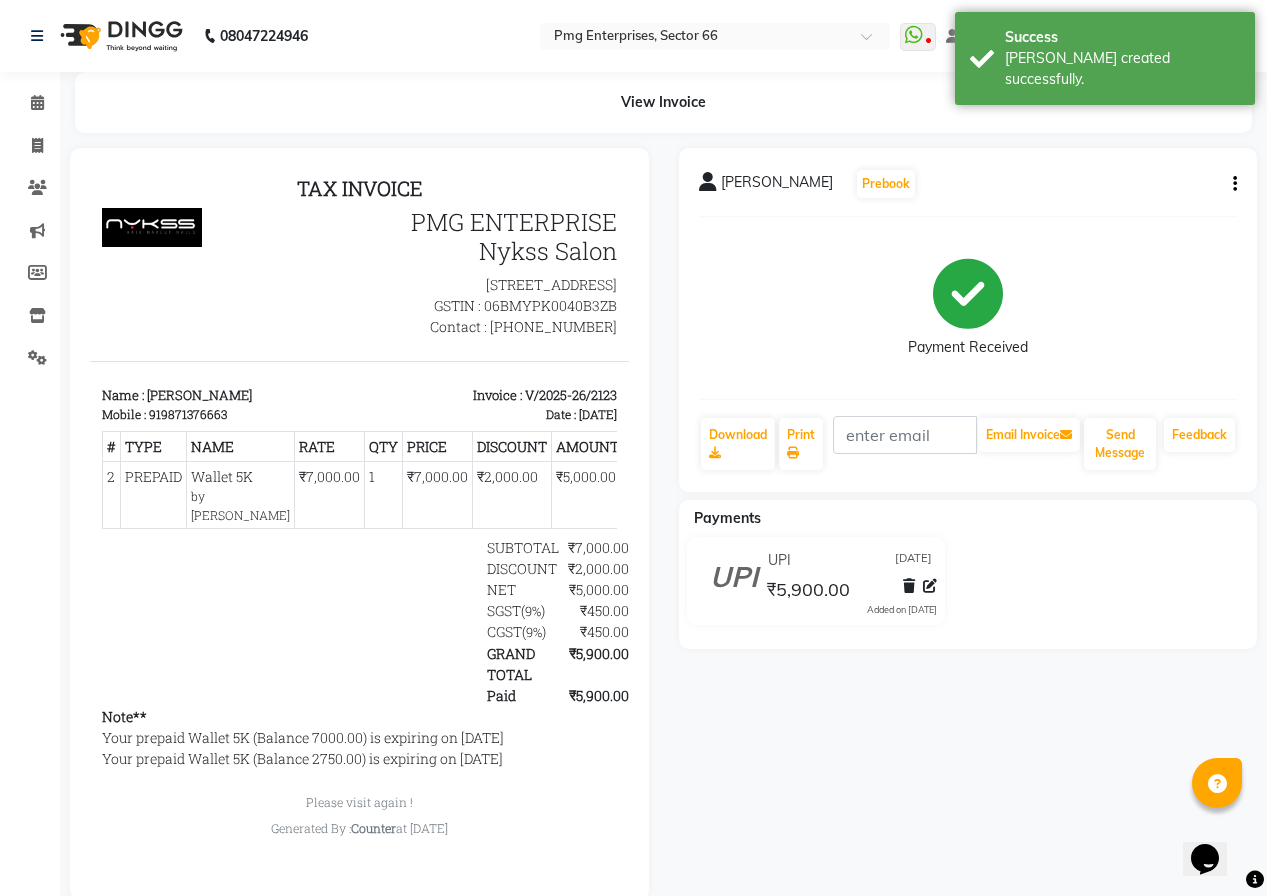scroll, scrollTop: 0, scrollLeft: 0, axis: both 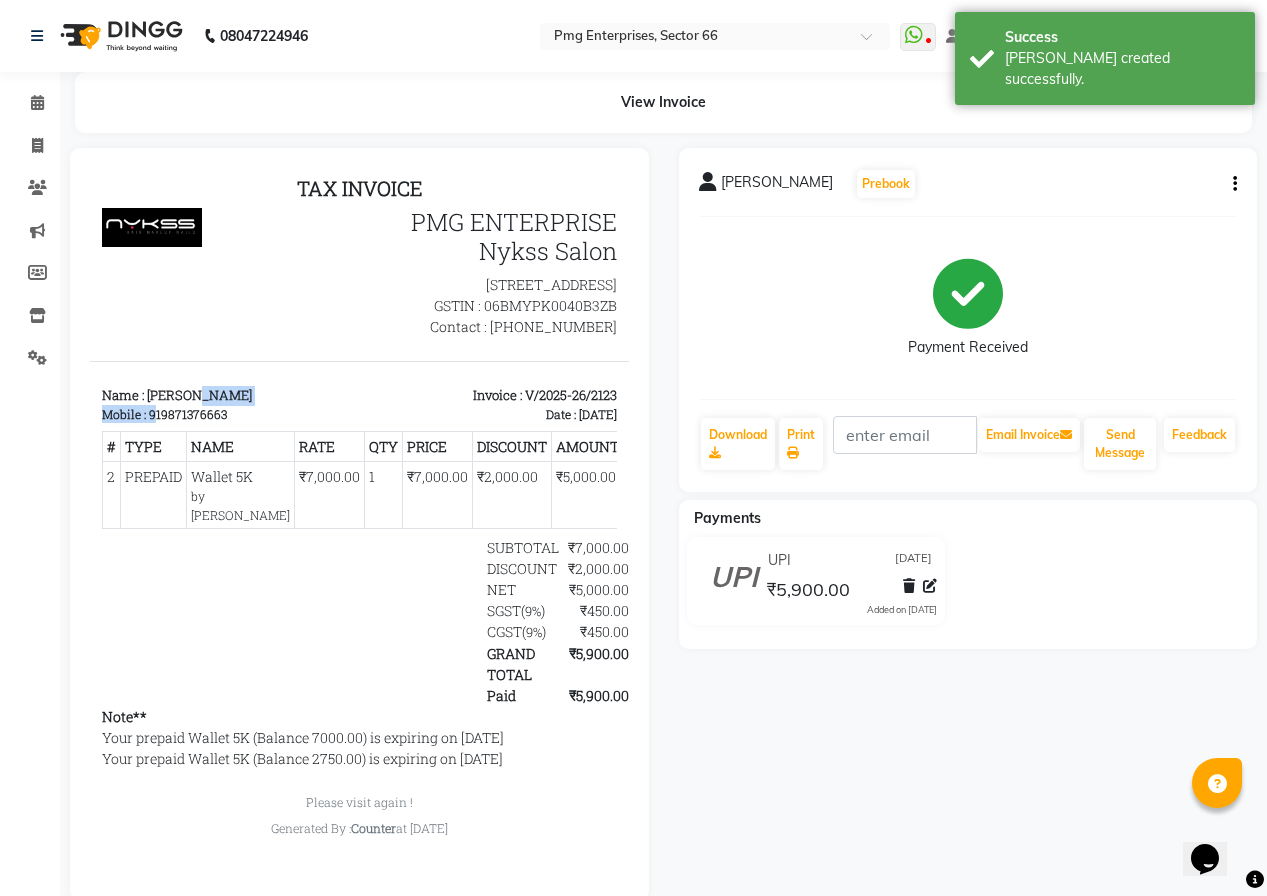 drag, startPoint x: 156, startPoint y: 434, endPoint x: 276, endPoint y: 418, distance: 121.061966 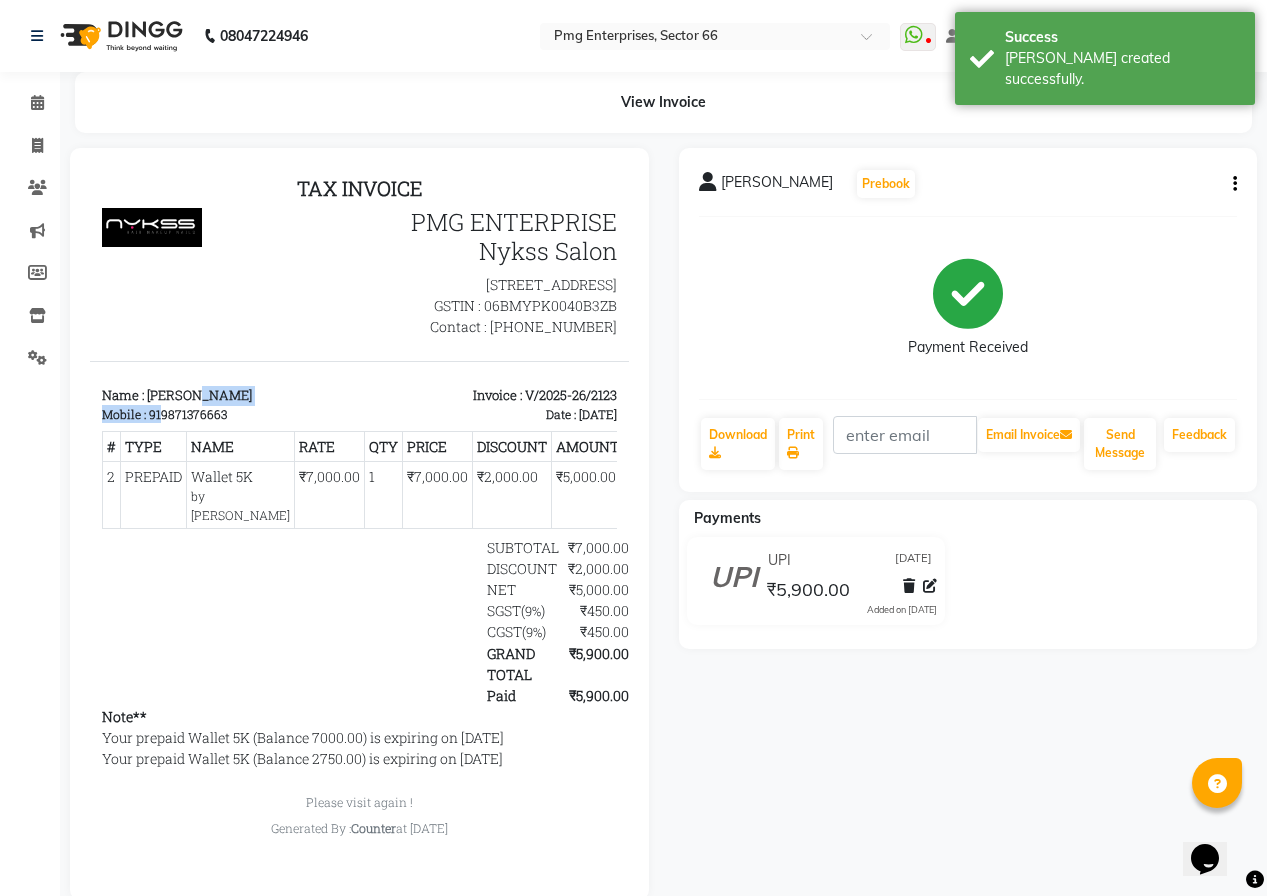 drag, startPoint x: 161, startPoint y: 436, endPoint x: 232, endPoint y: 423, distance: 72.18033 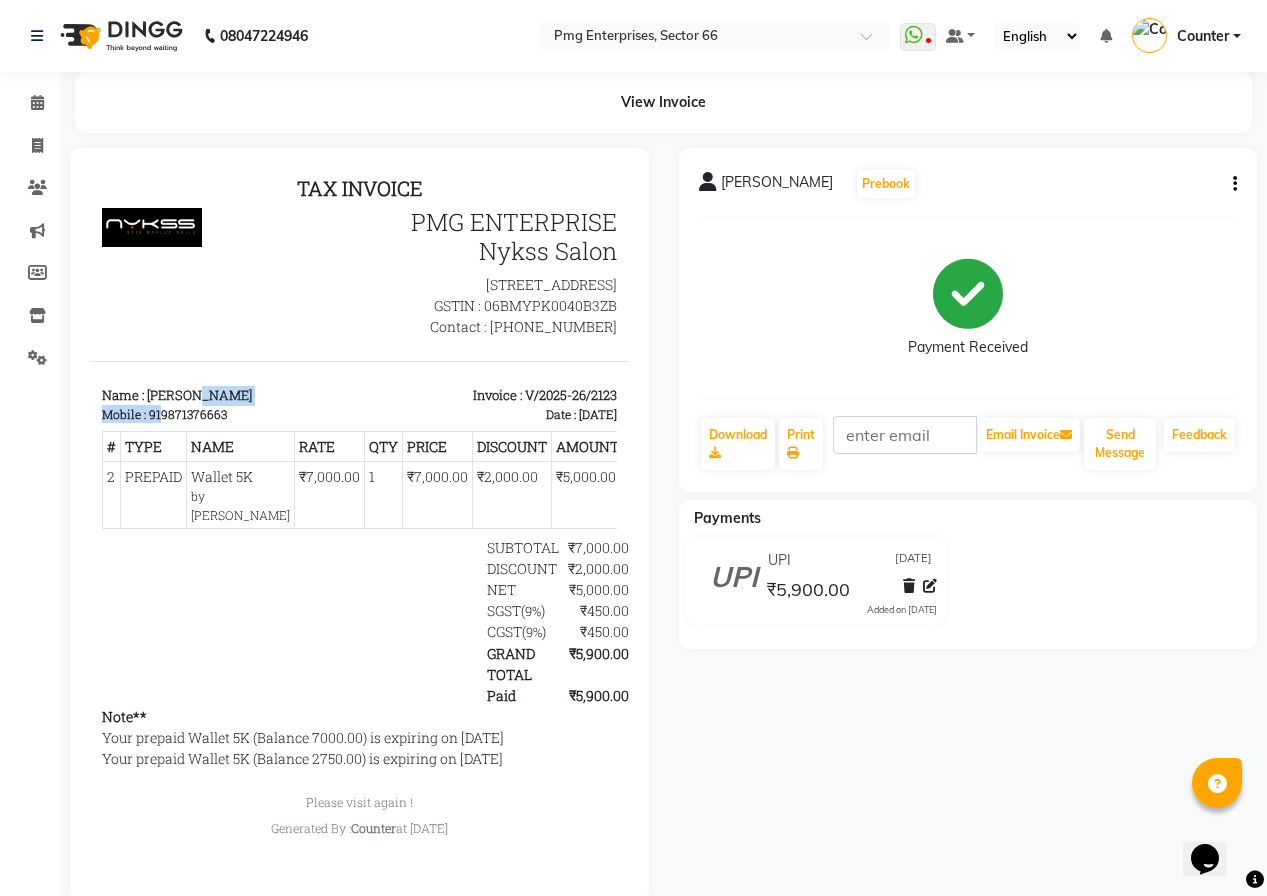 click on "Name  : [PERSON_NAME]" at bounding box center (225, 396) 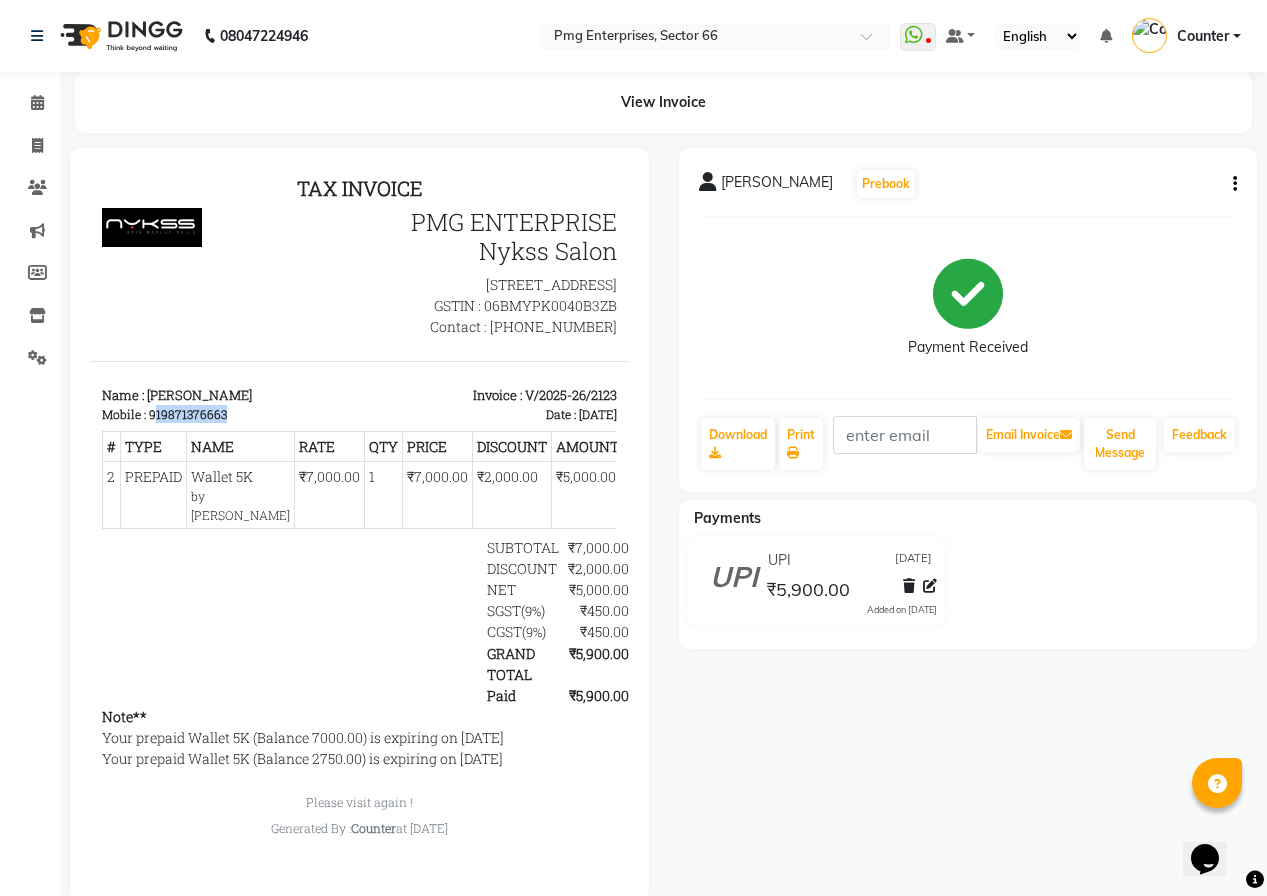 drag, startPoint x: 157, startPoint y: 439, endPoint x: 230, endPoint y: 429, distance: 73.68175 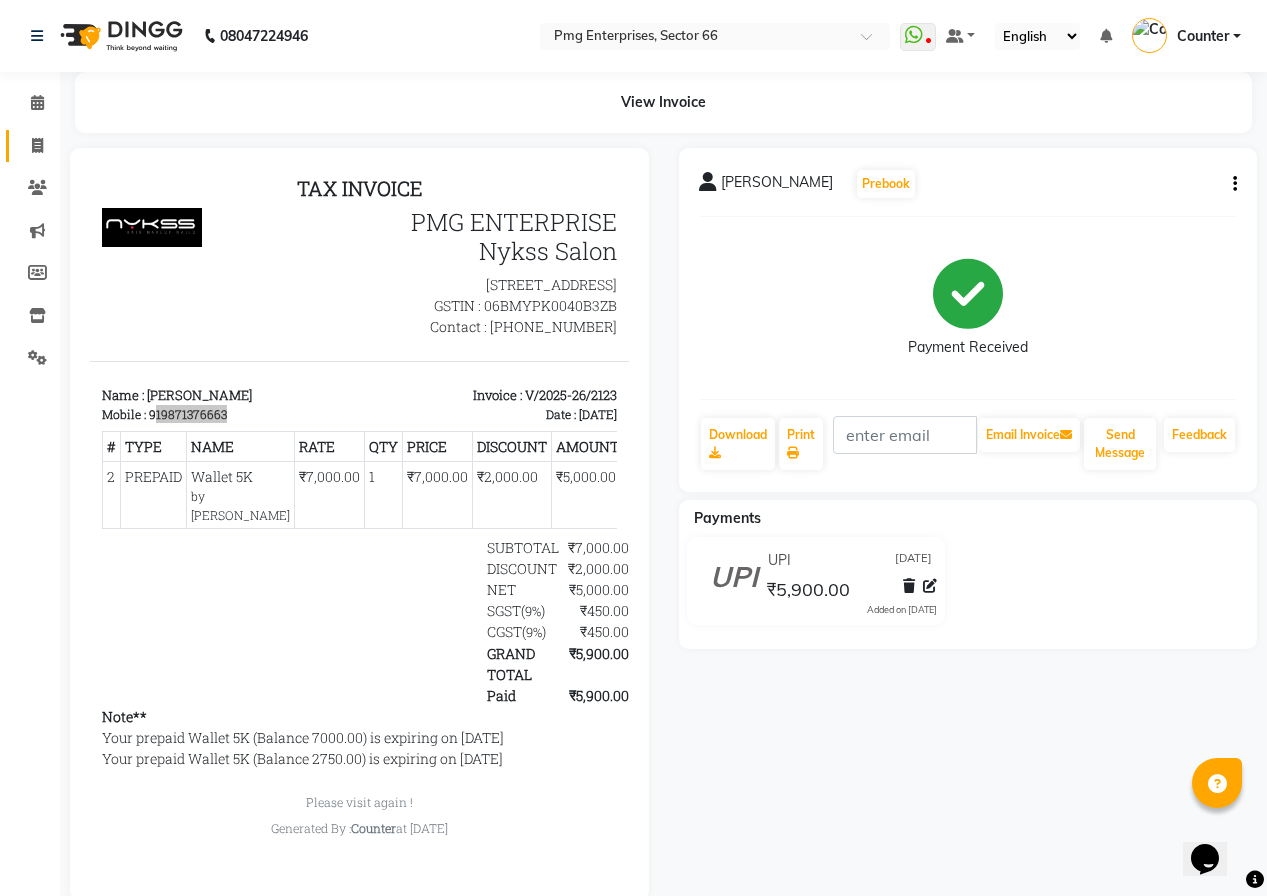 click 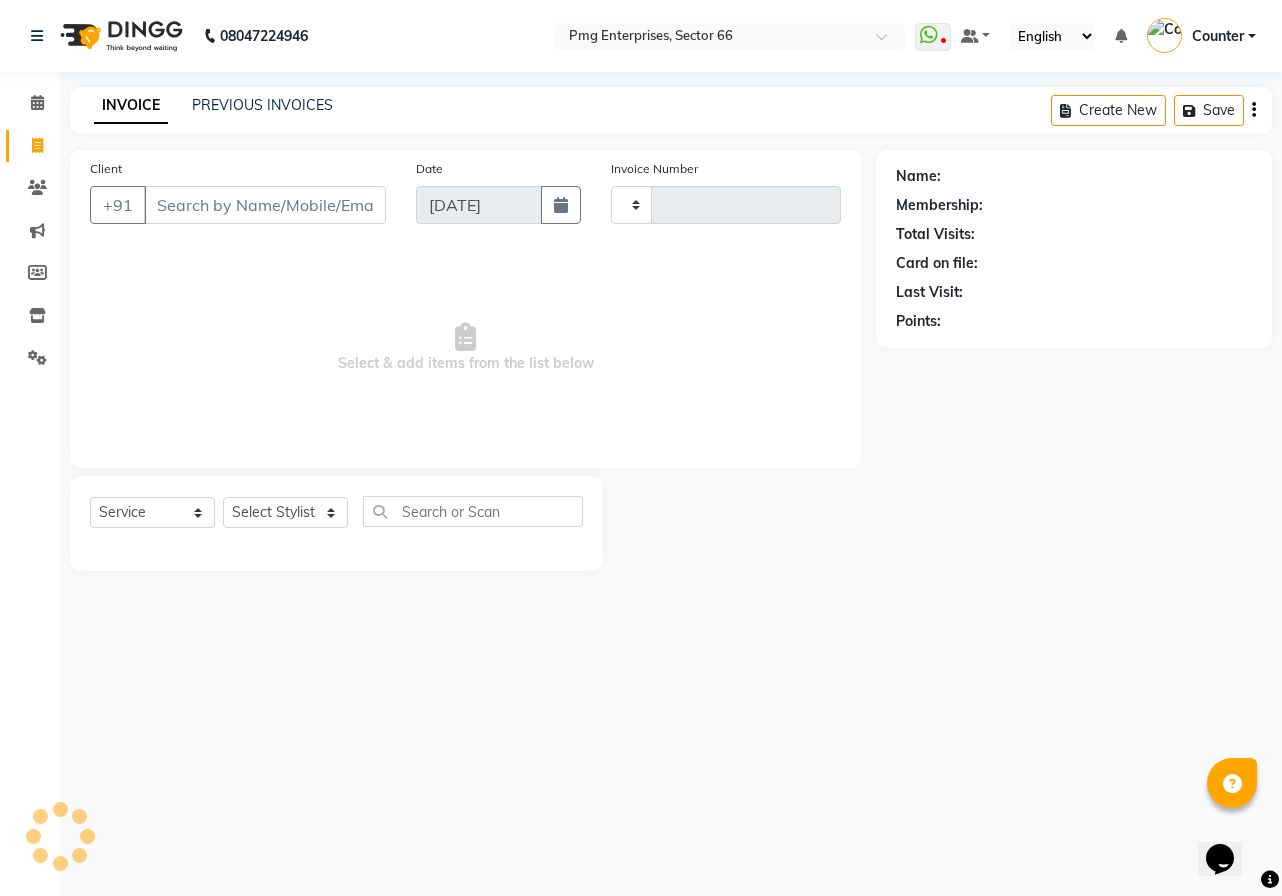 type on "2124" 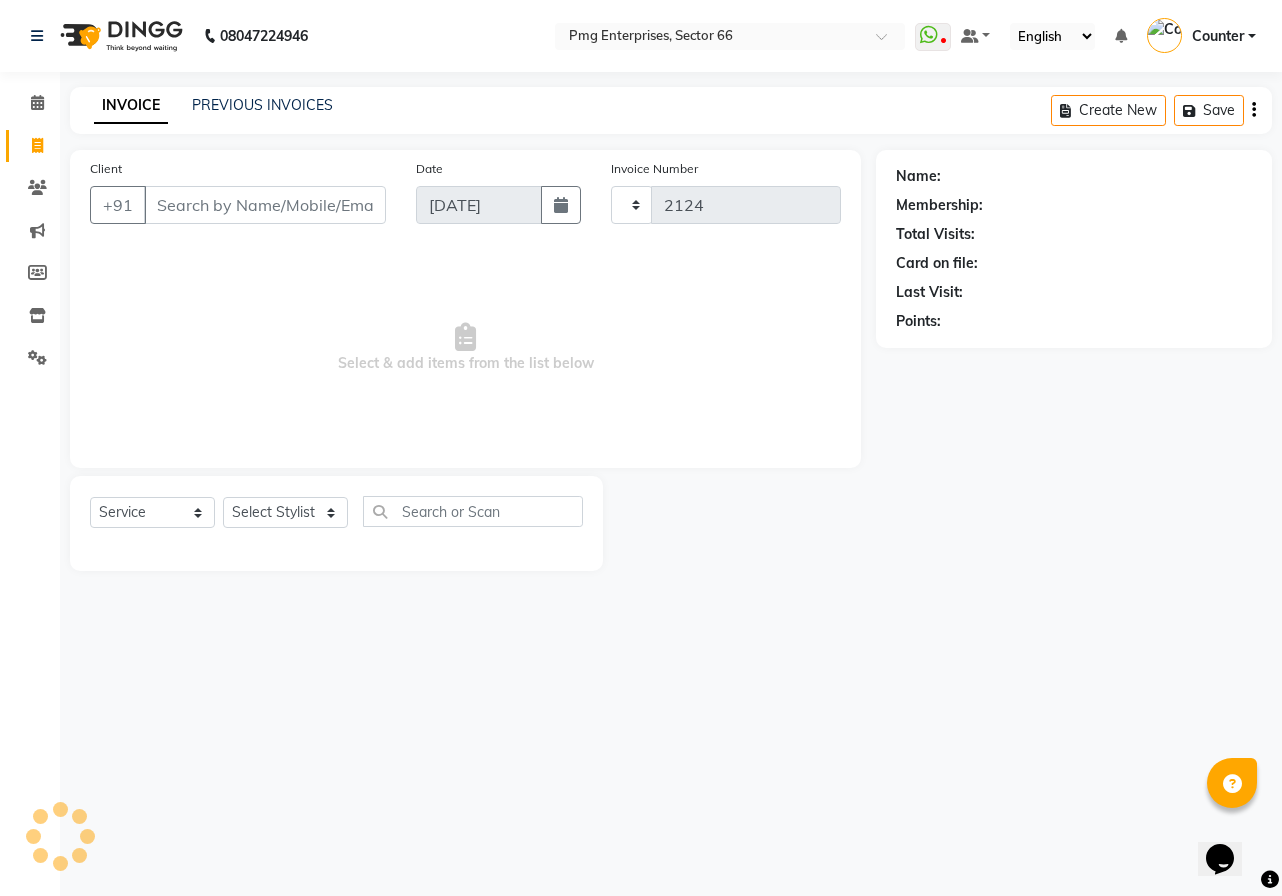 select on "889" 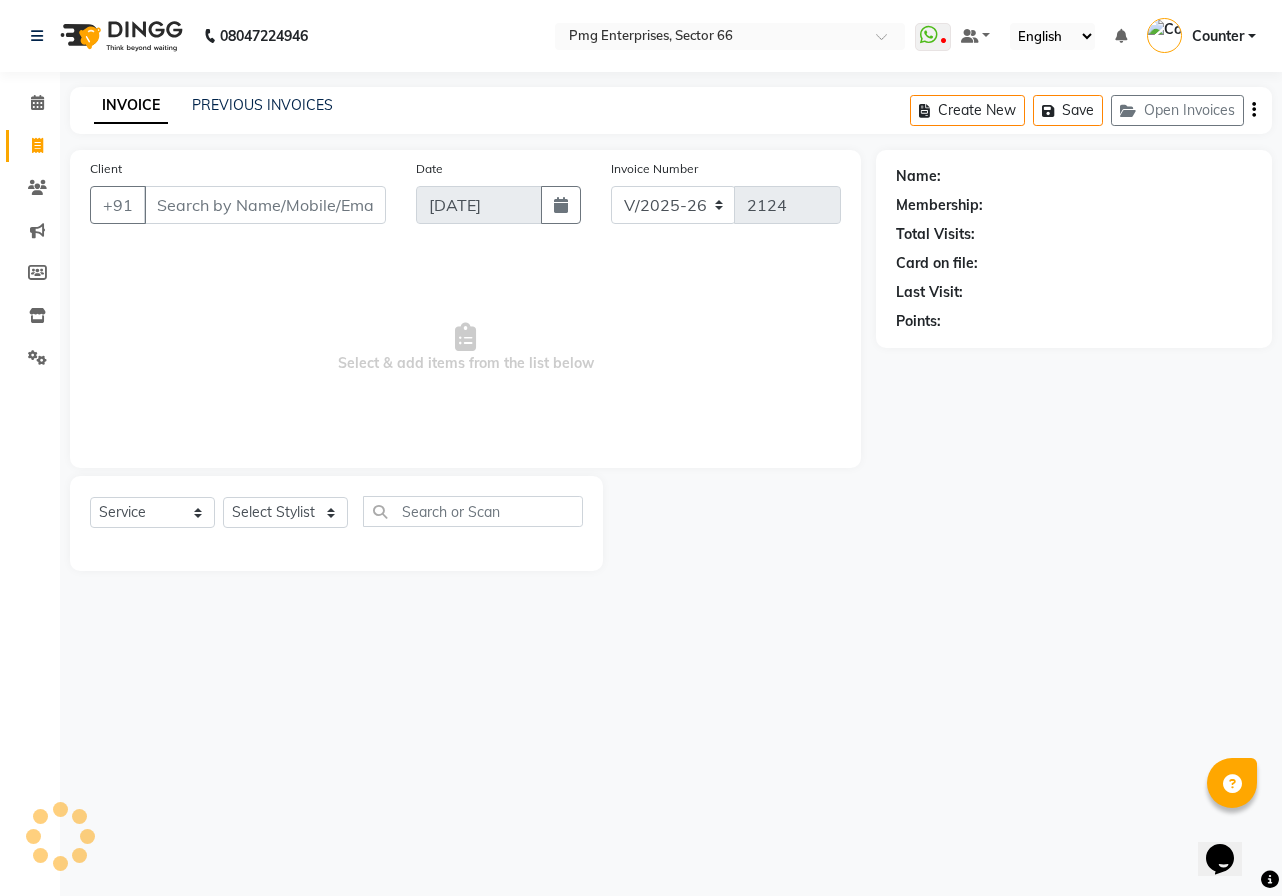 click on "Client" at bounding box center (265, 205) 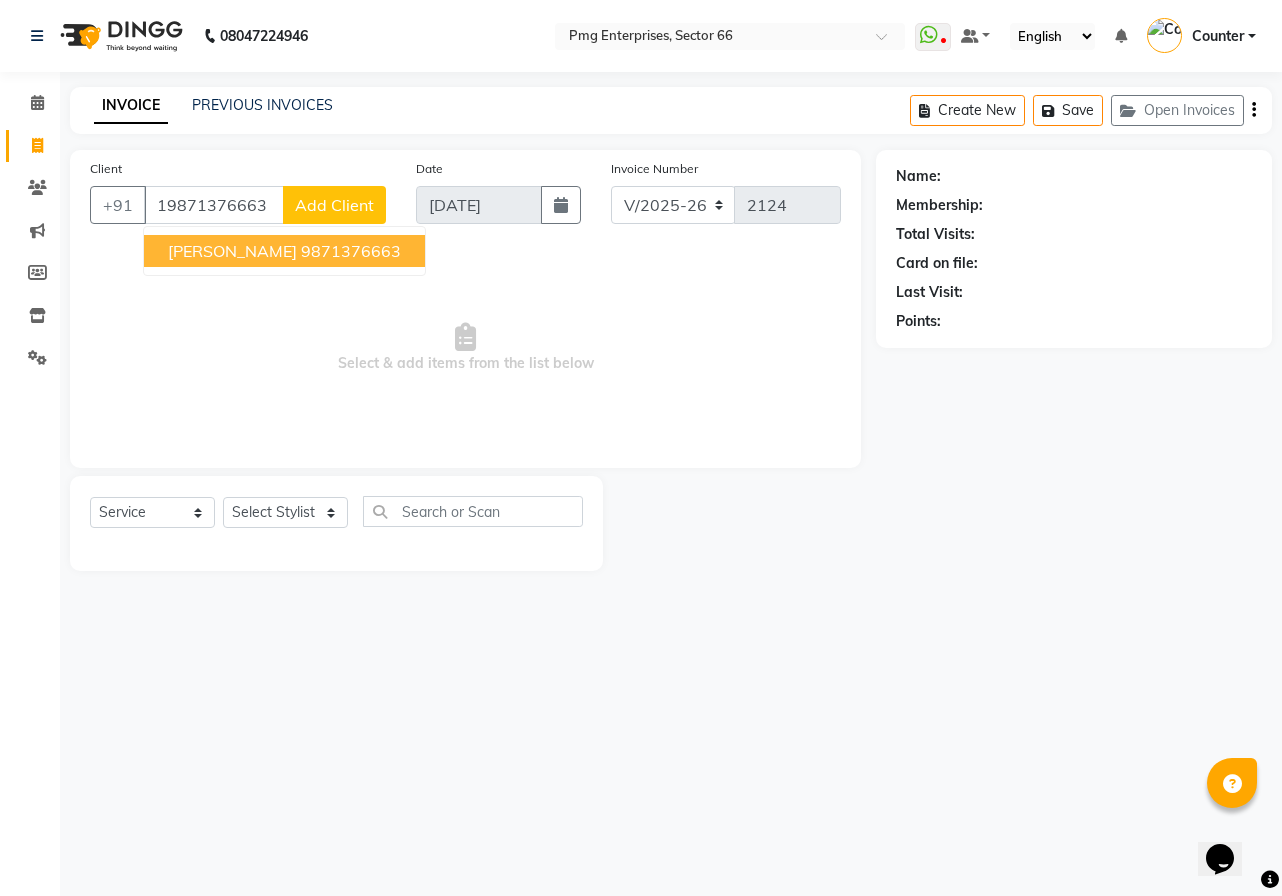 click on "[PERSON_NAME]" at bounding box center (232, 251) 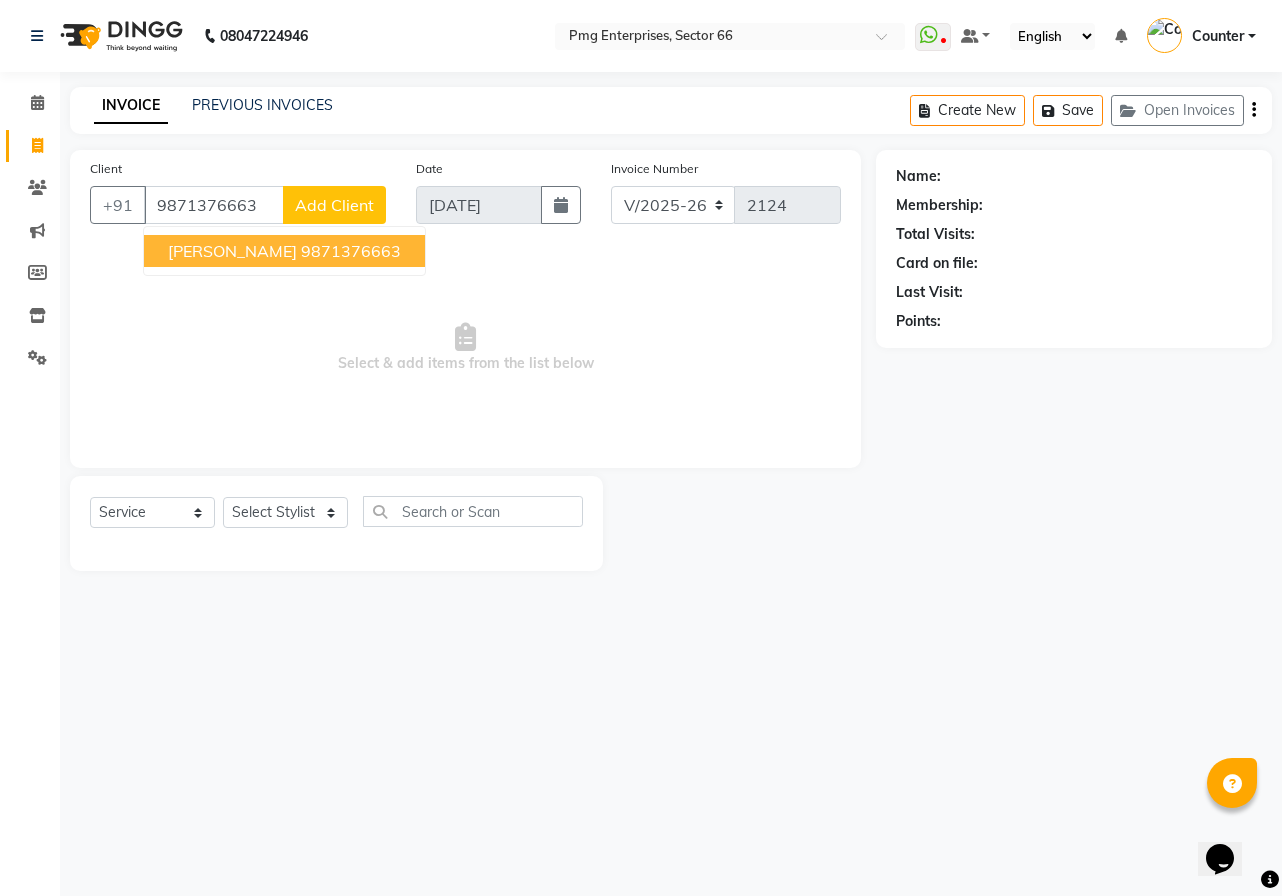type on "9871376663" 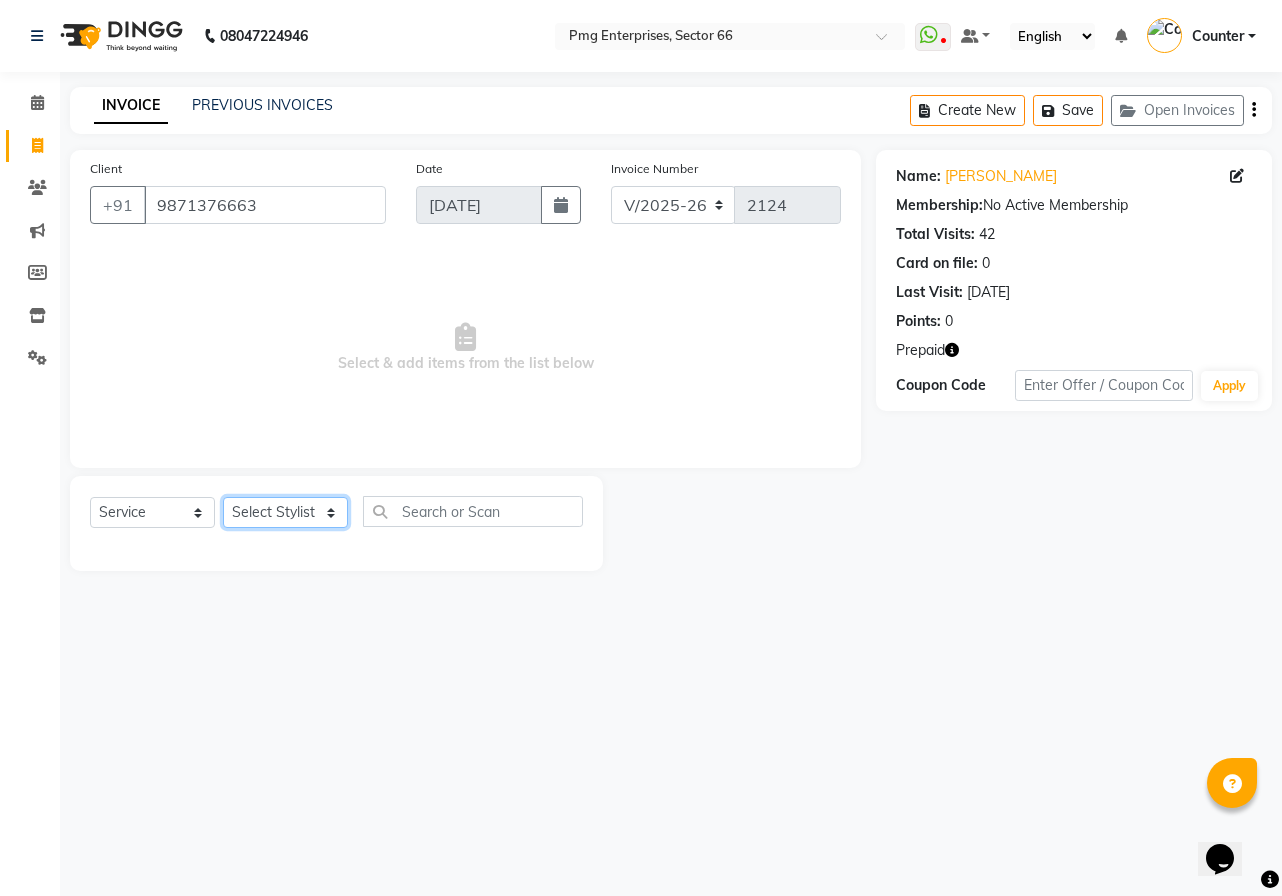 click on "Select Stylist [PERSON_NAME] Counter [PERSON_NAME] [PERSON_NAME] [PERSON_NAME] [PERSON_NAME]" 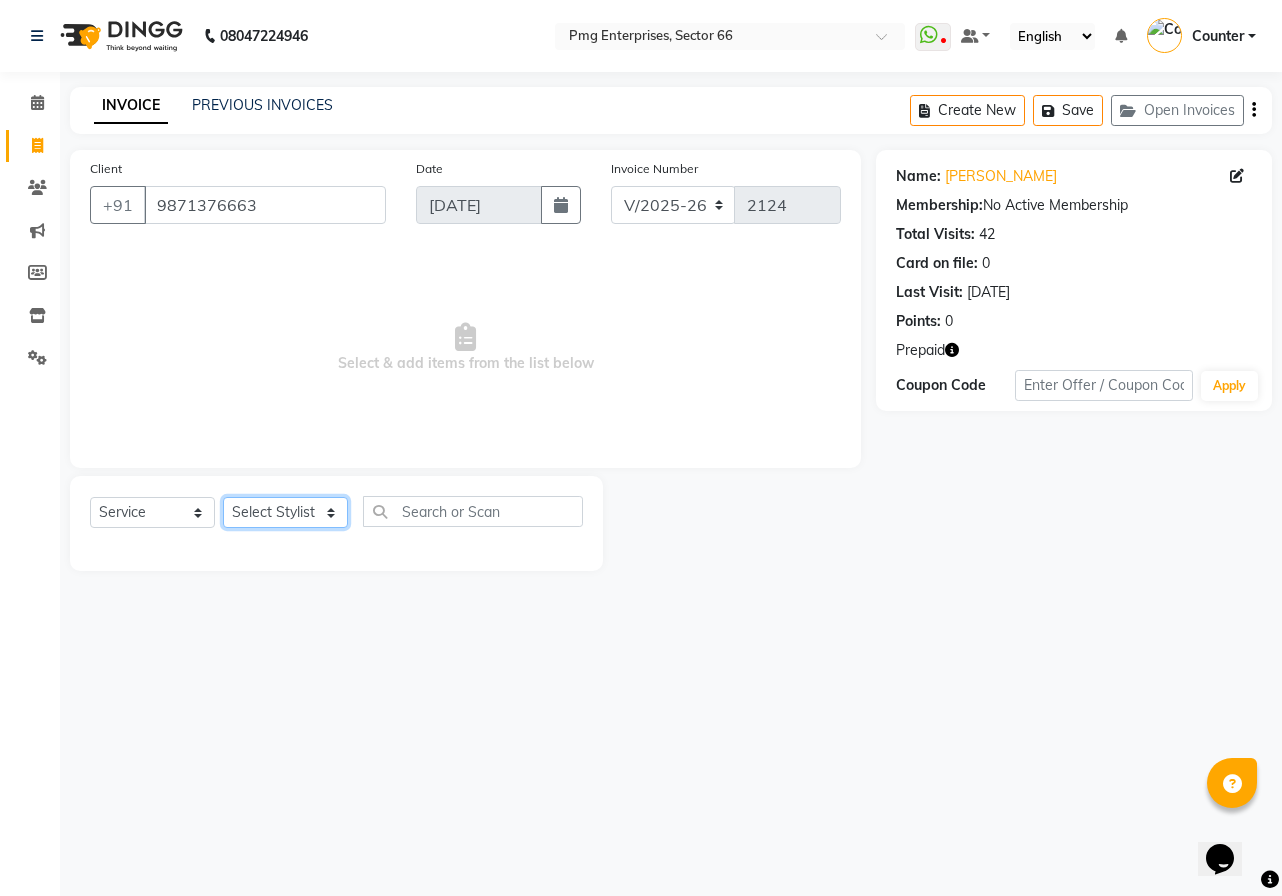 select on "14600" 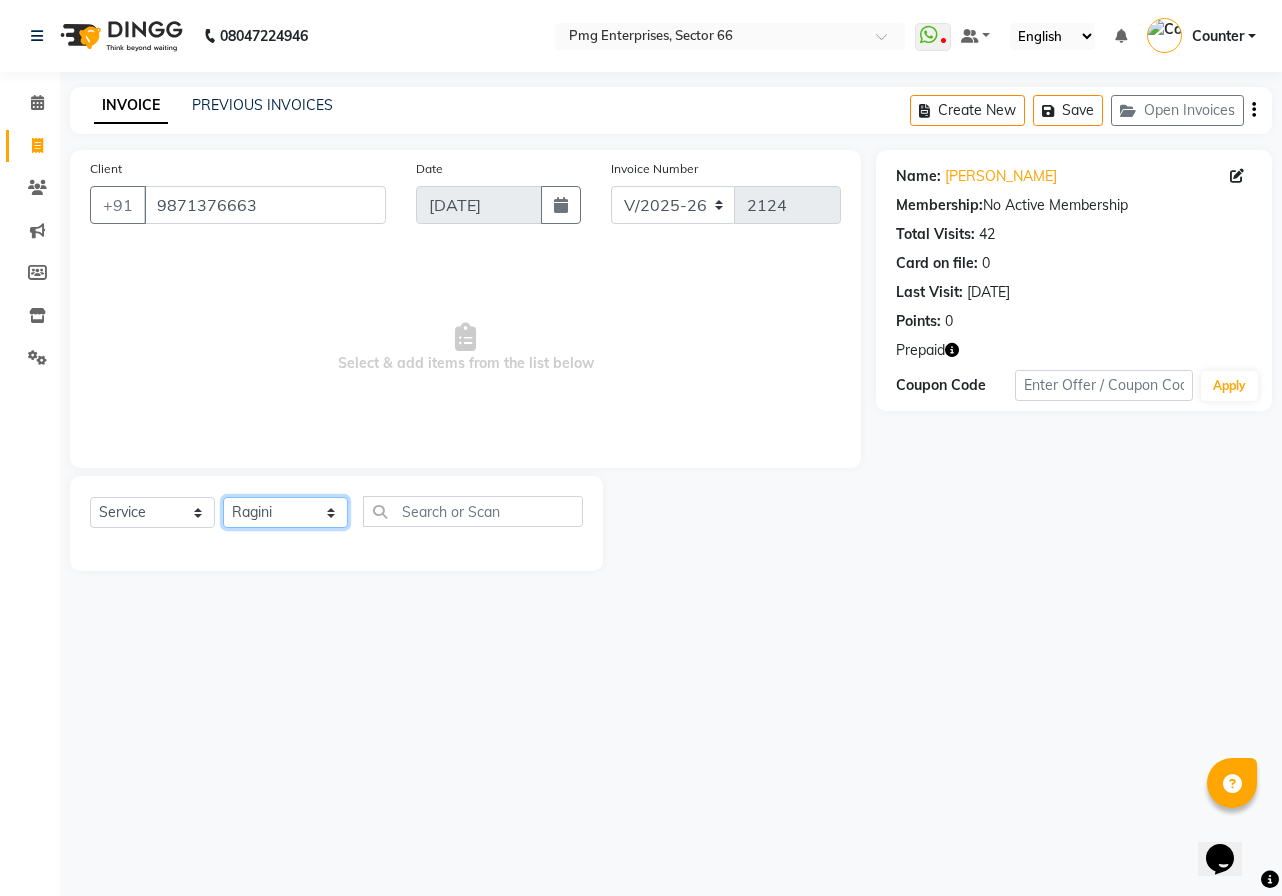 click on "Select Stylist [PERSON_NAME] Counter [PERSON_NAME] [PERSON_NAME] [PERSON_NAME] [PERSON_NAME]" 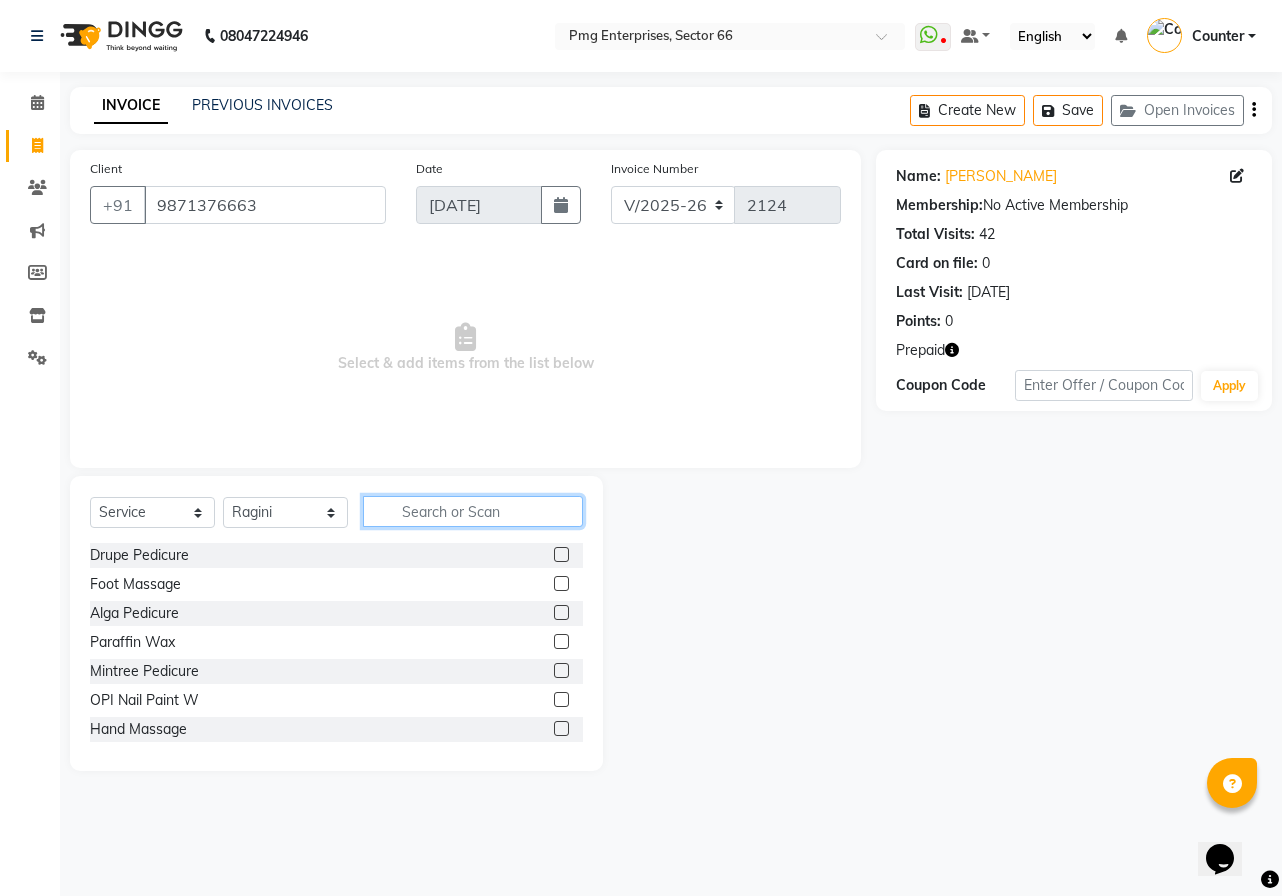 click 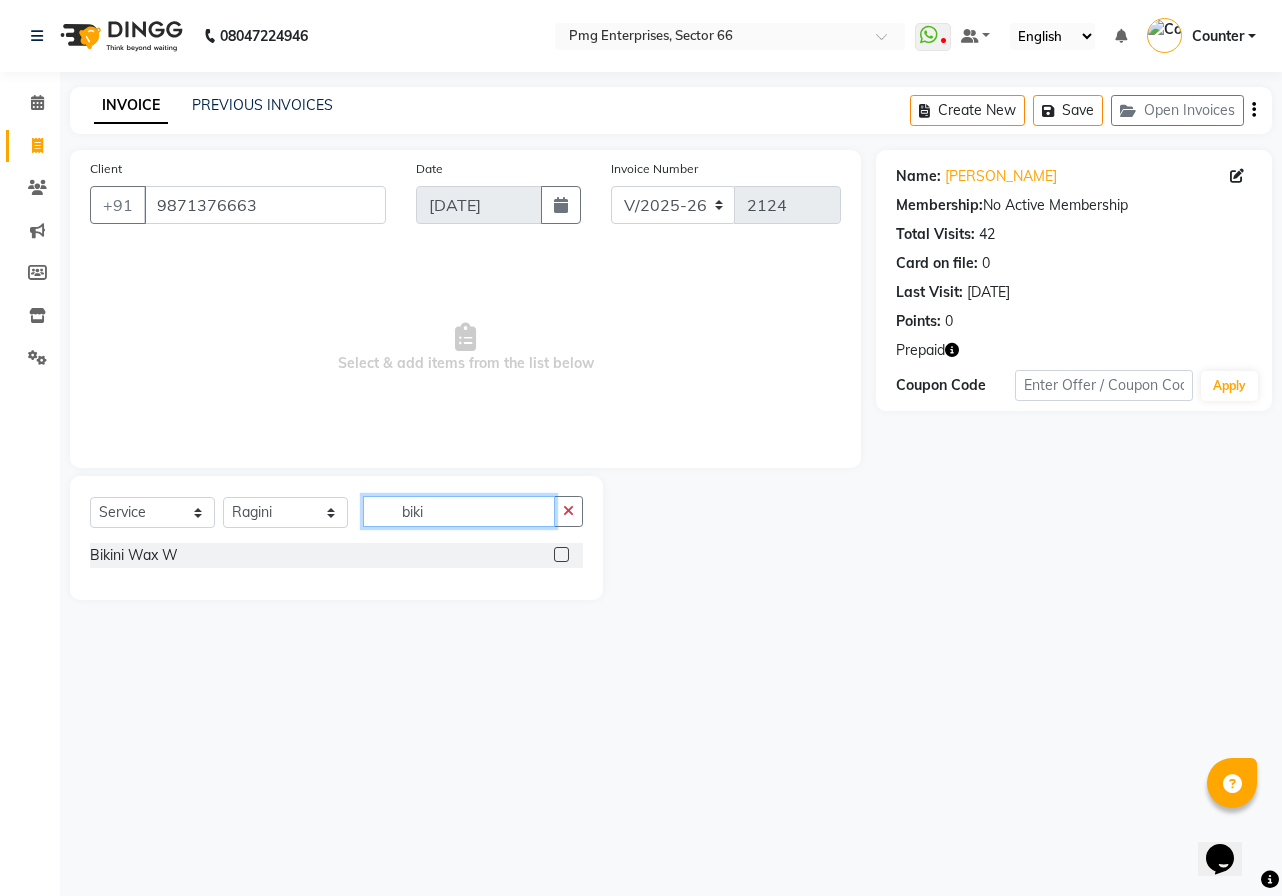 type on "biki" 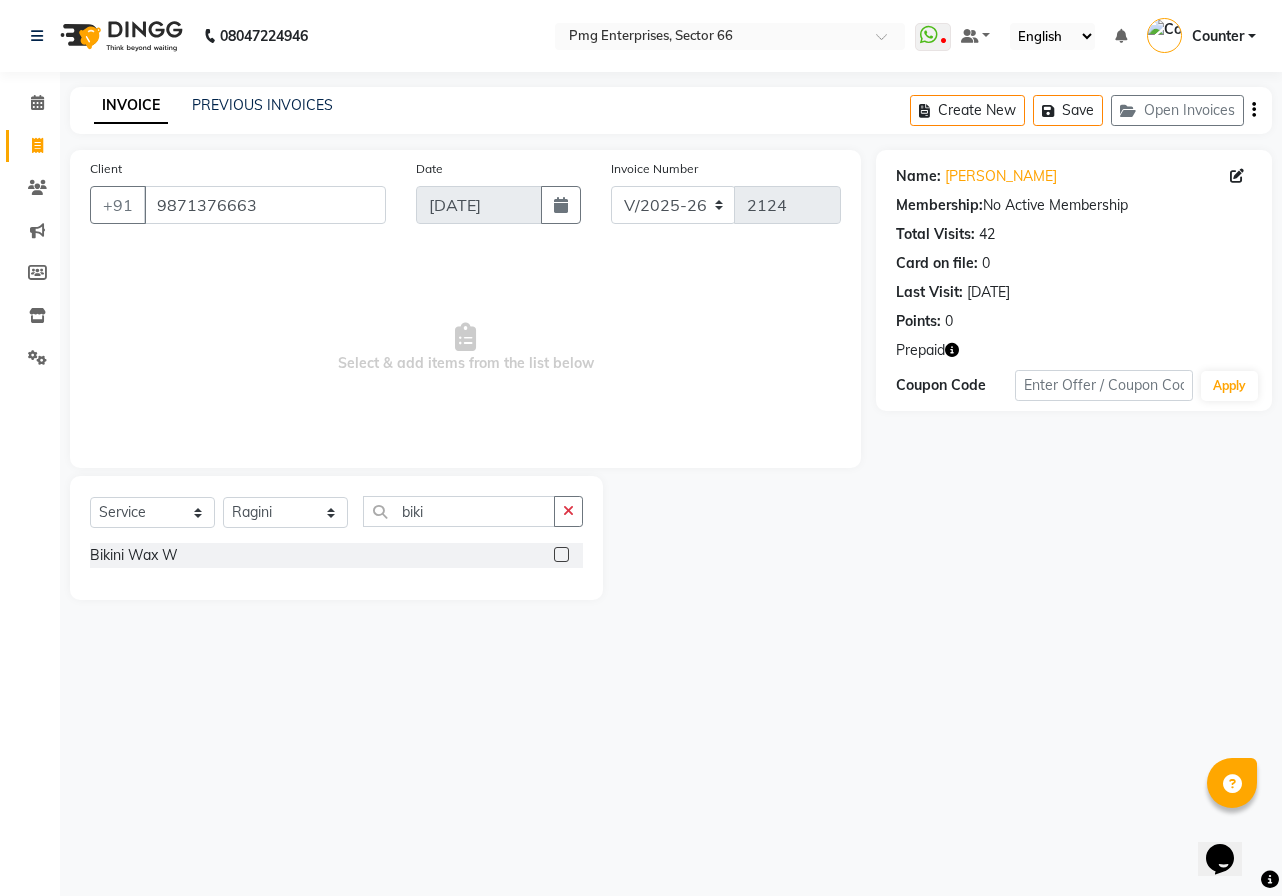 click 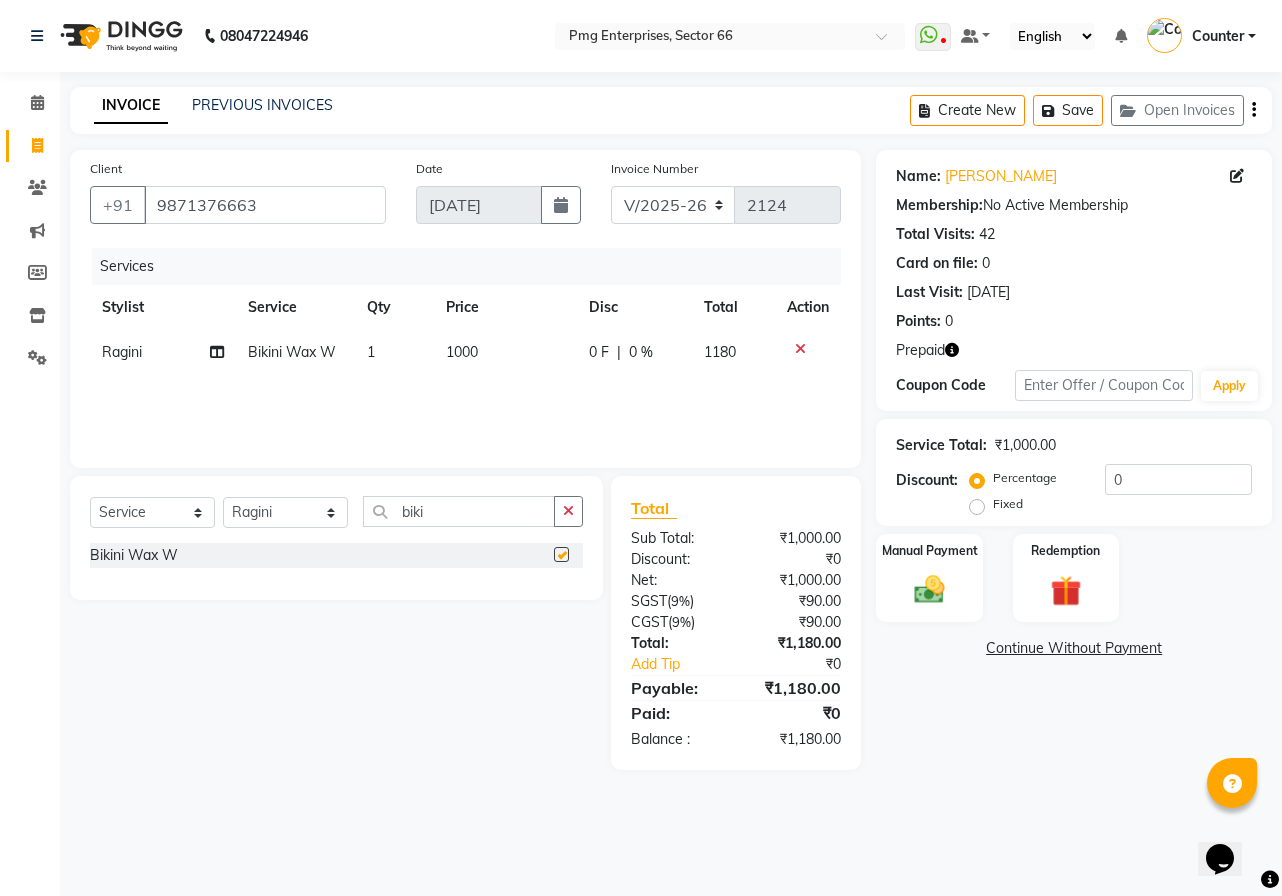 checkbox on "false" 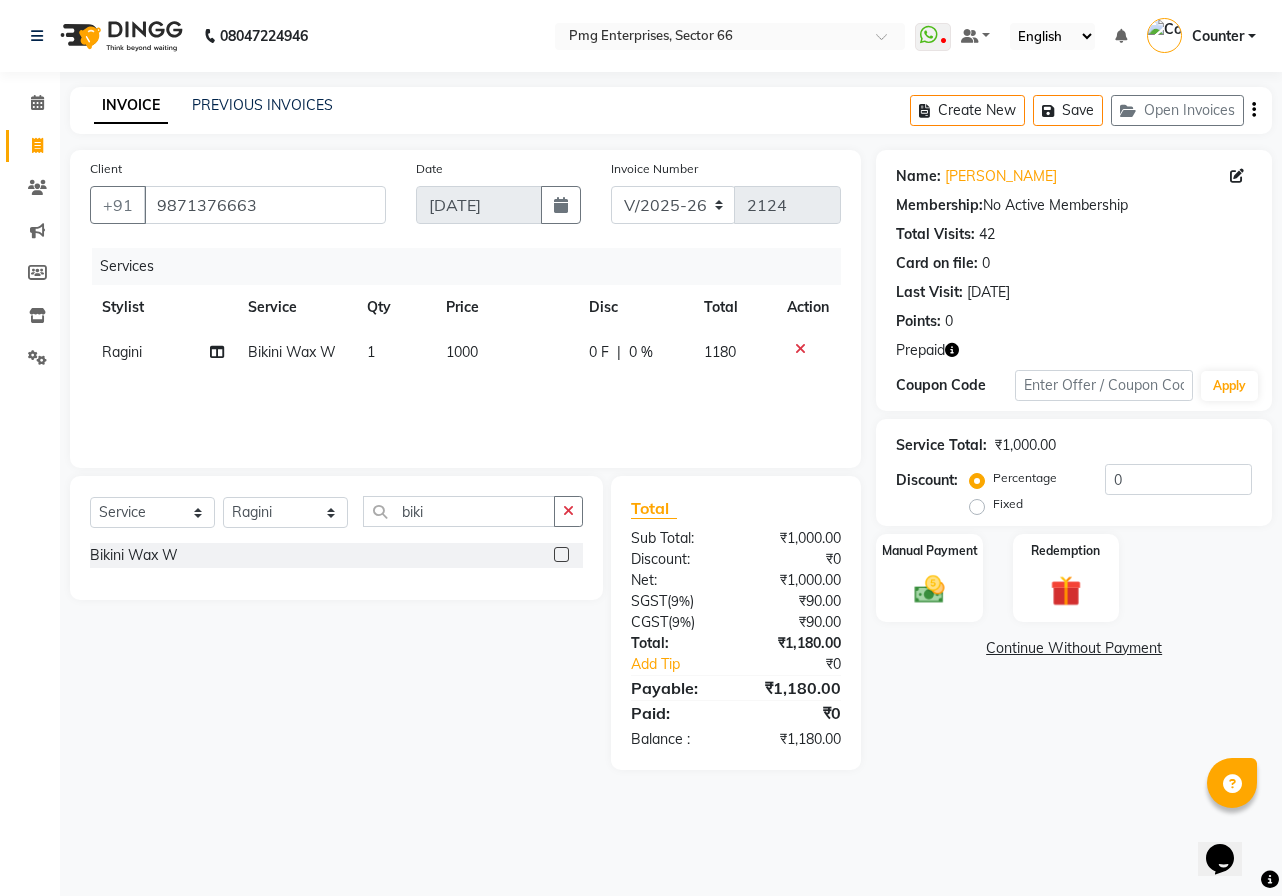click on "1000" 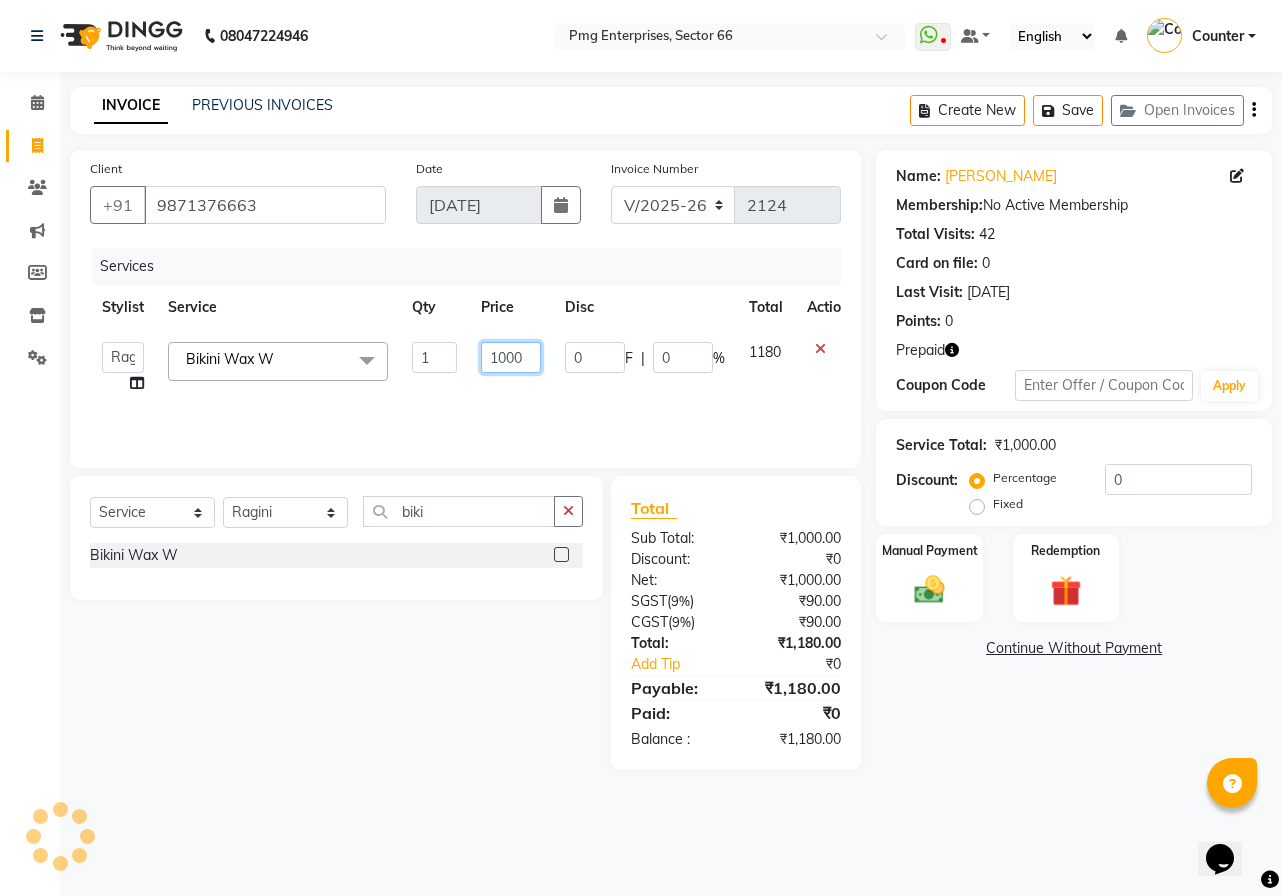 click on "1000" 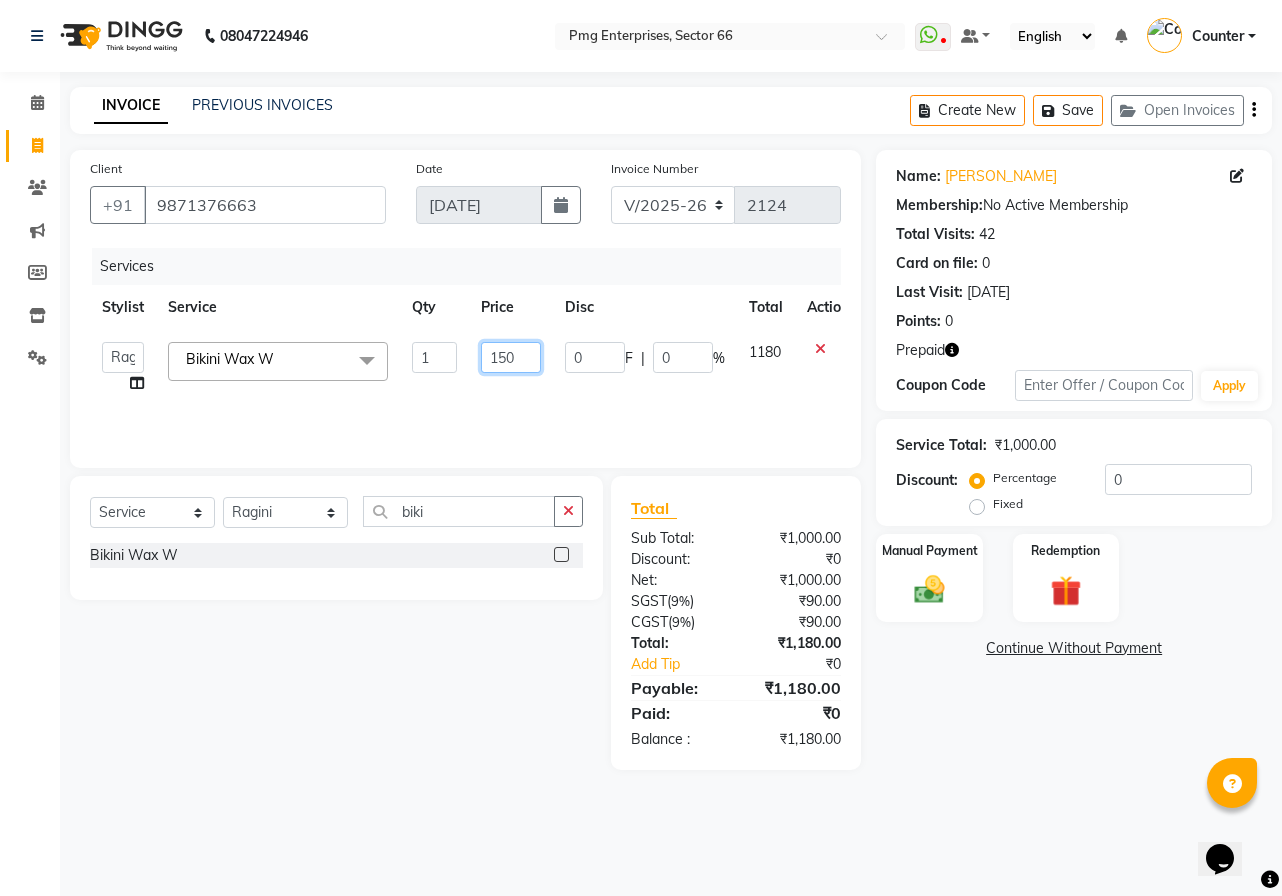 type on "1500" 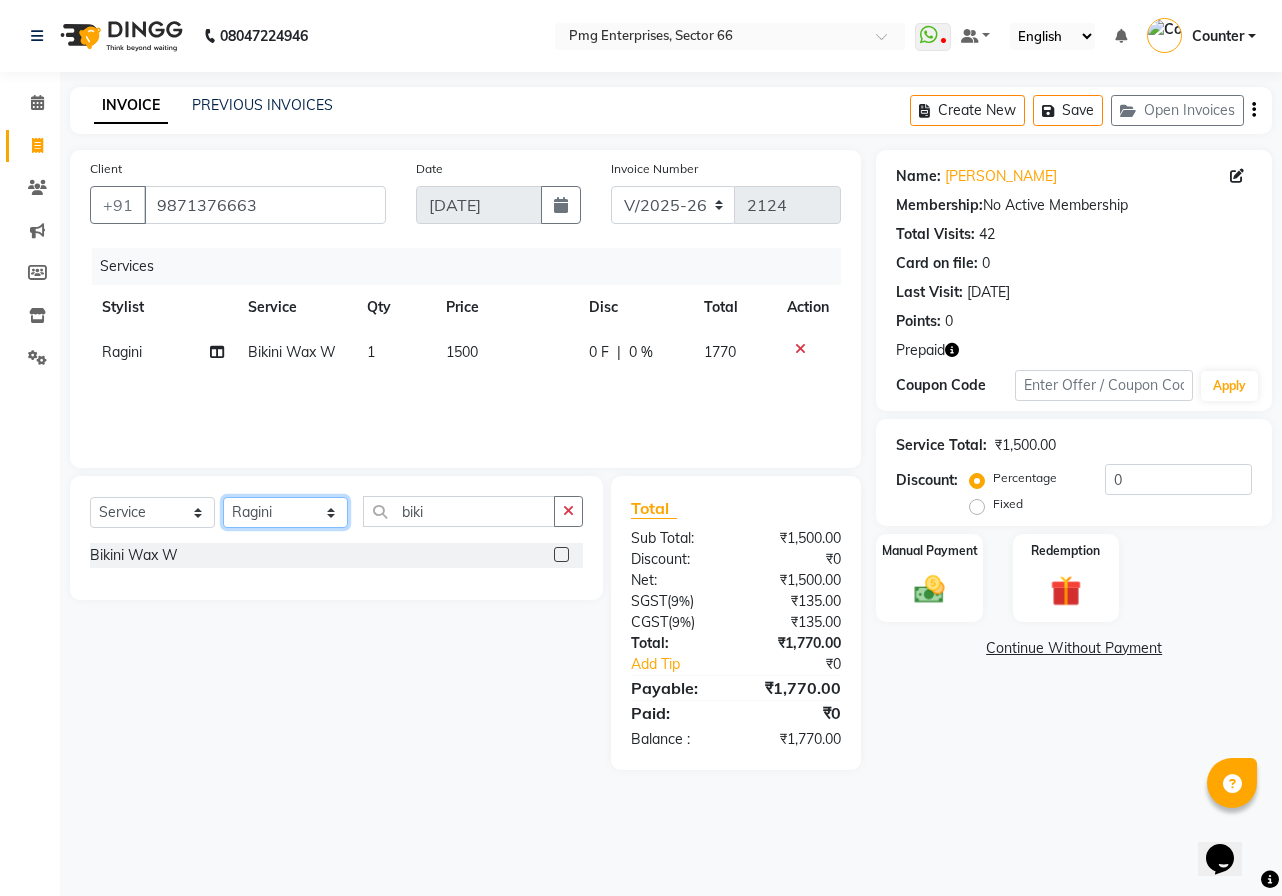 drag, startPoint x: 289, startPoint y: 516, endPoint x: 299, endPoint y: 521, distance: 11.18034 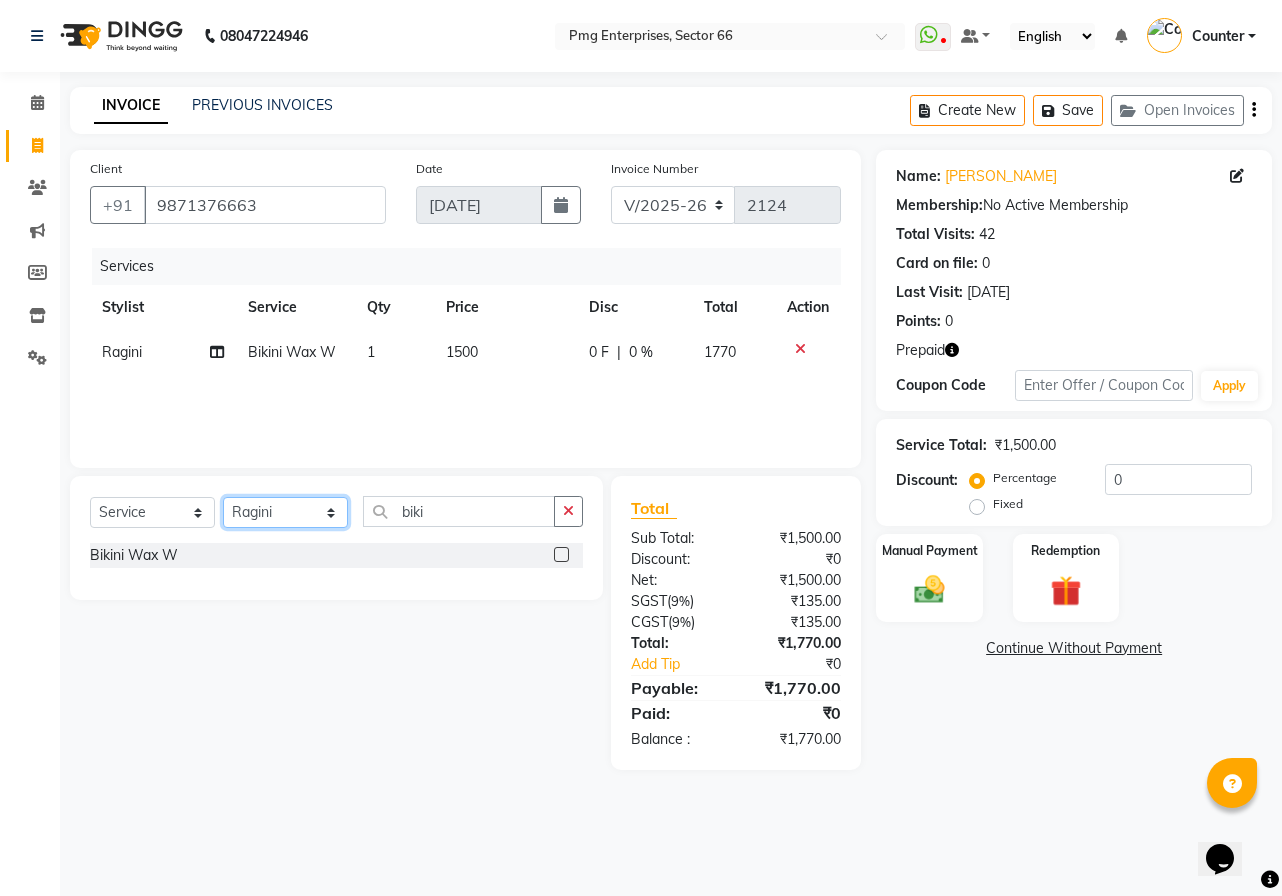 select on "14602" 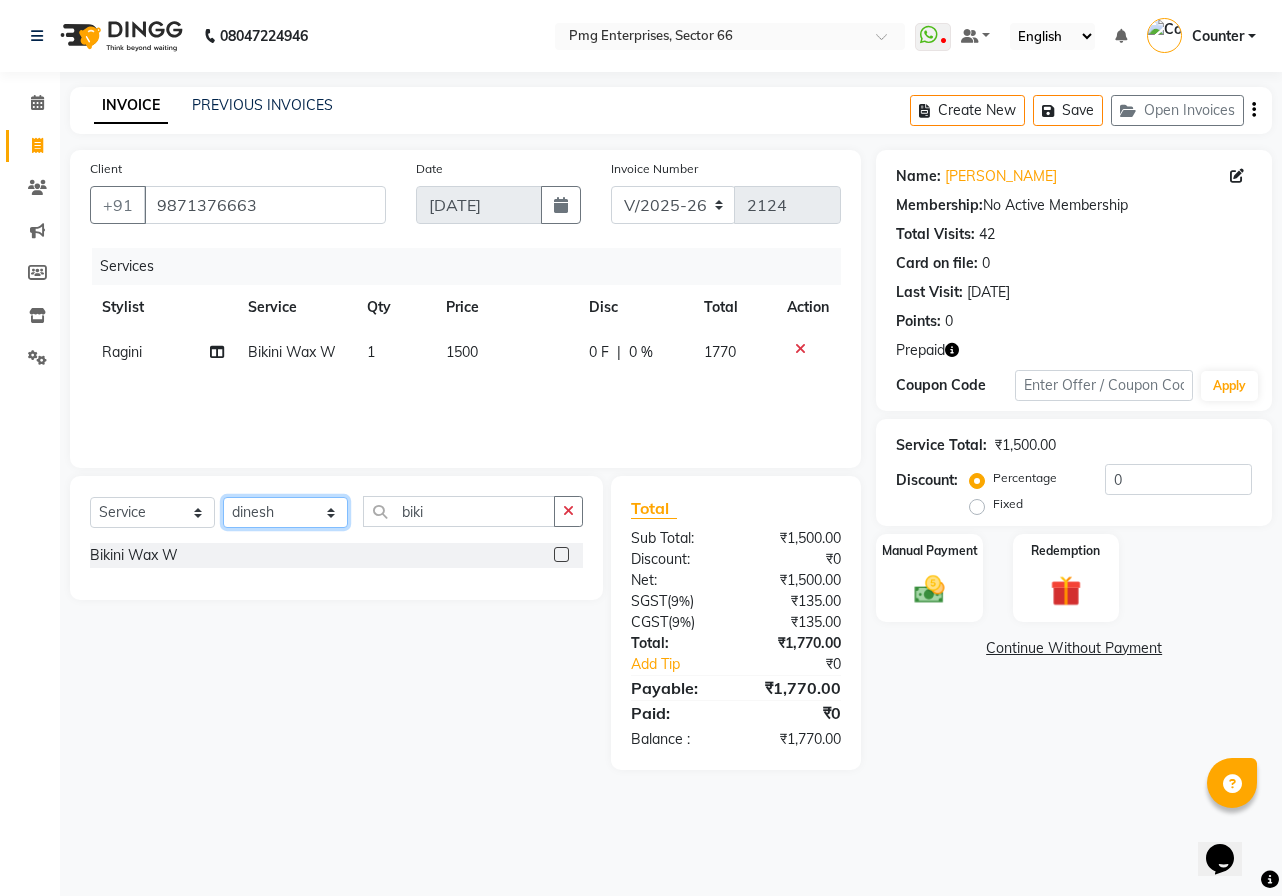 click on "Select Stylist [PERSON_NAME] Counter [PERSON_NAME] [PERSON_NAME] [PERSON_NAME] [PERSON_NAME]" 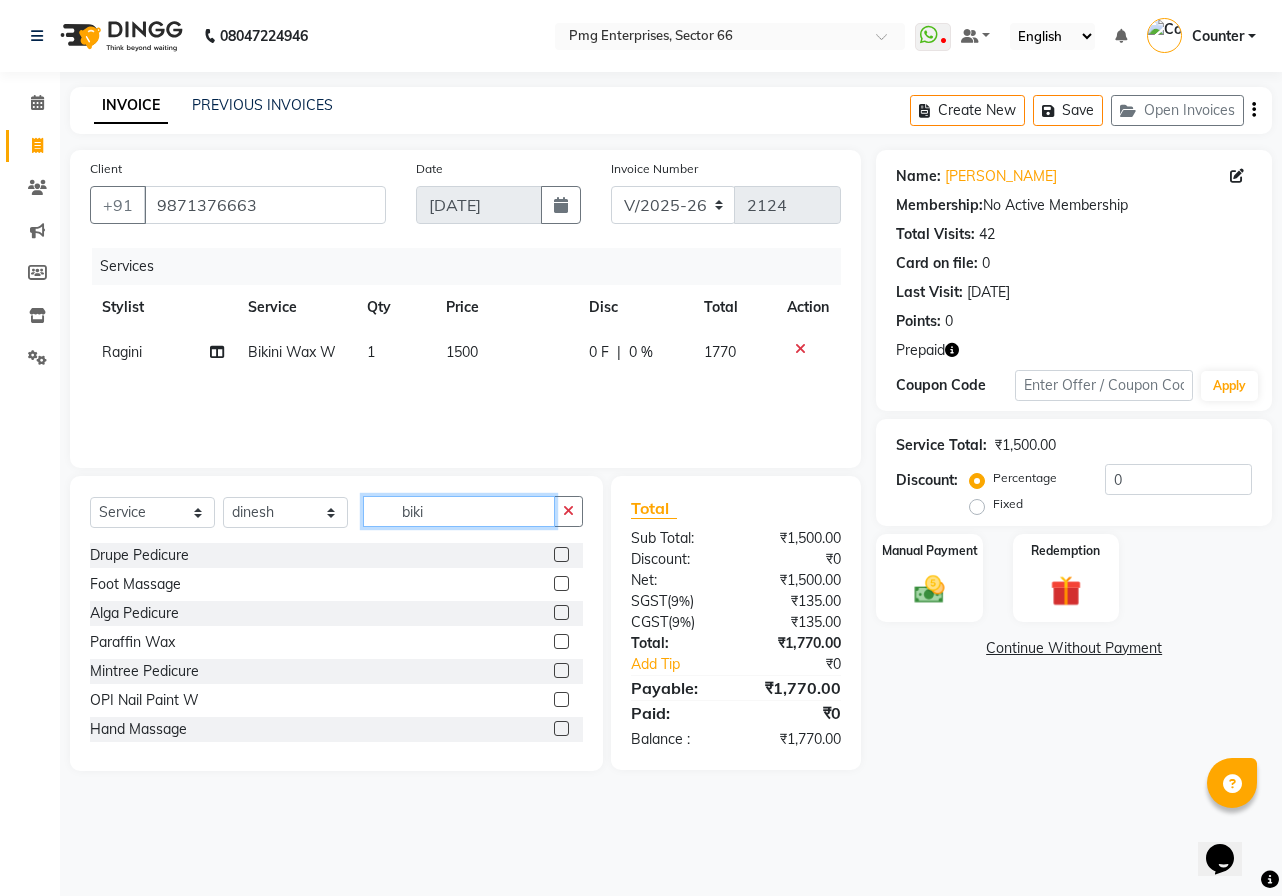 click on "biki" 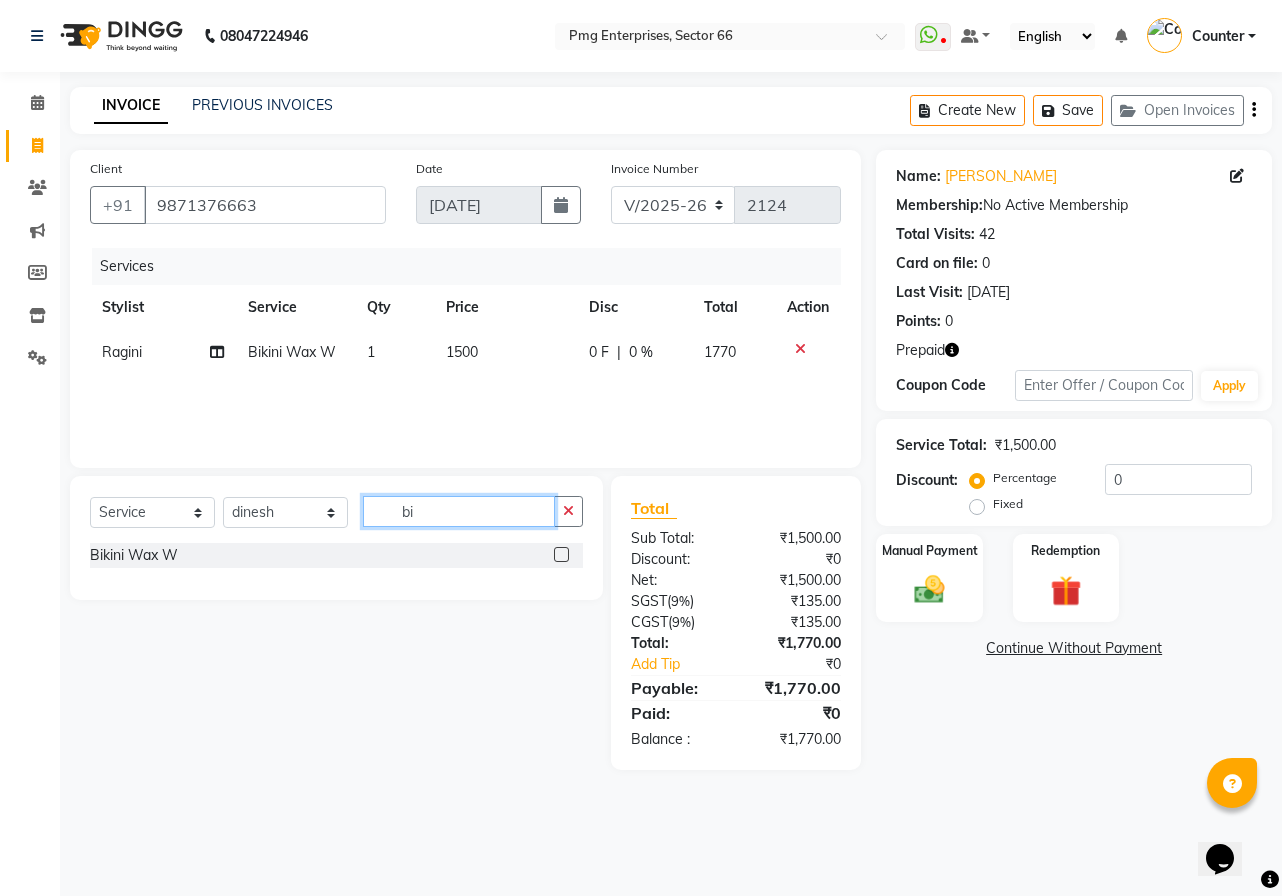 type on "b" 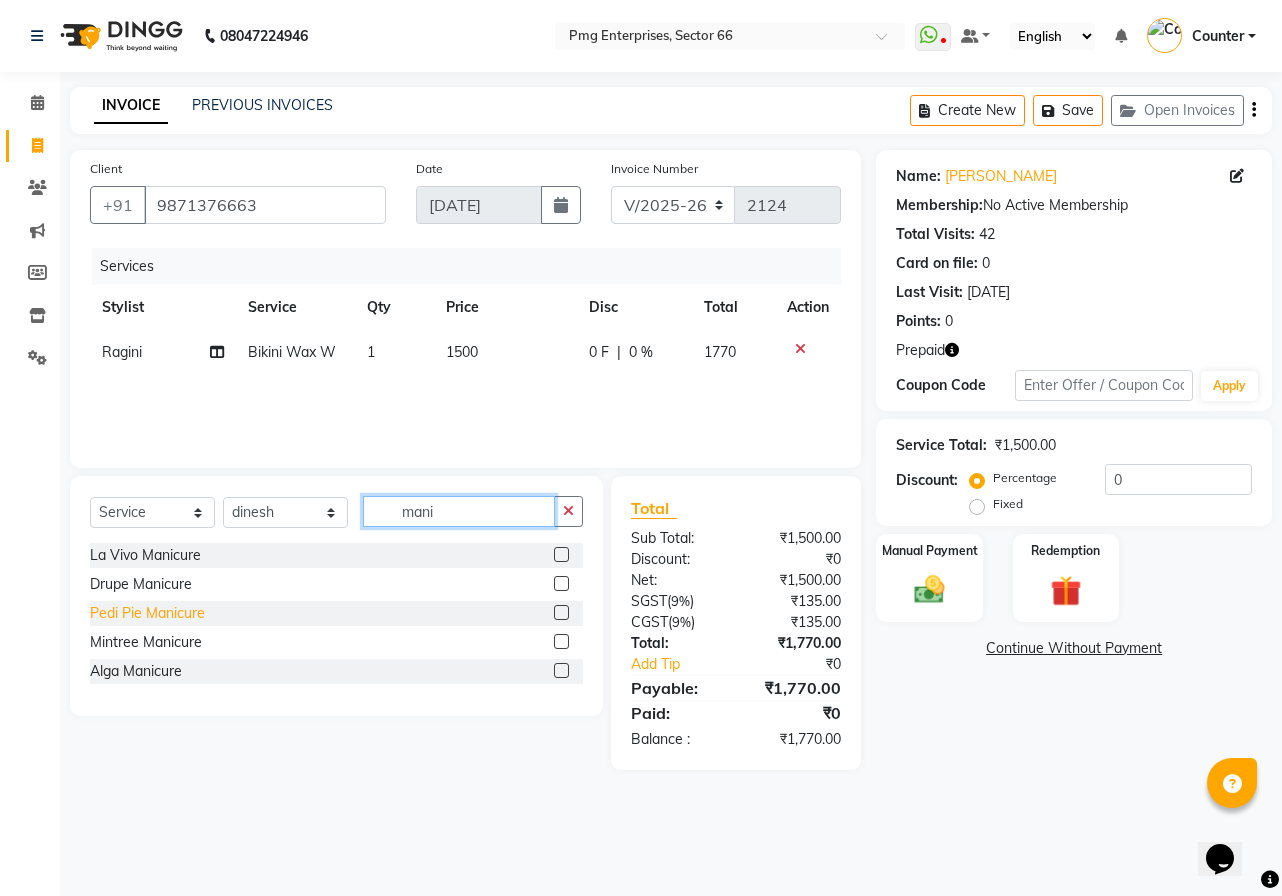 type on "mani" 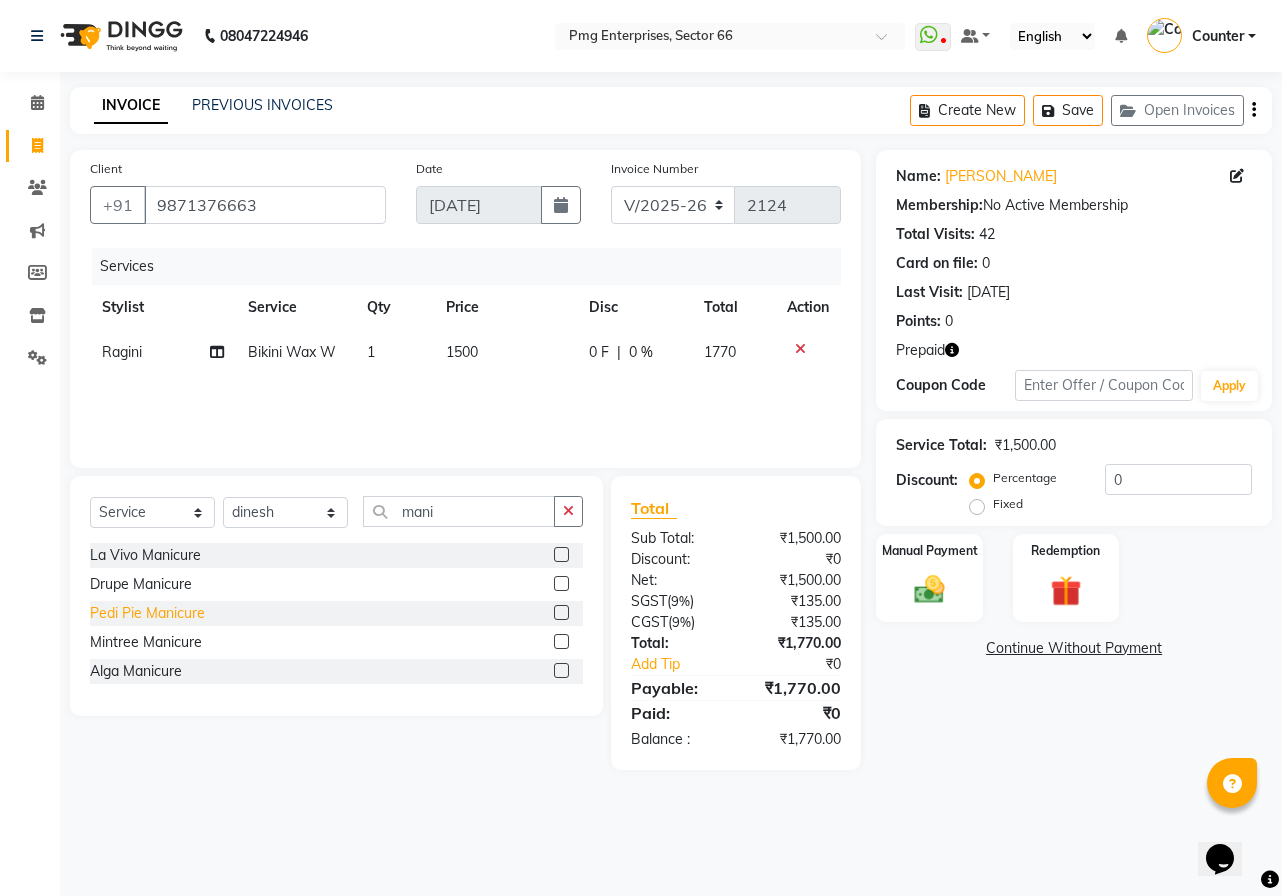 click on "Pedi Pie Manicure" 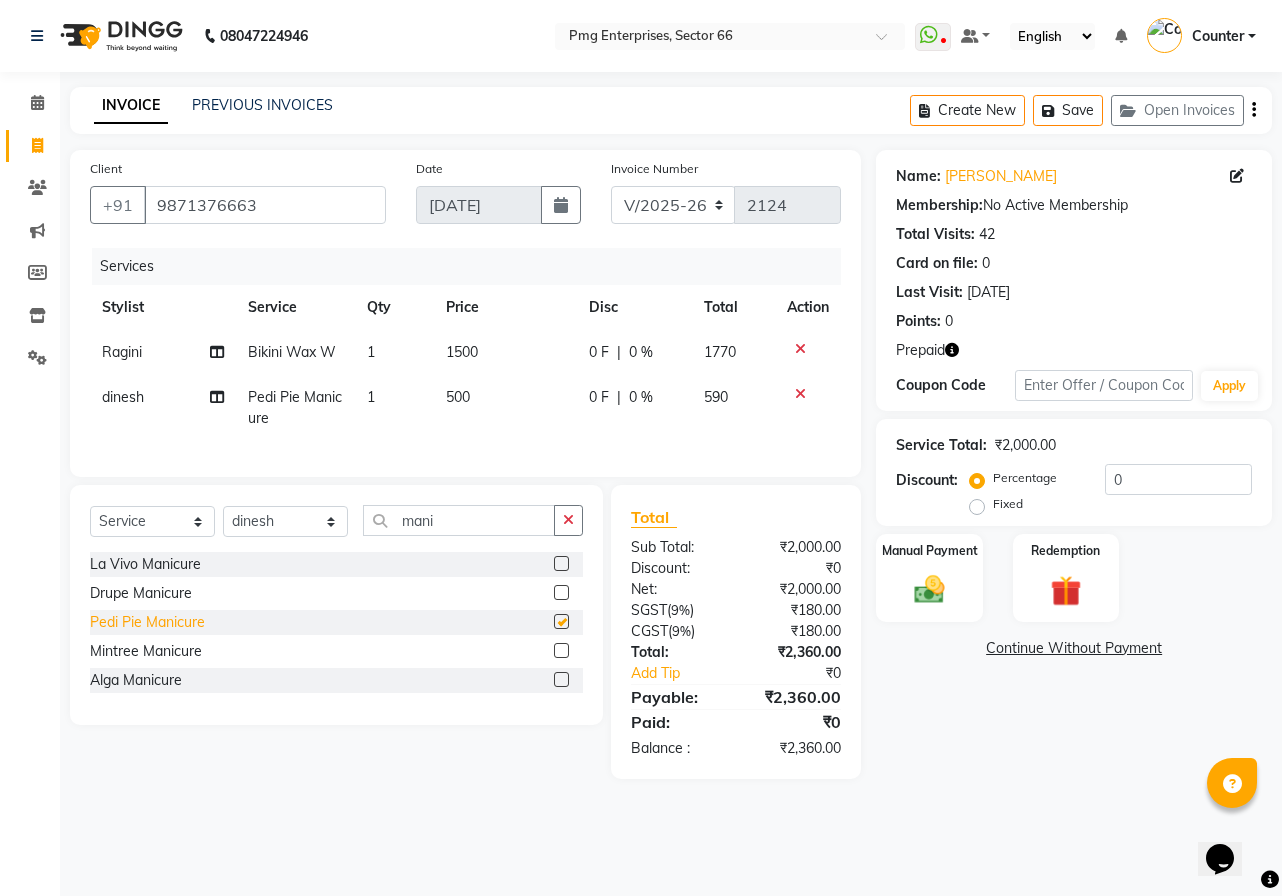 checkbox on "false" 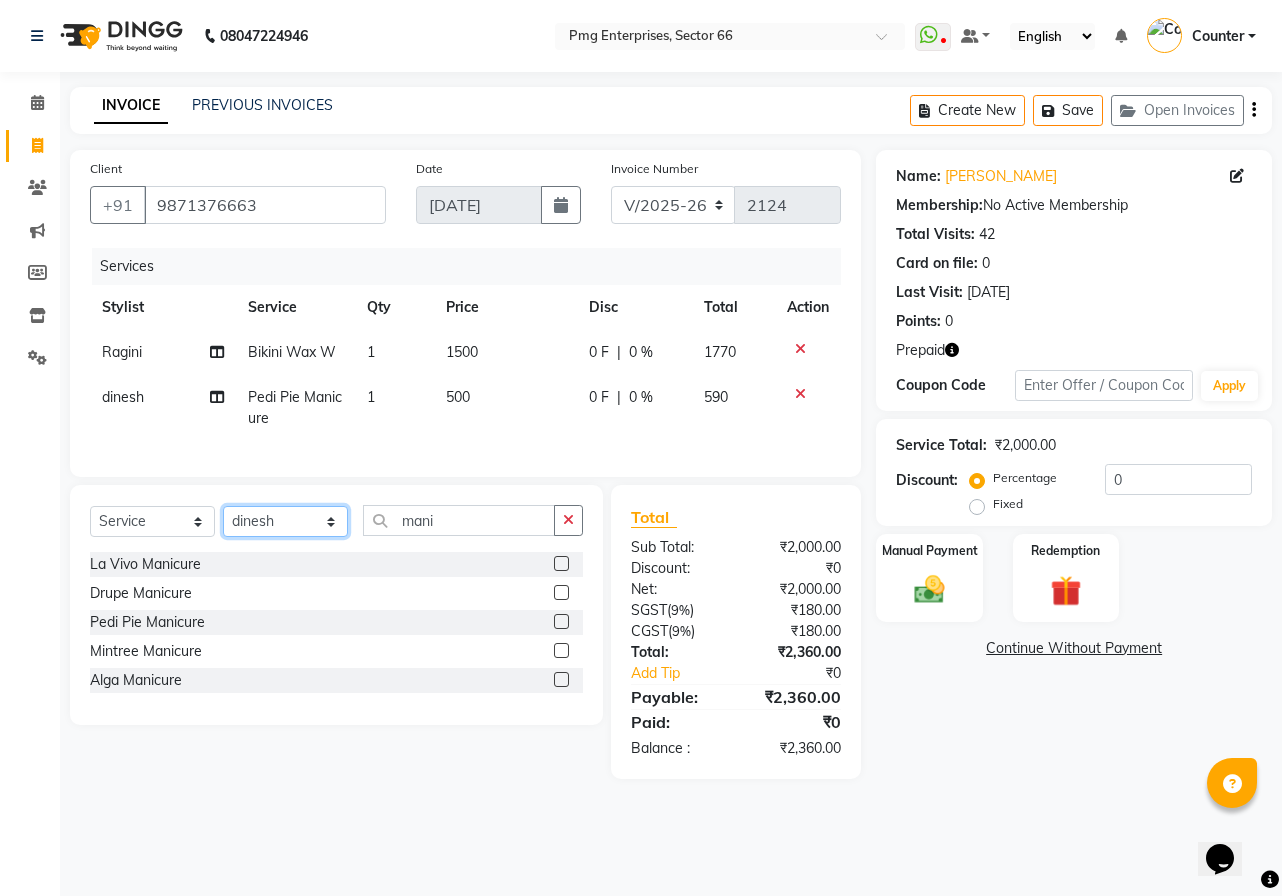 click on "Select Stylist [PERSON_NAME] Counter [PERSON_NAME] [PERSON_NAME] [PERSON_NAME] [PERSON_NAME]" 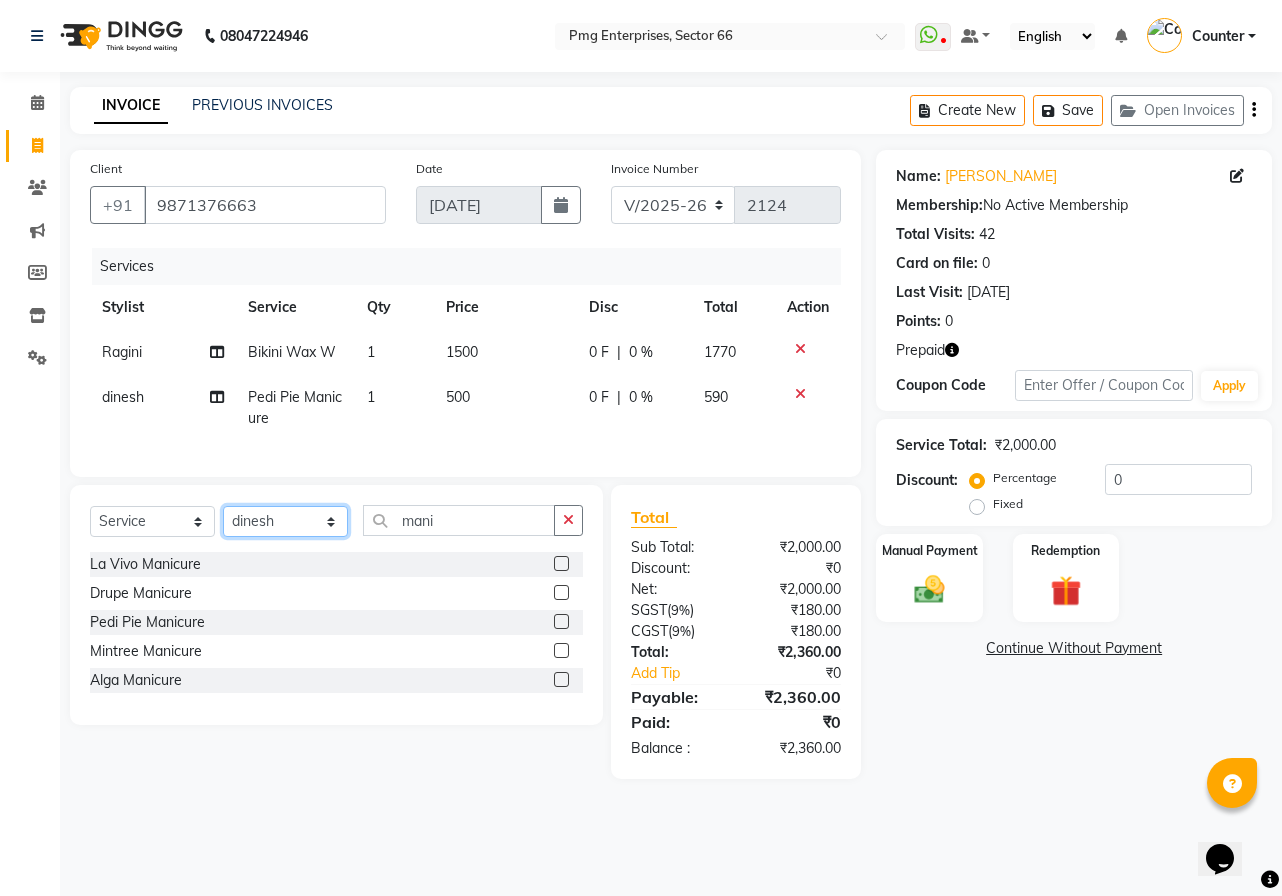 select on "78814" 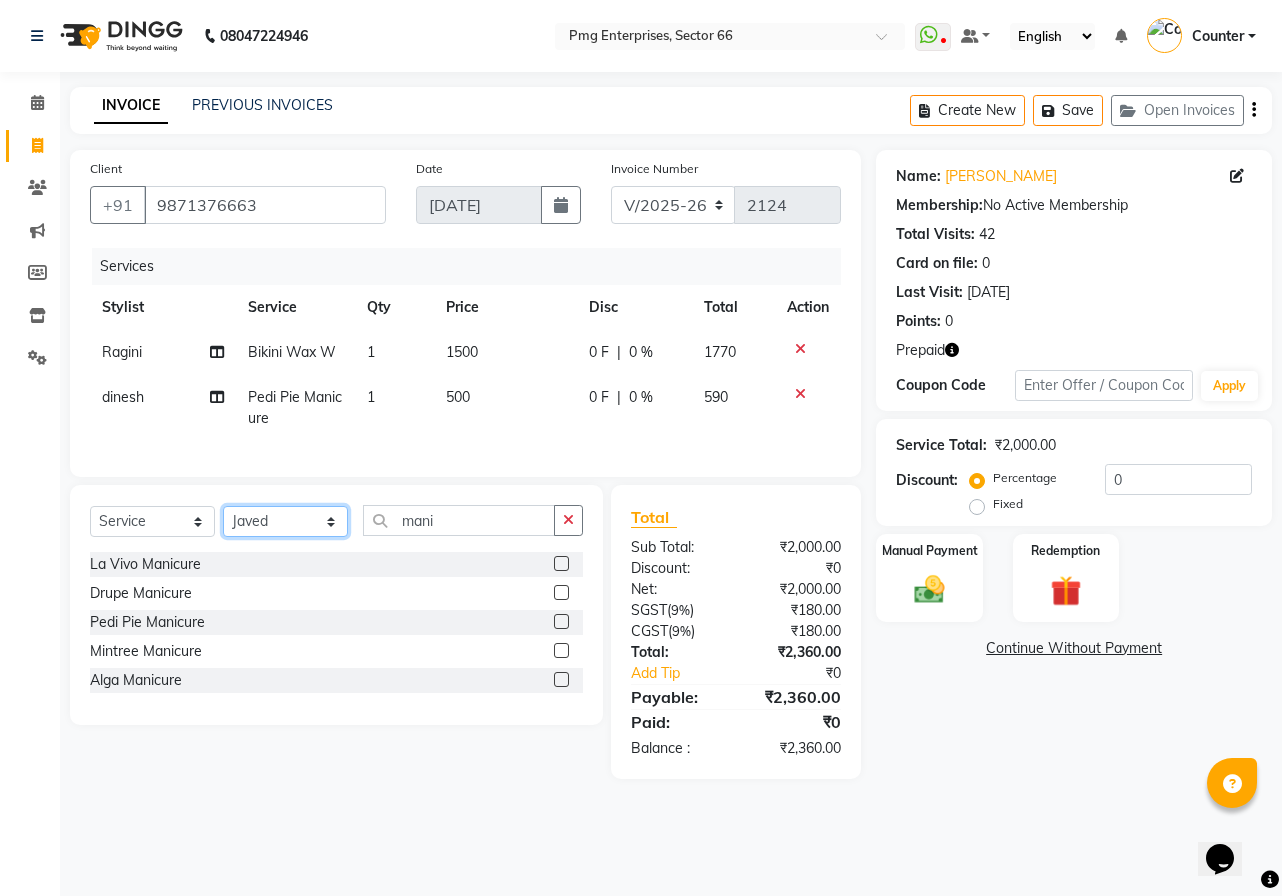 click on "Select Stylist [PERSON_NAME] Counter [PERSON_NAME] [PERSON_NAME] [PERSON_NAME] [PERSON_NAME]" 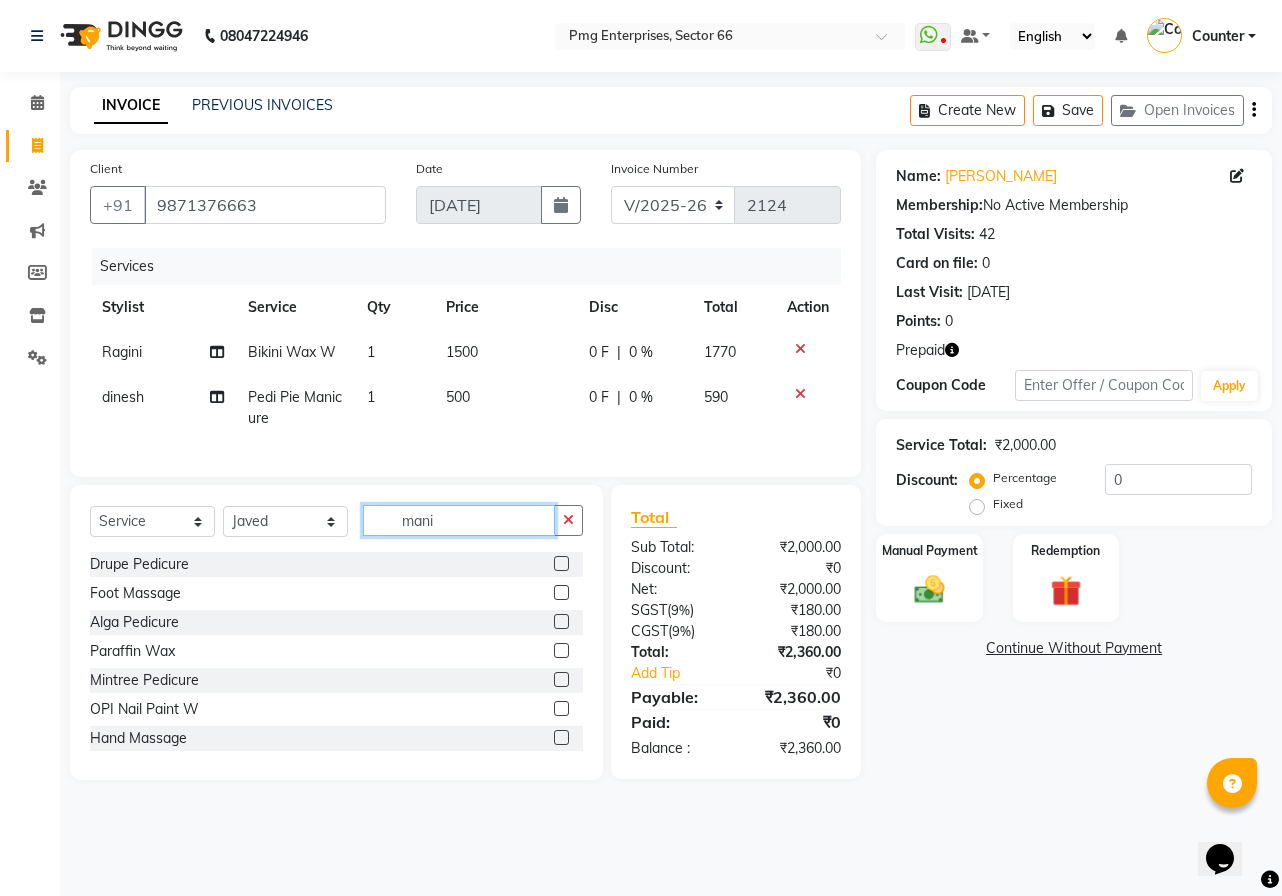 click on "mani" 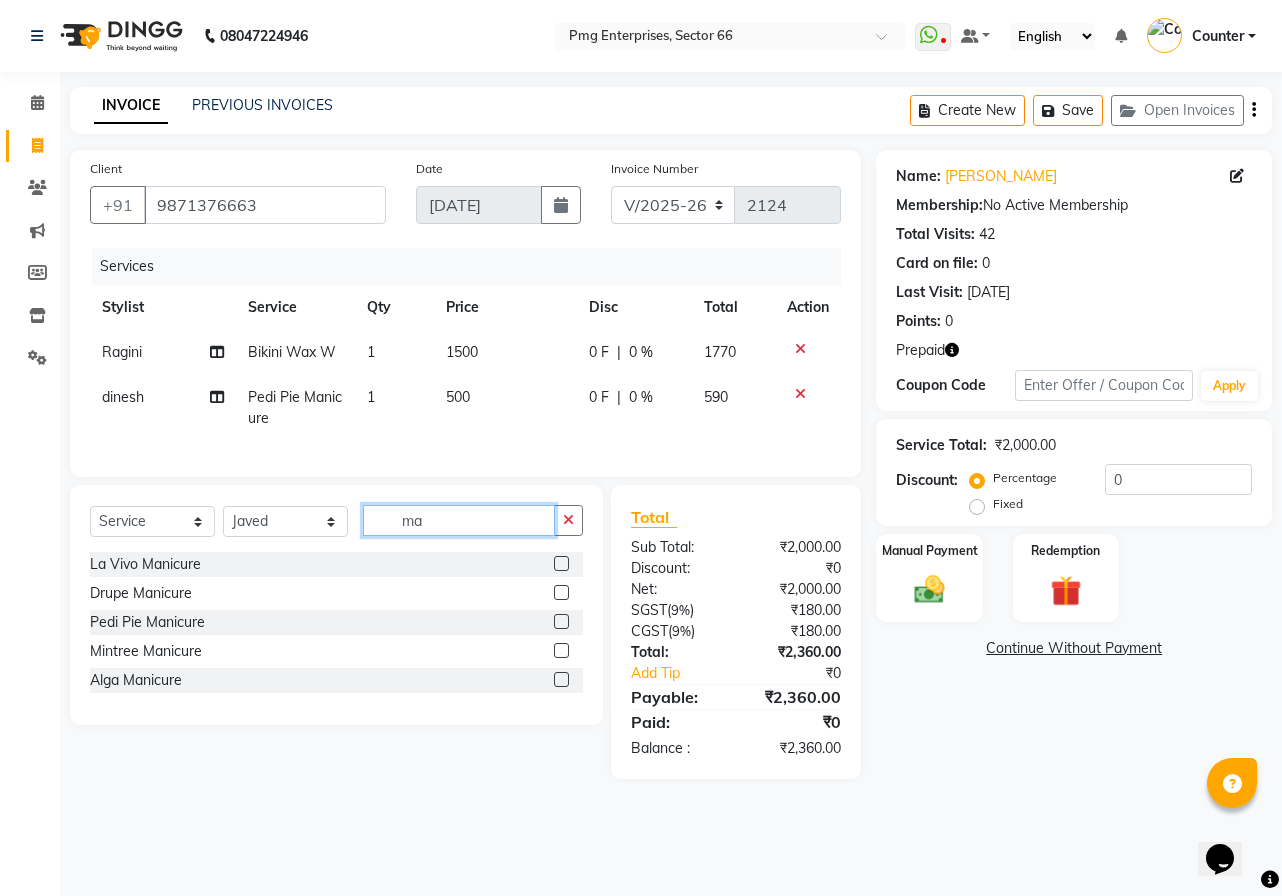 type on "m" 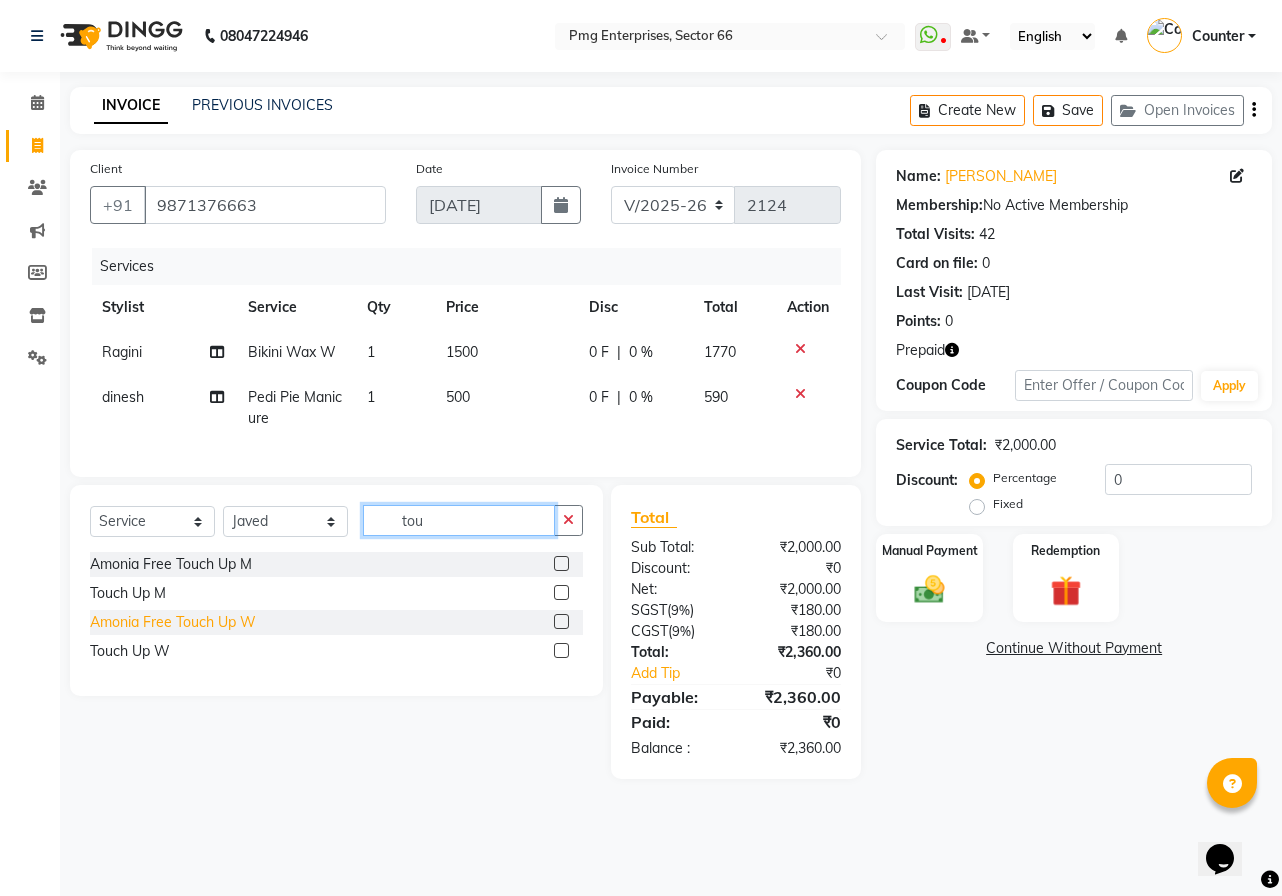 type on "tou" 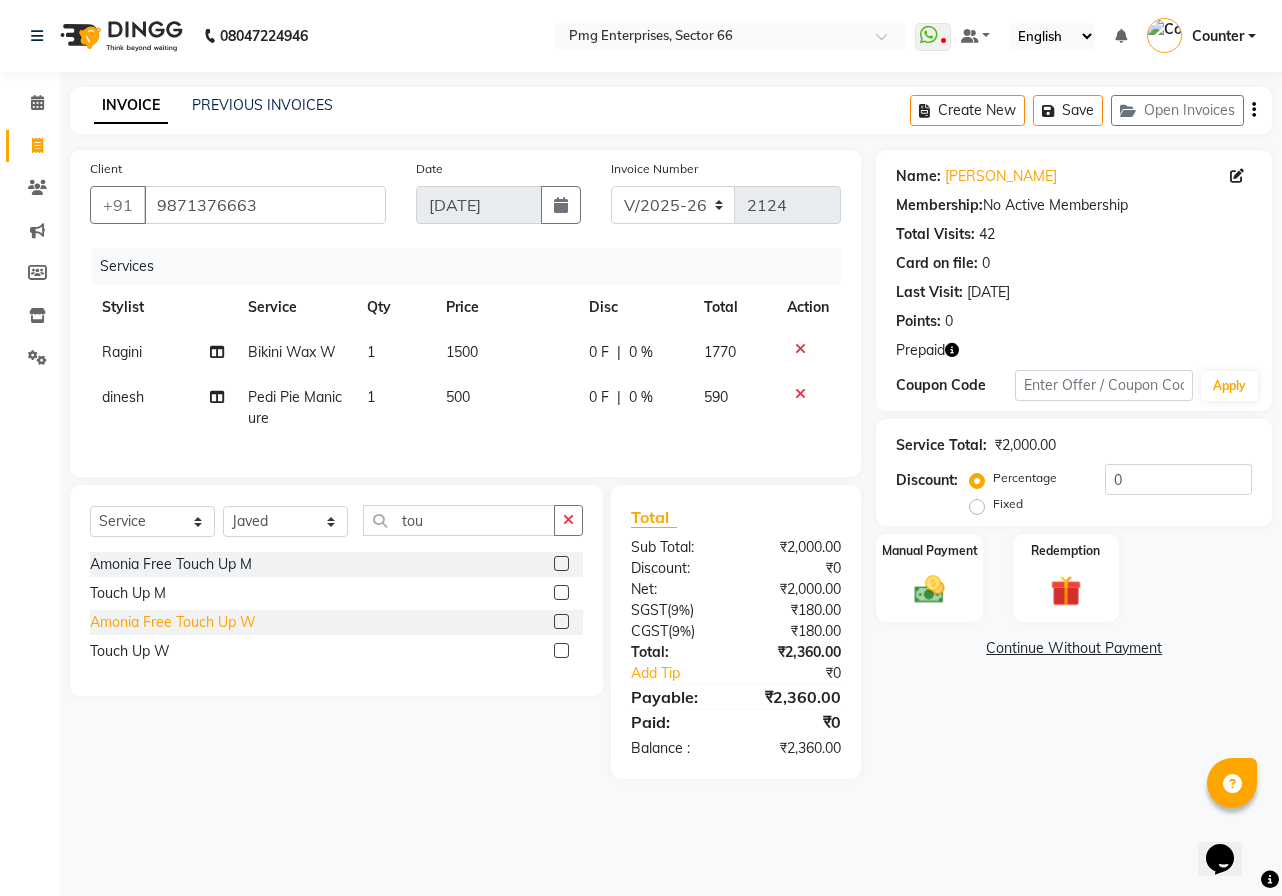 click on "Amonia Free Touch Up W" 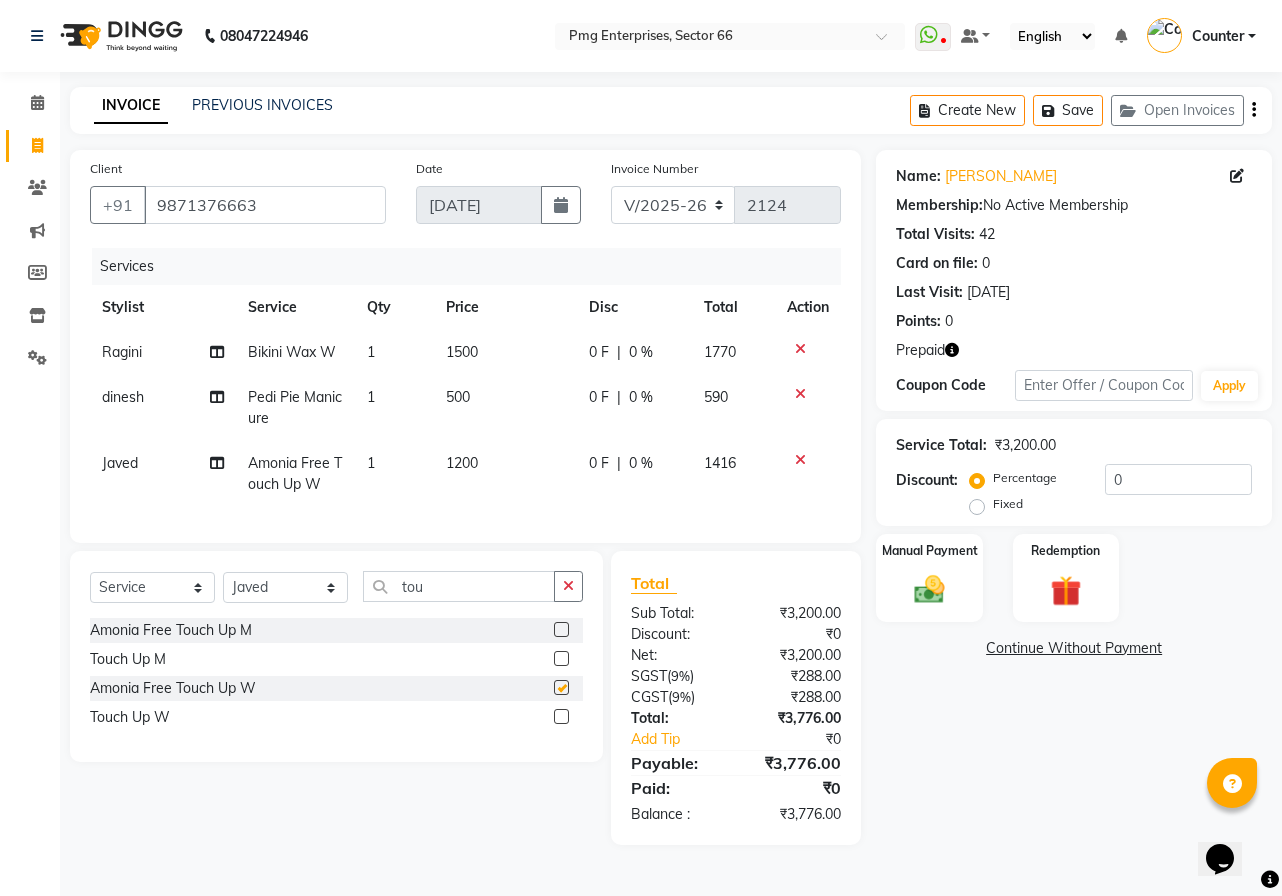 checkbox on "false" 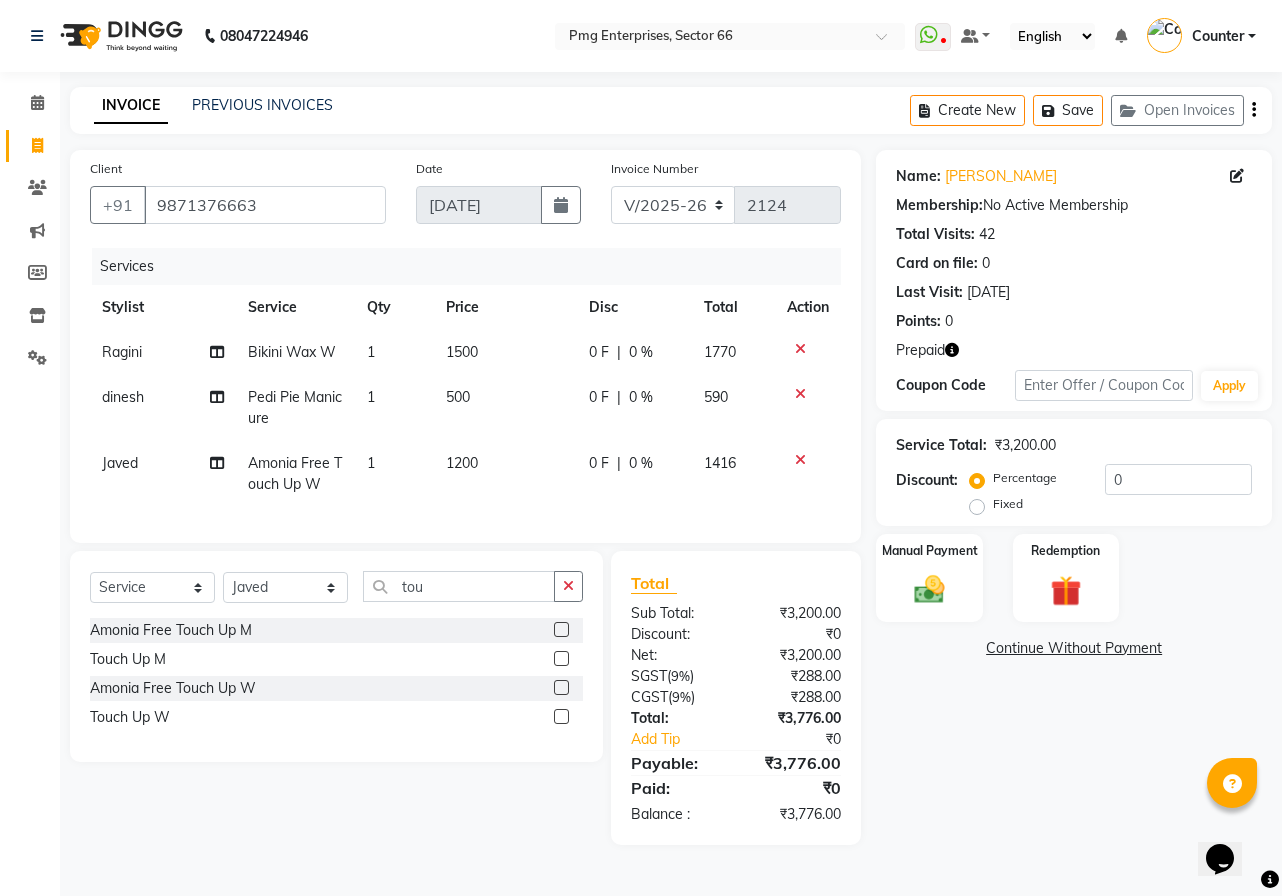 click on "1200" 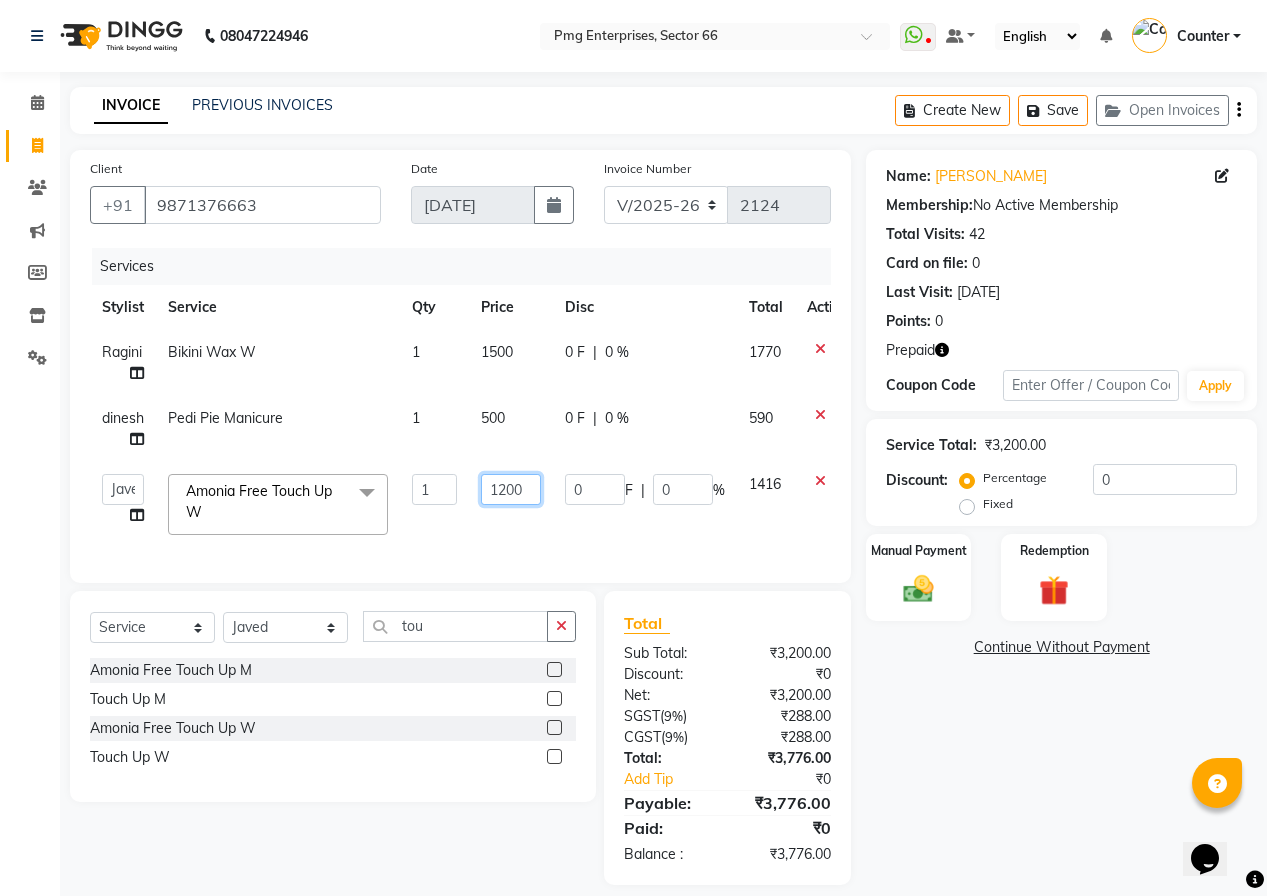 click on "1200" 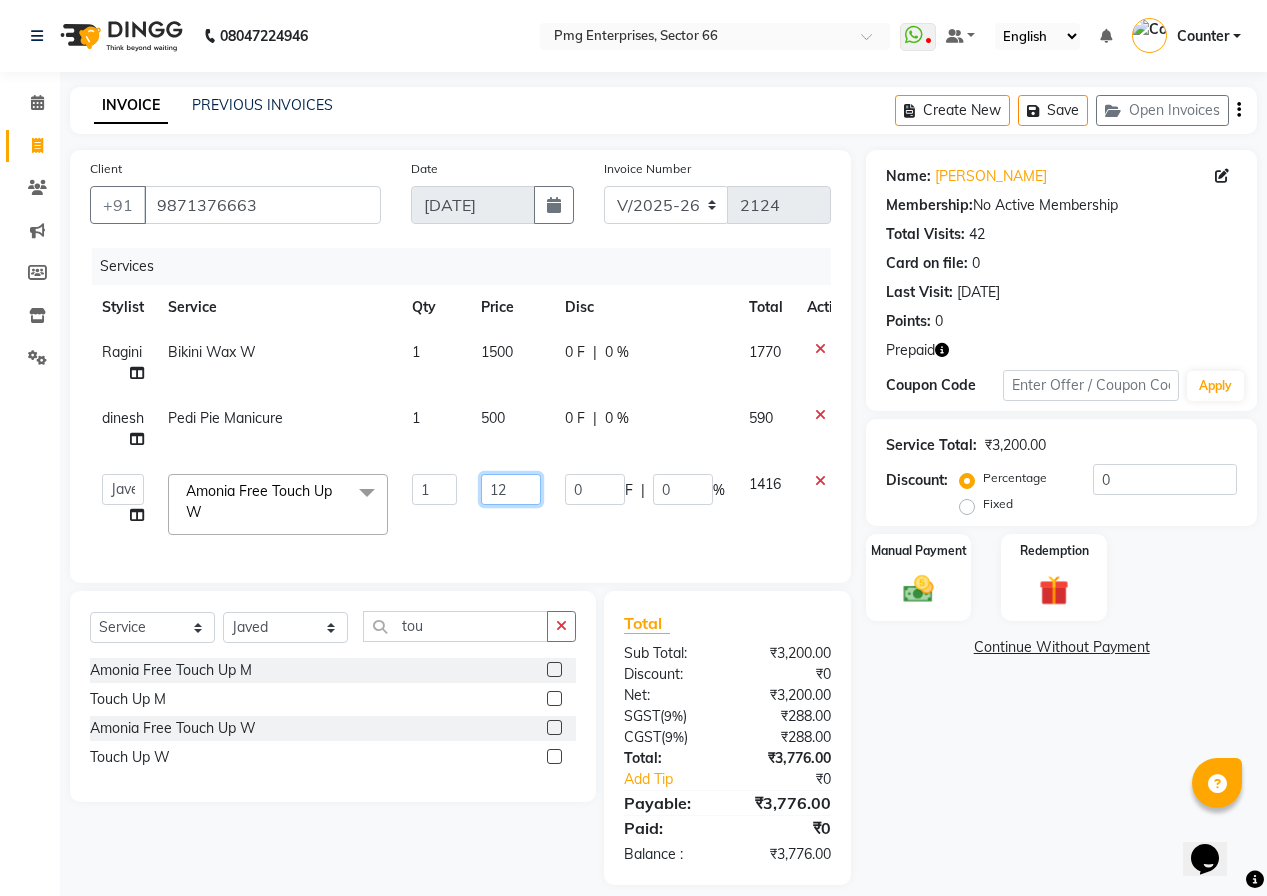 type on "1" 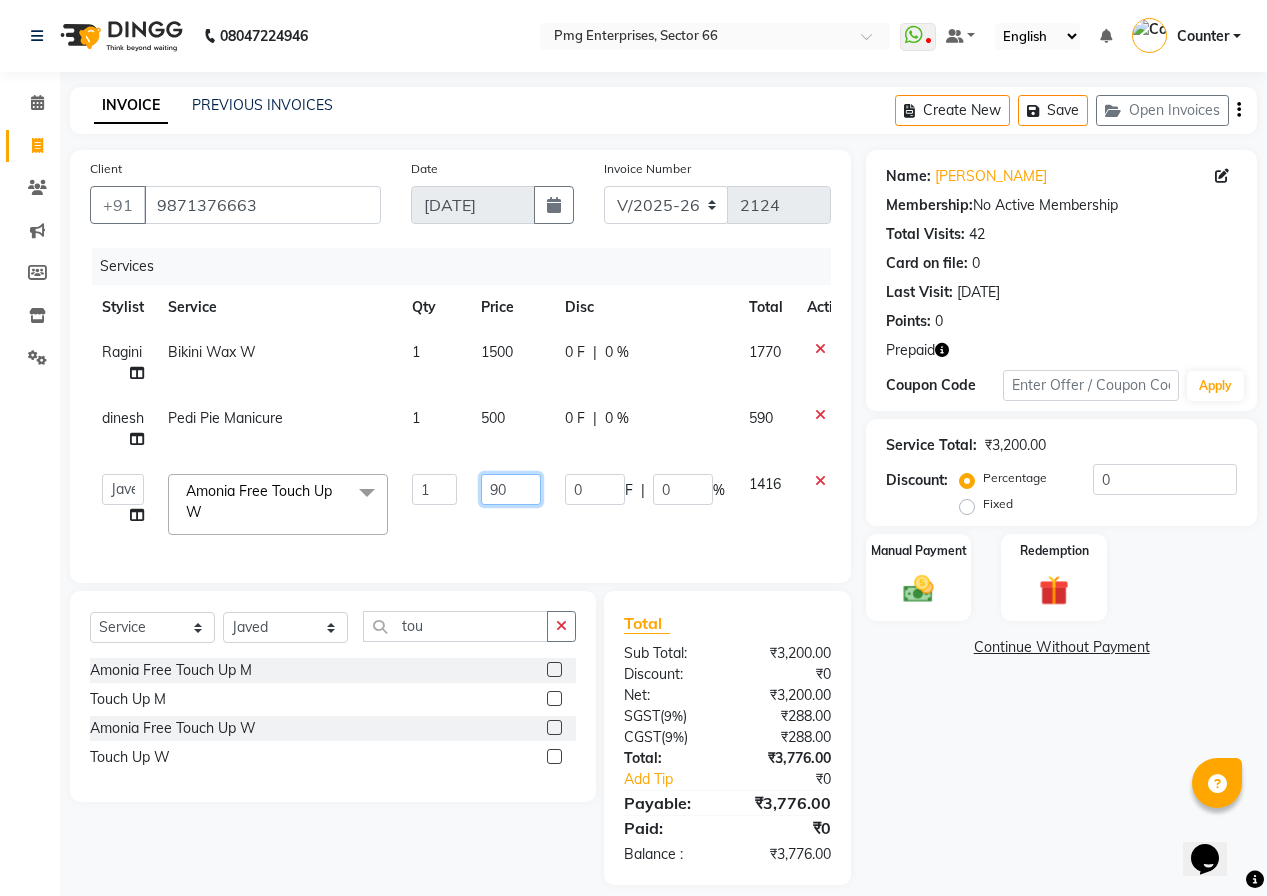 type on "900" 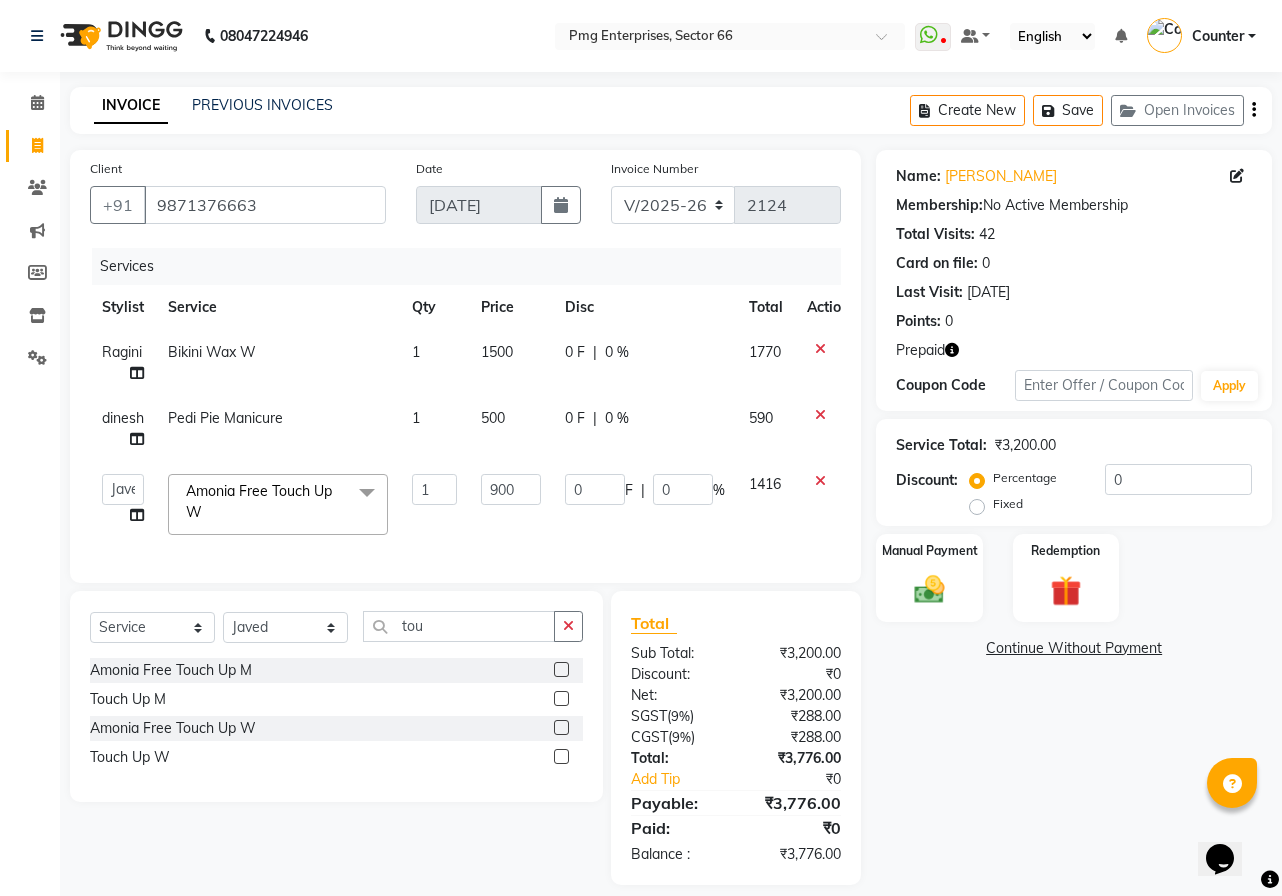 click on "Name: [PERSON_NAME]  Membership:  No Active Membership  Total Visits:  42 Card on file:  0 Last Visit:   [DATE] Points:   0  Prepaid Coupon Code Apply Service Total:  ₹3,200.00  Discount:  Percentage   Fixed  0 Manual Payment Redemption  Continue Without Payment" 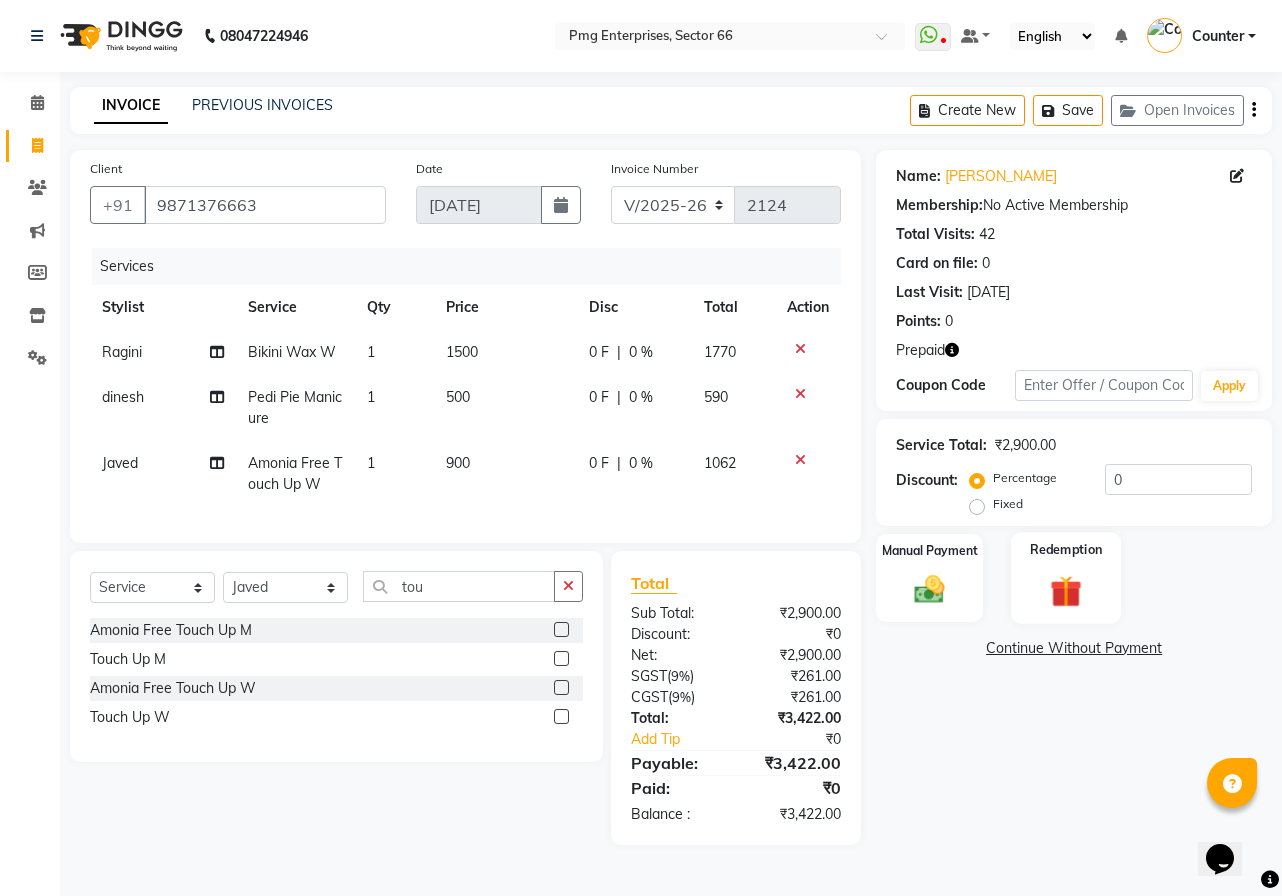 click 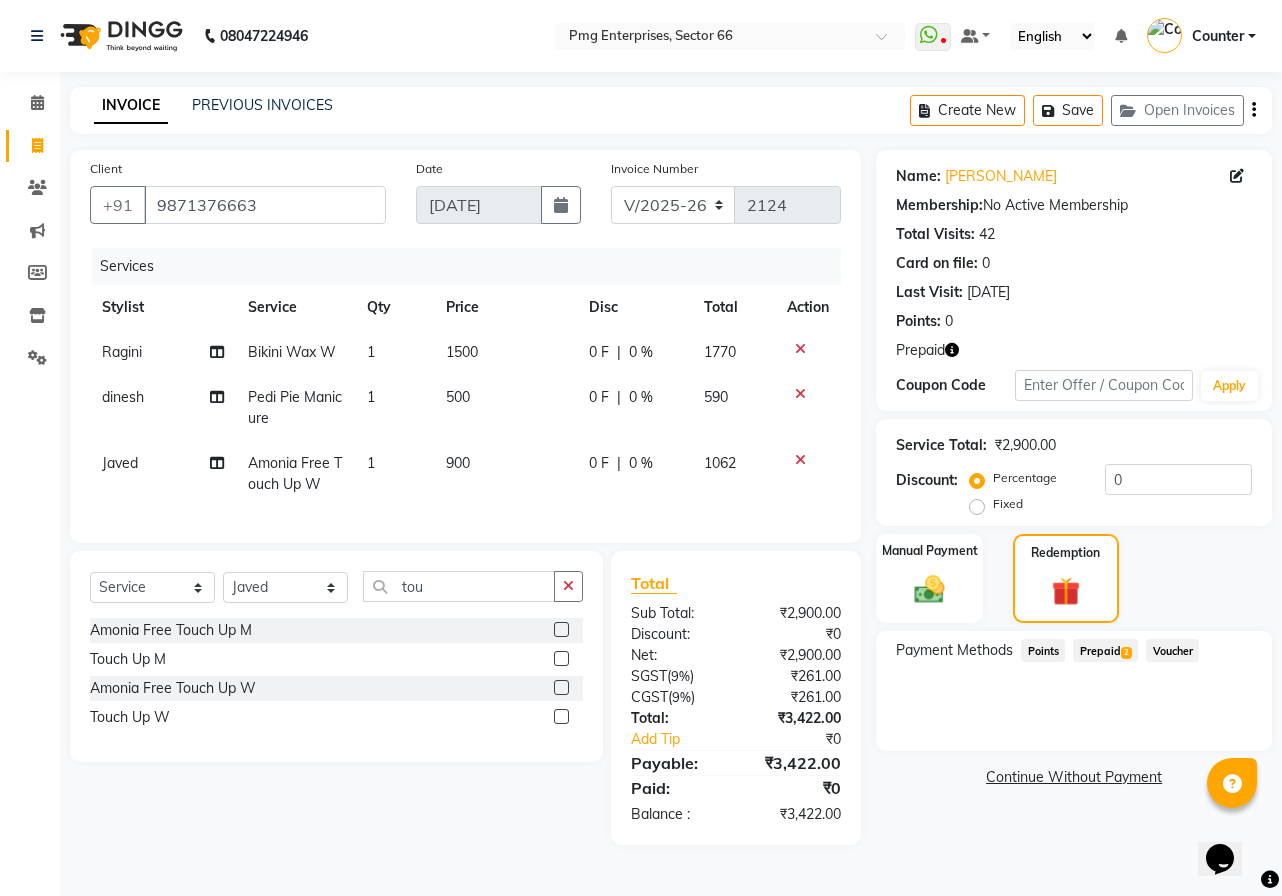 click on "Prepaid  2" 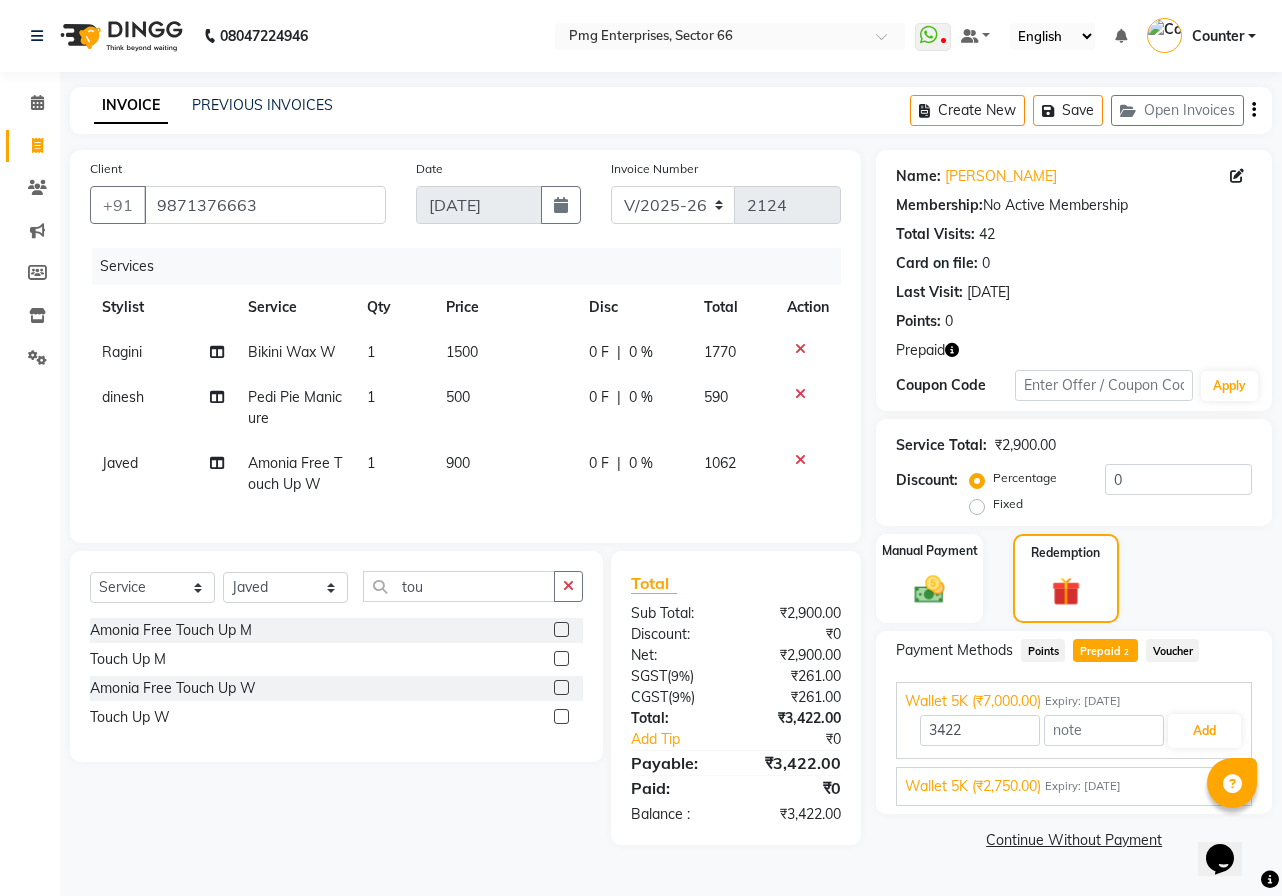 click on "Expiry: [DATE]" at bounding box center (1083, 786) 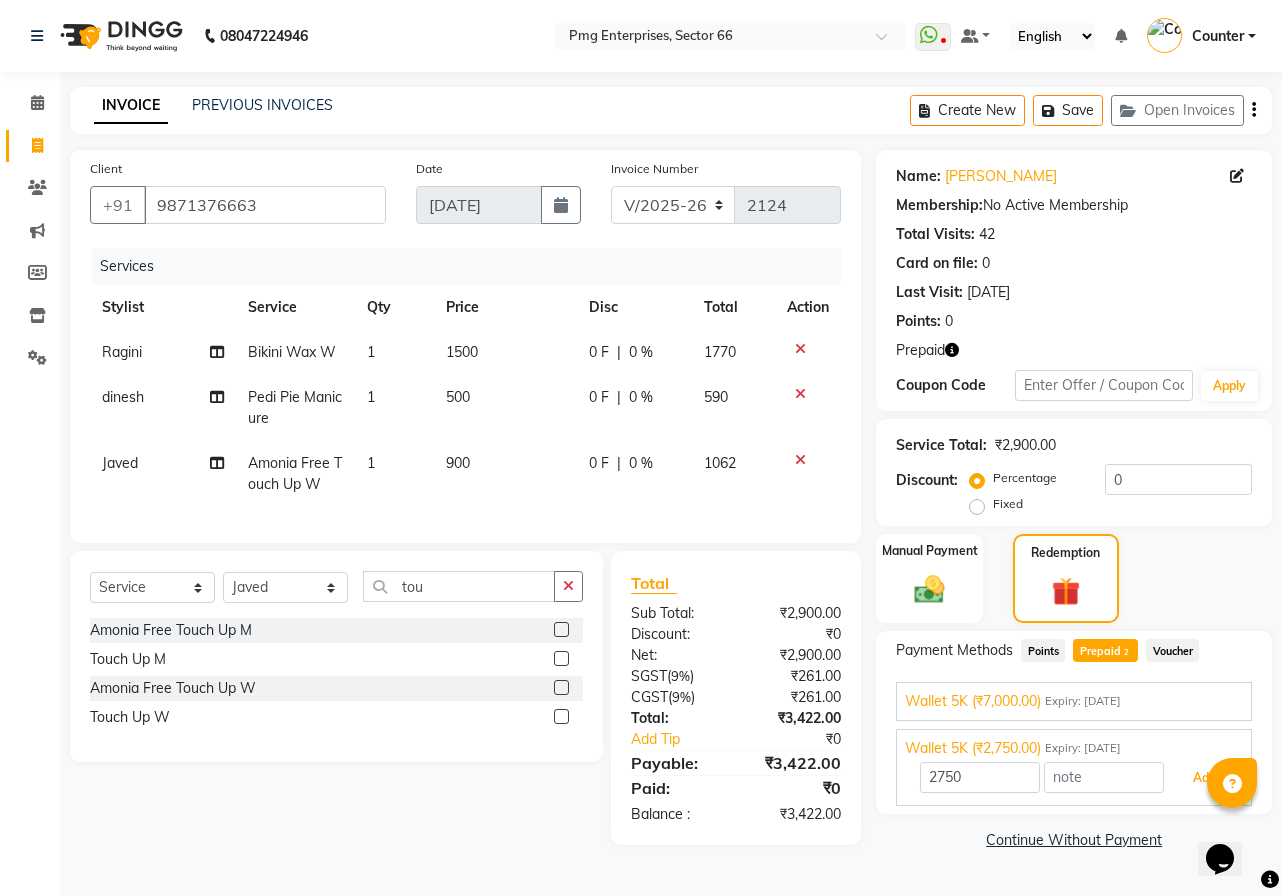 click on "Add" at bounding box center (1204, 778) 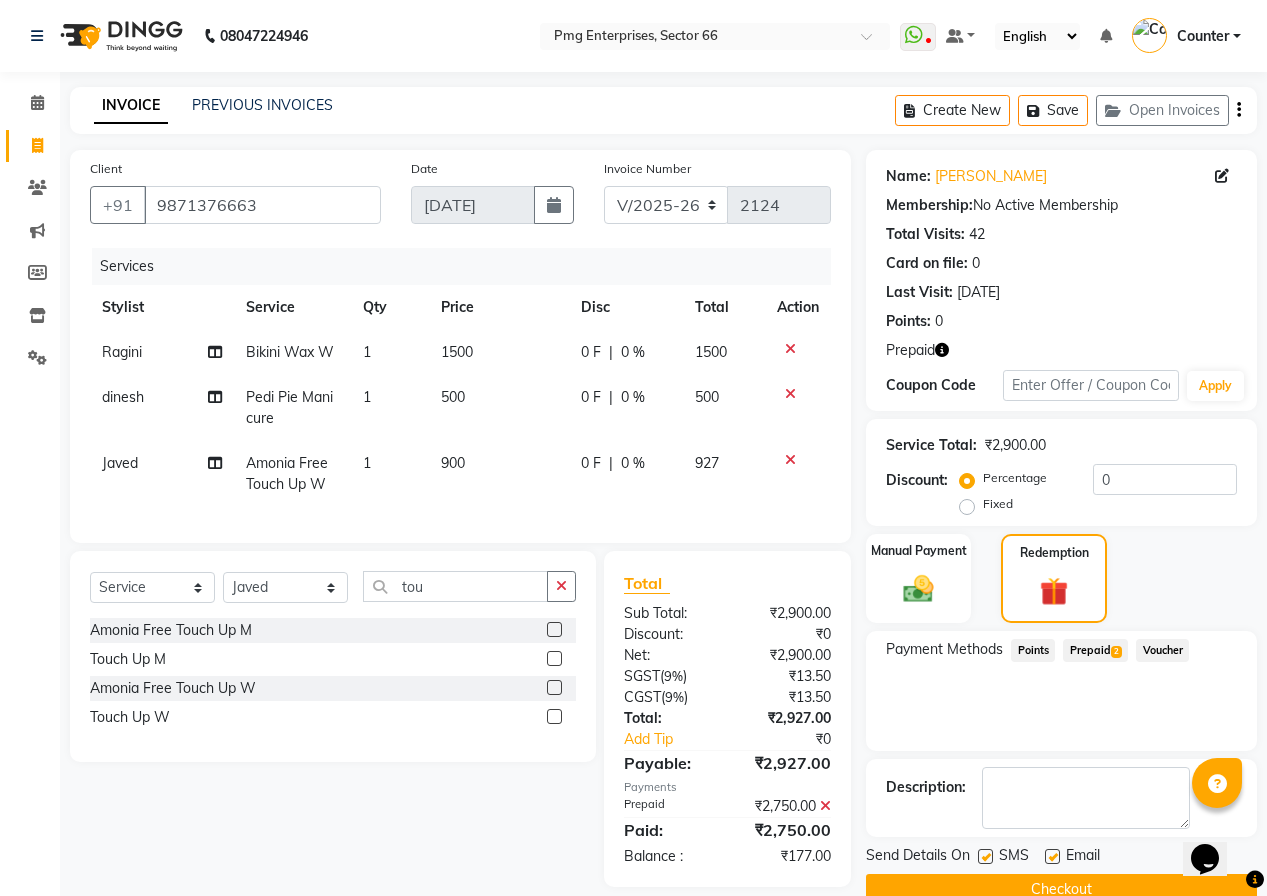 click on "Prepaid  2" 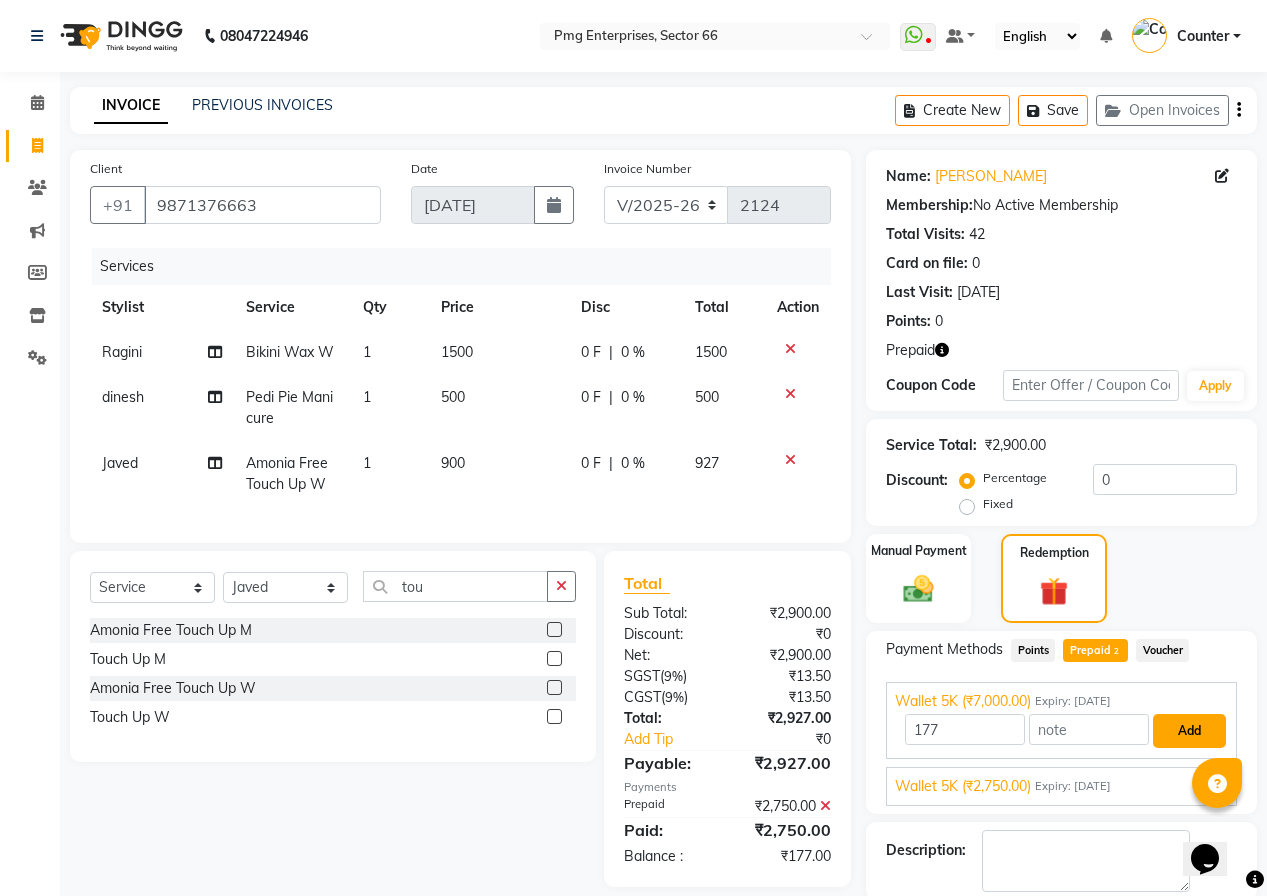 click on "Add" at bounding box center [1189, 731] 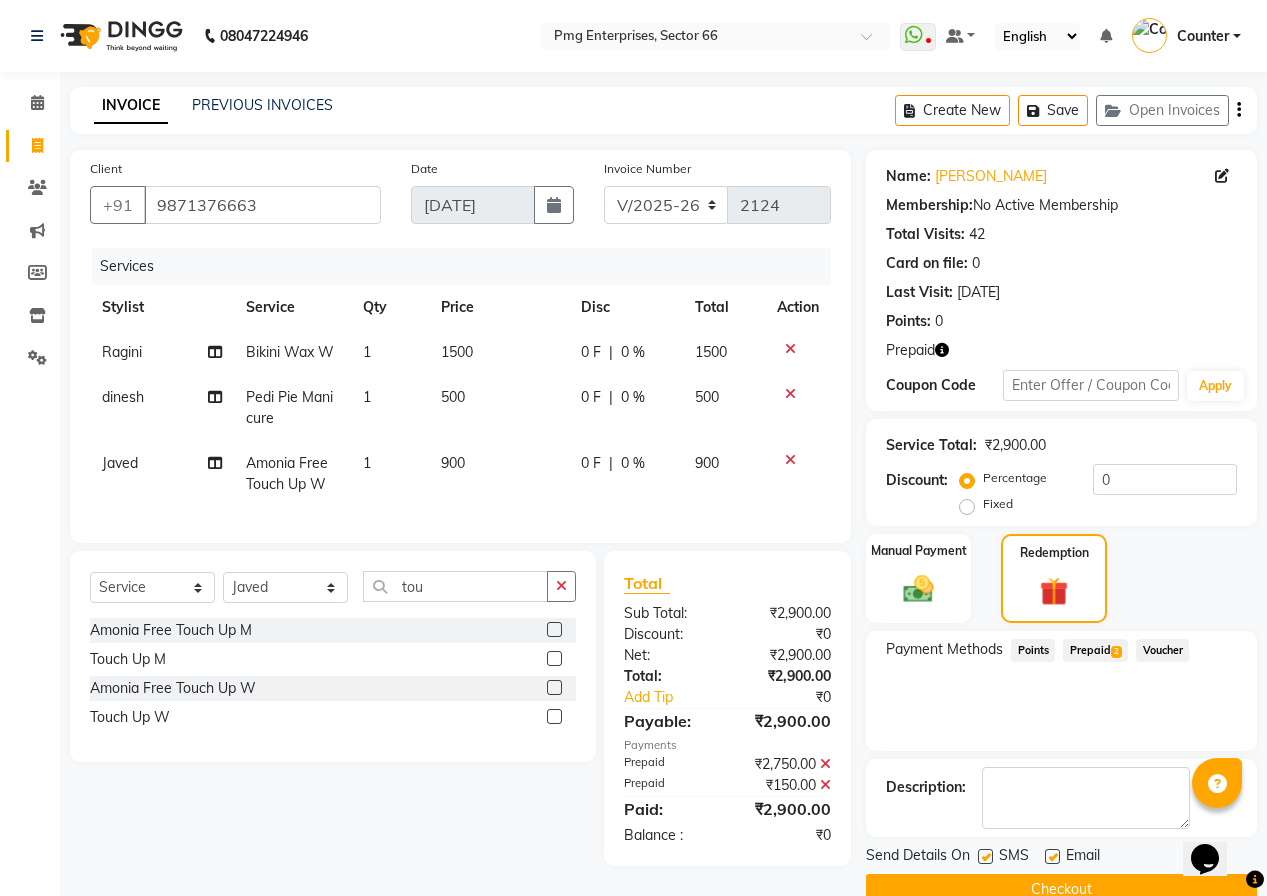 click on "Checkout" 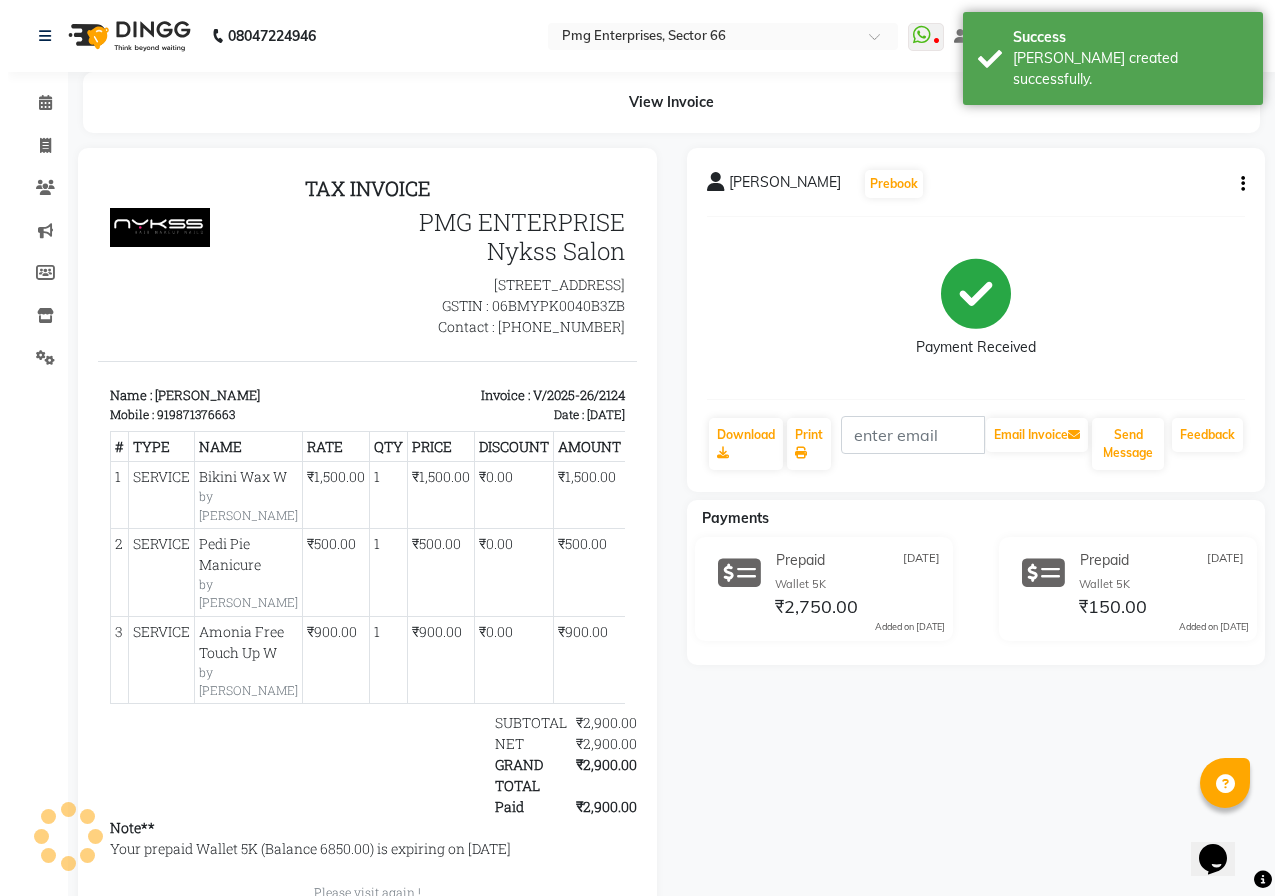 scroll, scrollTop: 0, scrollLeft: 0, axis: both 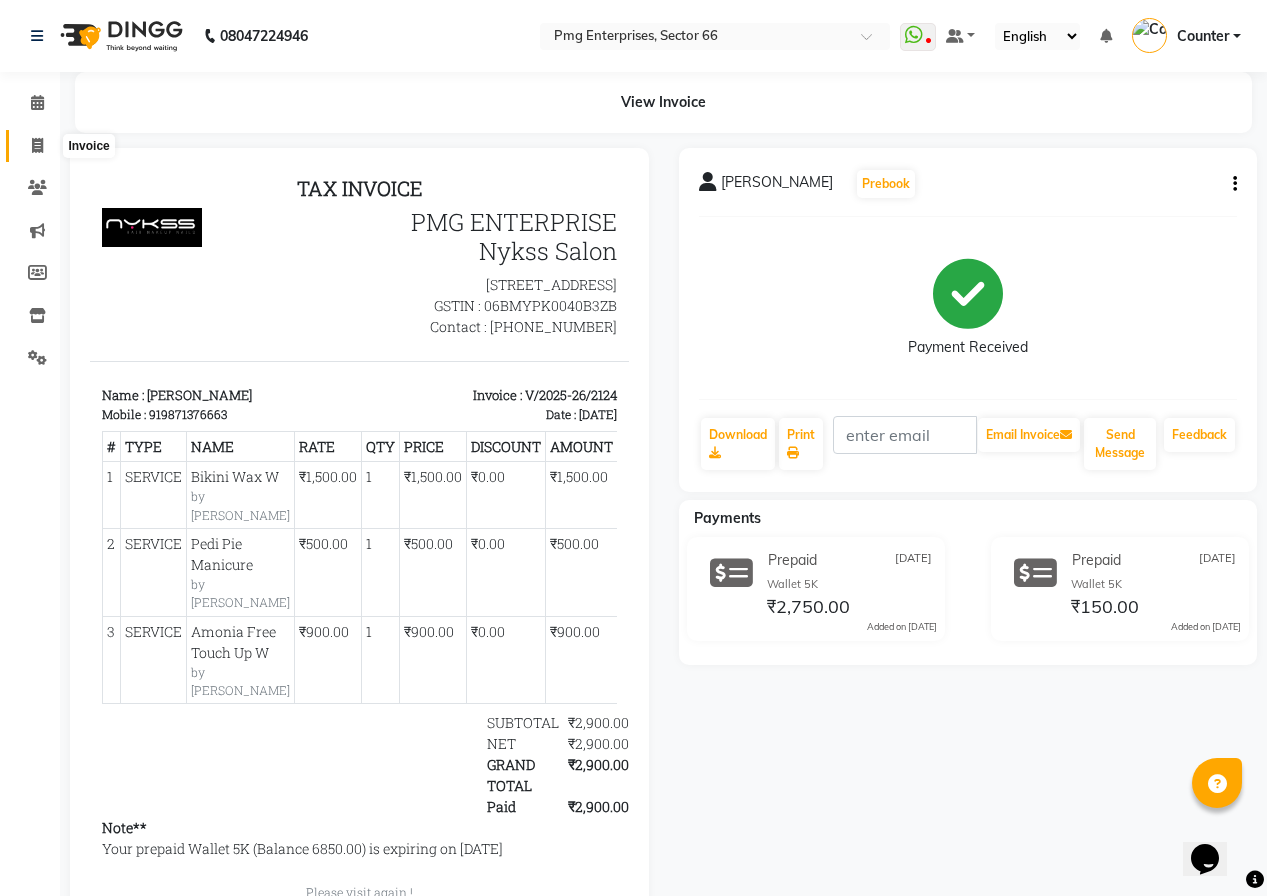 click 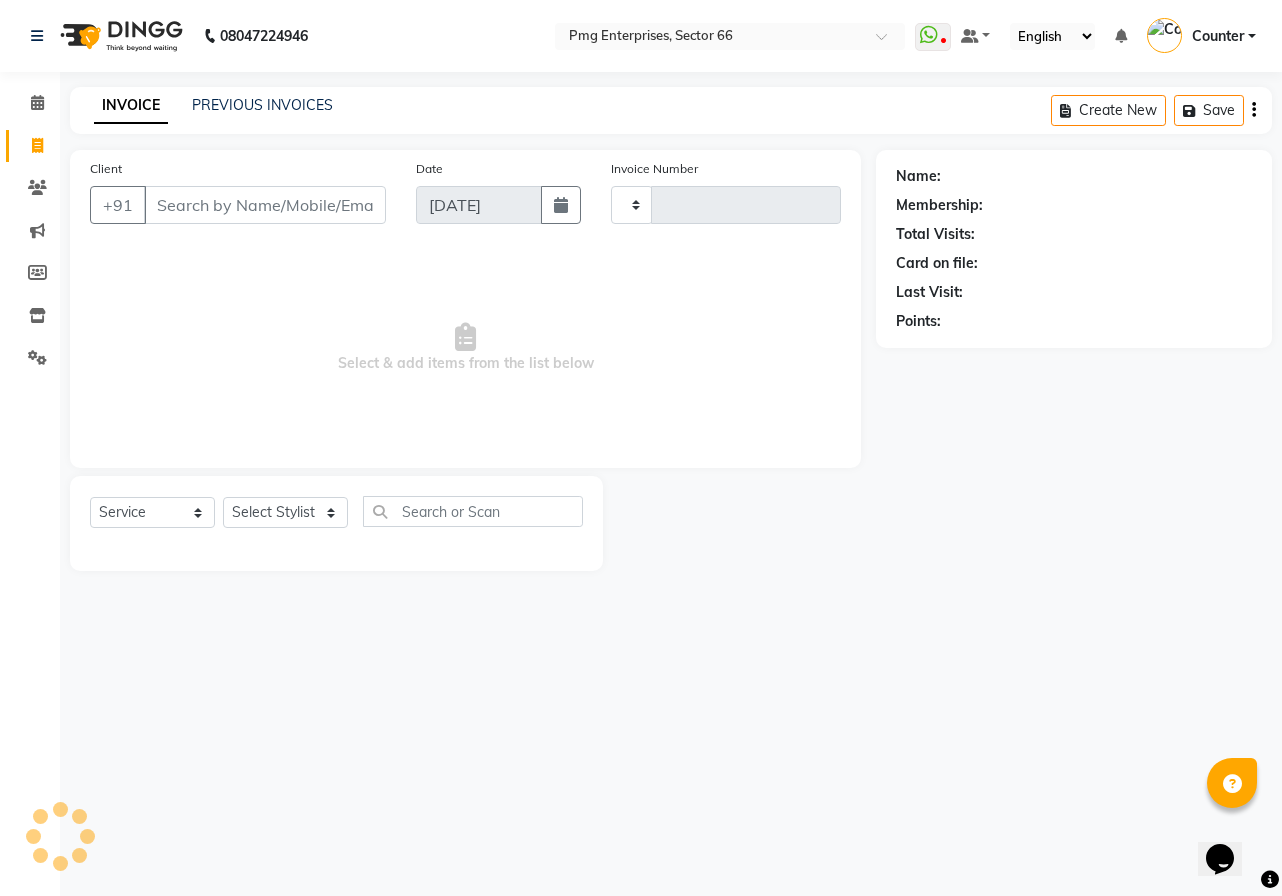 type on "2125" 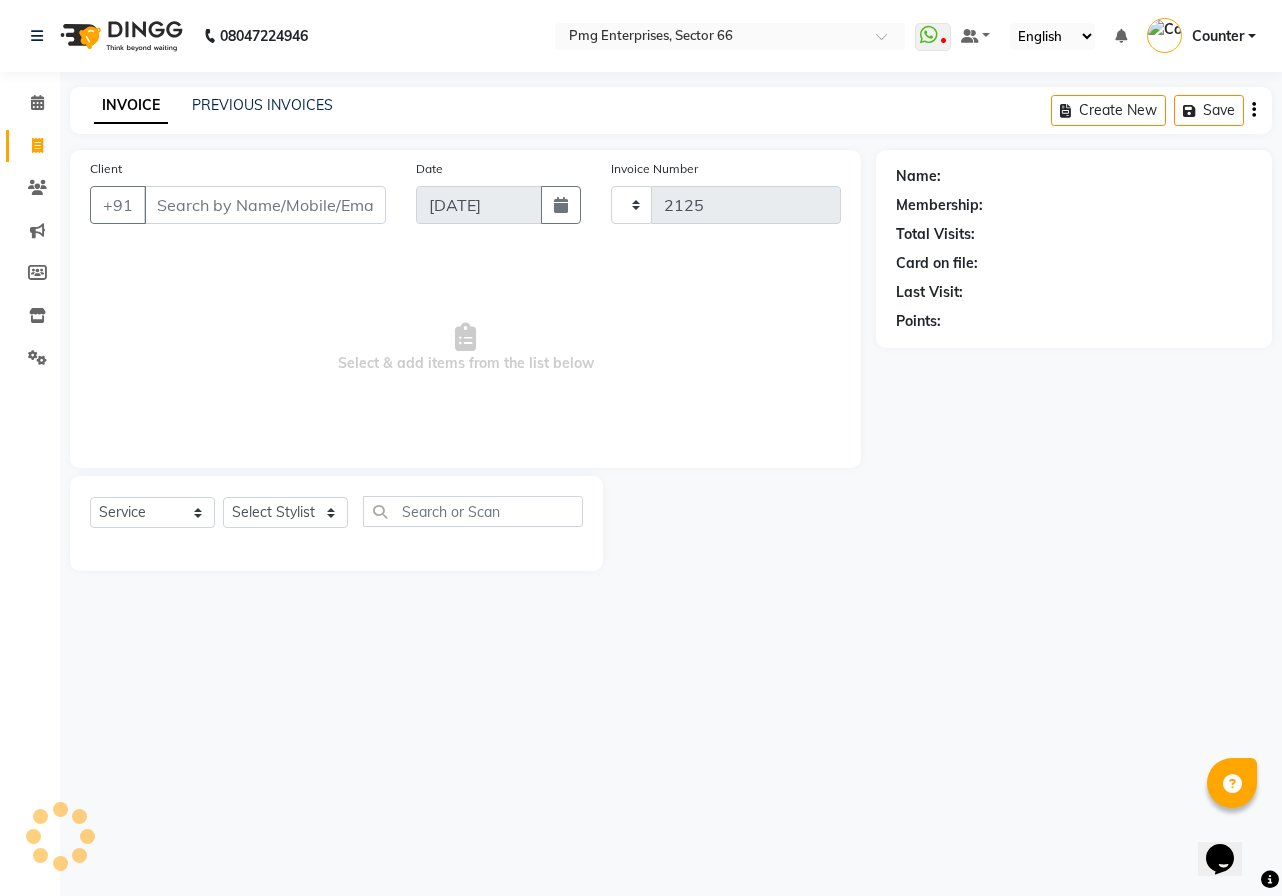 select on "889" 